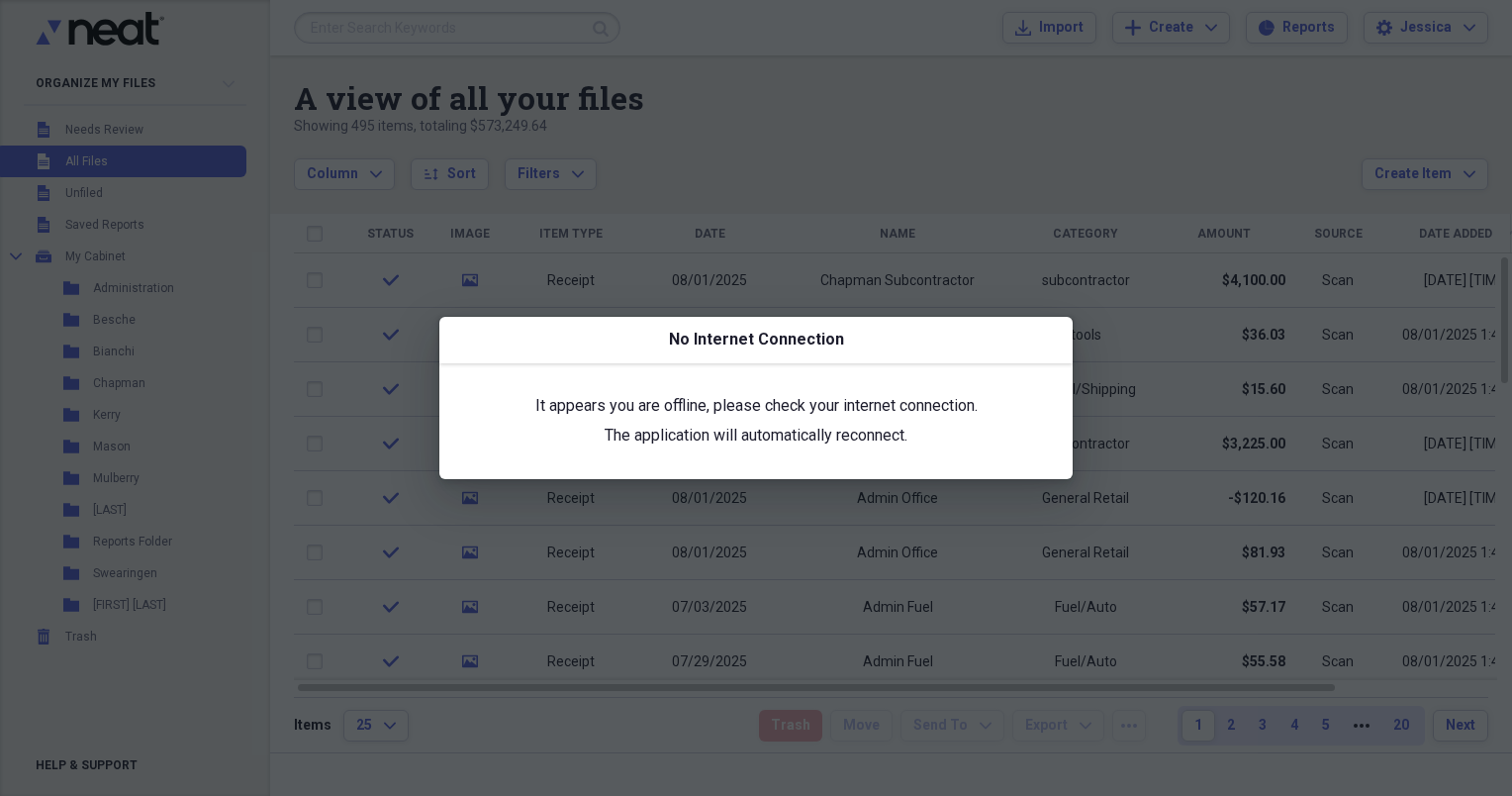 scroll, scrollTop: 0, scrollLeft: 0, axis: both 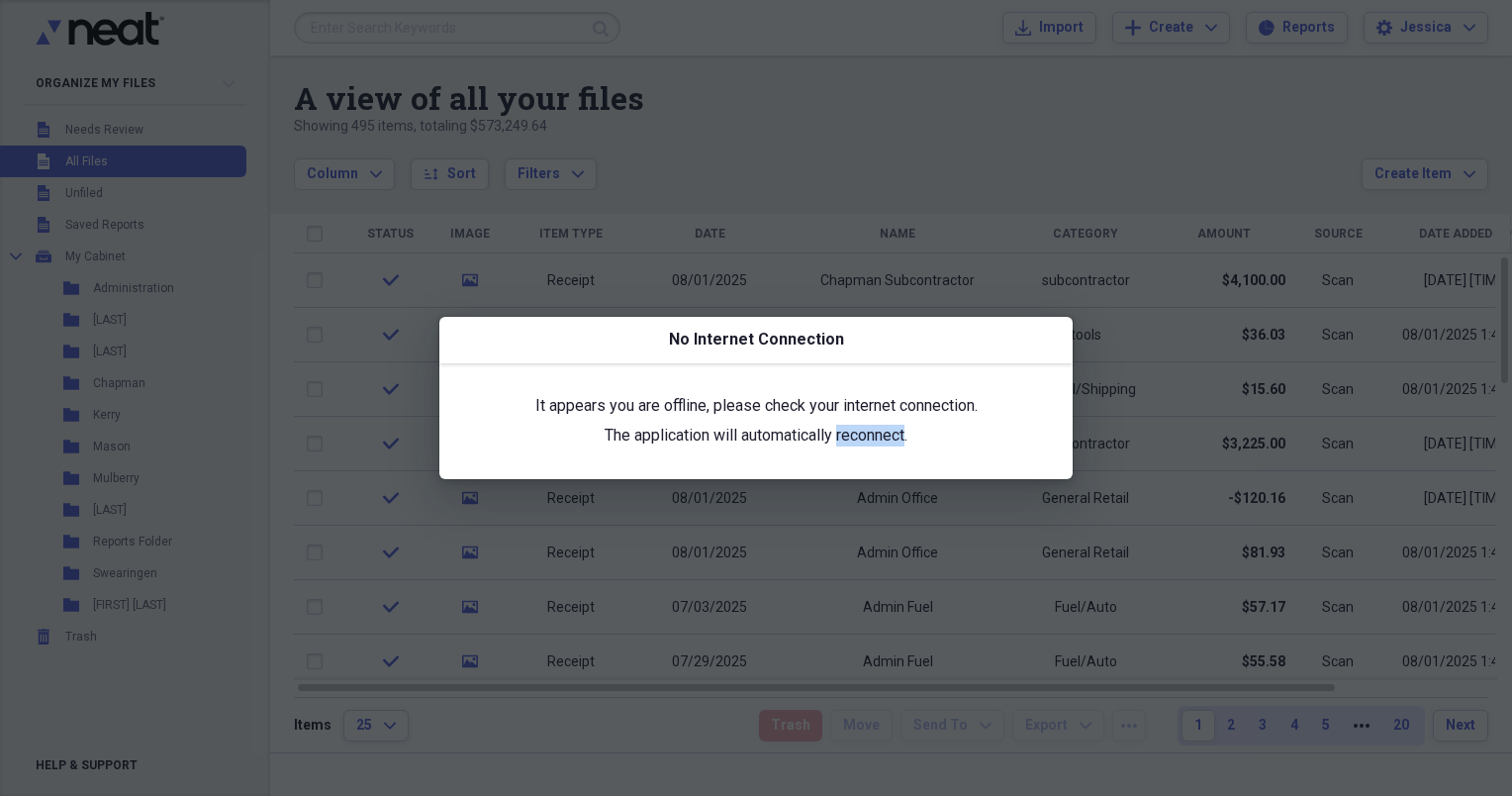 click on "It appears you are offline, please check your internet connection. The application will automatically reconnect." 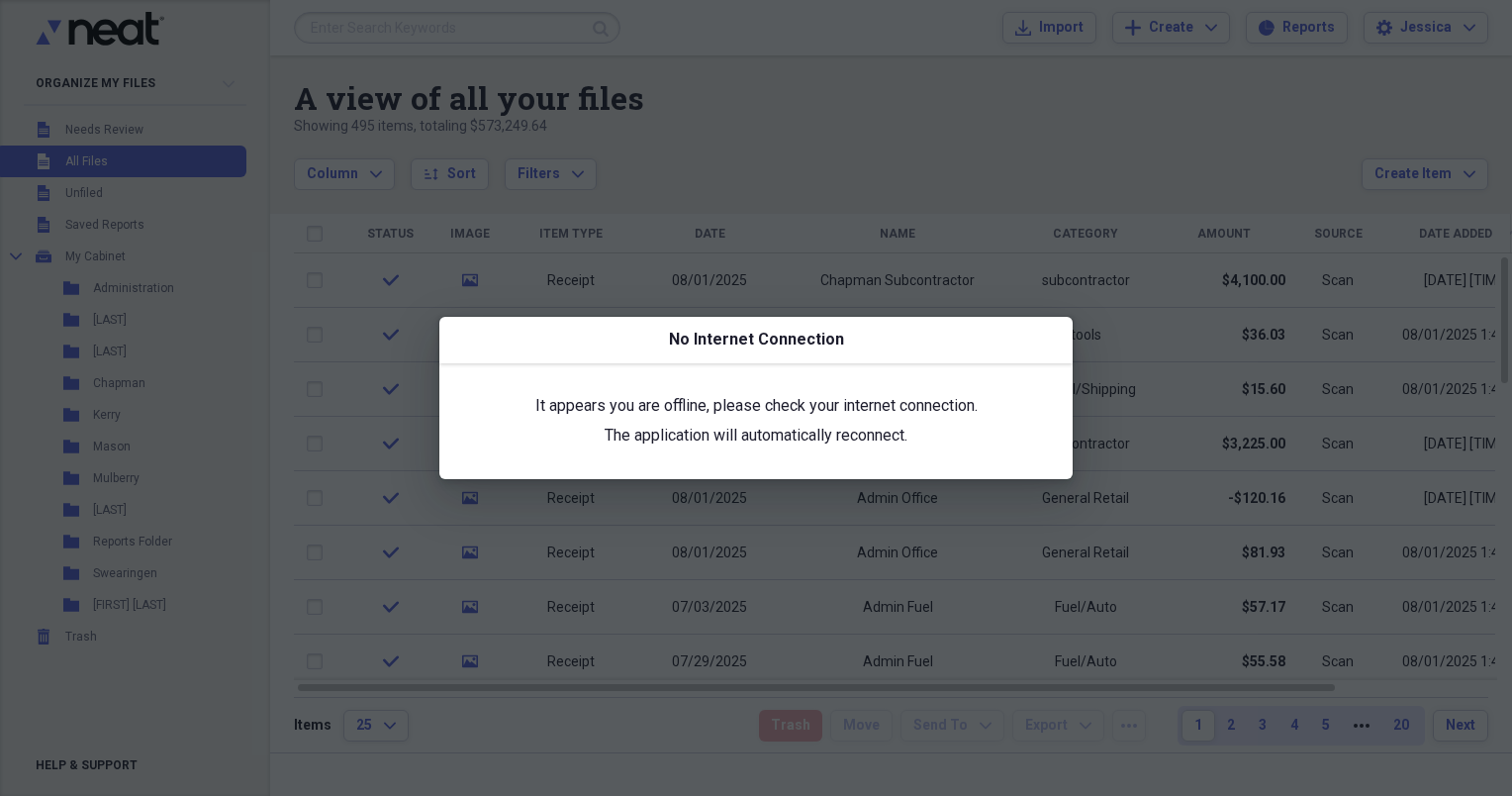 drag, startPoint x: 892, startPoint y: 422, endPoint x: 1021, endPoint y: 444, distance: 130.86252 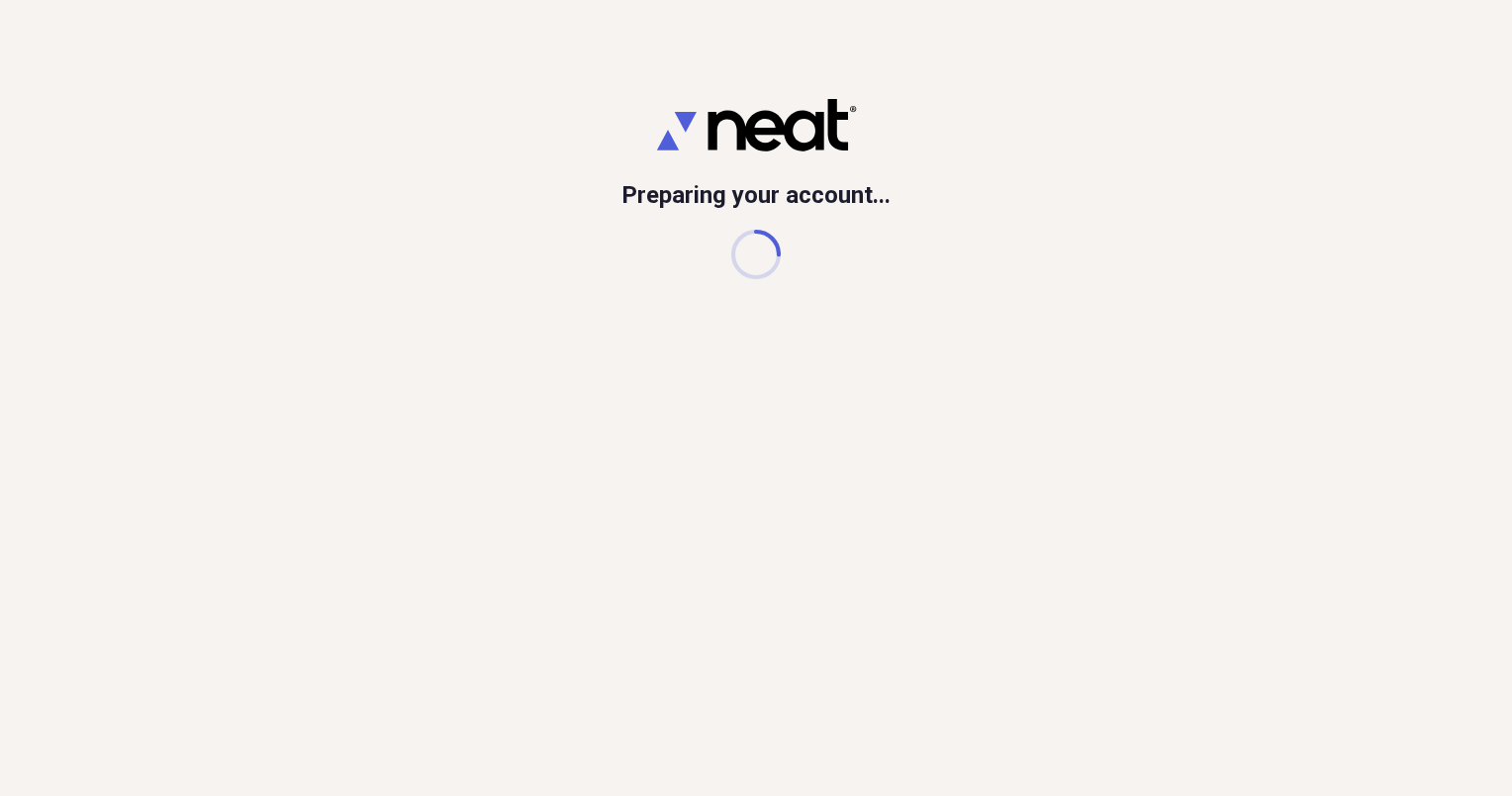 scroll, scrollTop: 0, scrollLeft: 0, axis: both 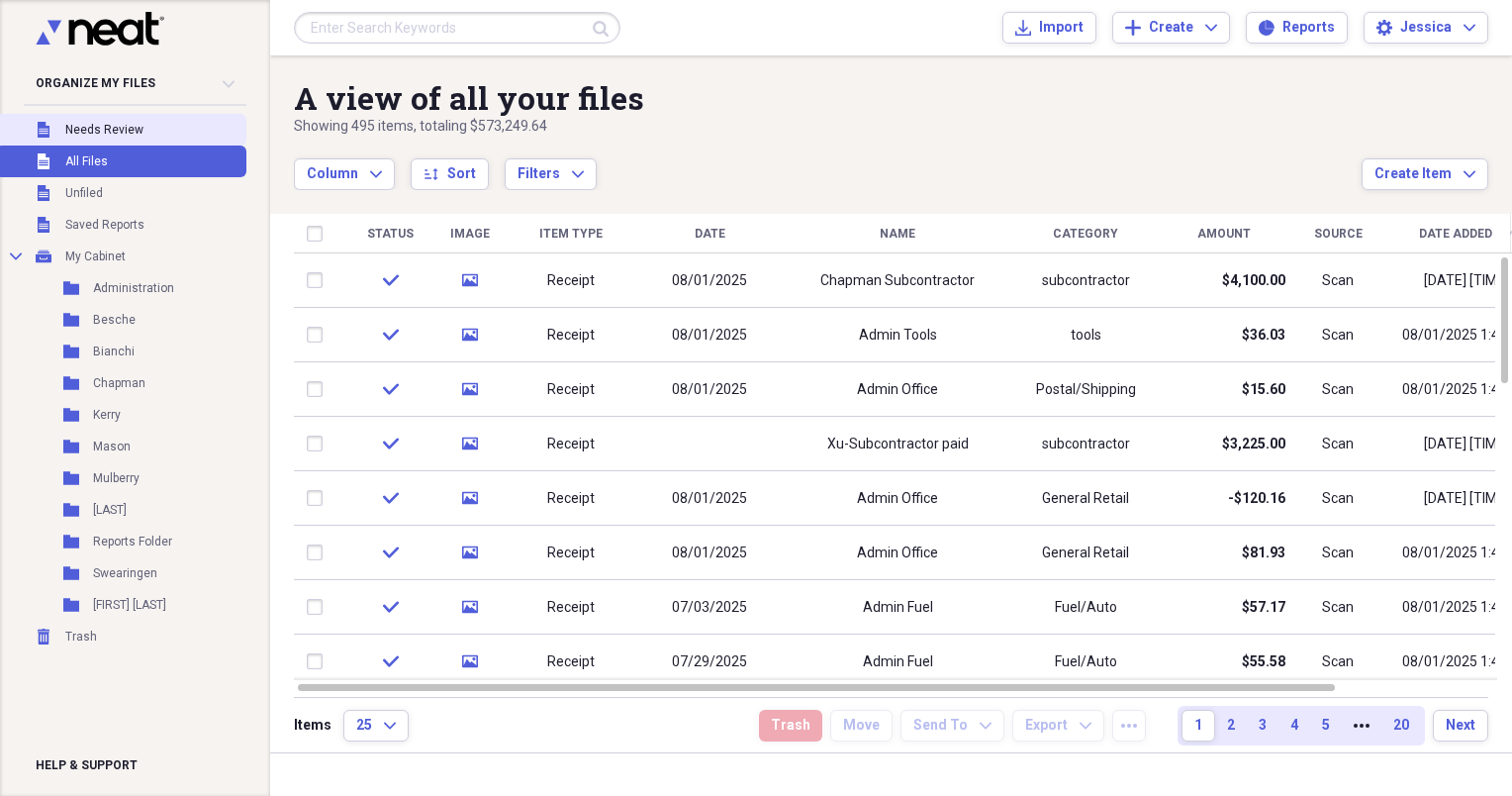 click on "Needs Review" at bounding box center [104, 130] 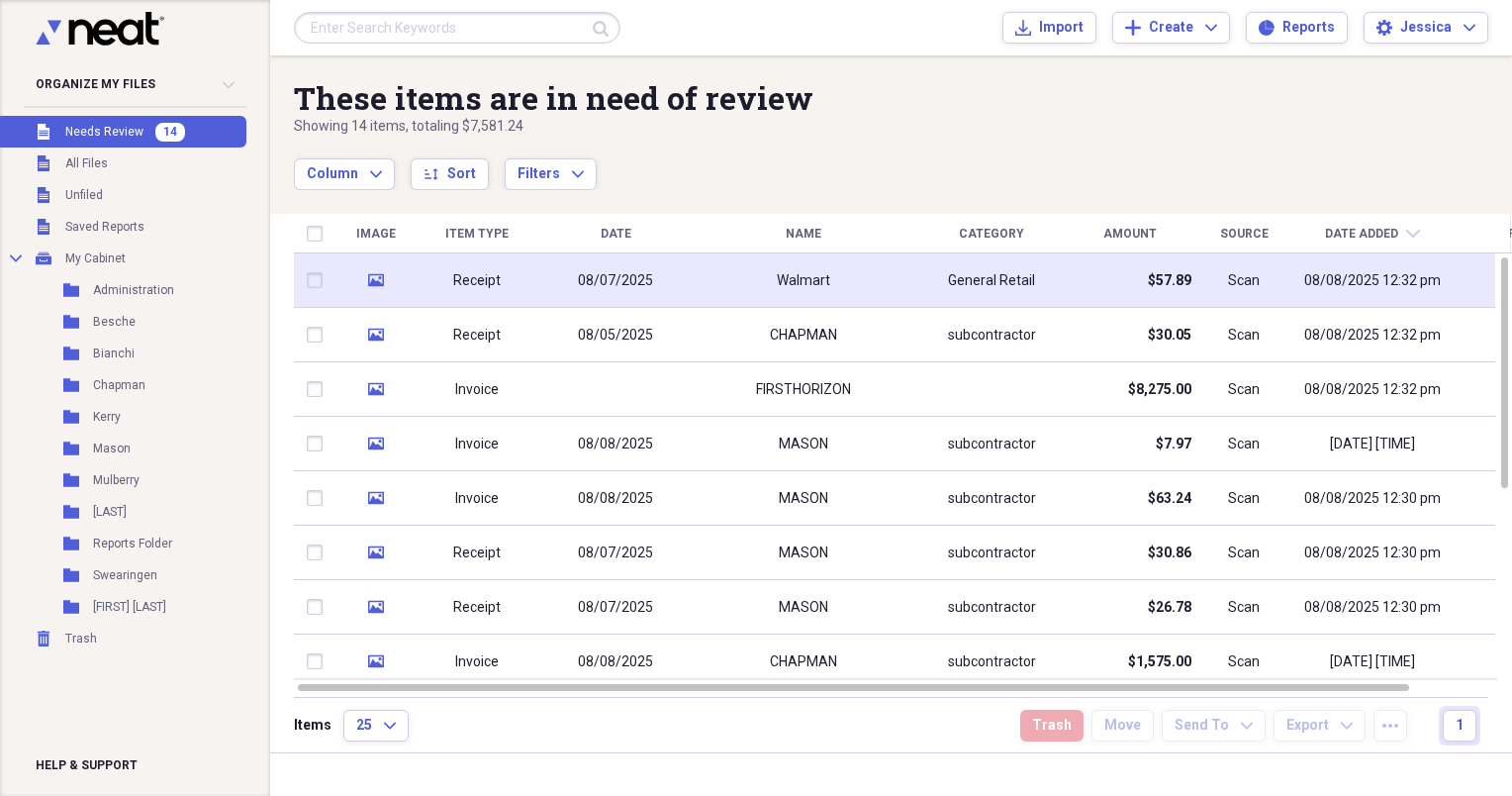 click on "General Retail" at bounding box center (992, 281) 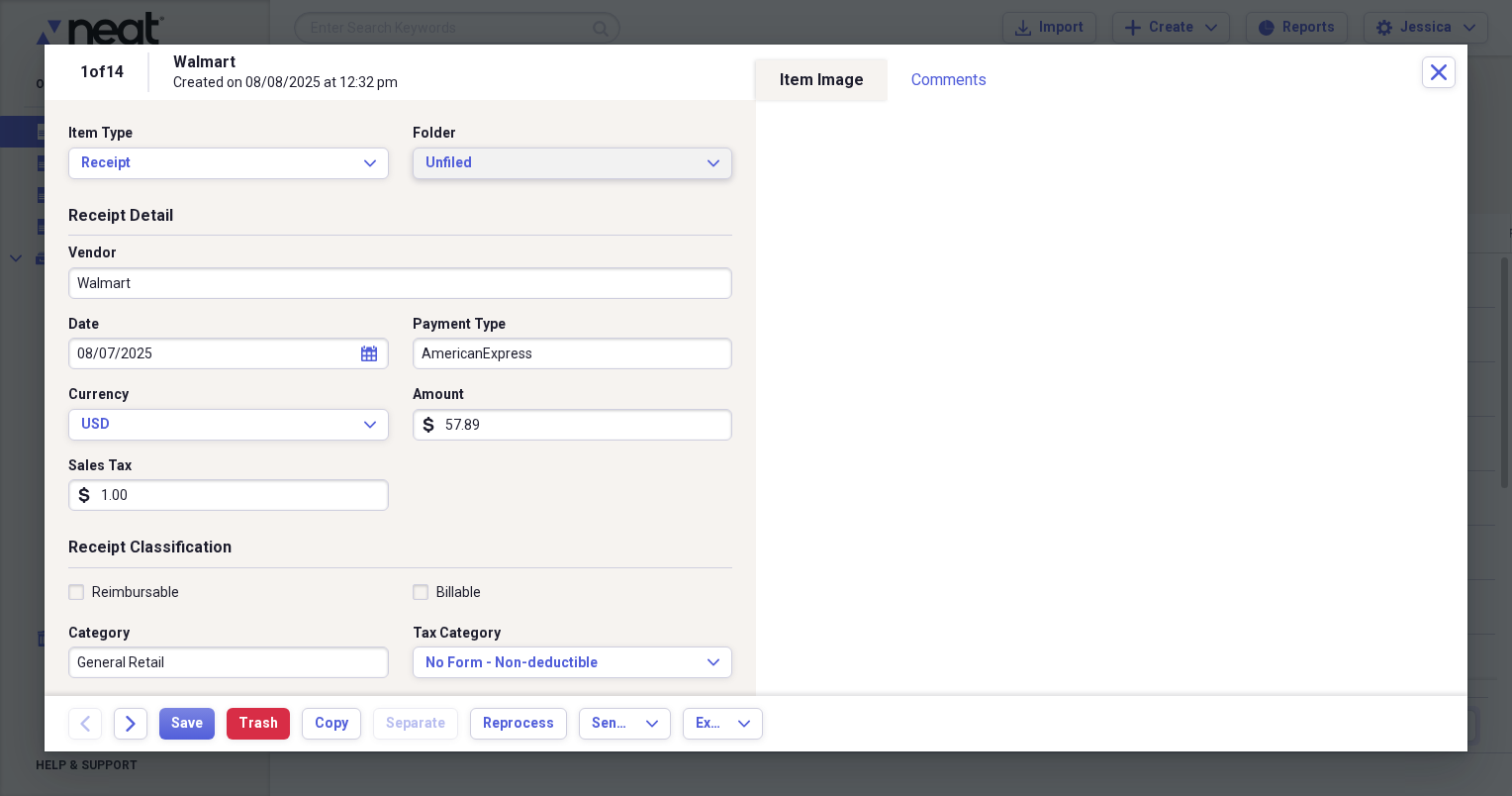 click on "Expand" 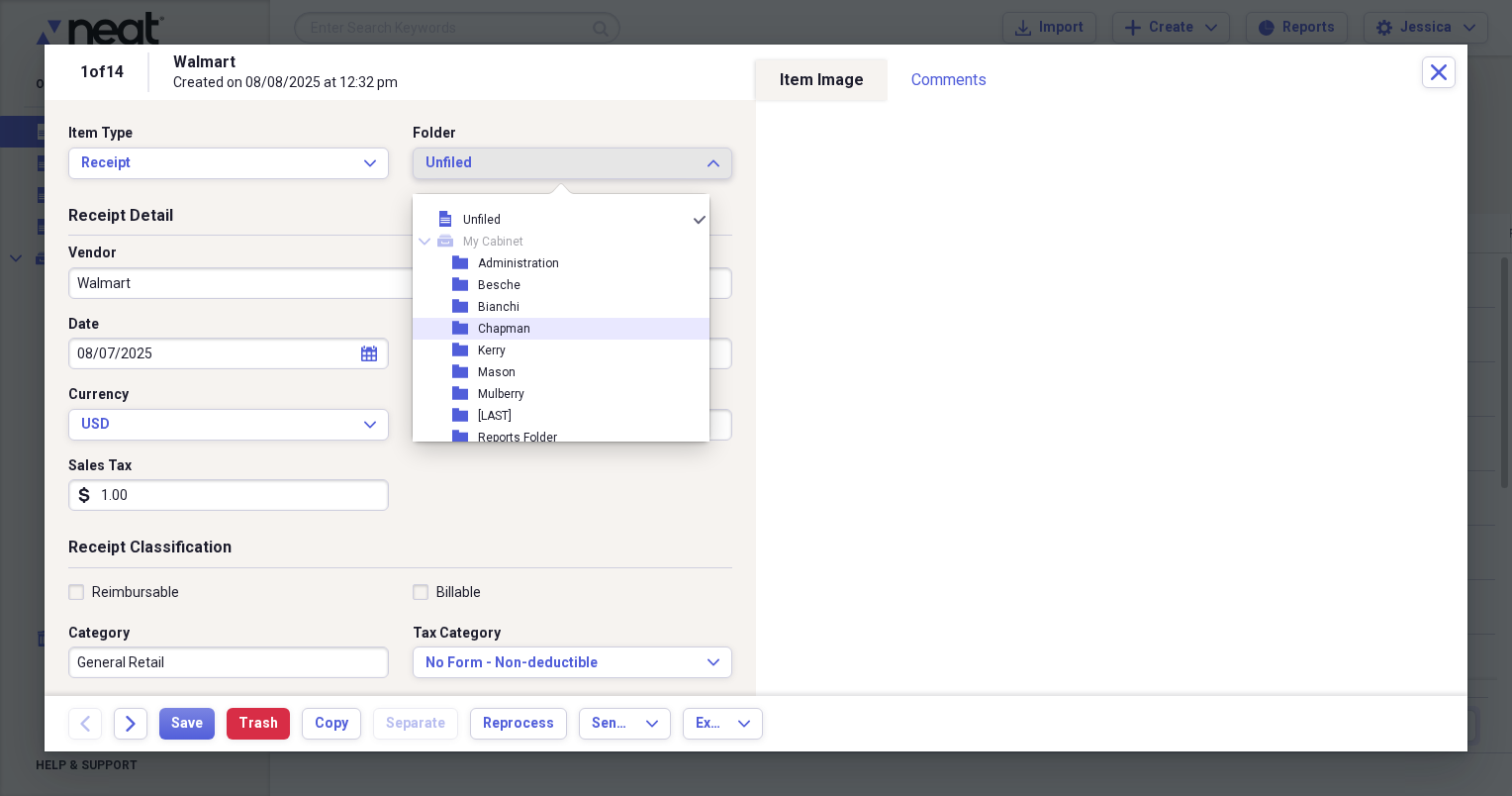 click on "Chapman" at bounding box center [504, 329] 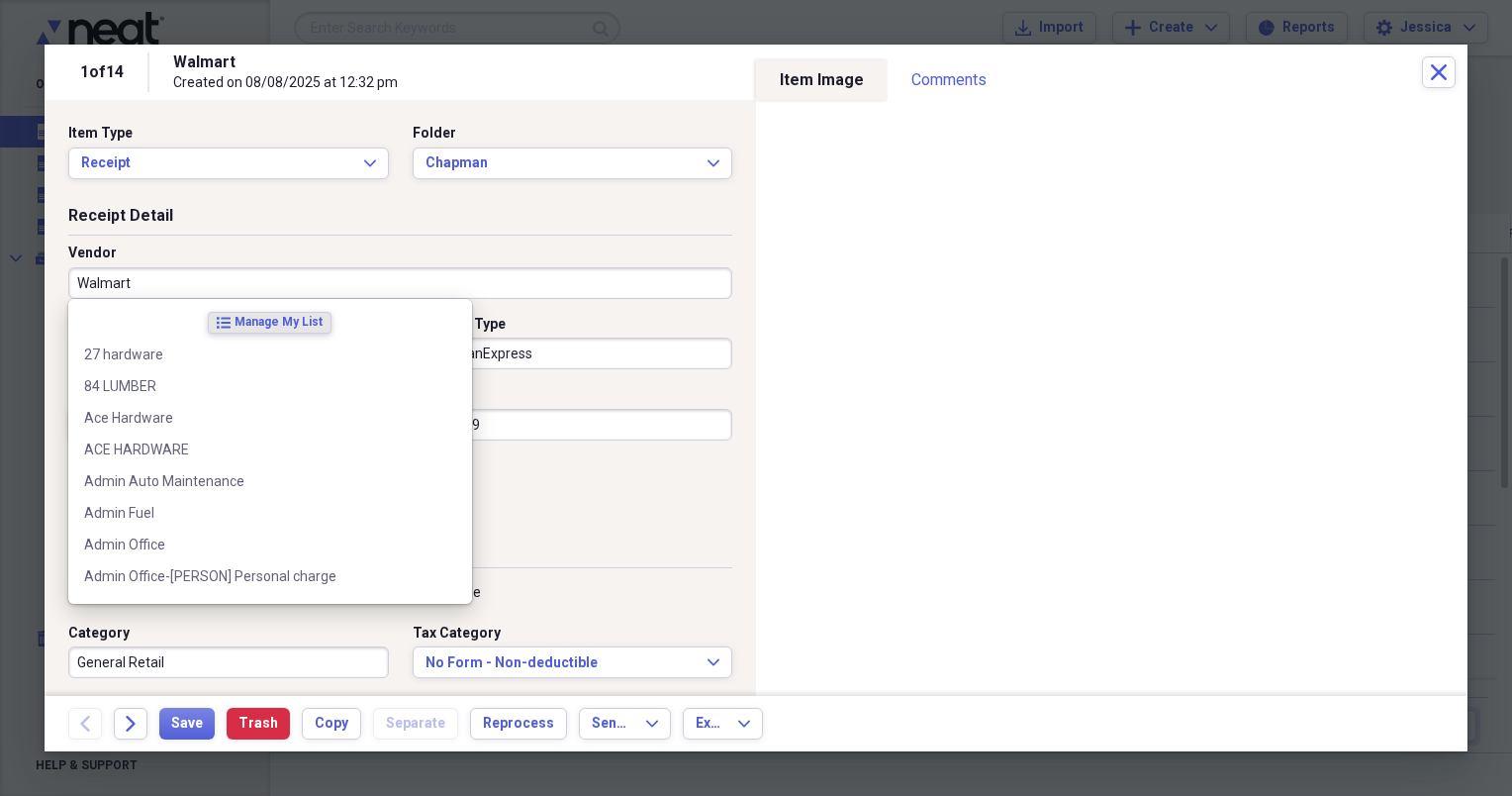 click on "Walmart" at bounding box center [400, 283] 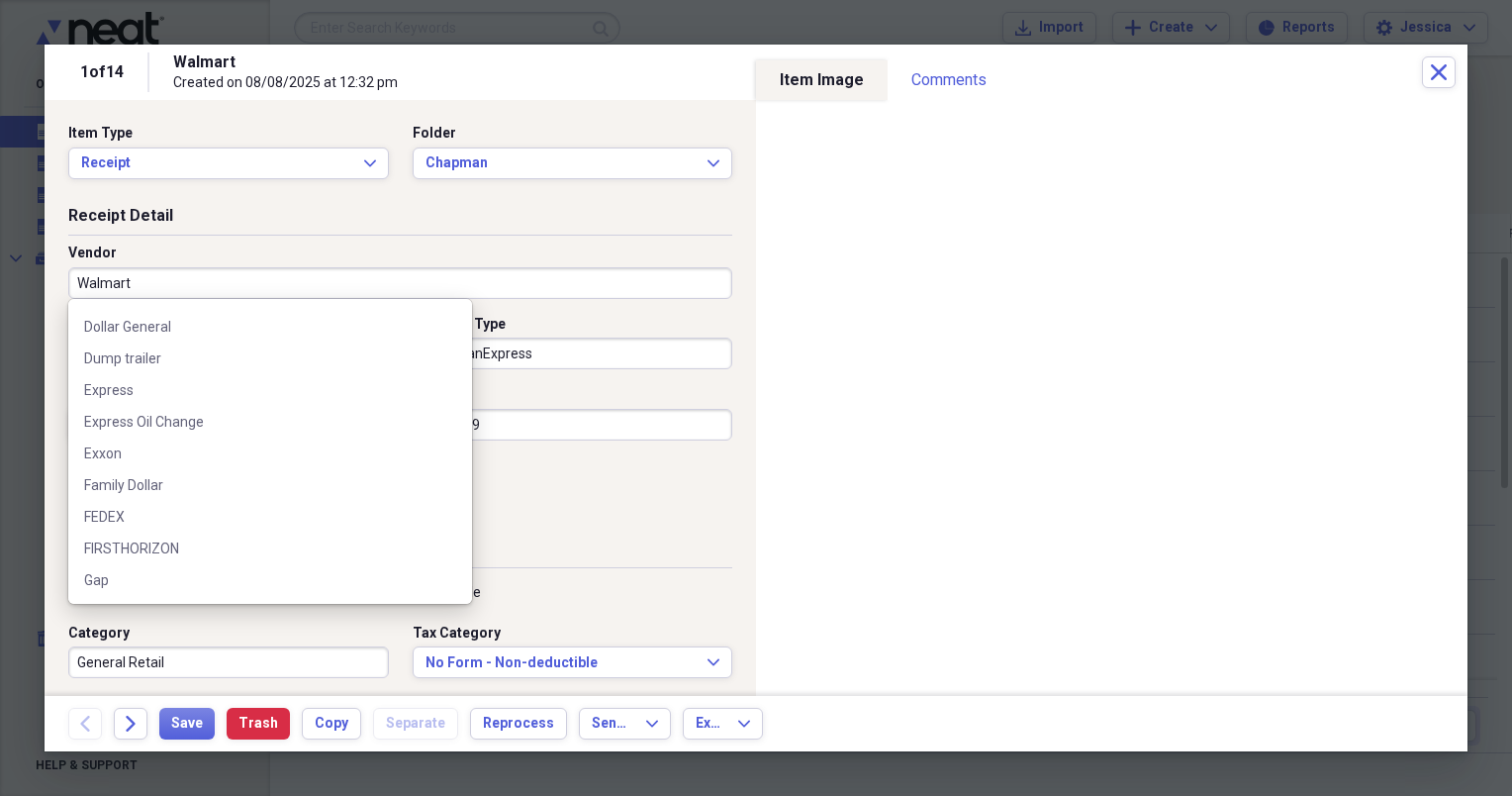 scroll, scrollTop: 764, scrollLeft: 0, axis: vertical 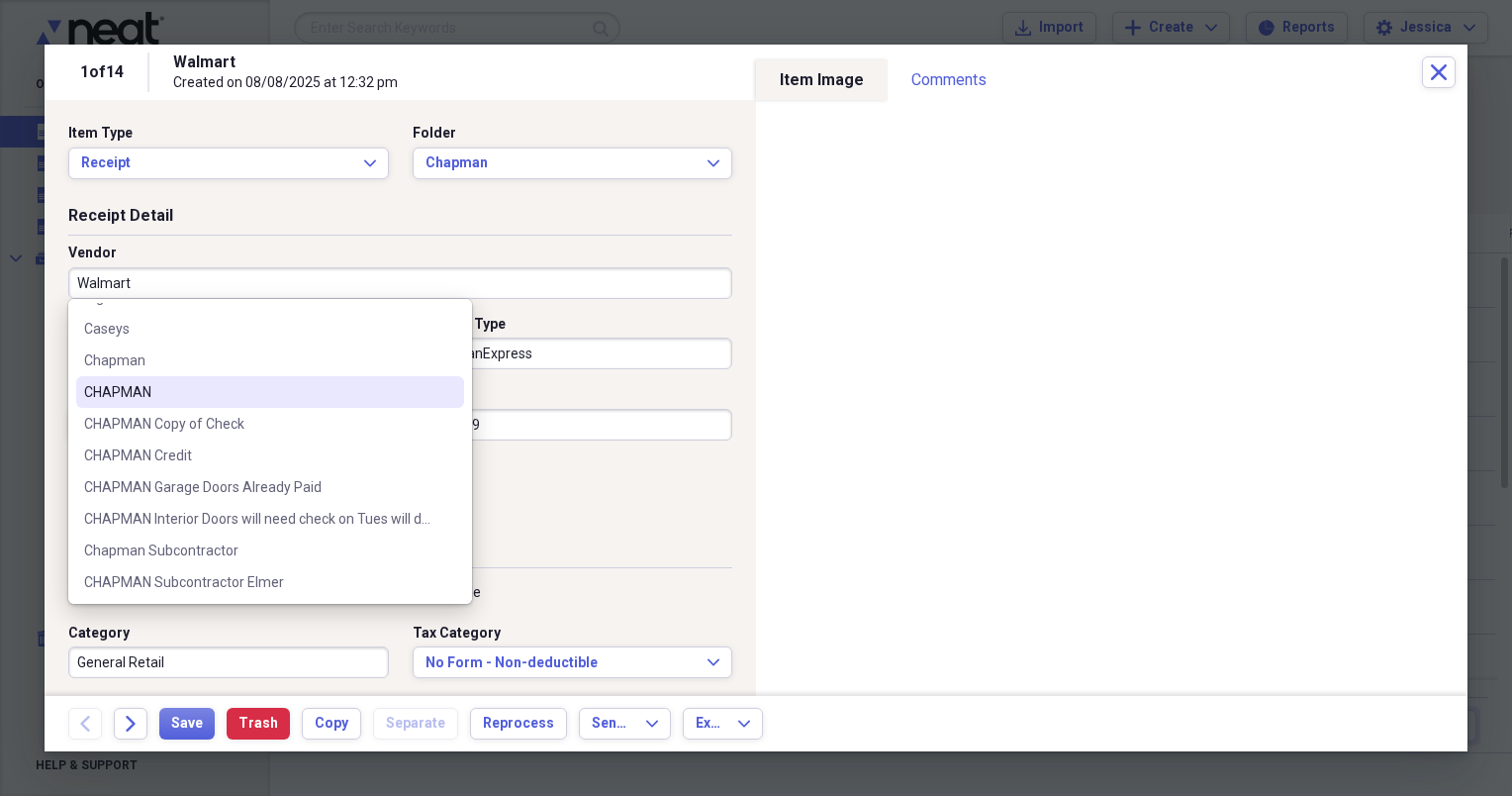 click on "CHAPMAN" at bounding box center (258, 392) 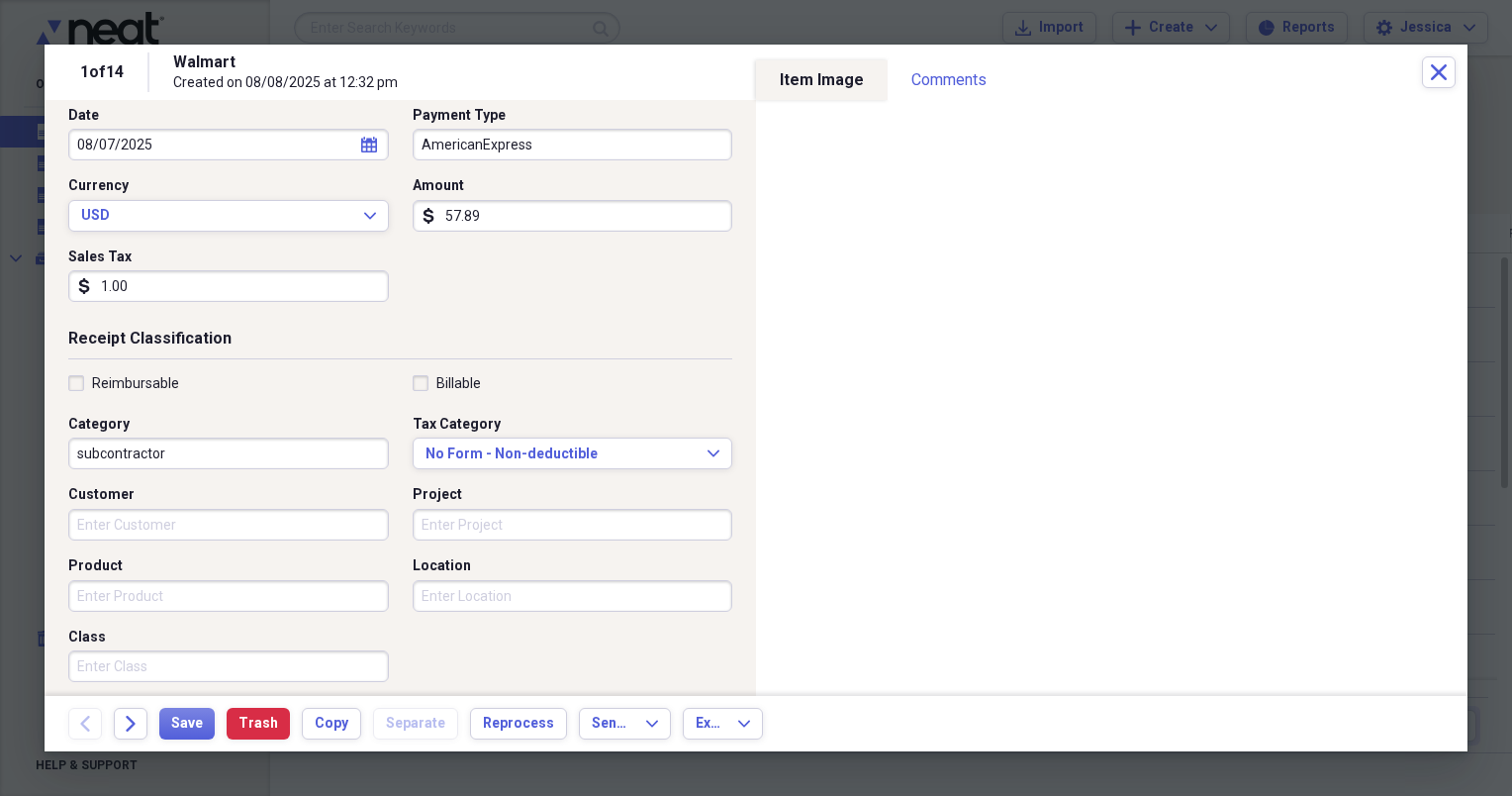 scroll, scrollTop: 210, scrollLeft: 0, axis: vertical 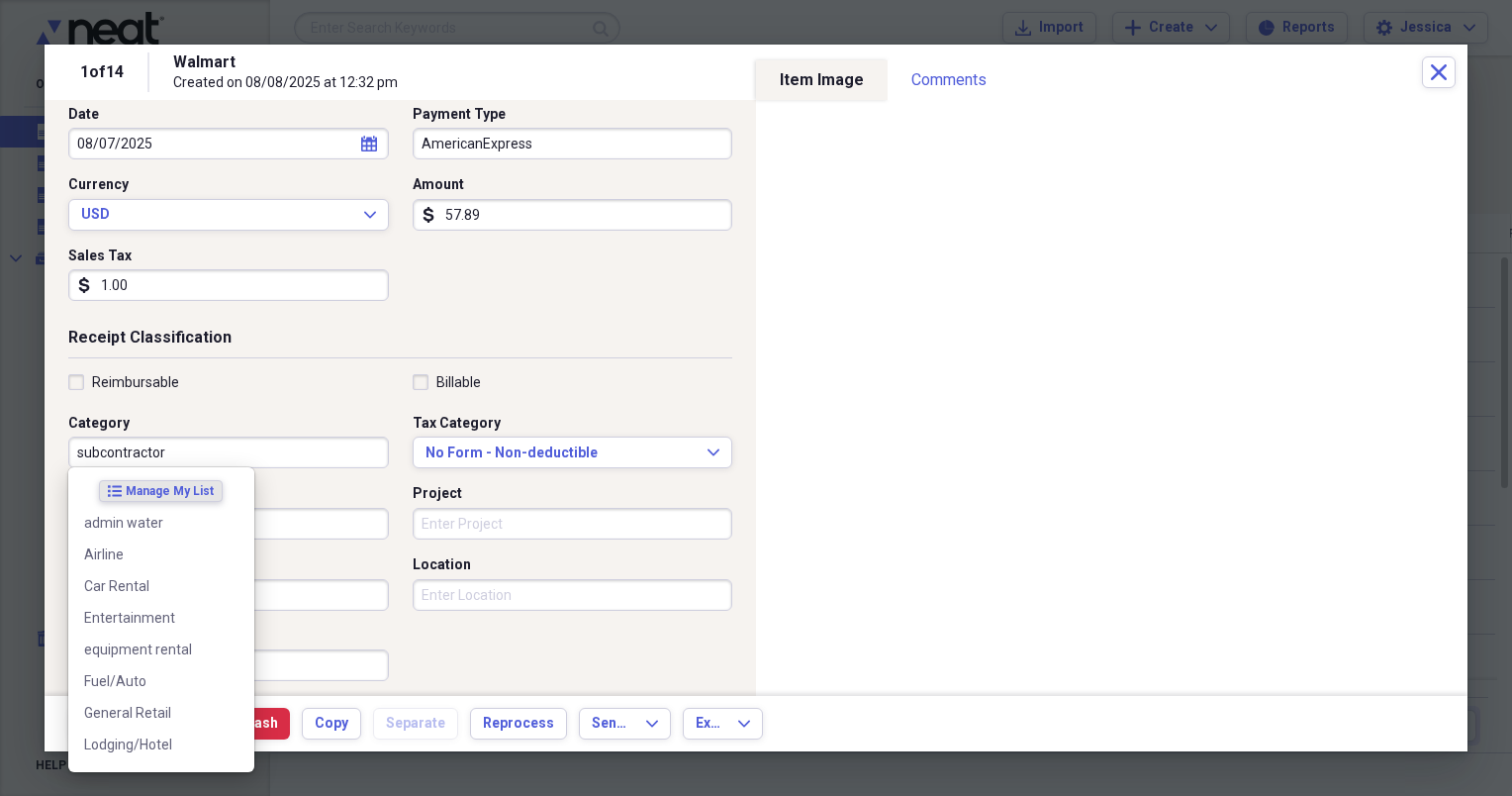 click on "subcontractor" at bounding box center (229, 452) 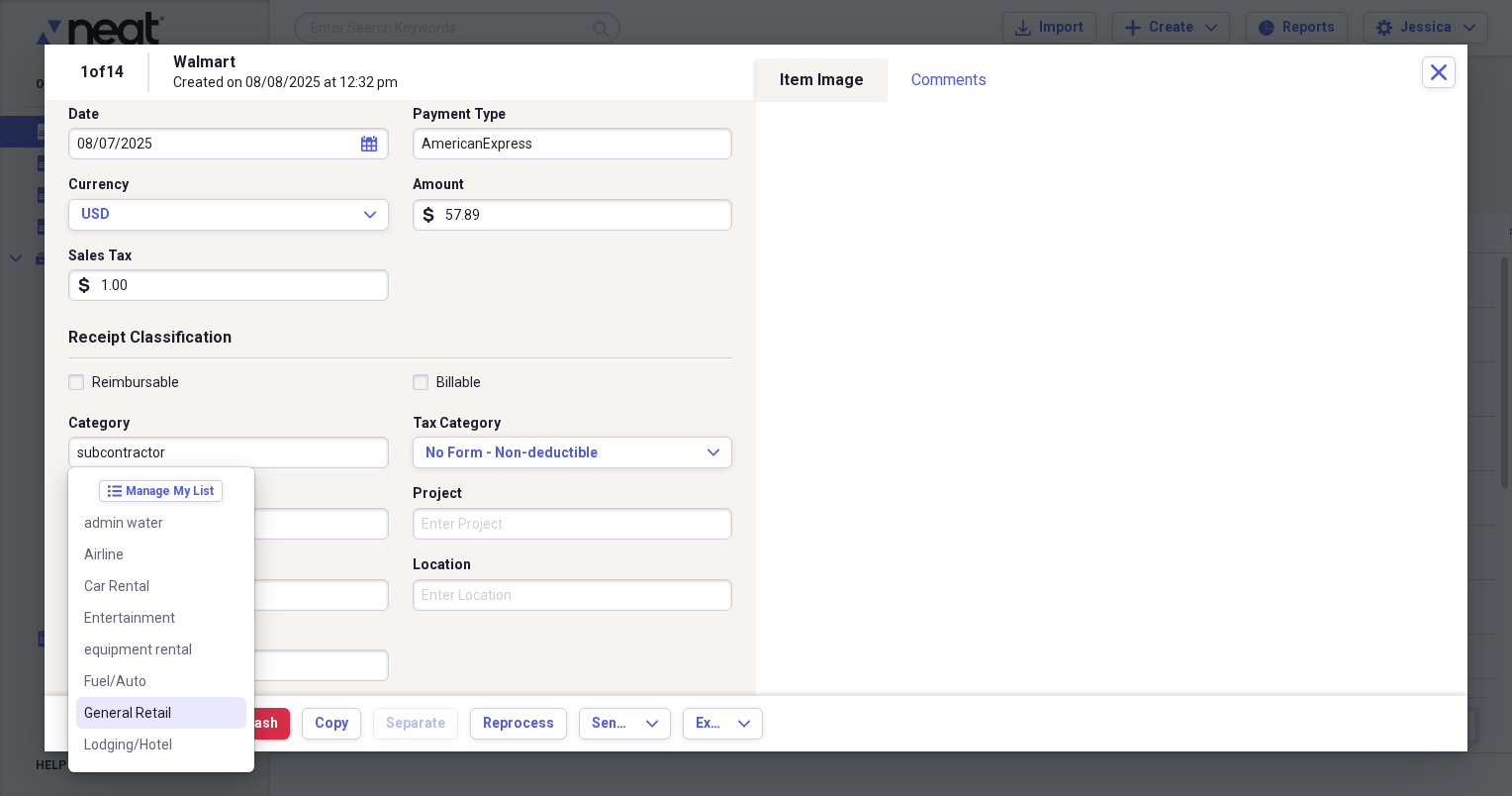 click on "General Retail" at bounding box center (149, 713) 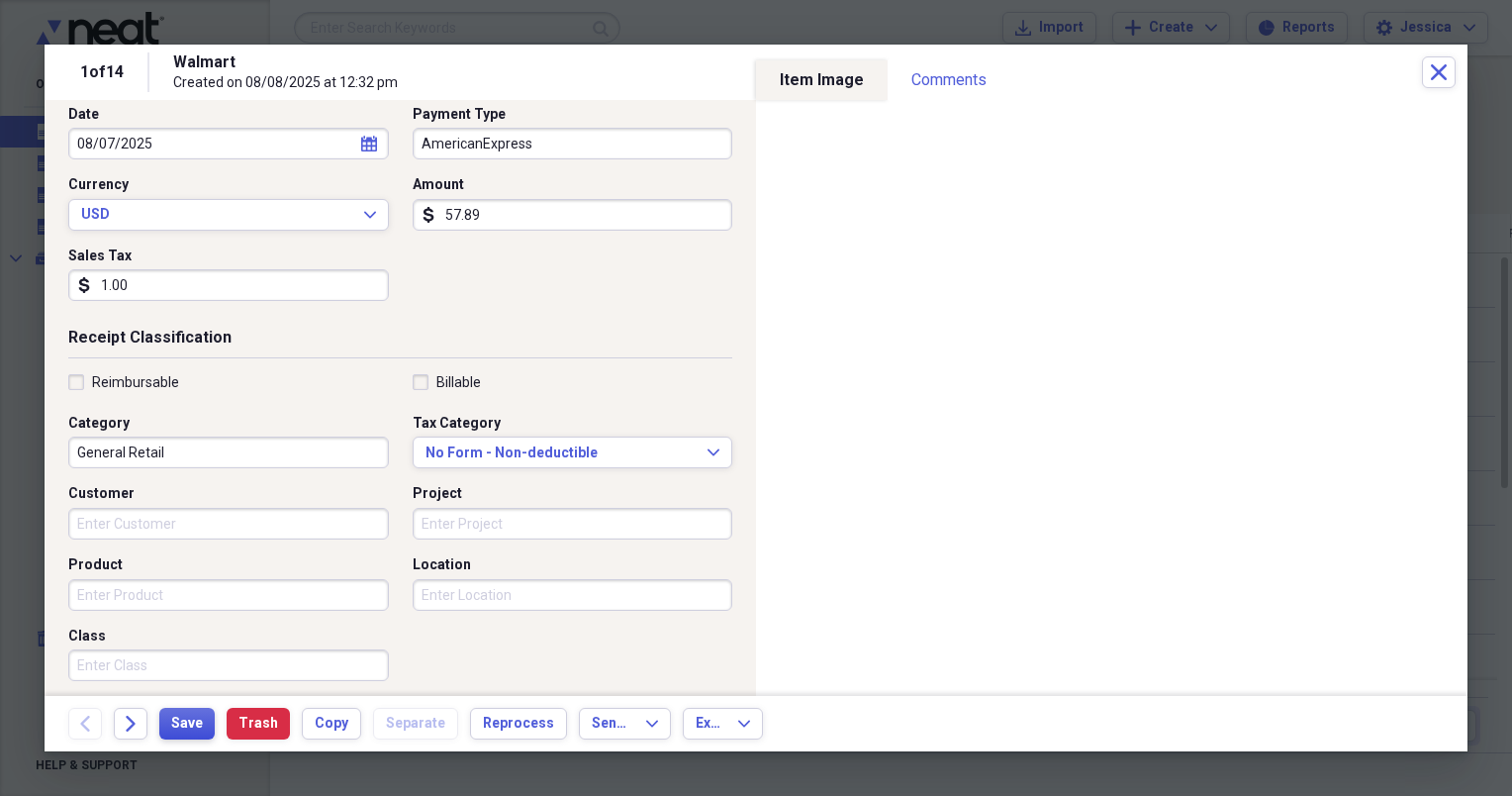 click on "Save" at bounding box center [187, 724] 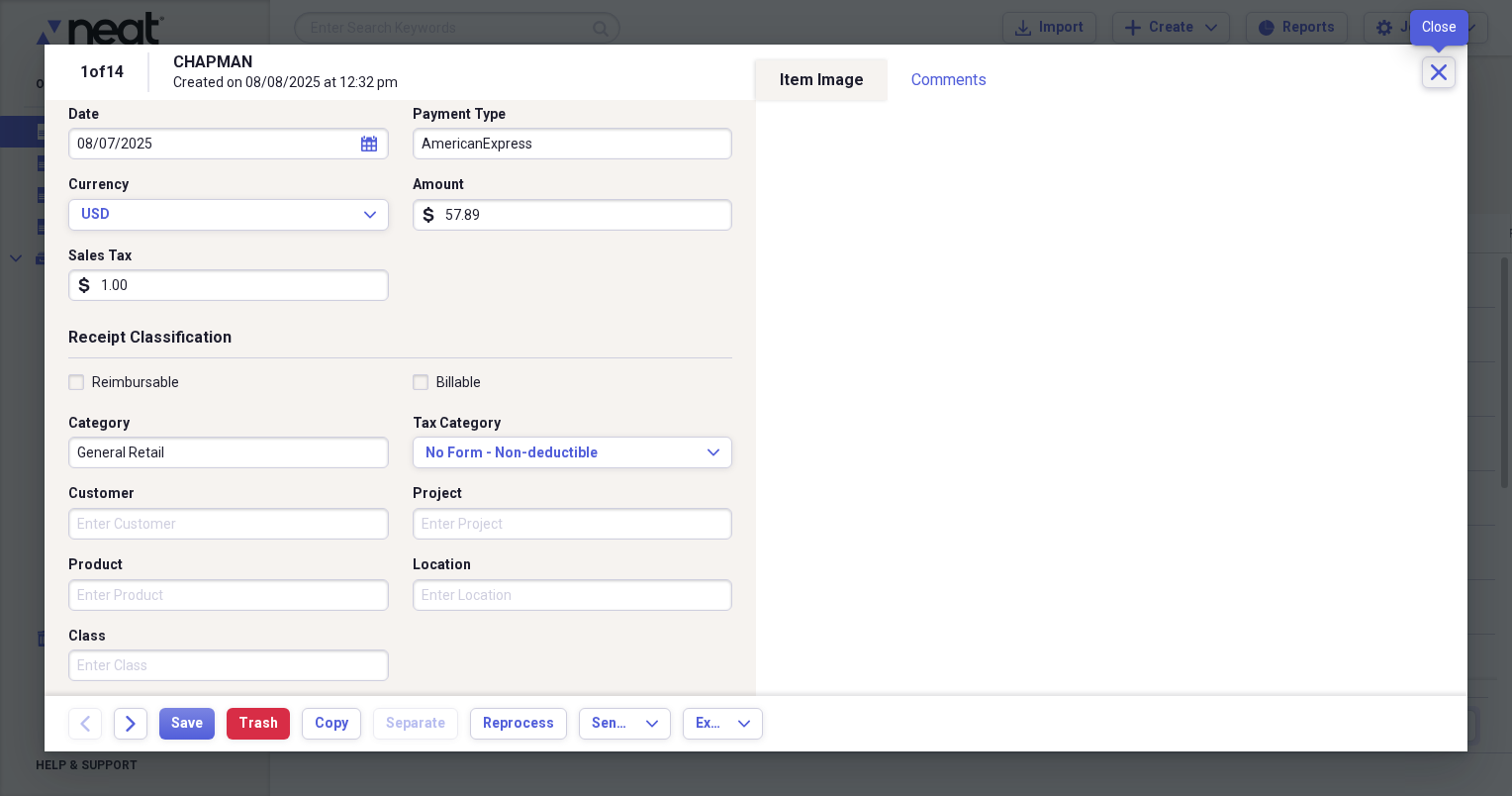 click 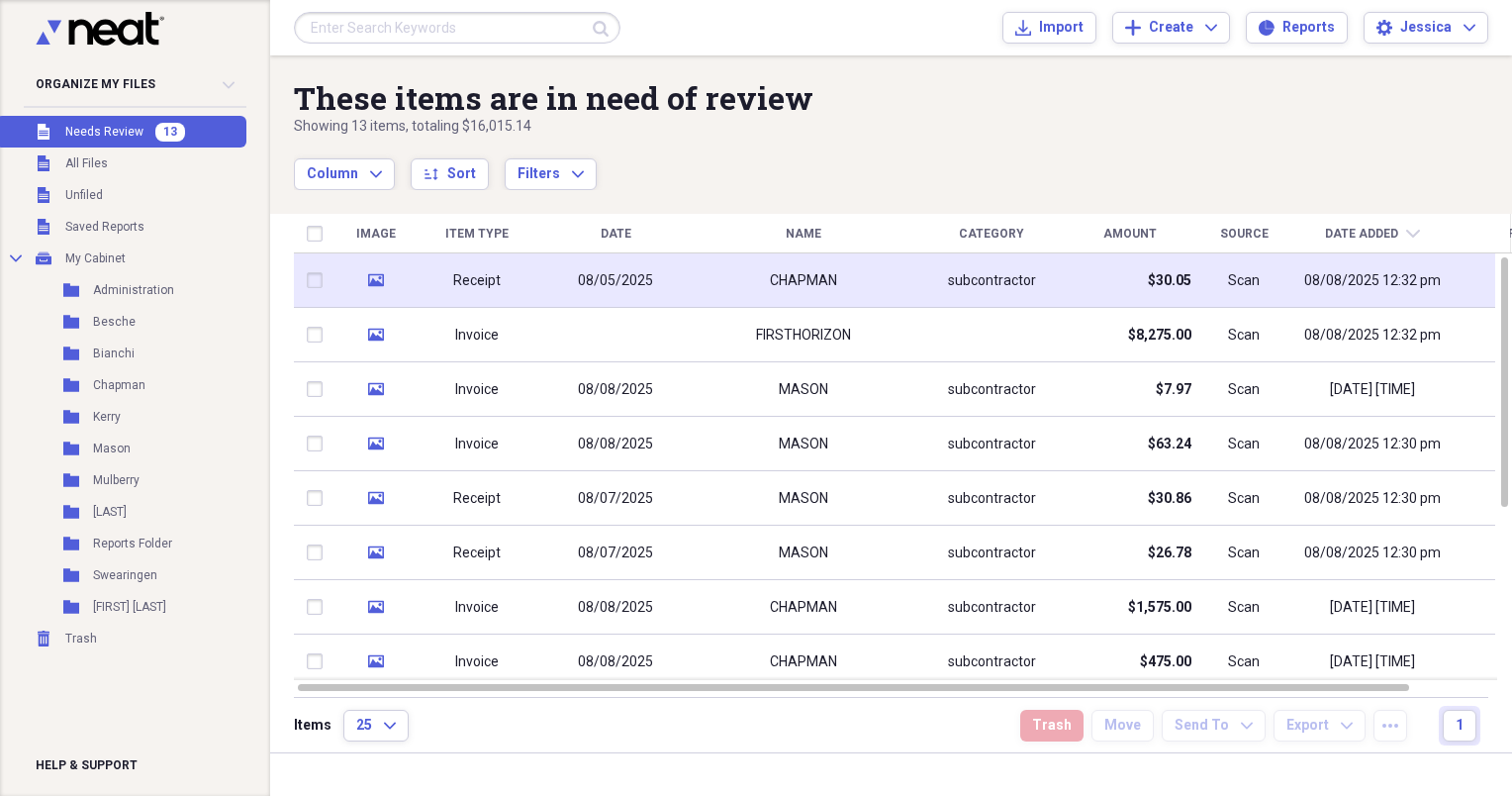 click on "08/05/2025" at bounding box center (615, 281) 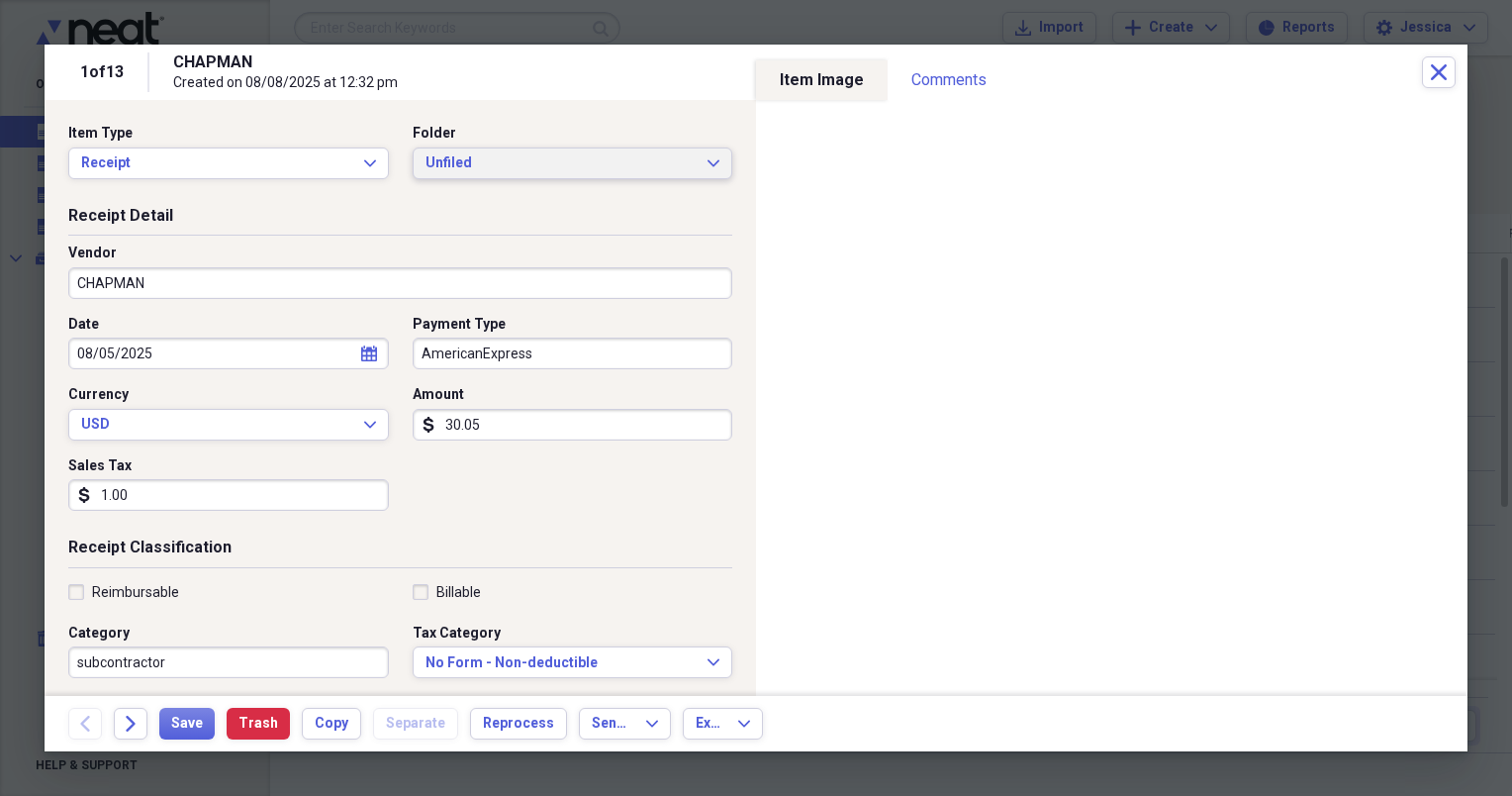 click on "Unfiled Expand" at bounding box center (573, 163) 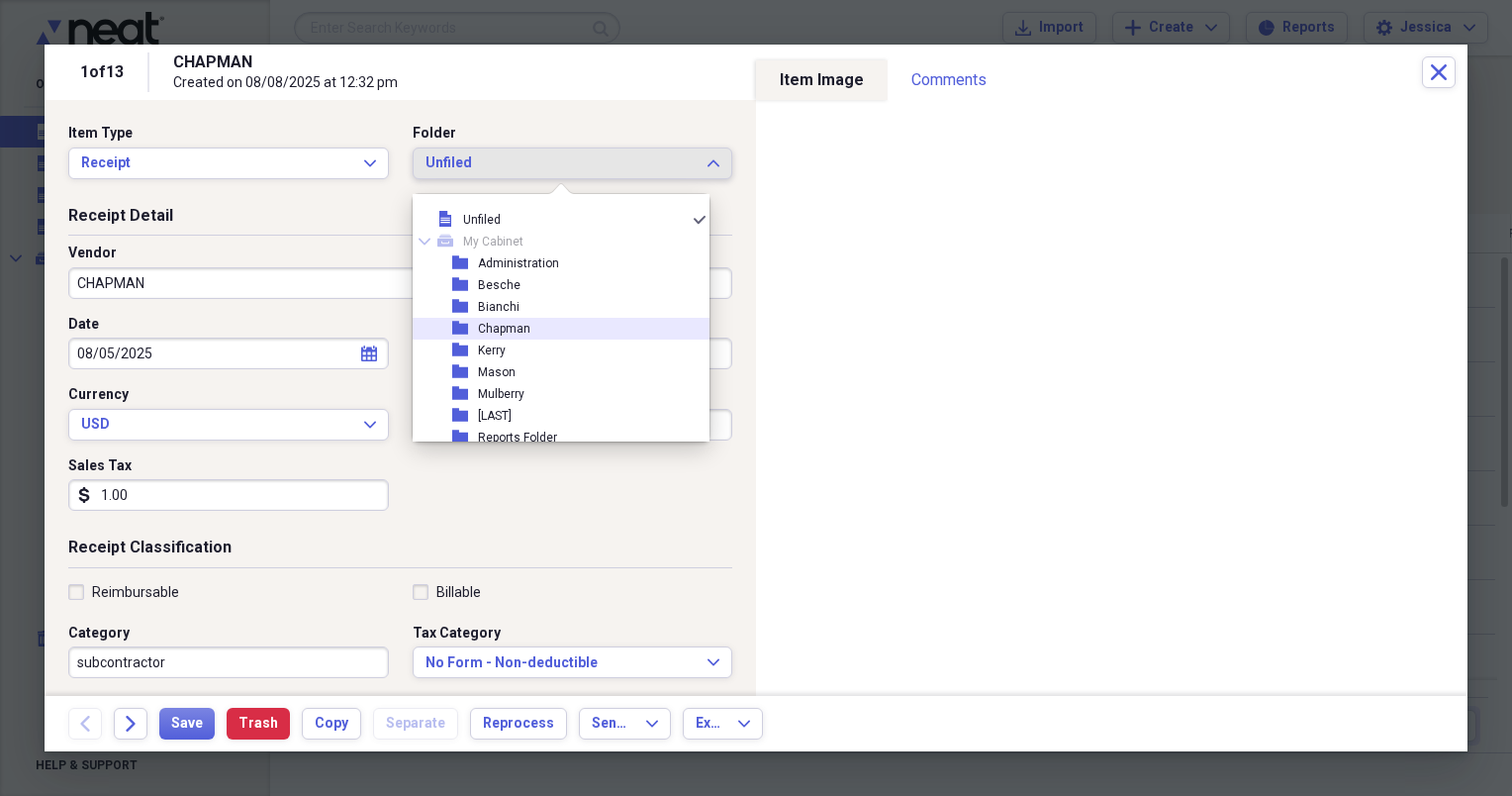 click on "Chapman" at bounding box center (504, 329) 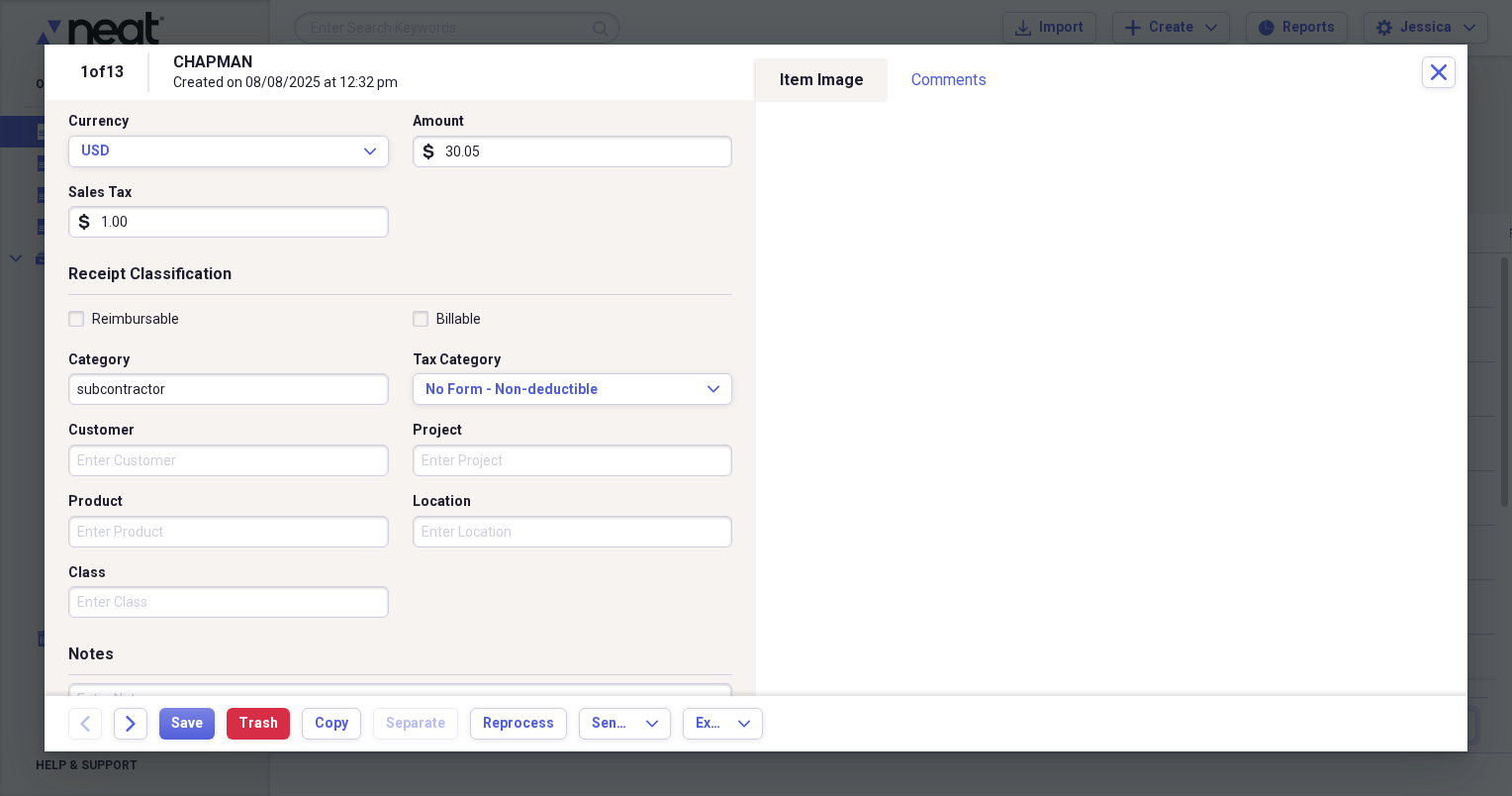 scroll, scrollTop: 253, scrollLeft: 0, axis: vertical 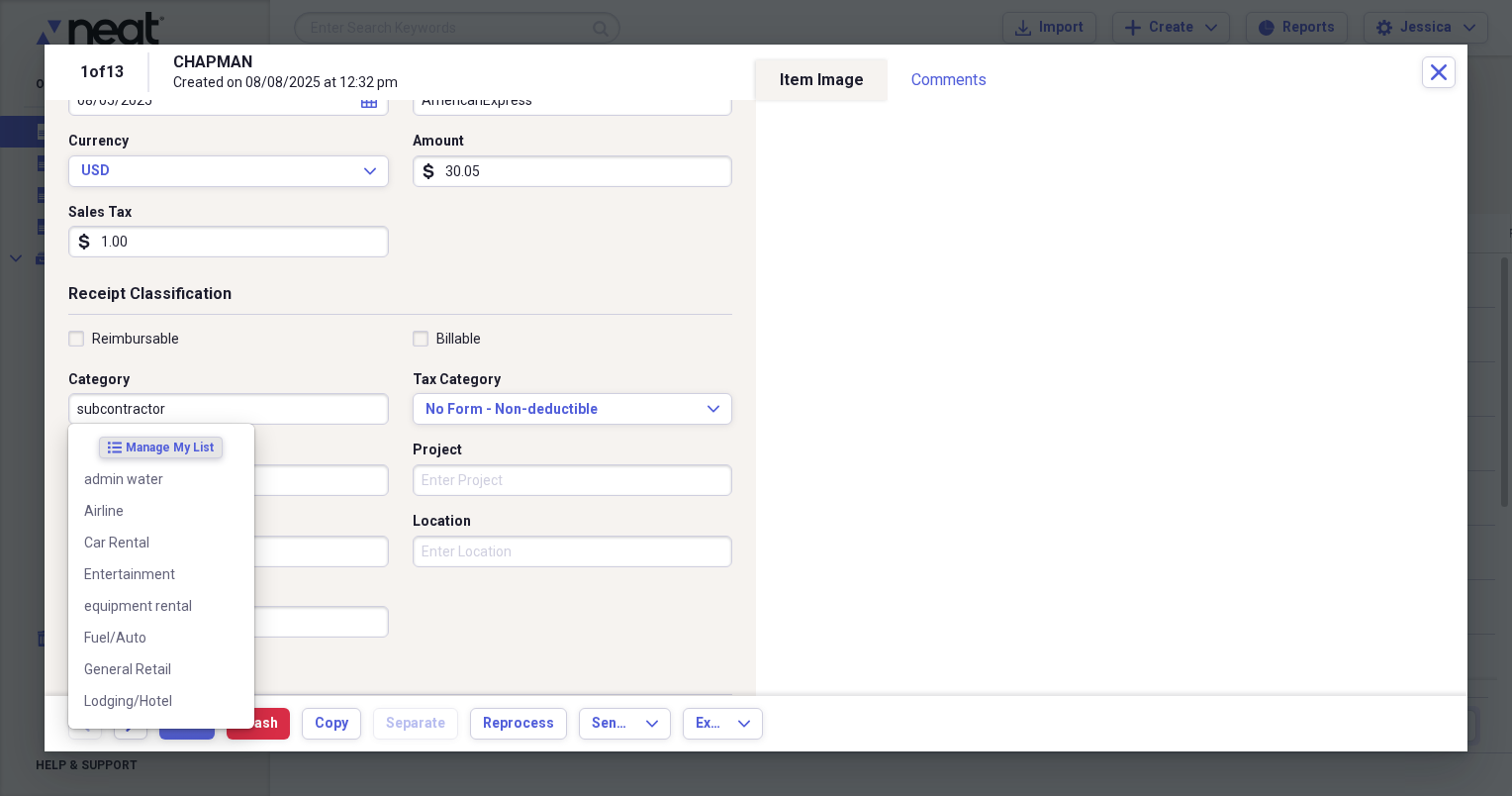 click on "subcontractor" at bounding box center [229, 409] 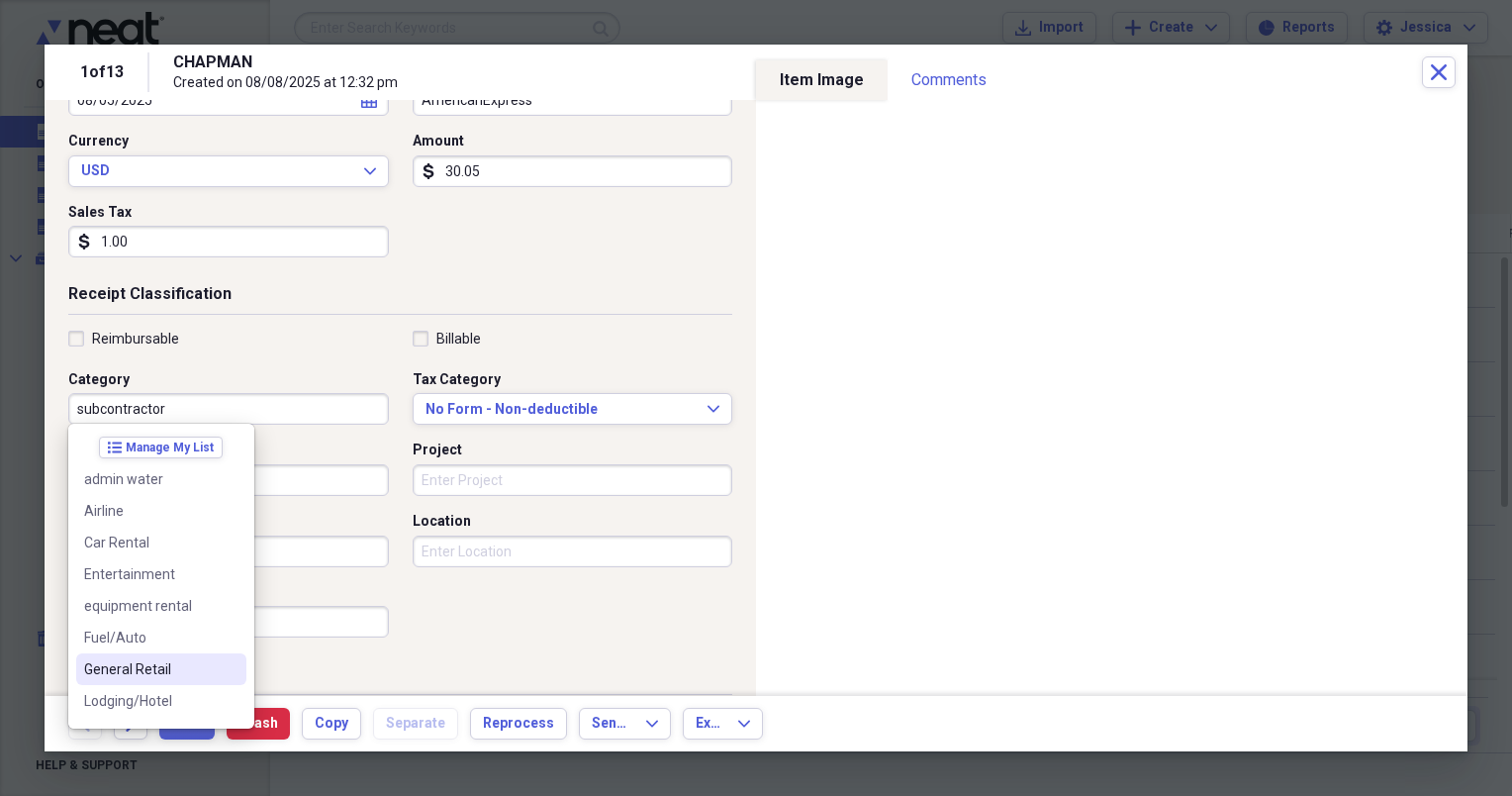 click on "General Retail" at bounding box center (149, 669) 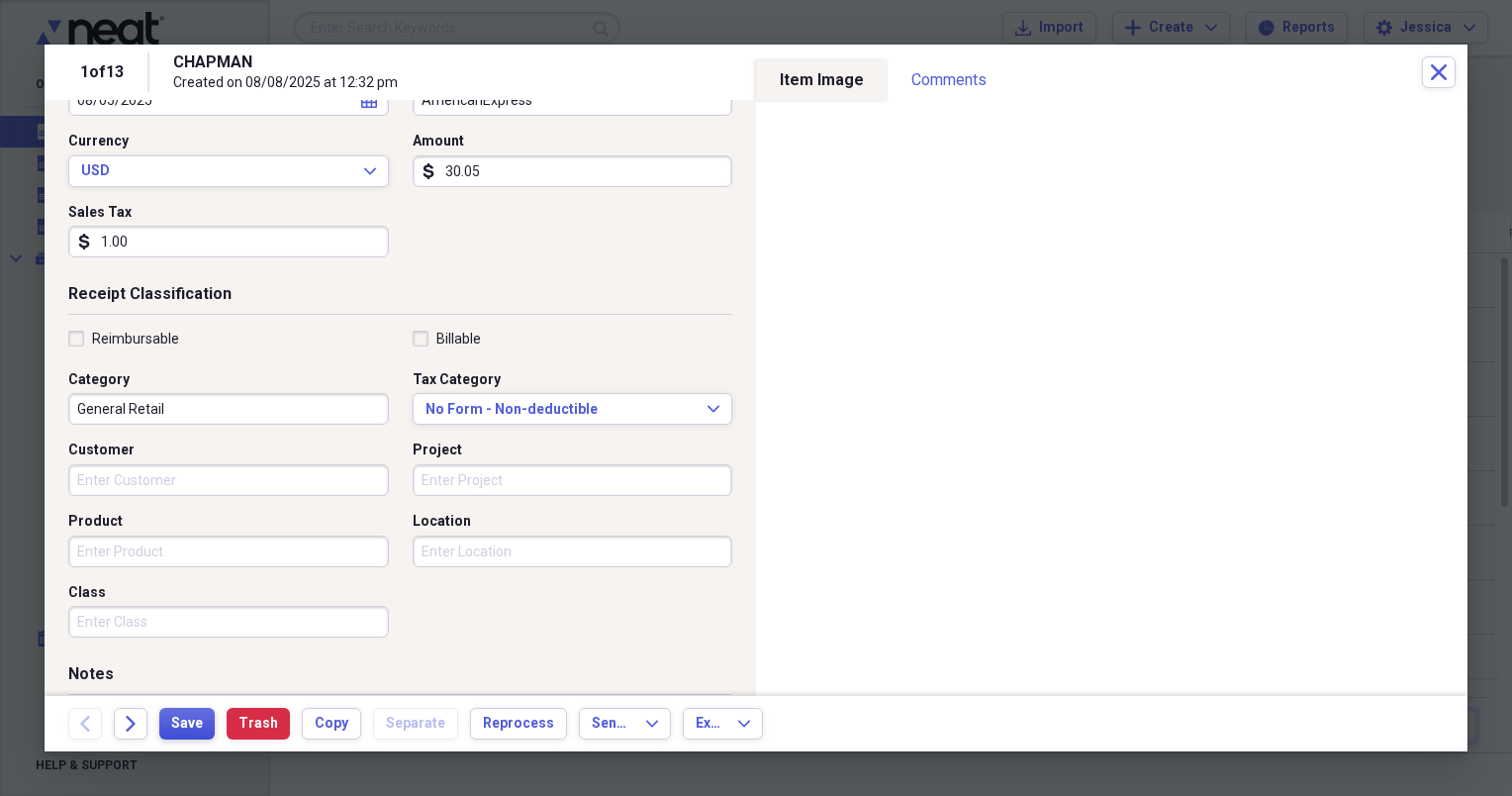 click on "Save" at bounding box center [187, 724] 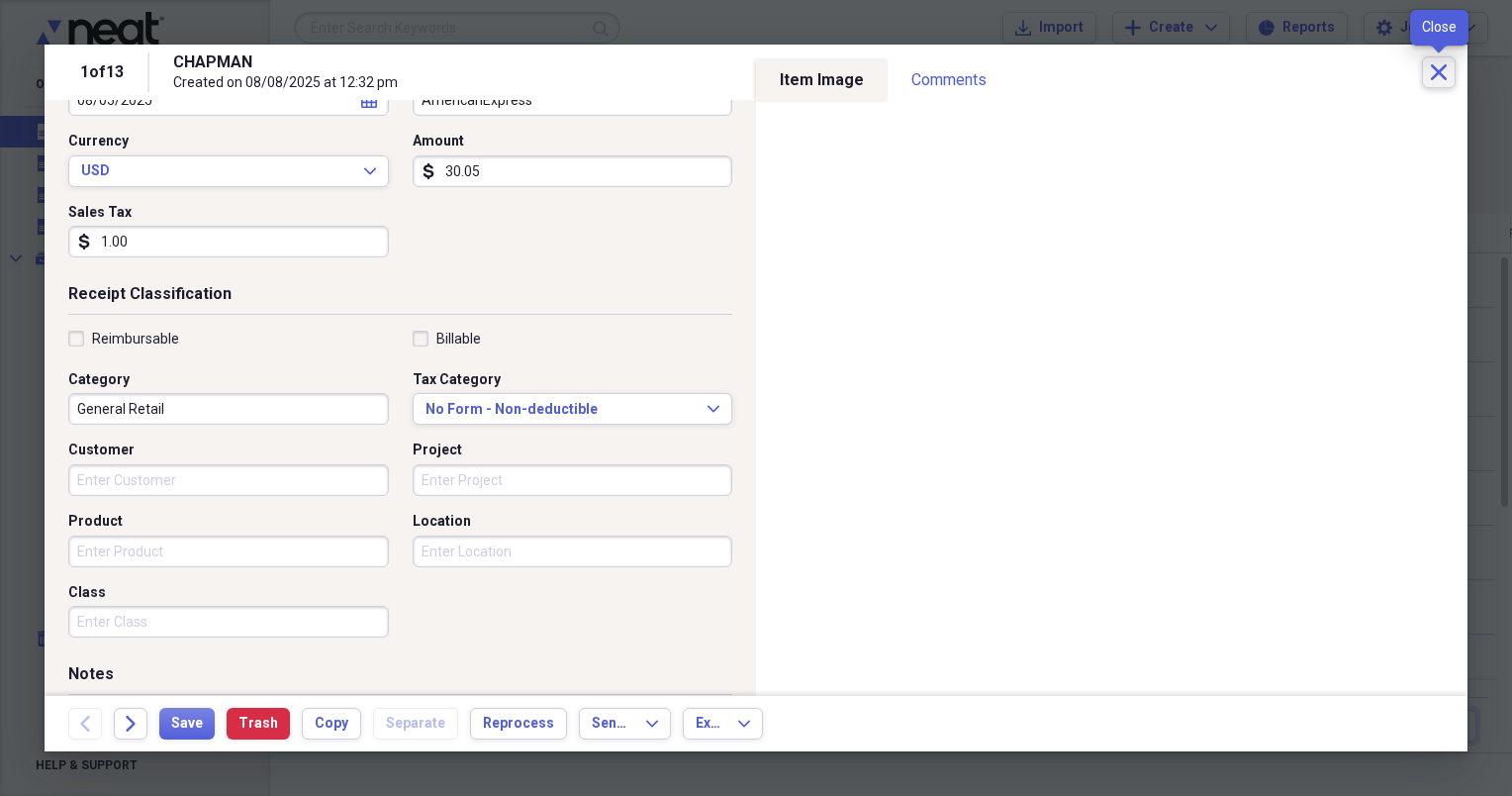 click on "Close" 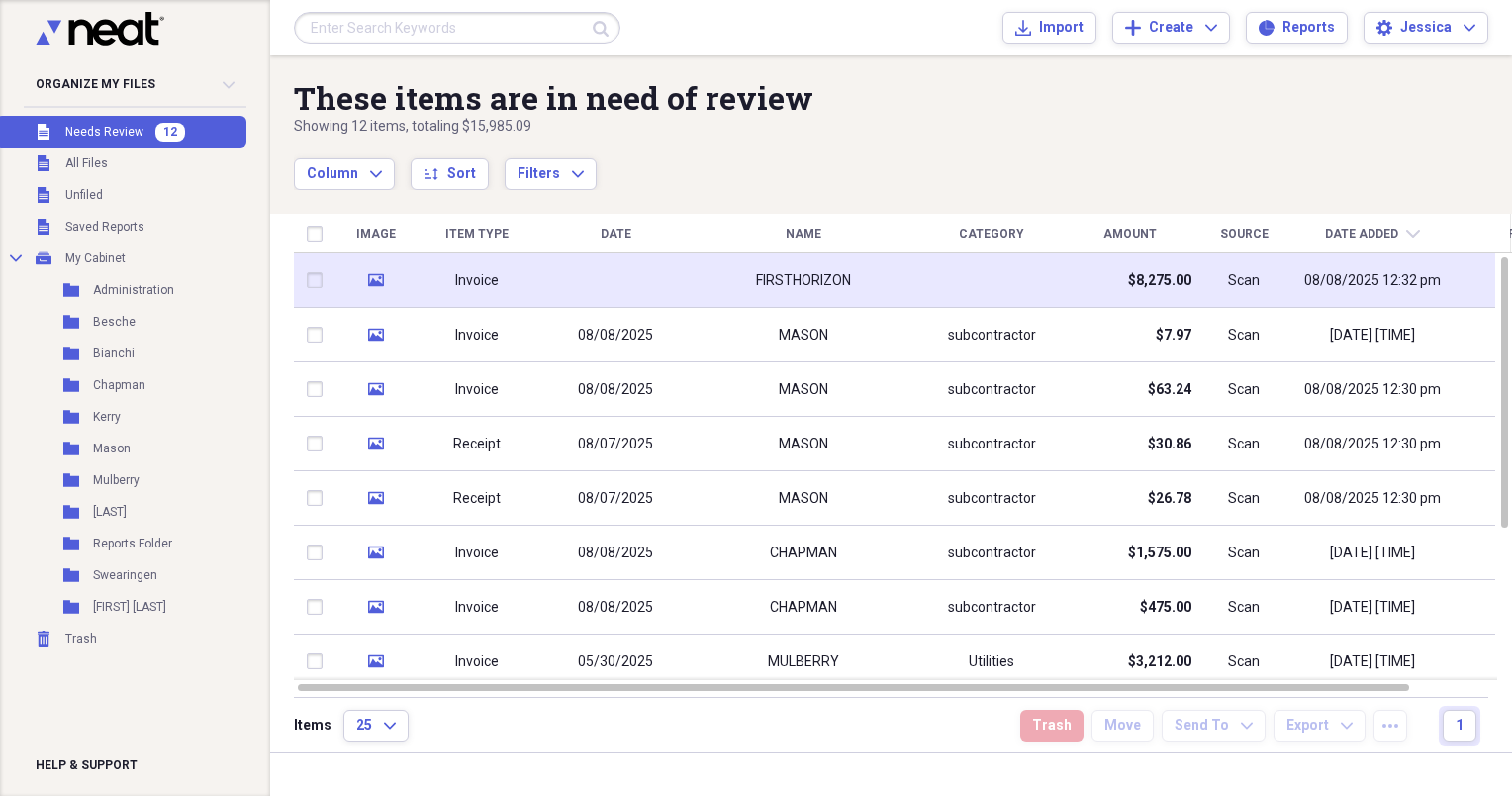 click on "FIRSTHORIZON" at bounding box center [803, 280] 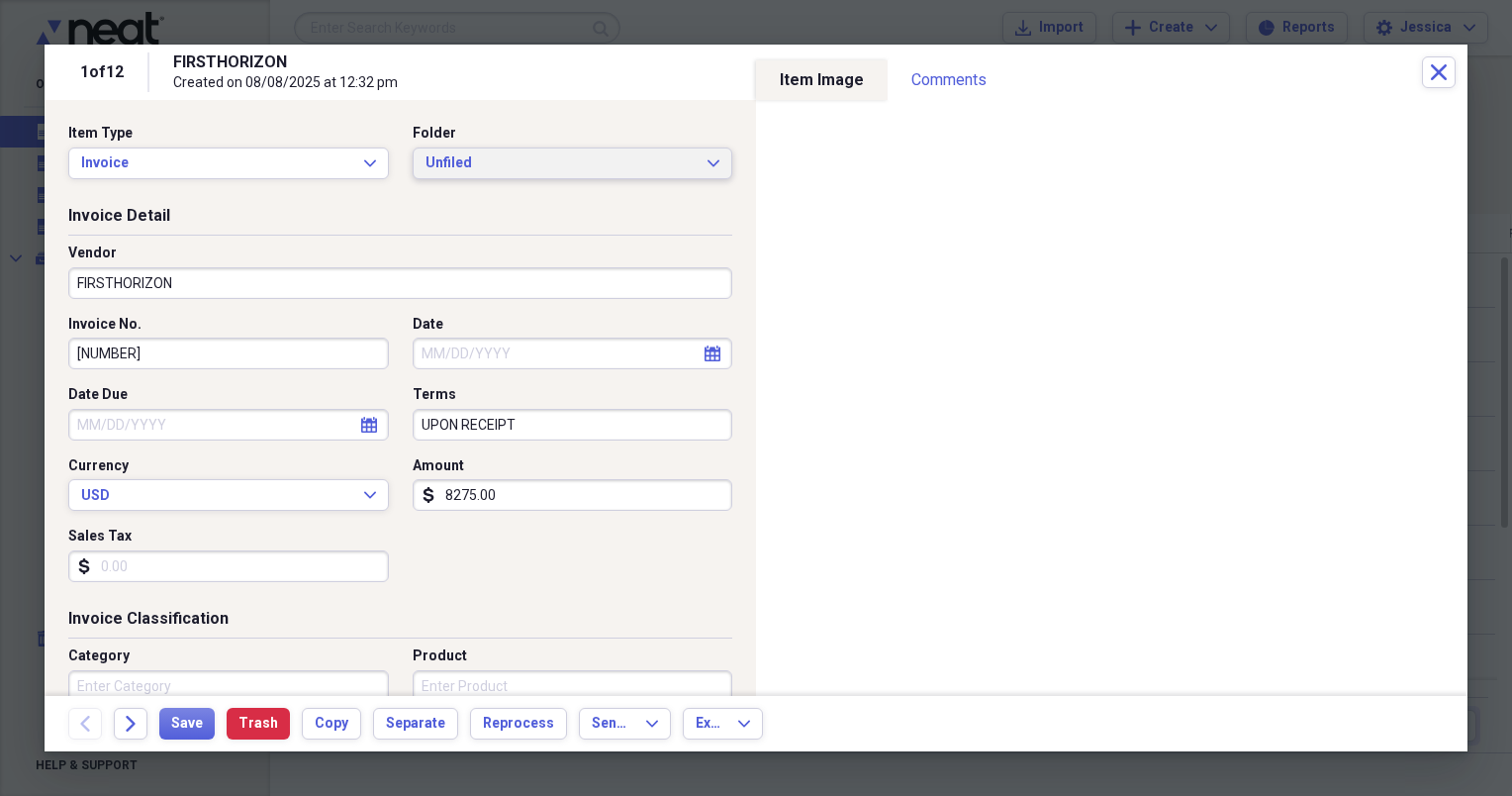 click on "Expand" 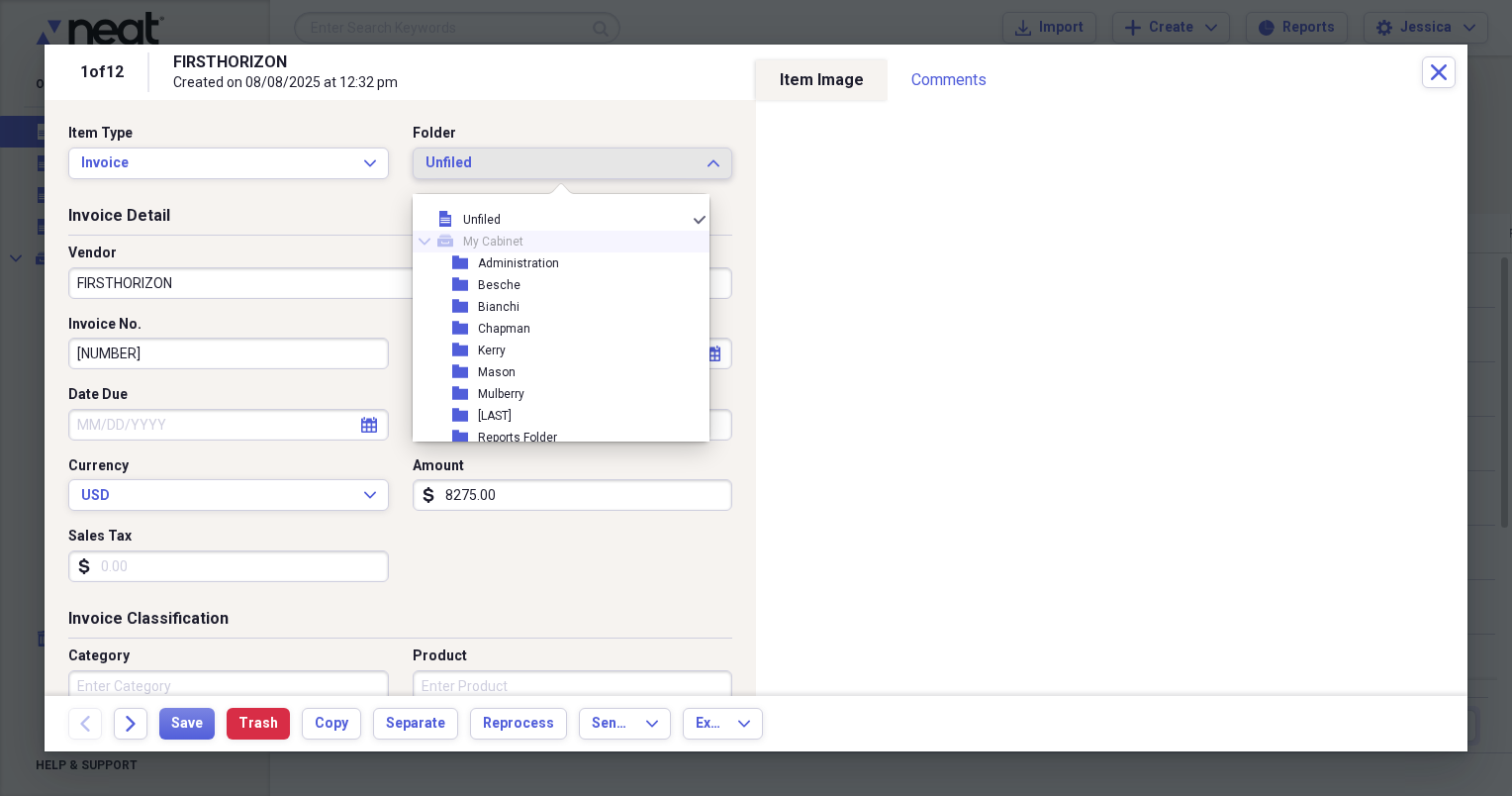 scroll, scrollTop: 71, scrollLeft: 0, axis: vertical 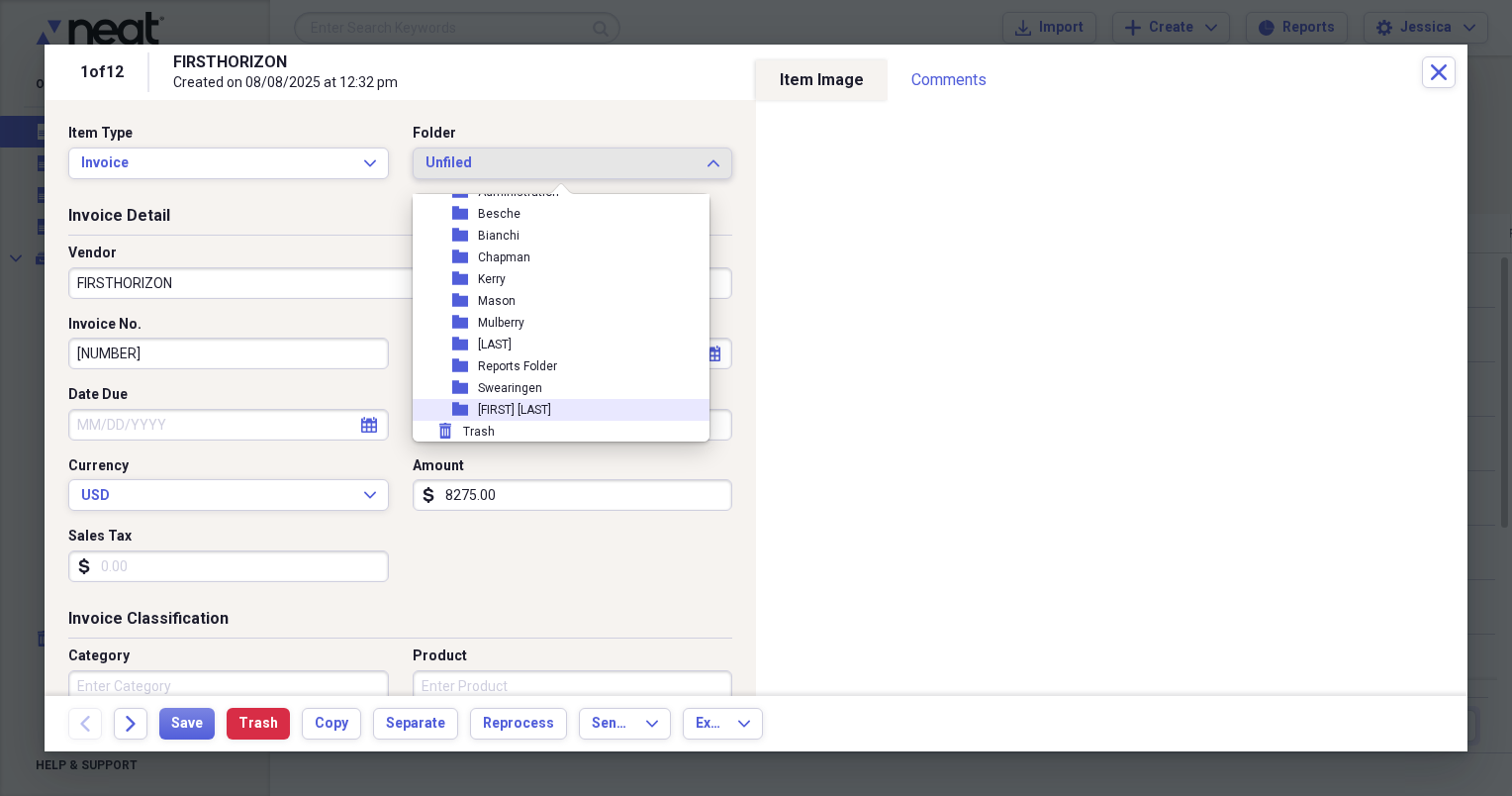 click on "[FIRST] [LAST]" at bounding box center (515, 410) 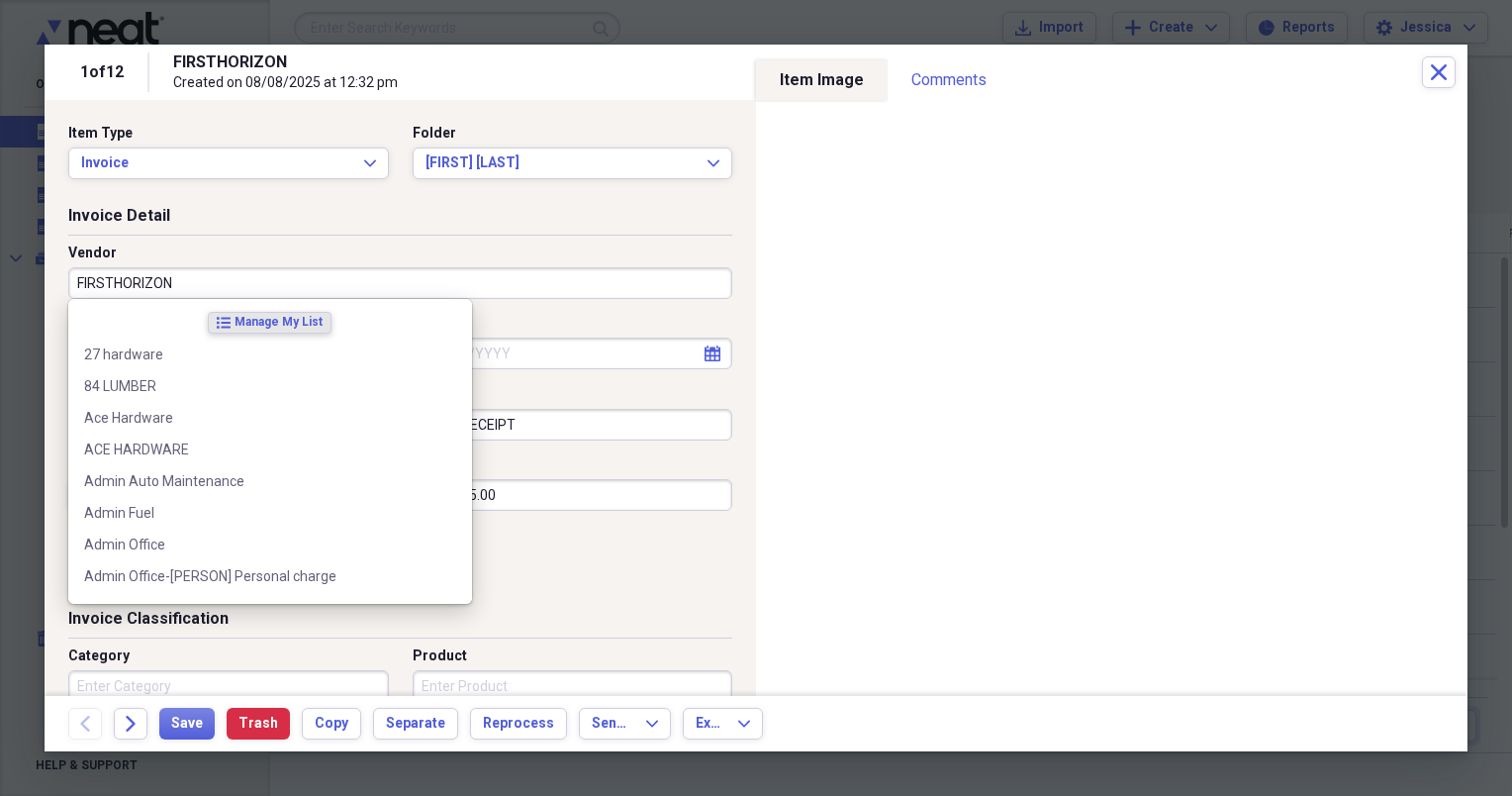click on "FIRSTHORIZON" at bounding box center (400, 283) 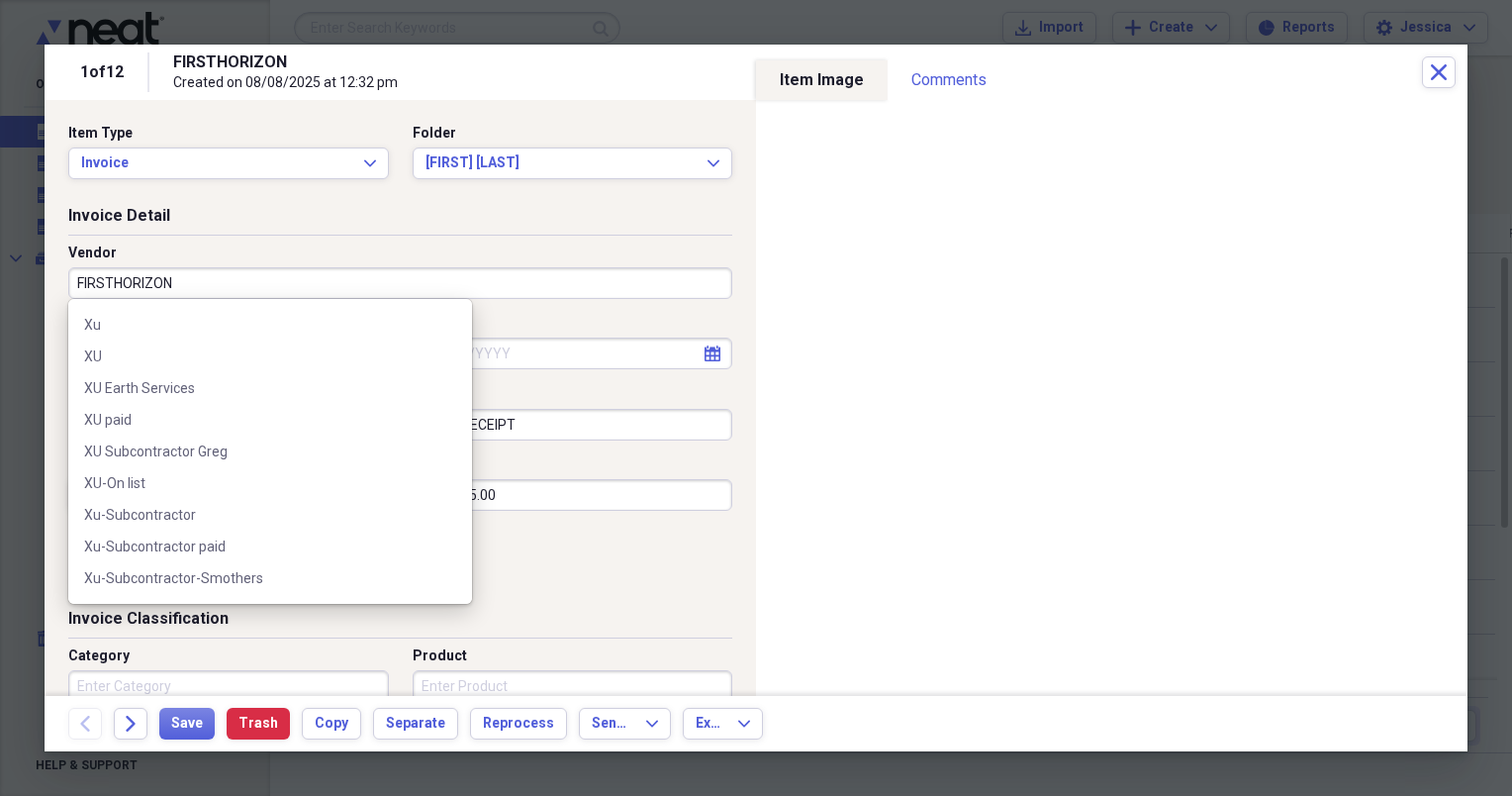 scroll, scrollTop: 2816, scrollLeft: 0, axis: vertical 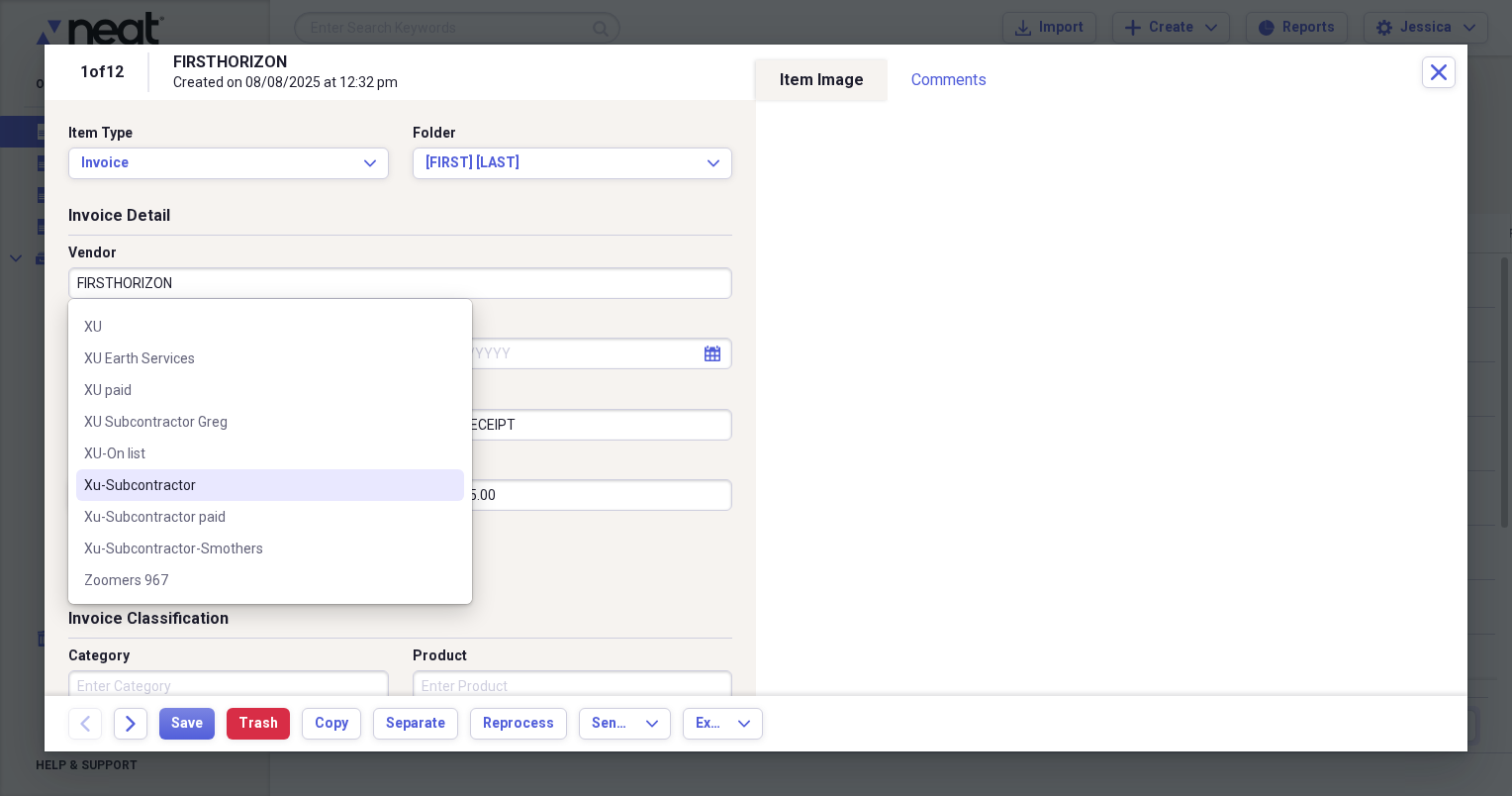 click on "Xu-Subcontractor" at bounding box center (258, 485) 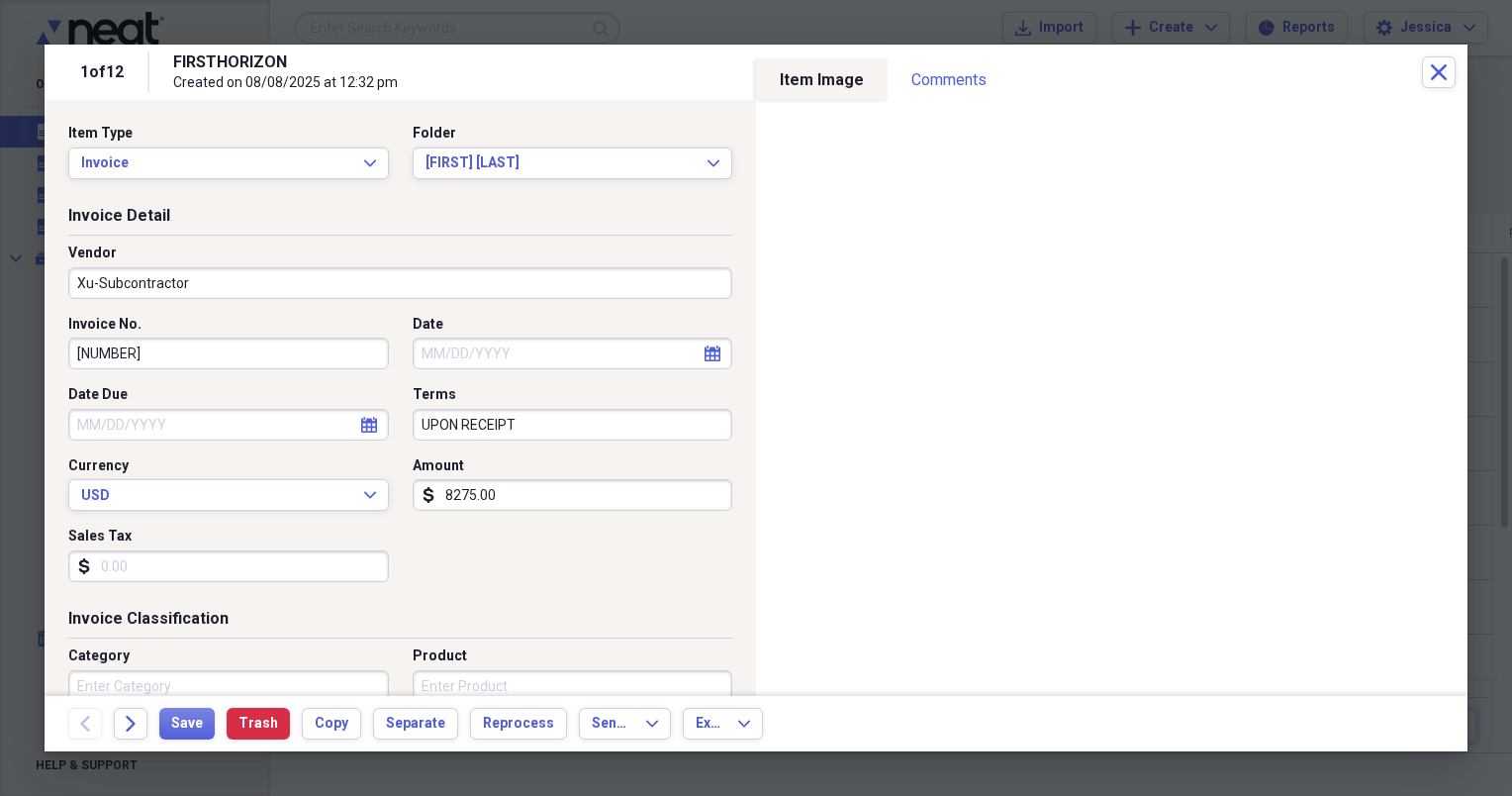 type on "subcontractor" 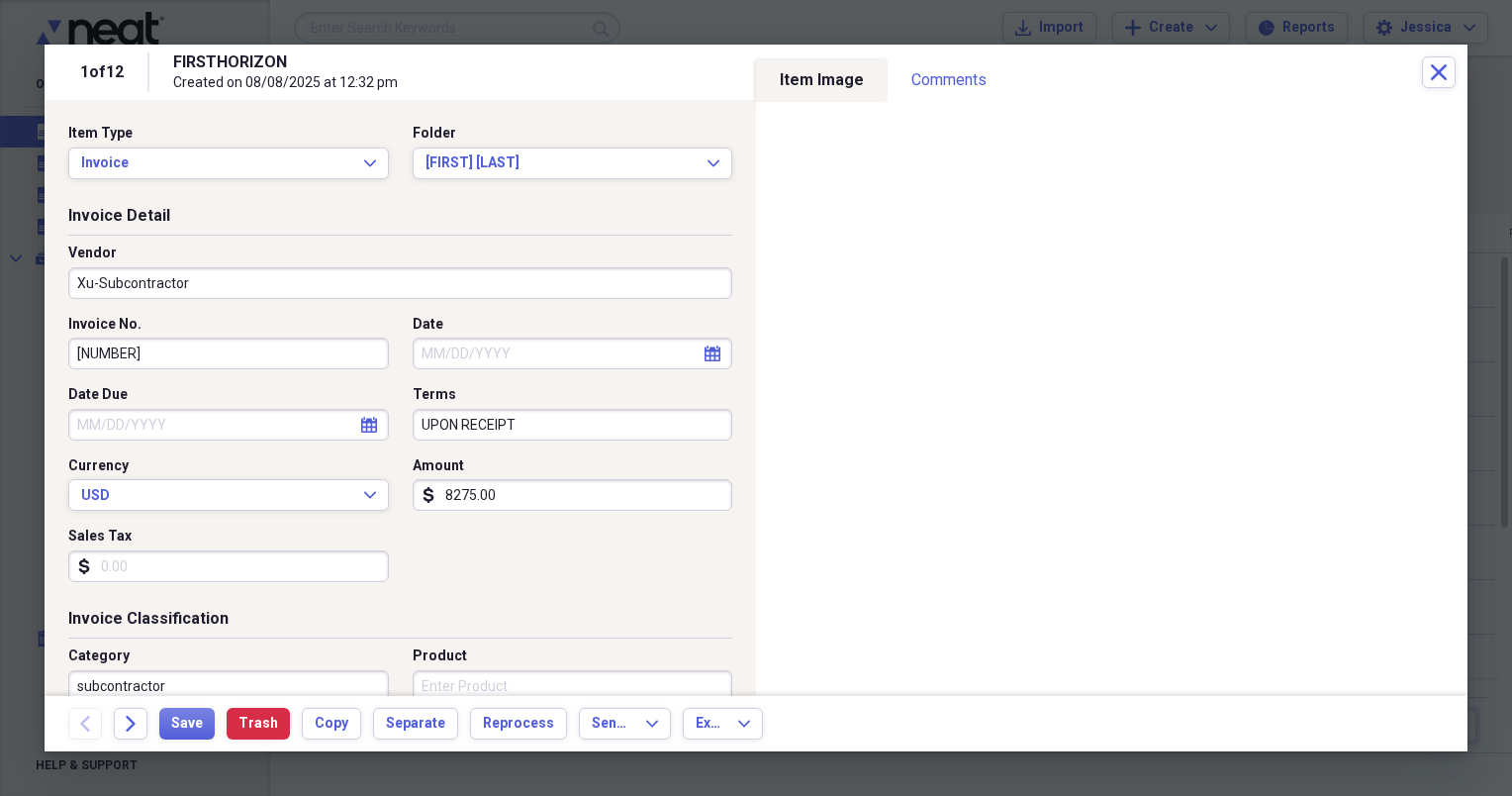 click on "Xu-Subcontractor" at bounding box center (400, 283) 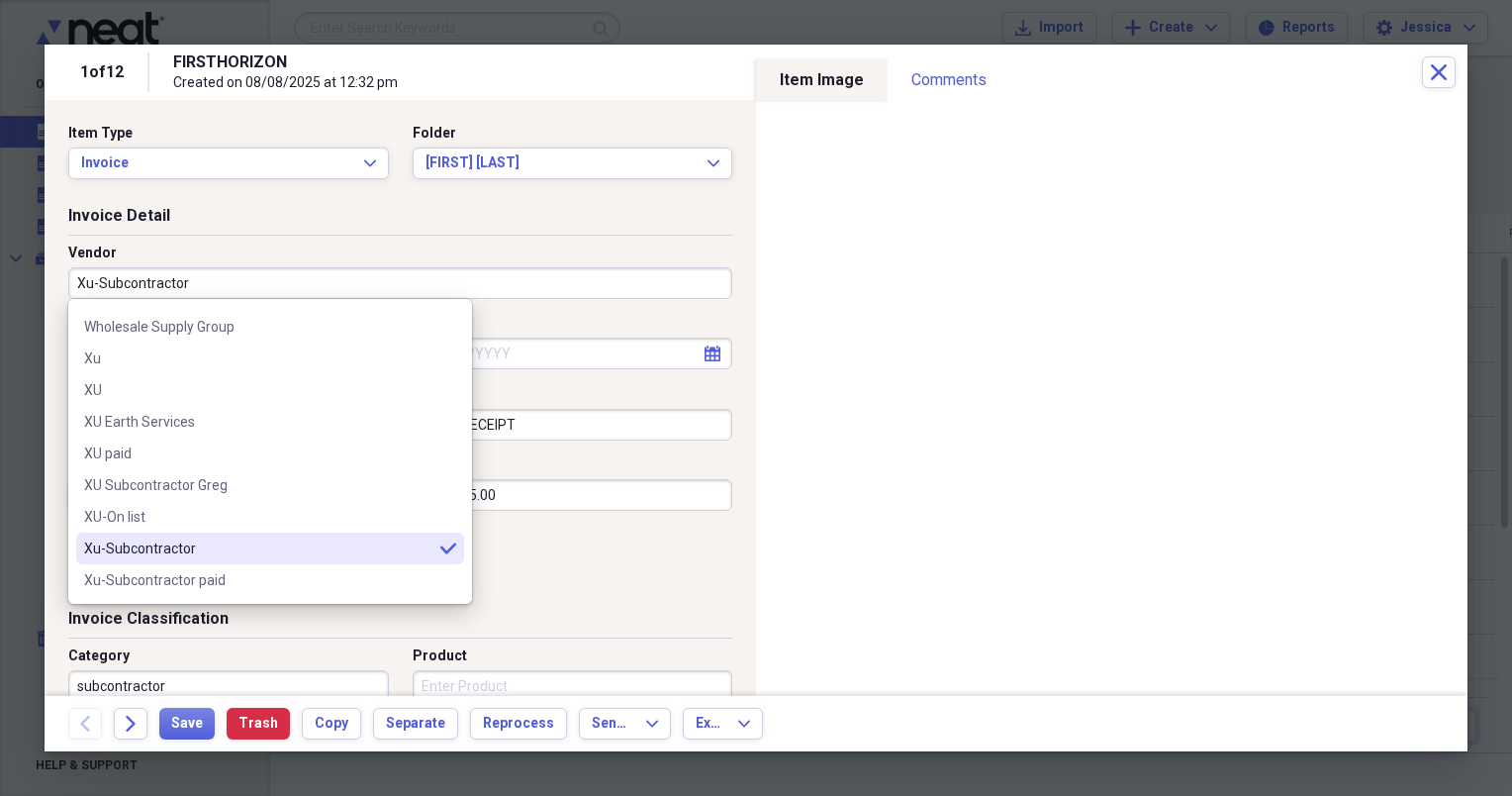 scroll, scrollTop: 0, scrollLeft: 0, axis: both 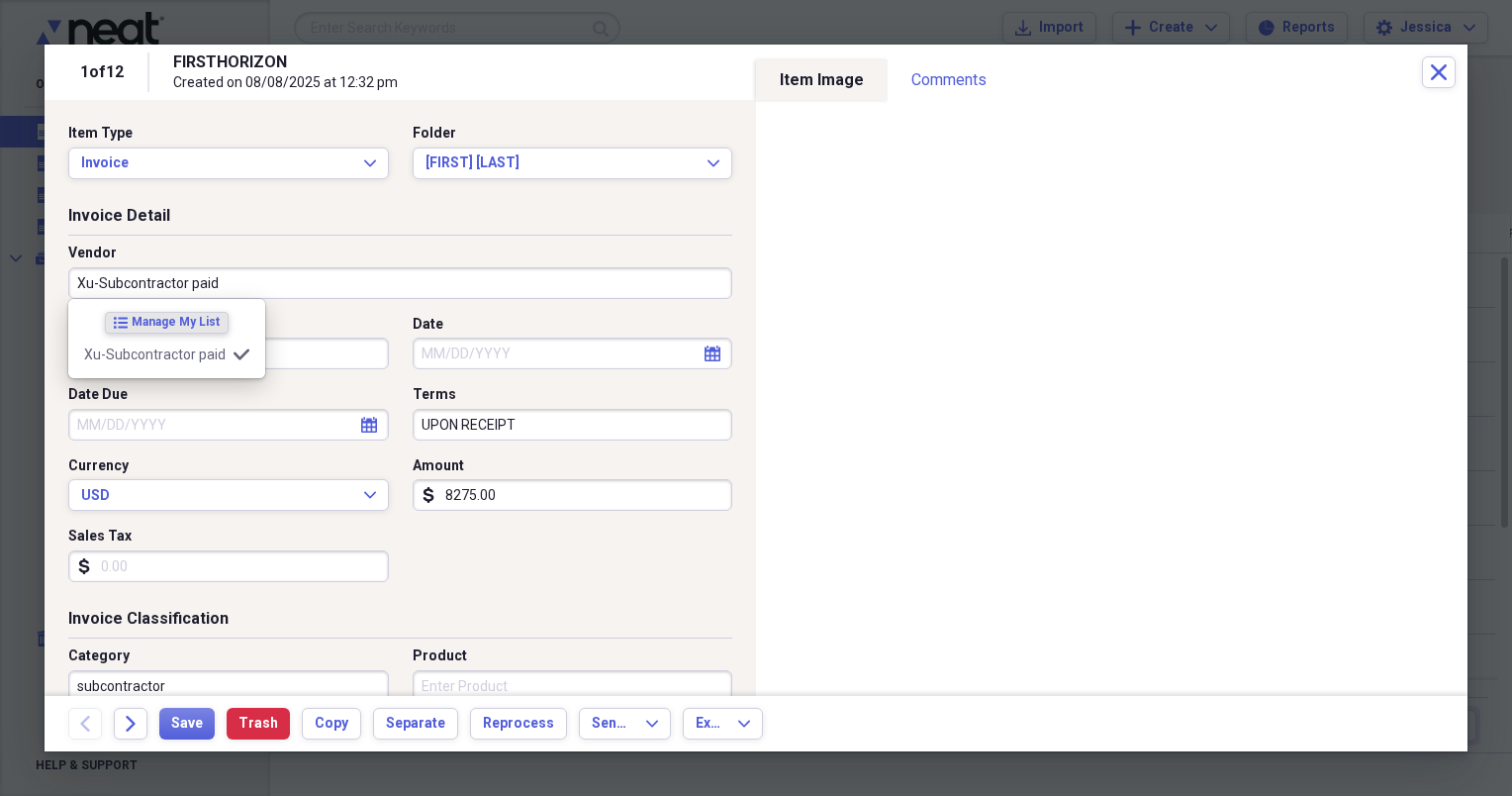 type on "Xu-Subcontractor paid" 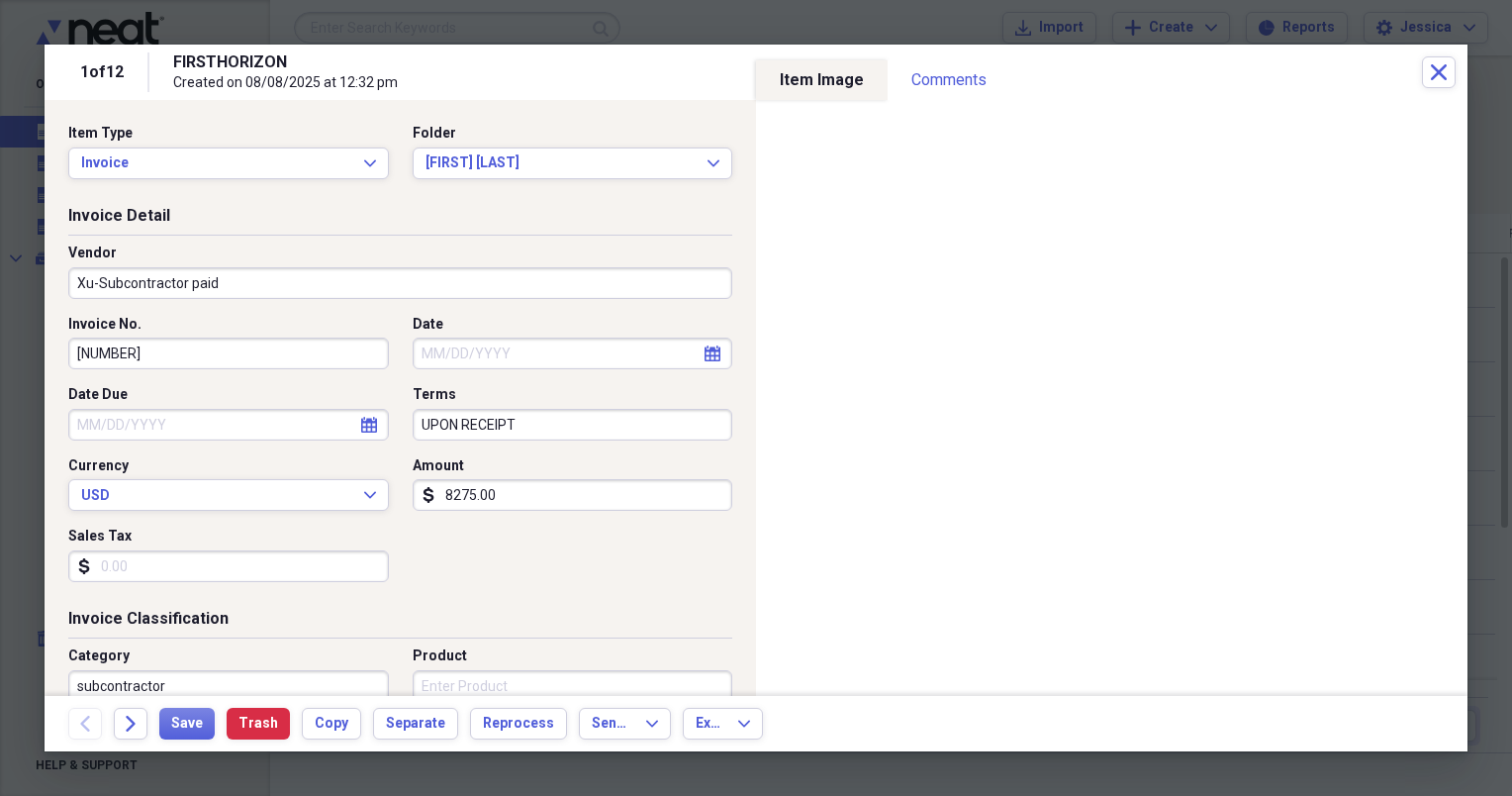 click on "8275.00" at bounding box center (573, 495) 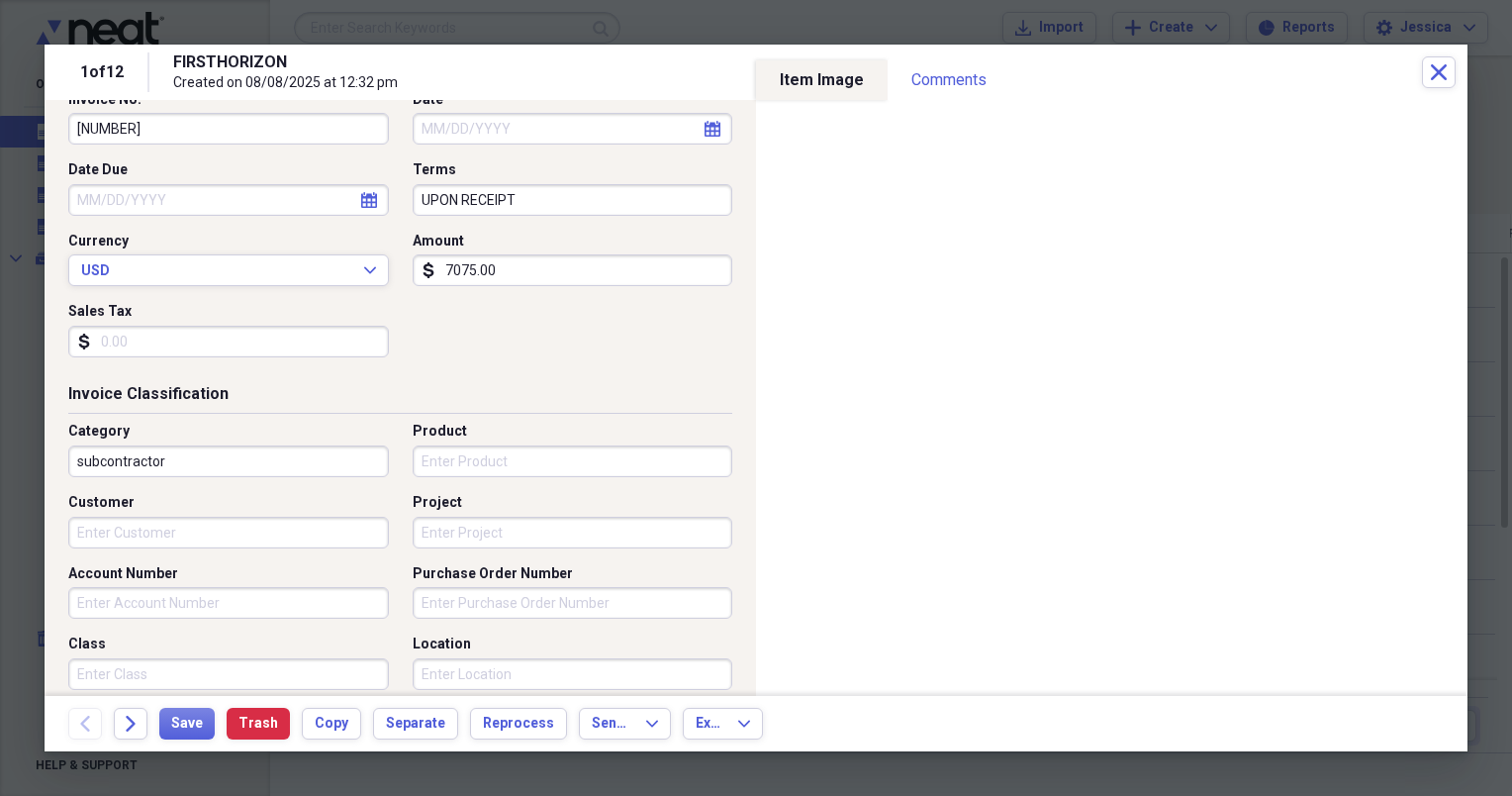 scroll, scrollTop: 264, scrollLeft: 0, axis: vertical 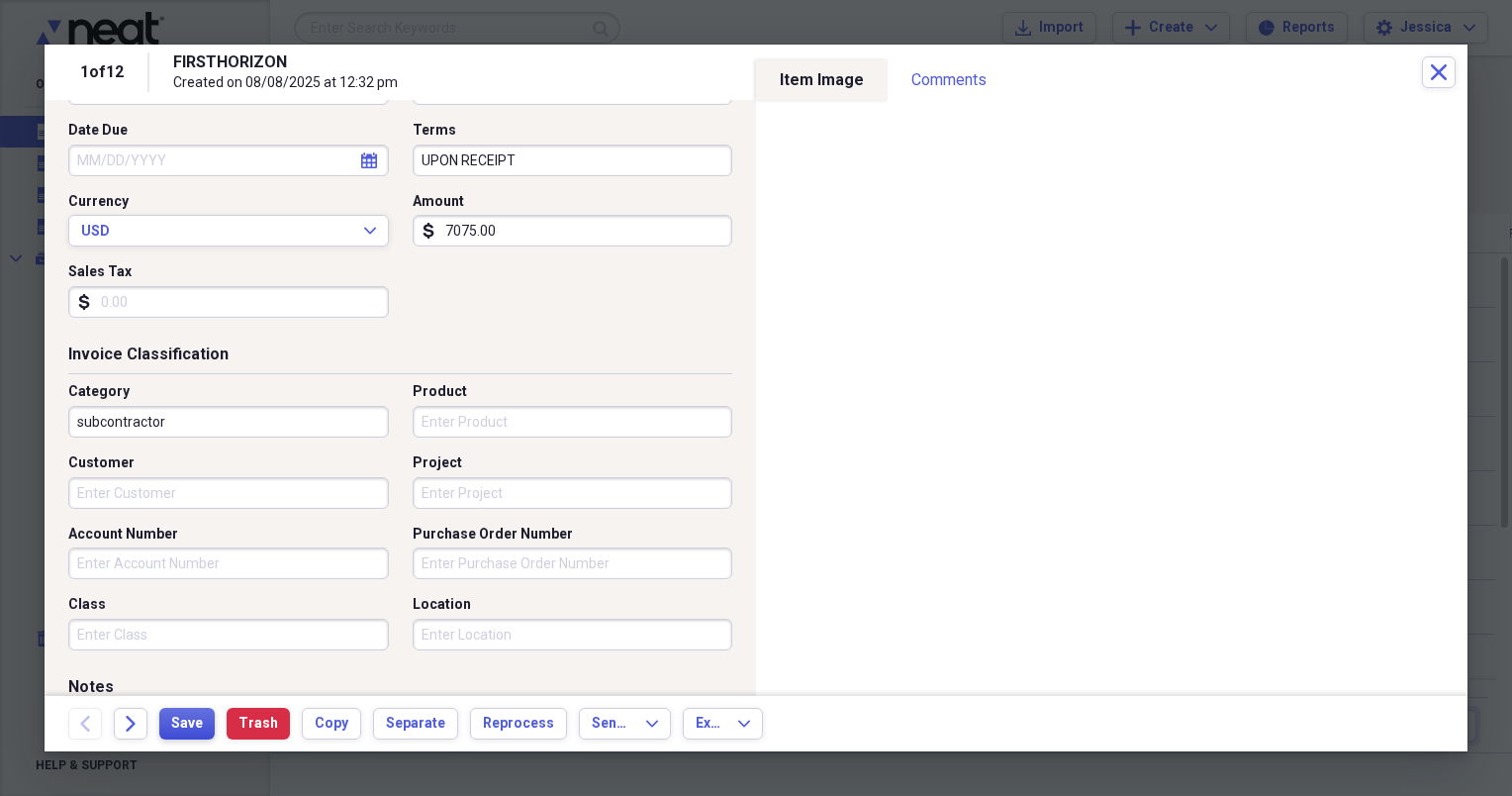 type on "7075.00" 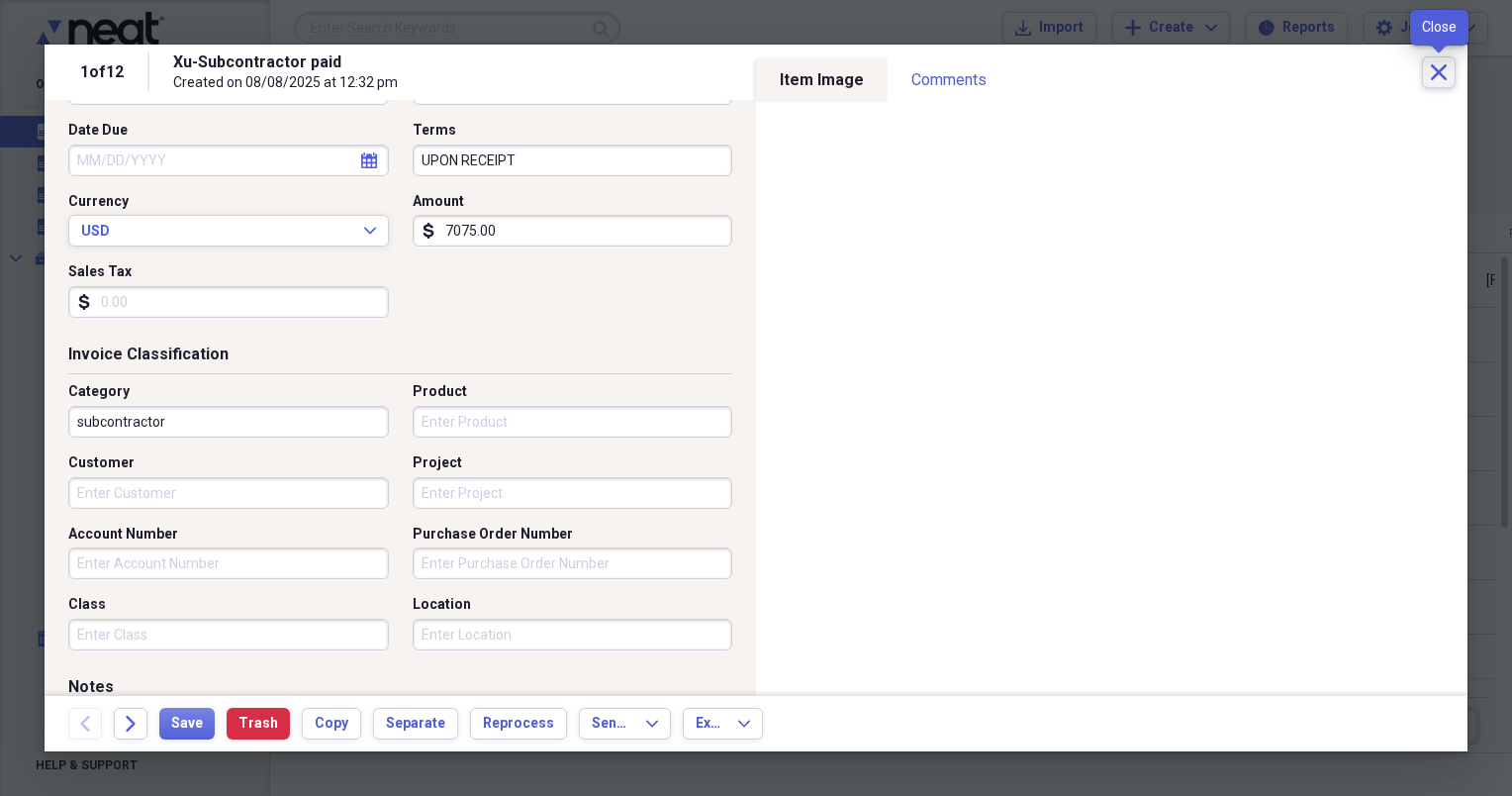 click 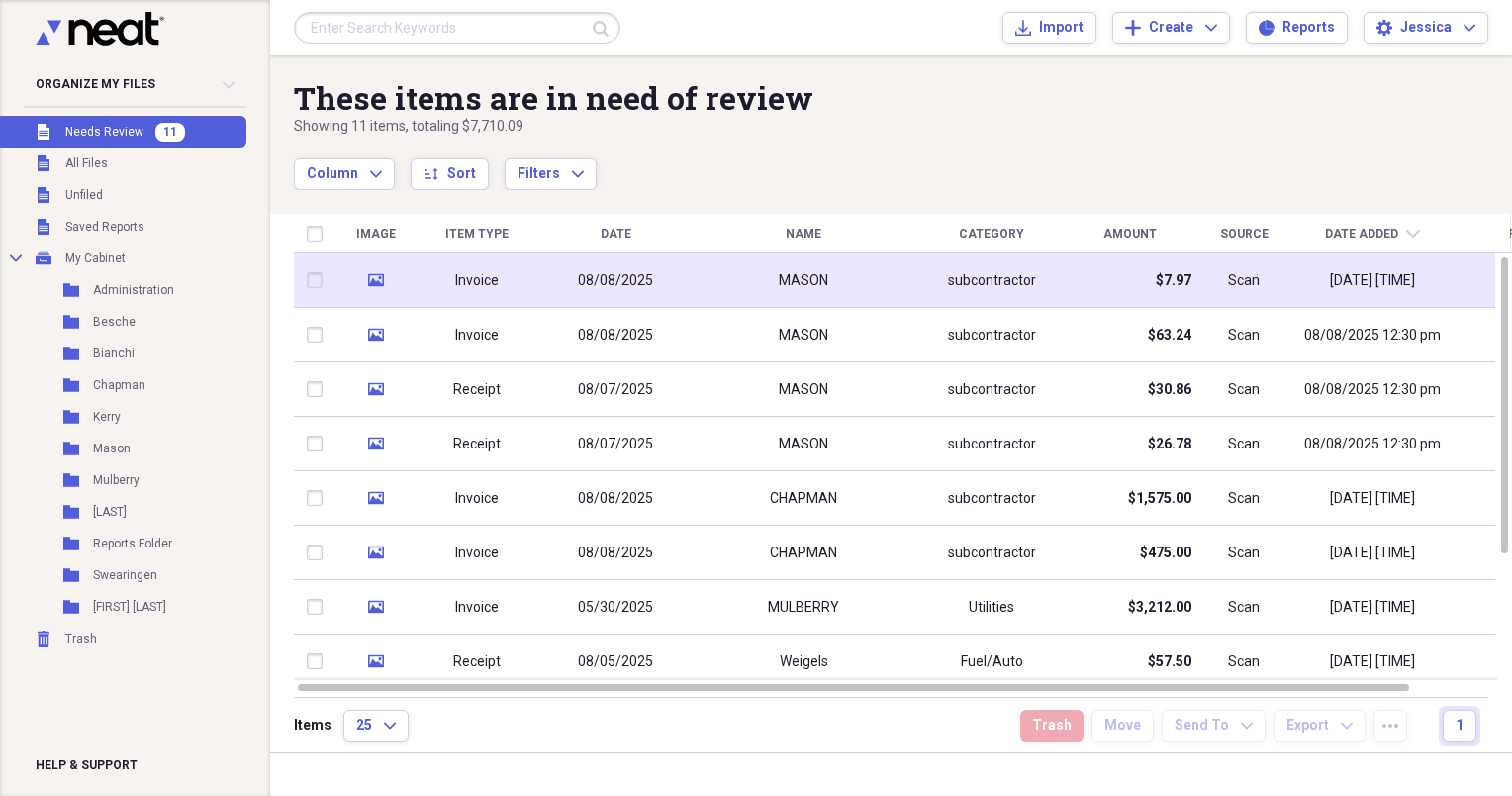 click on "MASON" at bounding box center [803, 280] 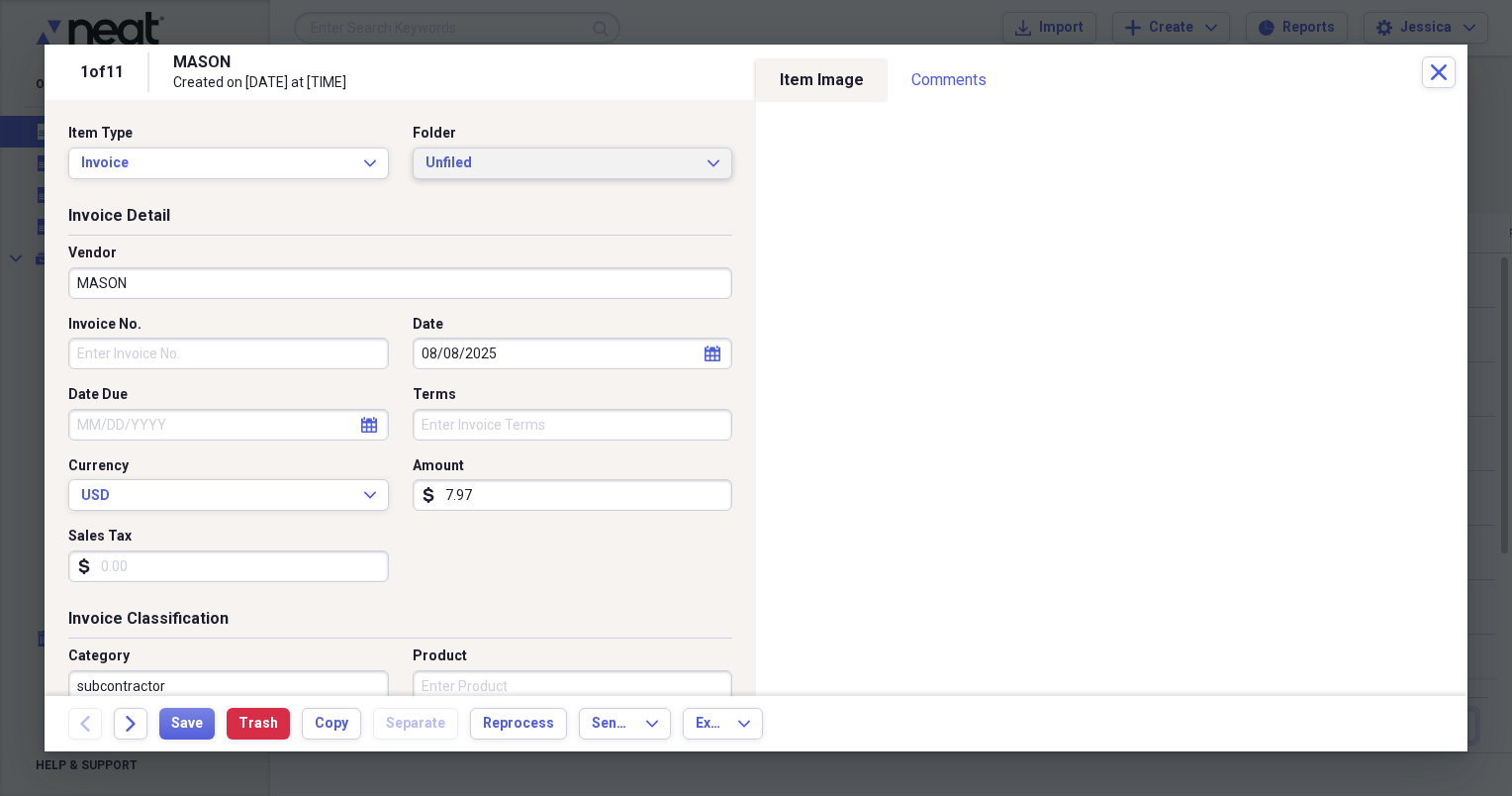 click on "Expand" 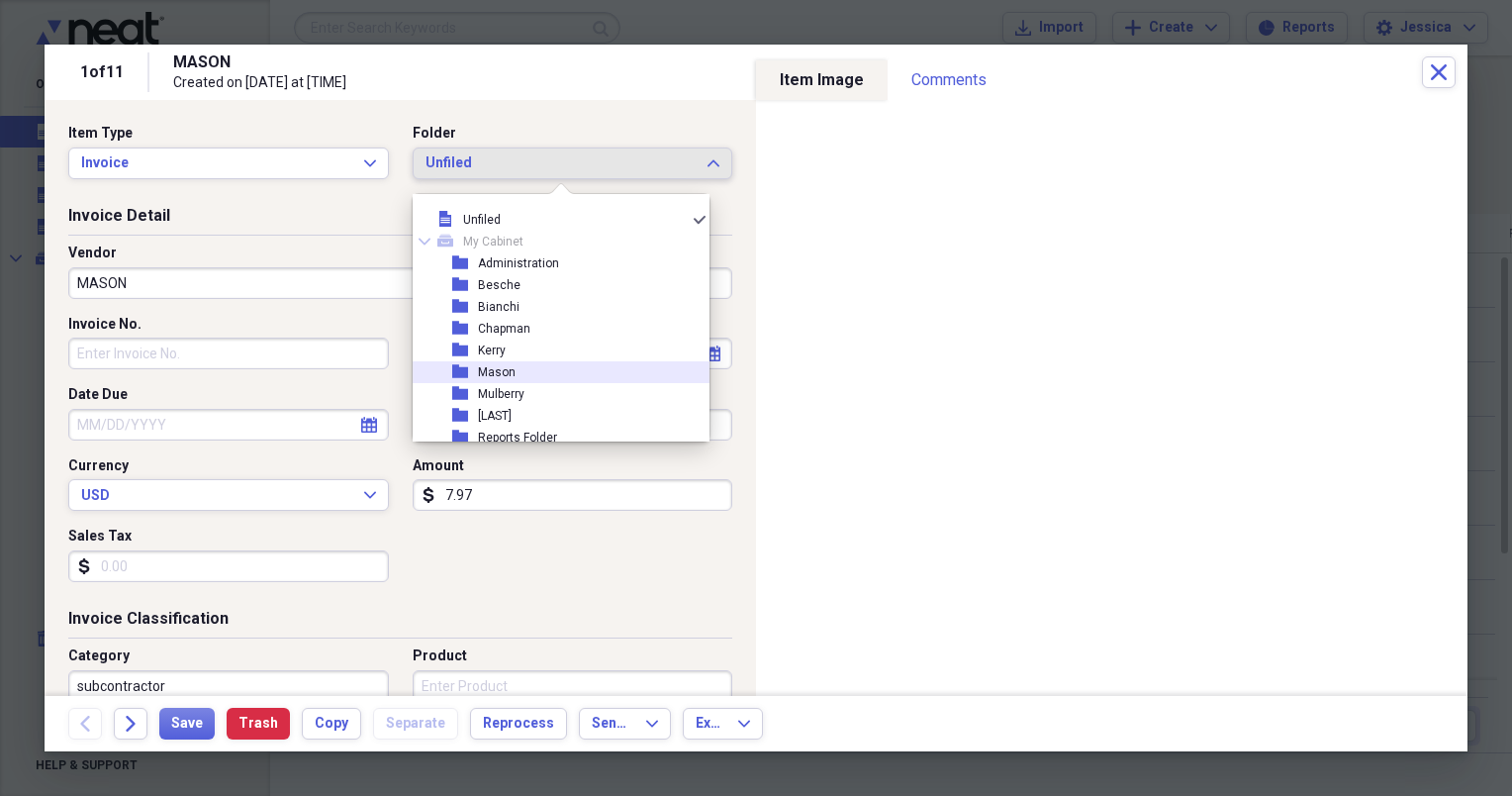 click on "Mason" at bounding box center [497, 372] 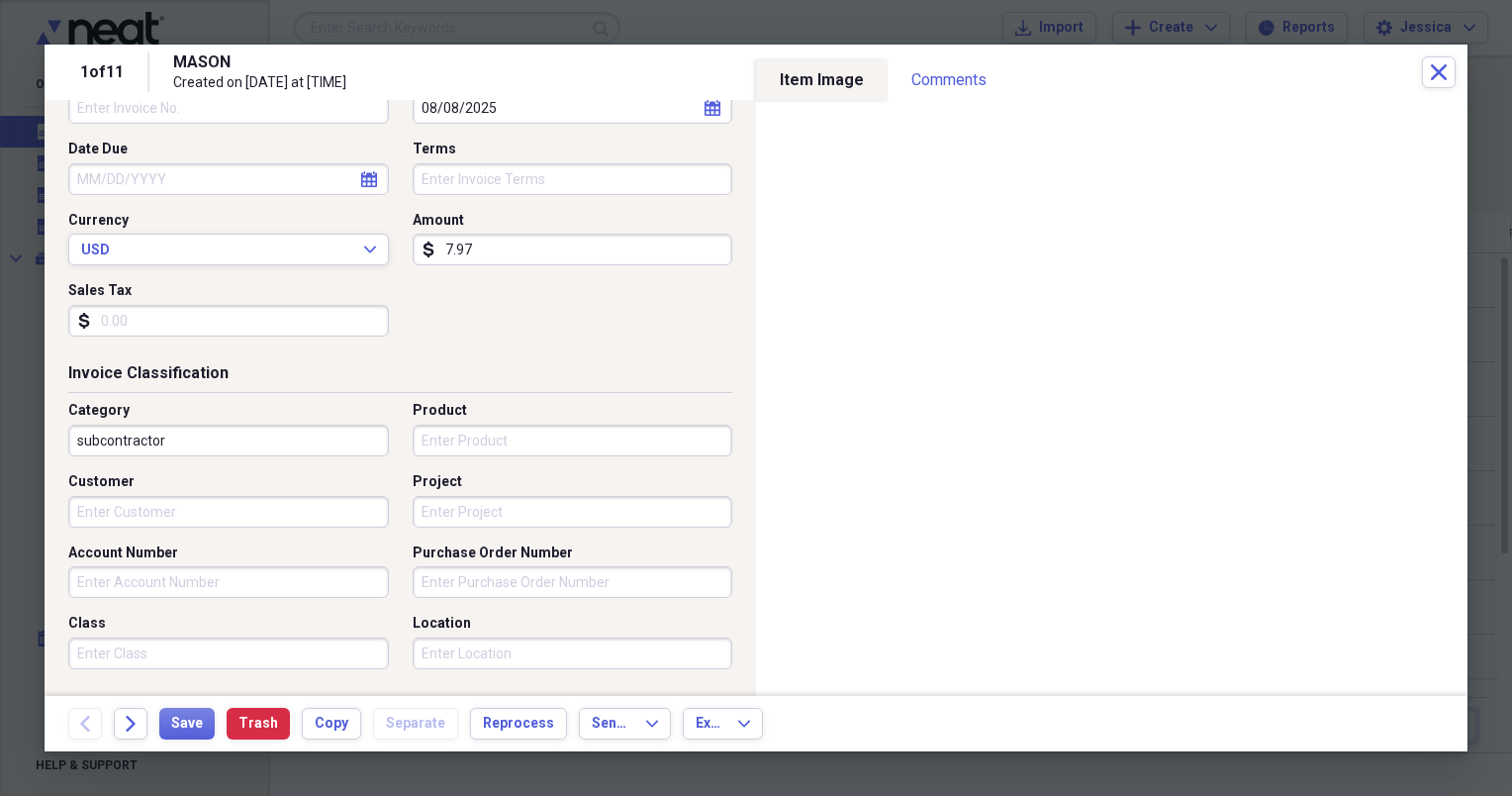 scroll, scrollTop: 247, scrollLeft: 0, axis: vertical 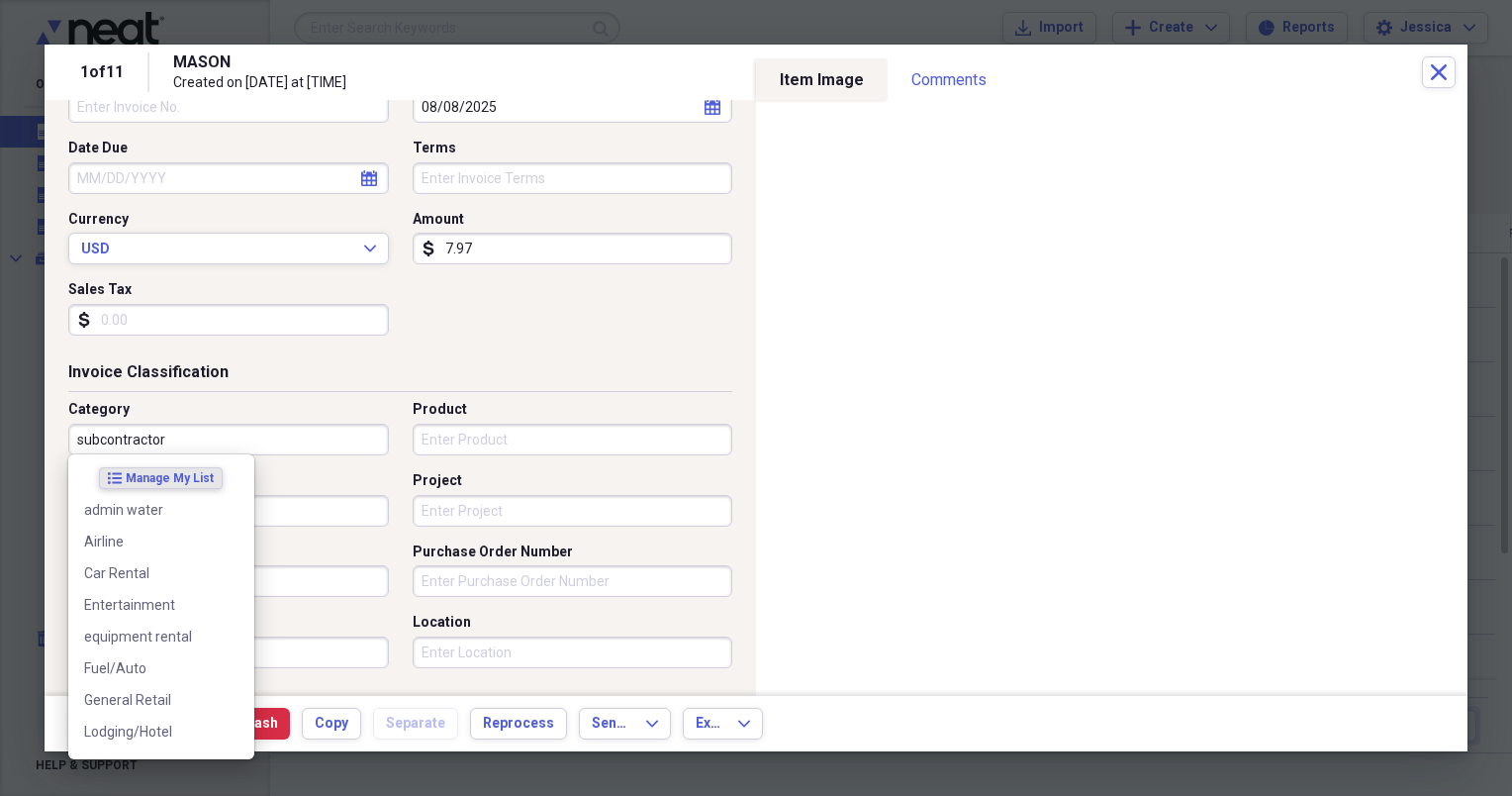 click on "subcontractor" at bounding box center (229, 440) 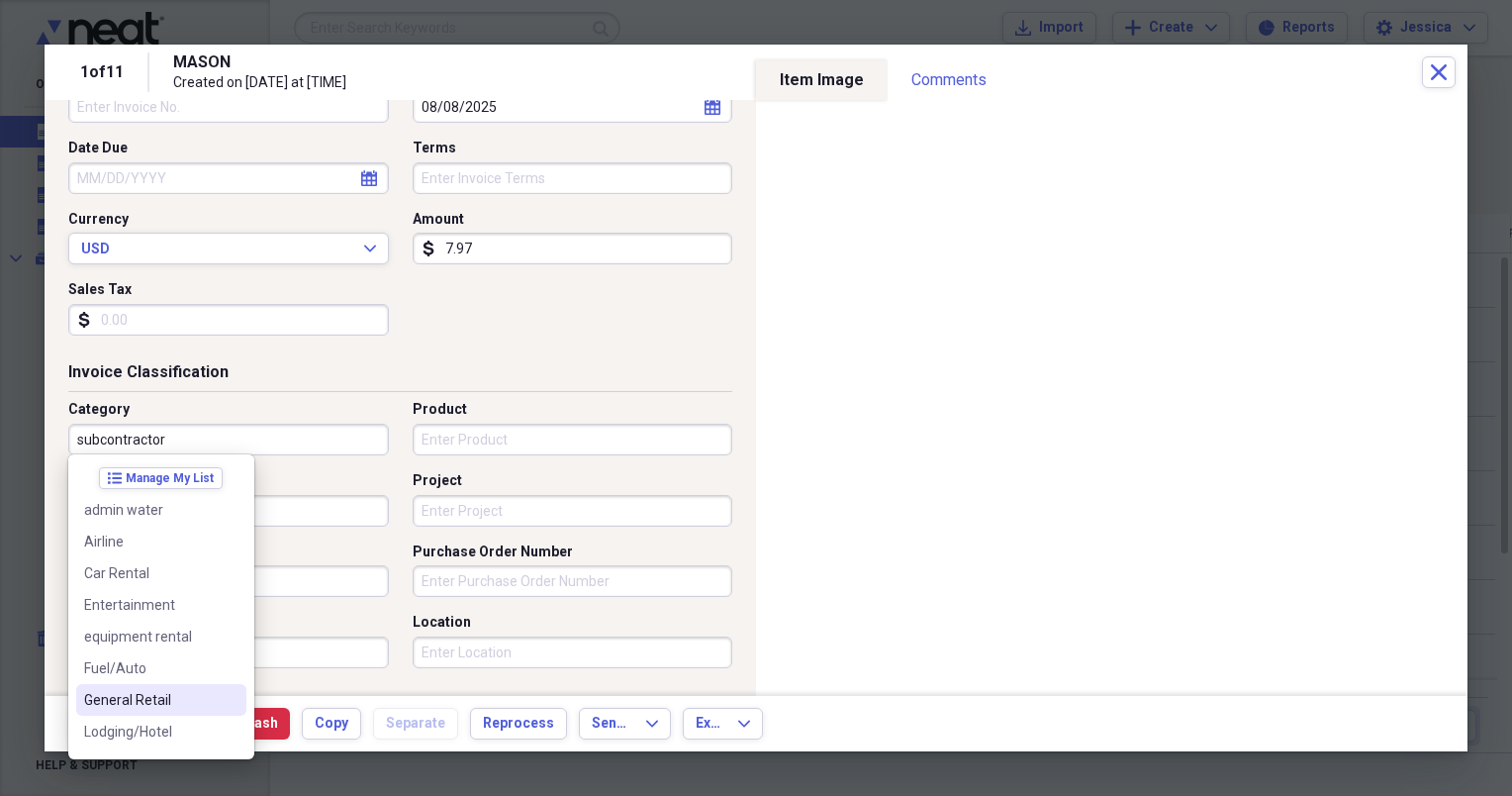 click on "General Retail" at bounding box center (149, 700) 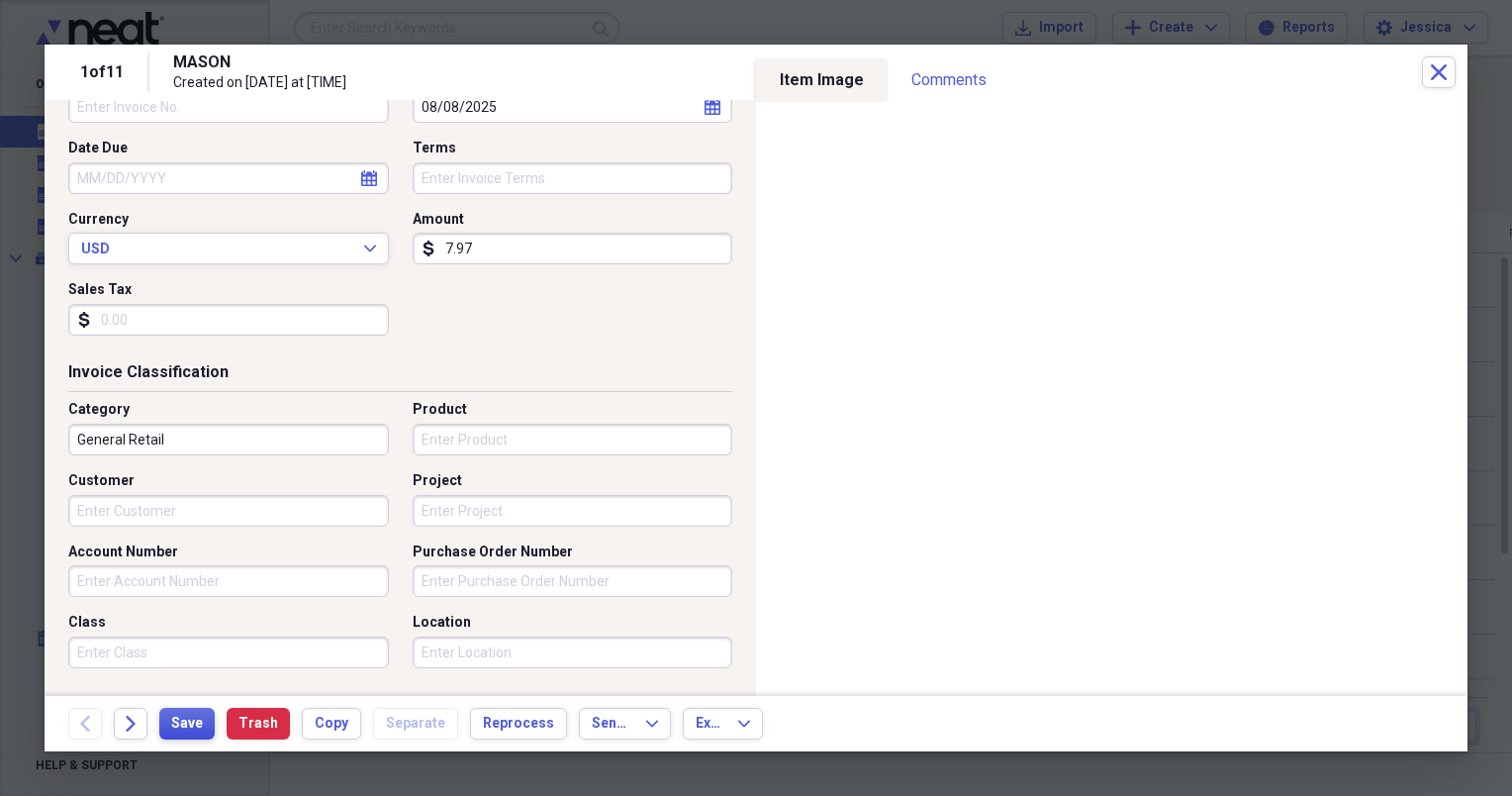 click on "Save" at bounding box center (187, 724) 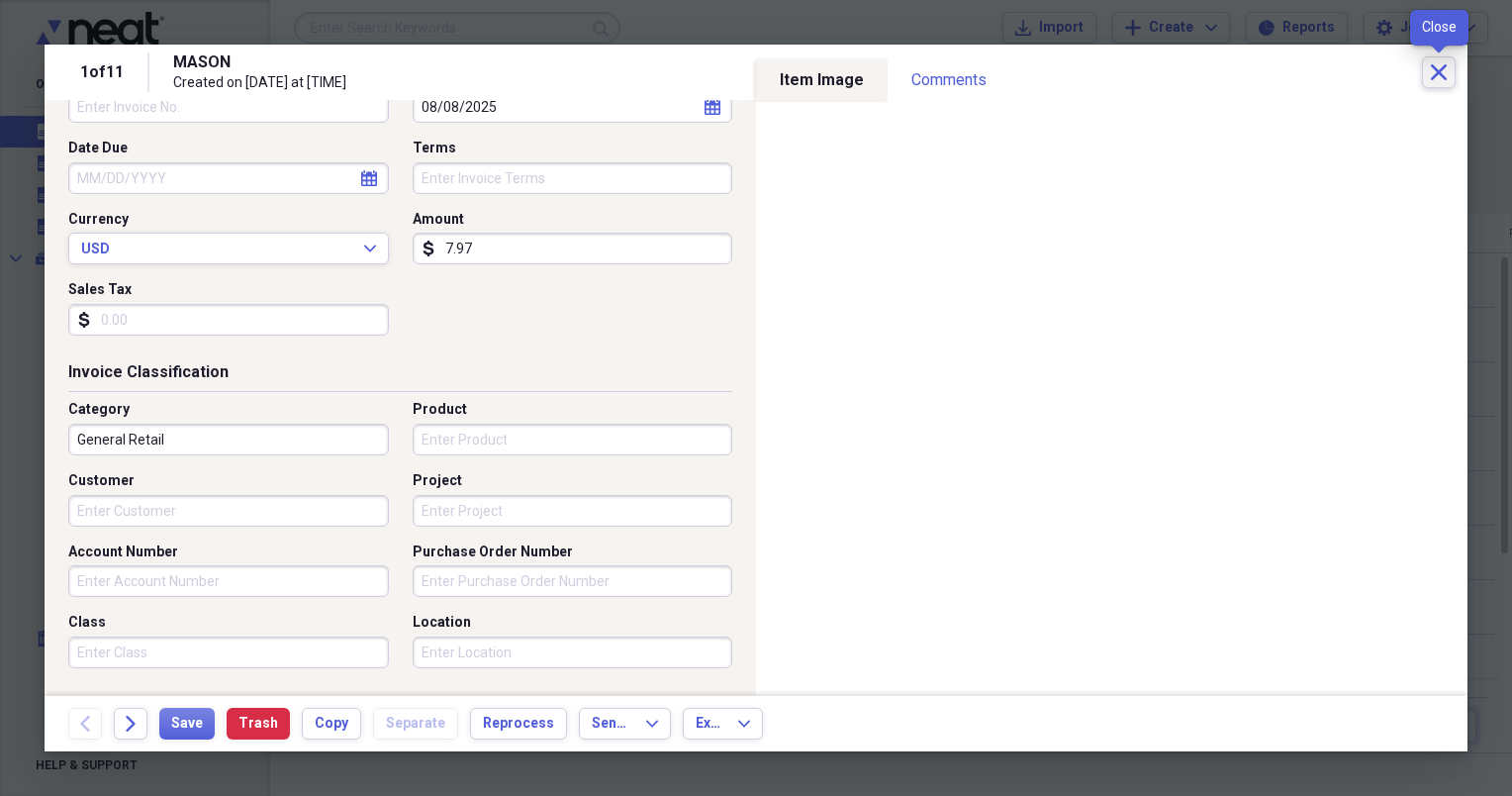 click on "Close" at bounding box center [1439, 72] 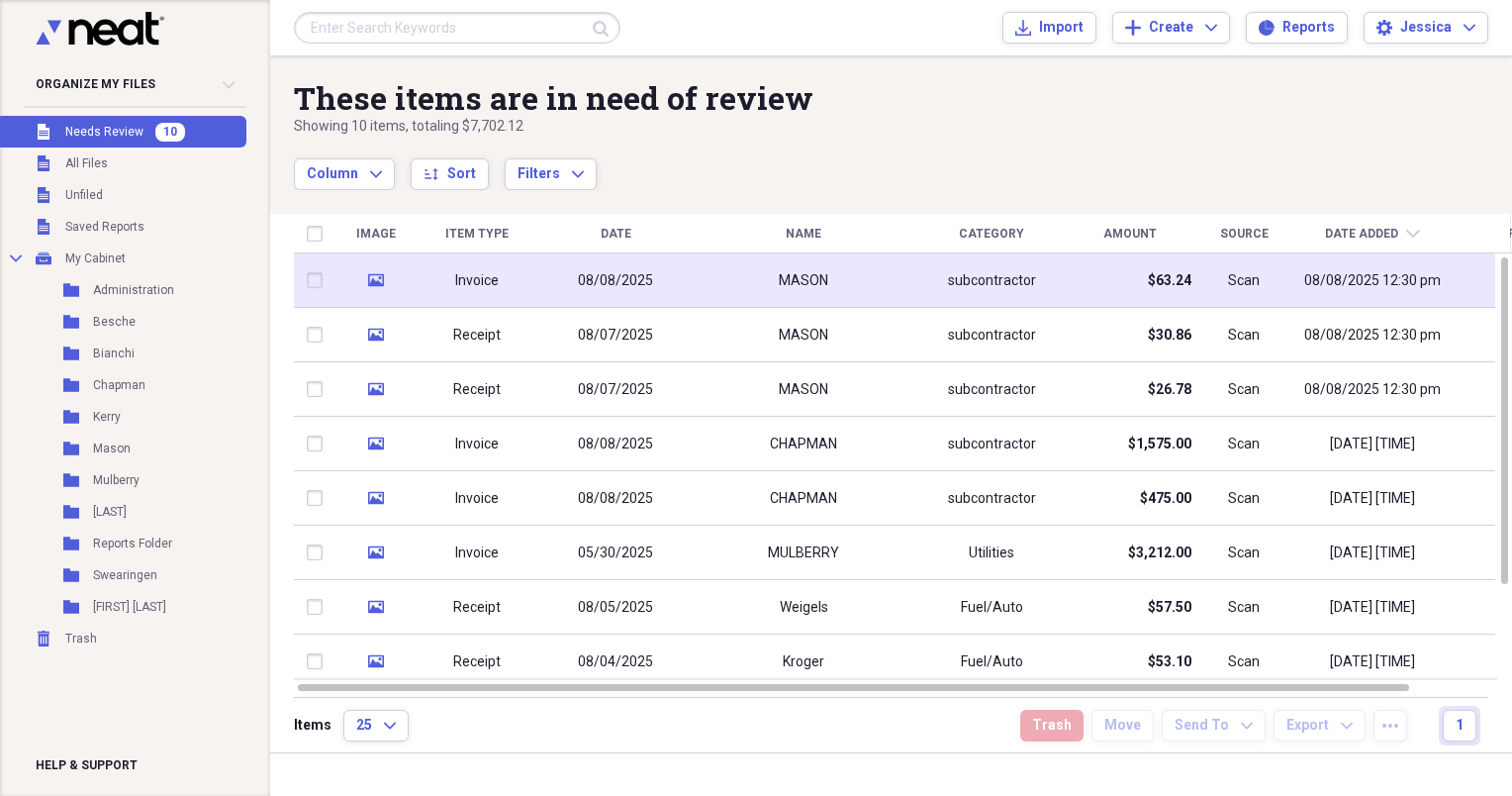 click on "MASON" at bounding box center [803, 280] 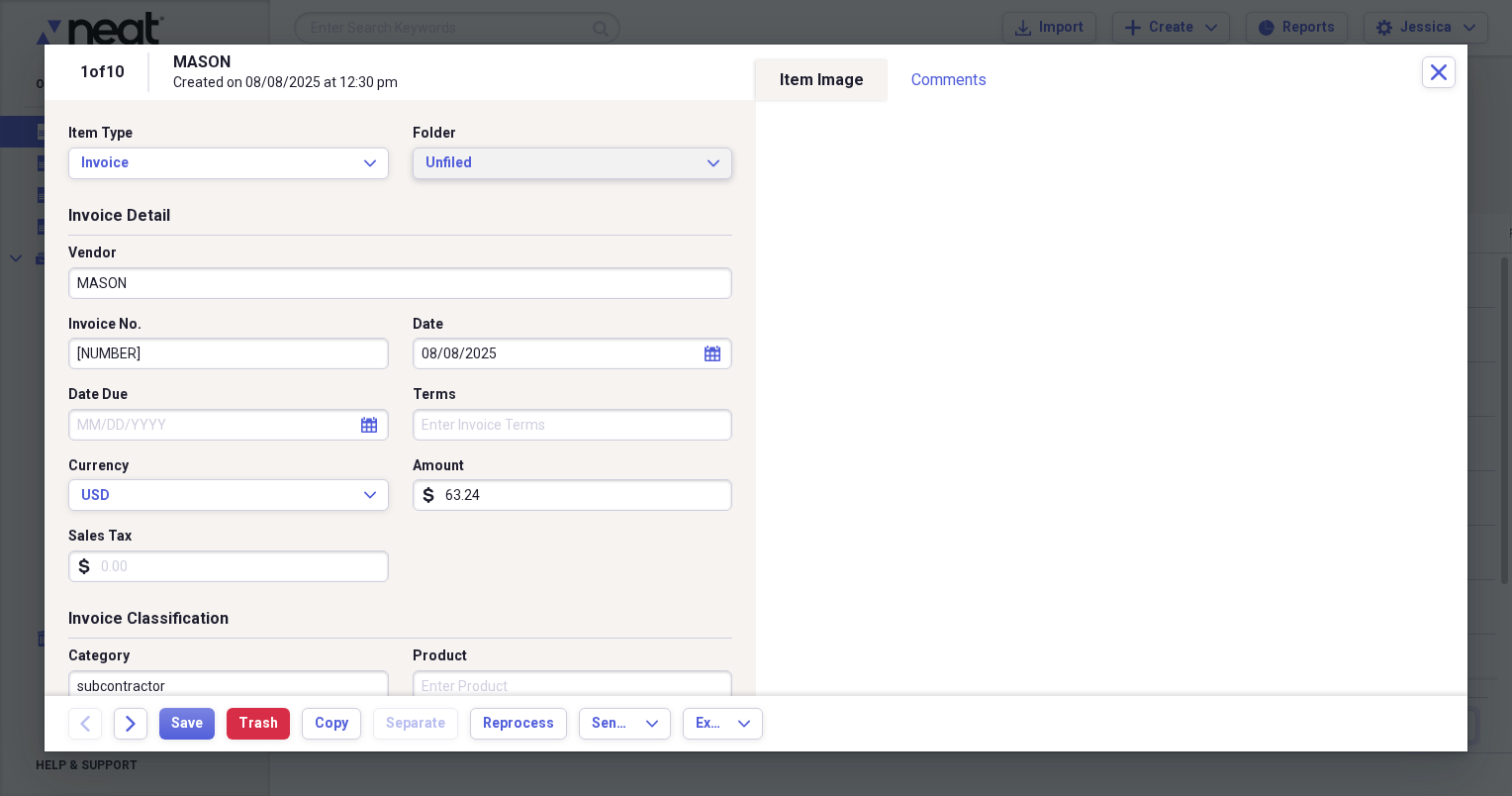 click on "Unfiled Expand" at bounding box center [573, 163] 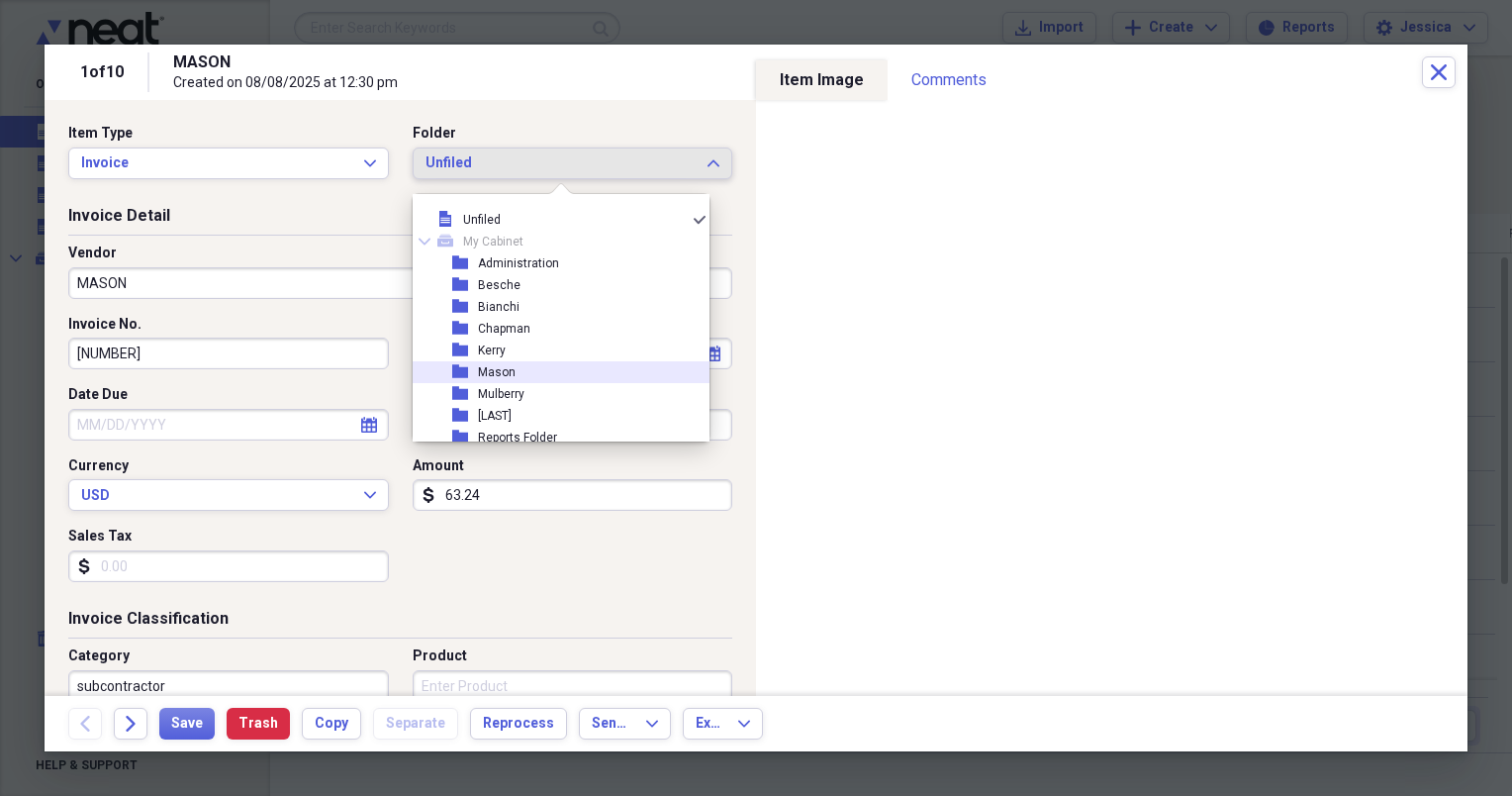 click on "Mason" at bounding box center [497, 372] 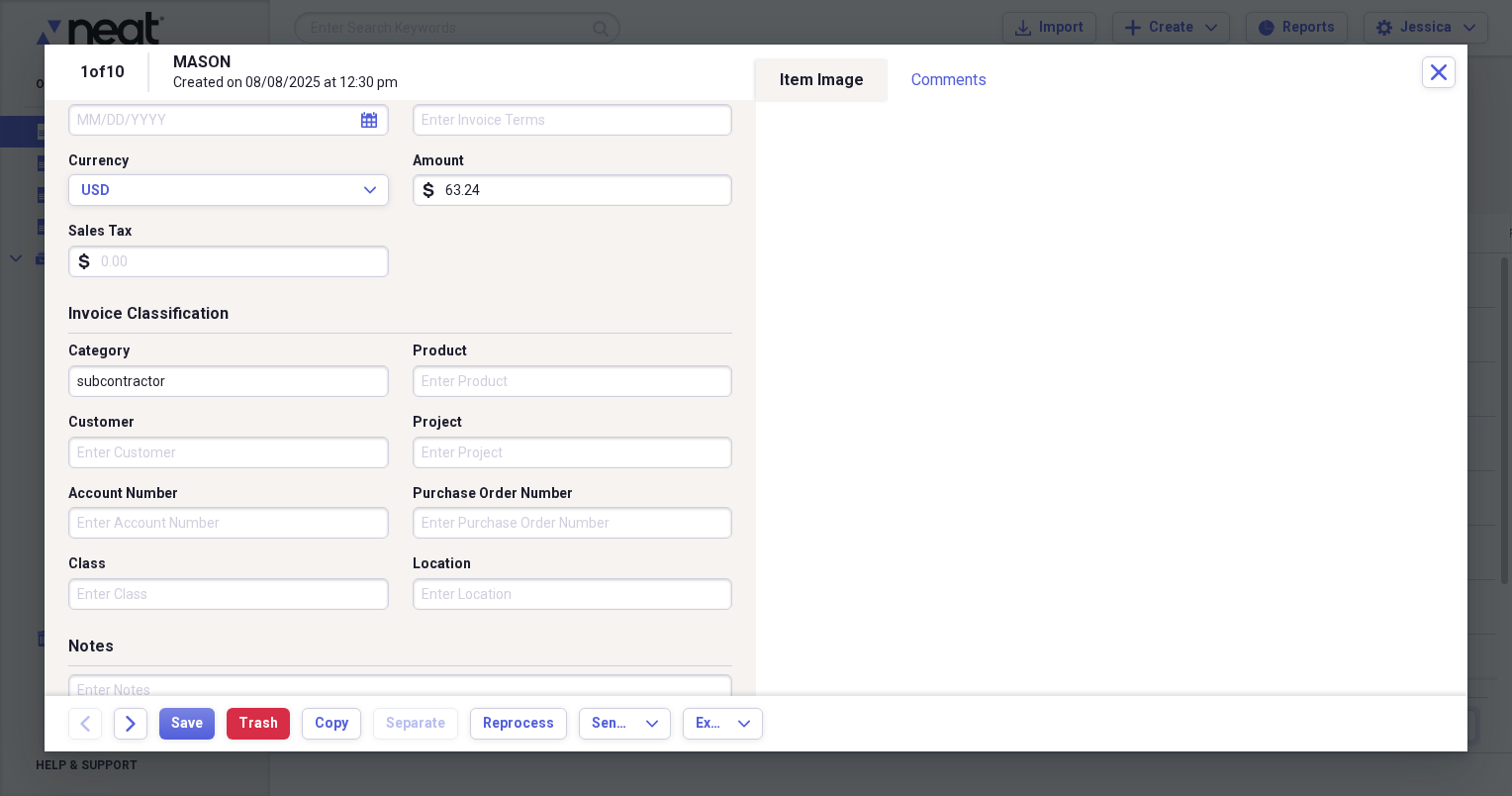 scroll, scrollTop: 310, scrollLeft: 0, axis: vertical 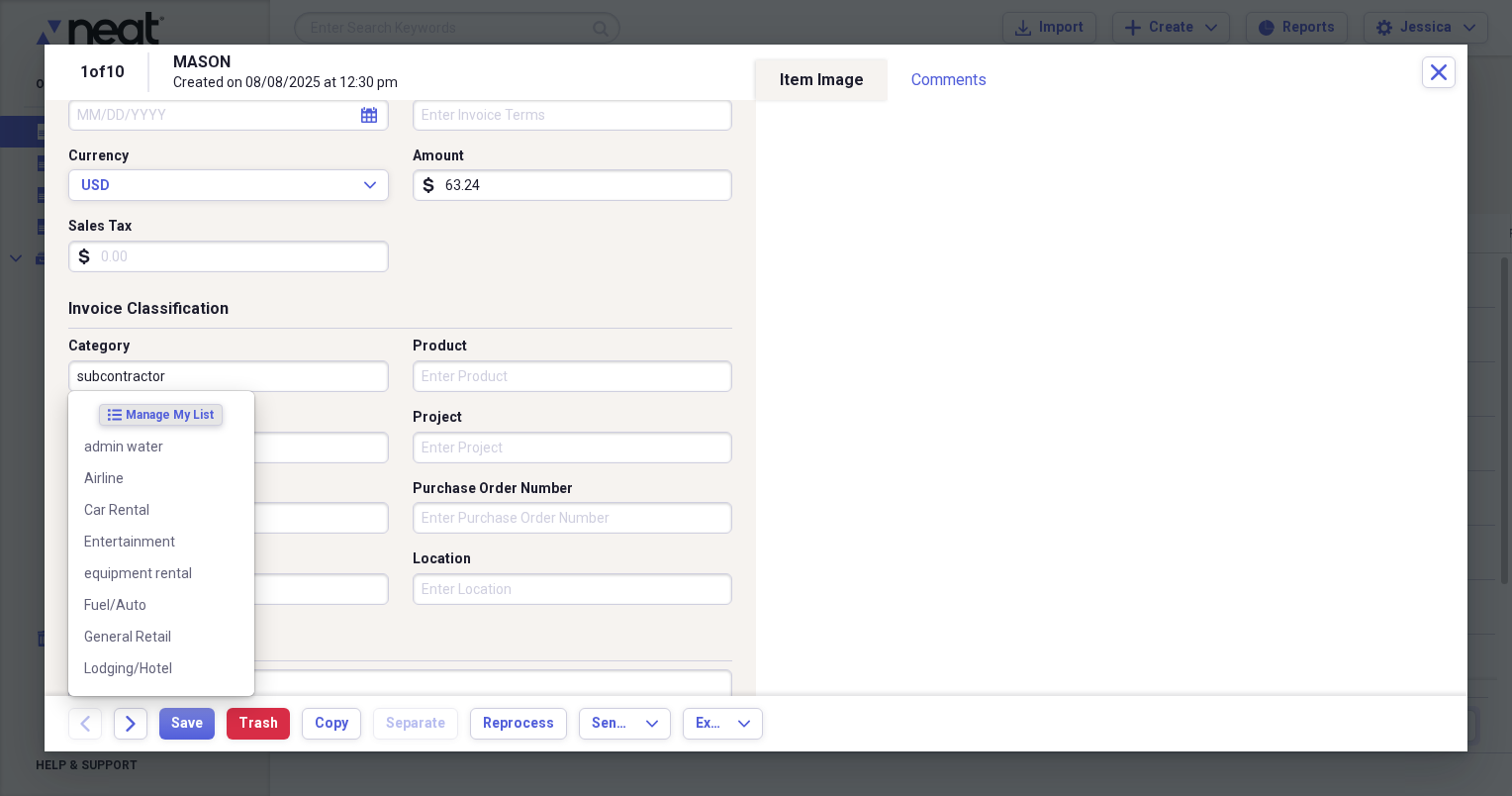 click on "subcontractor" at bounding box center [229, 376] 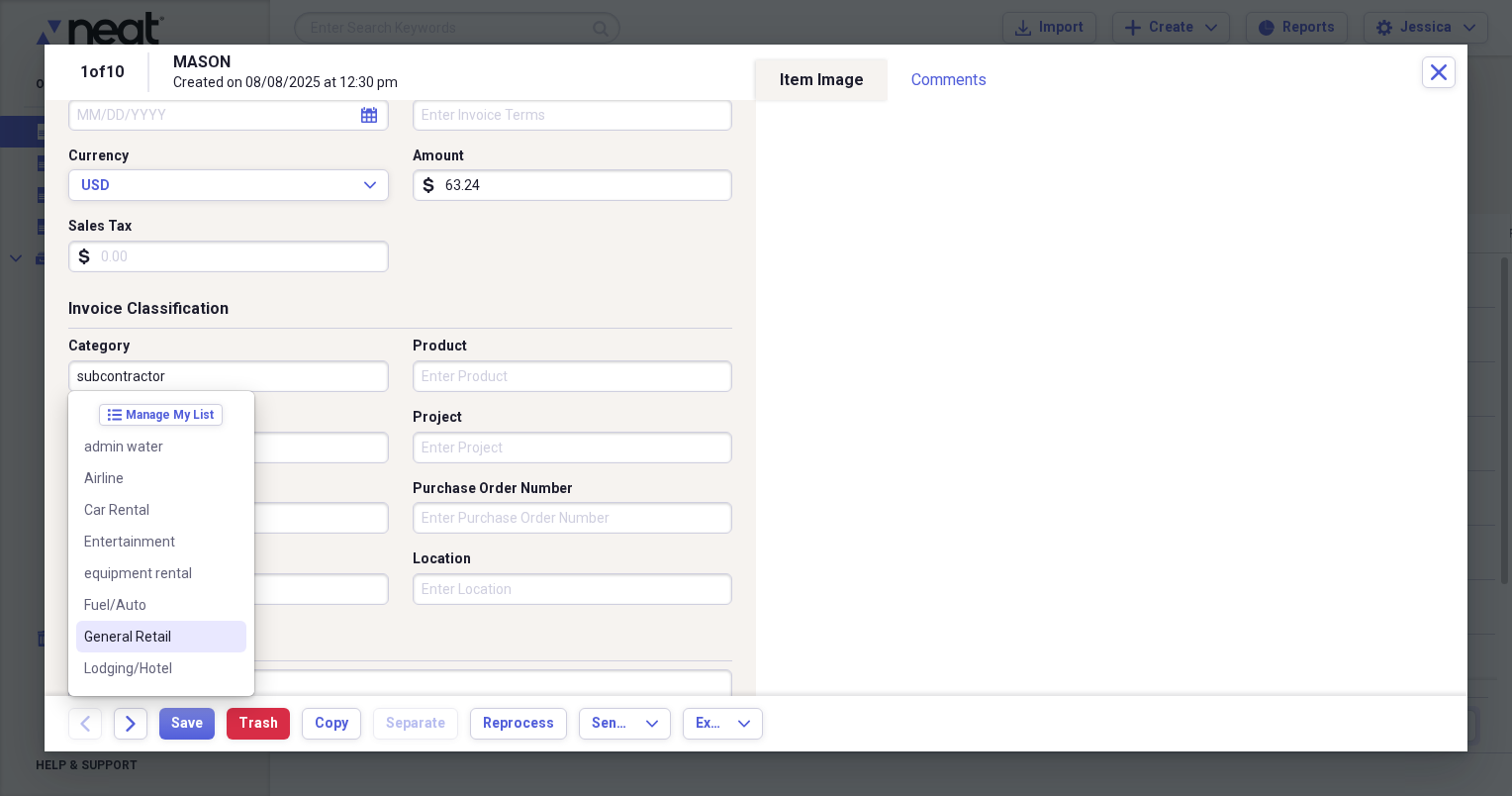 click on "General Retail" at bounding box center (149, 637) 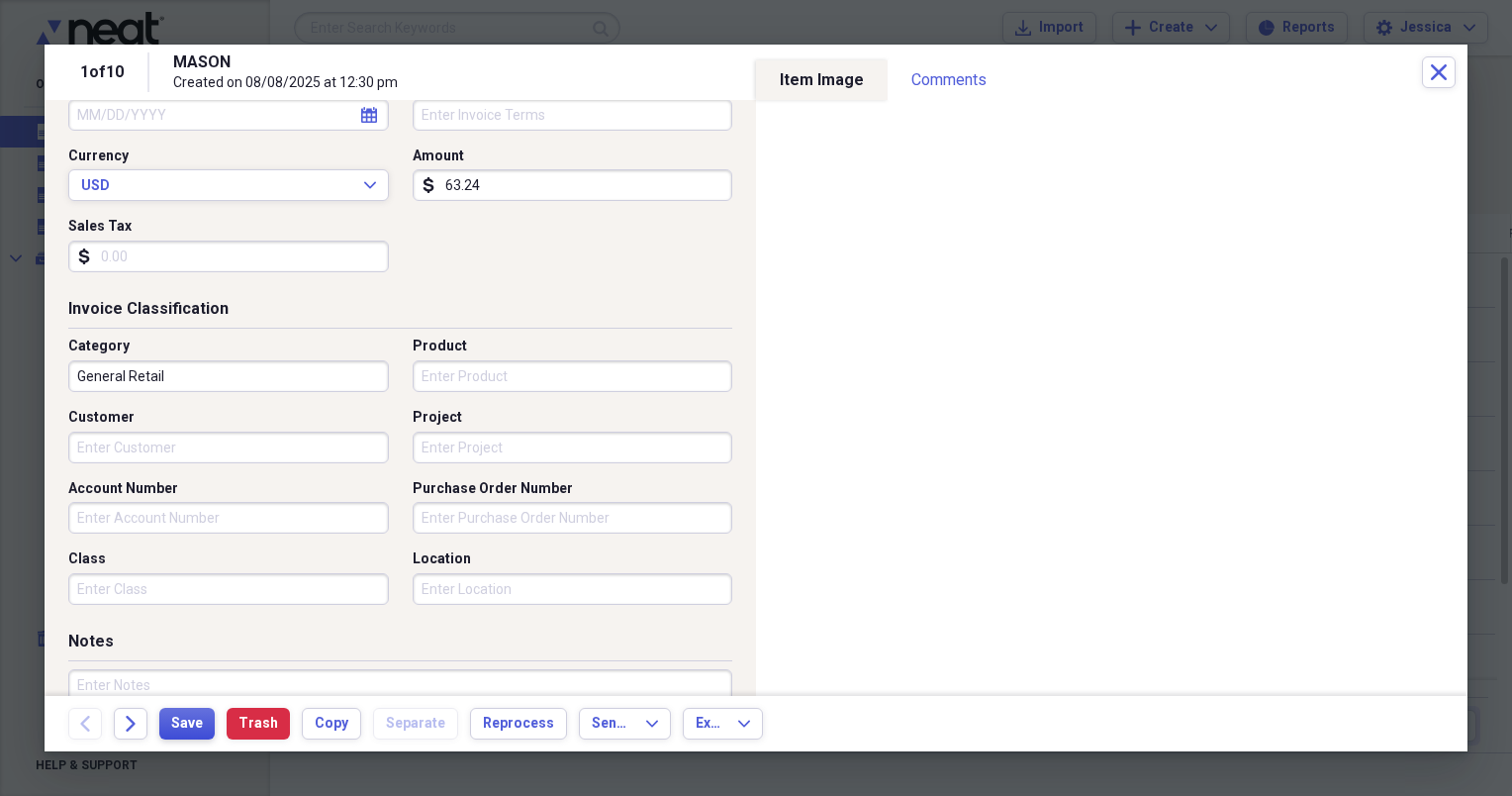 click on "Save" at bounding box center (187, 724) 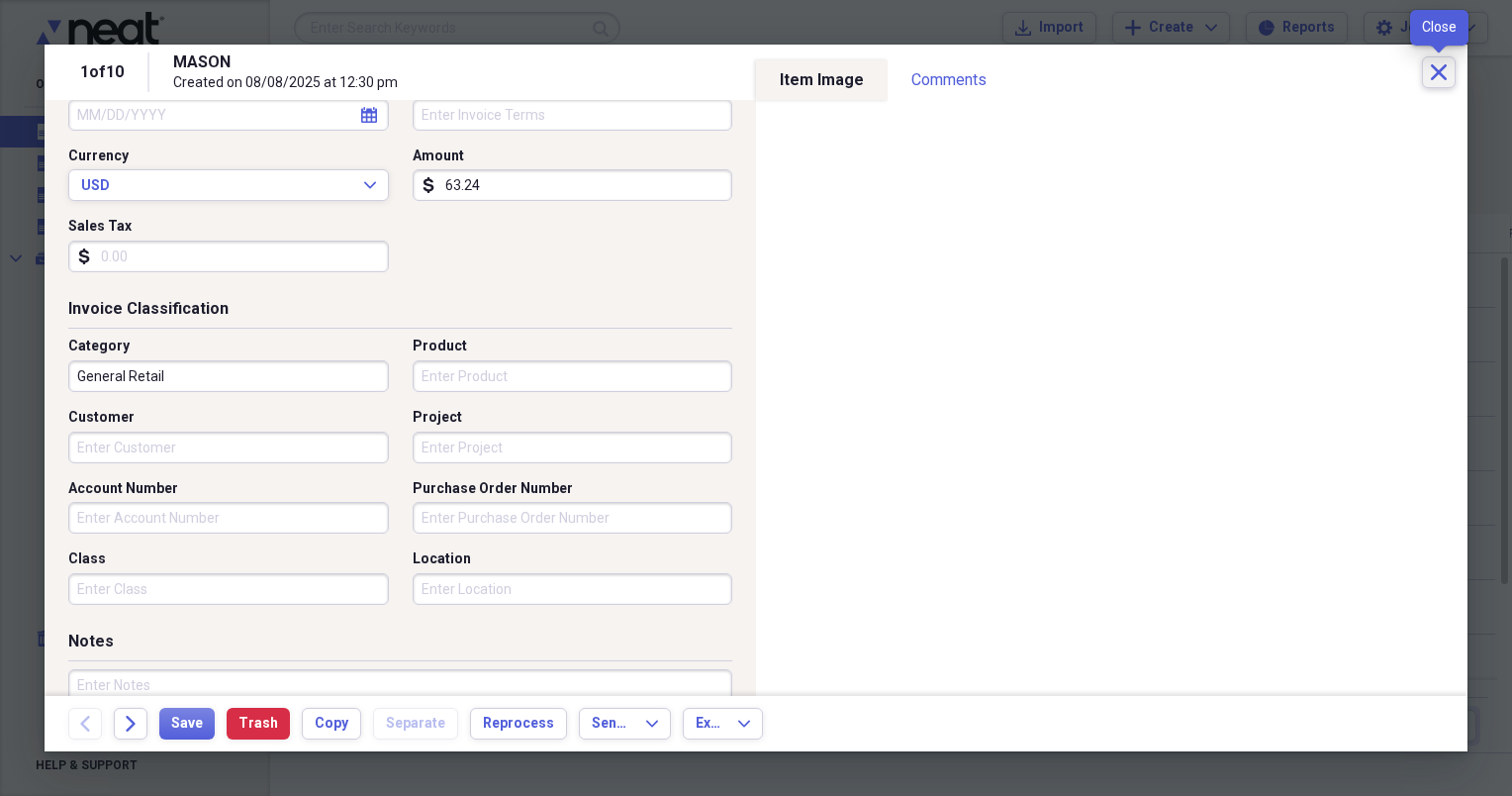 click on "Close" at bounding box center (1439, 72) 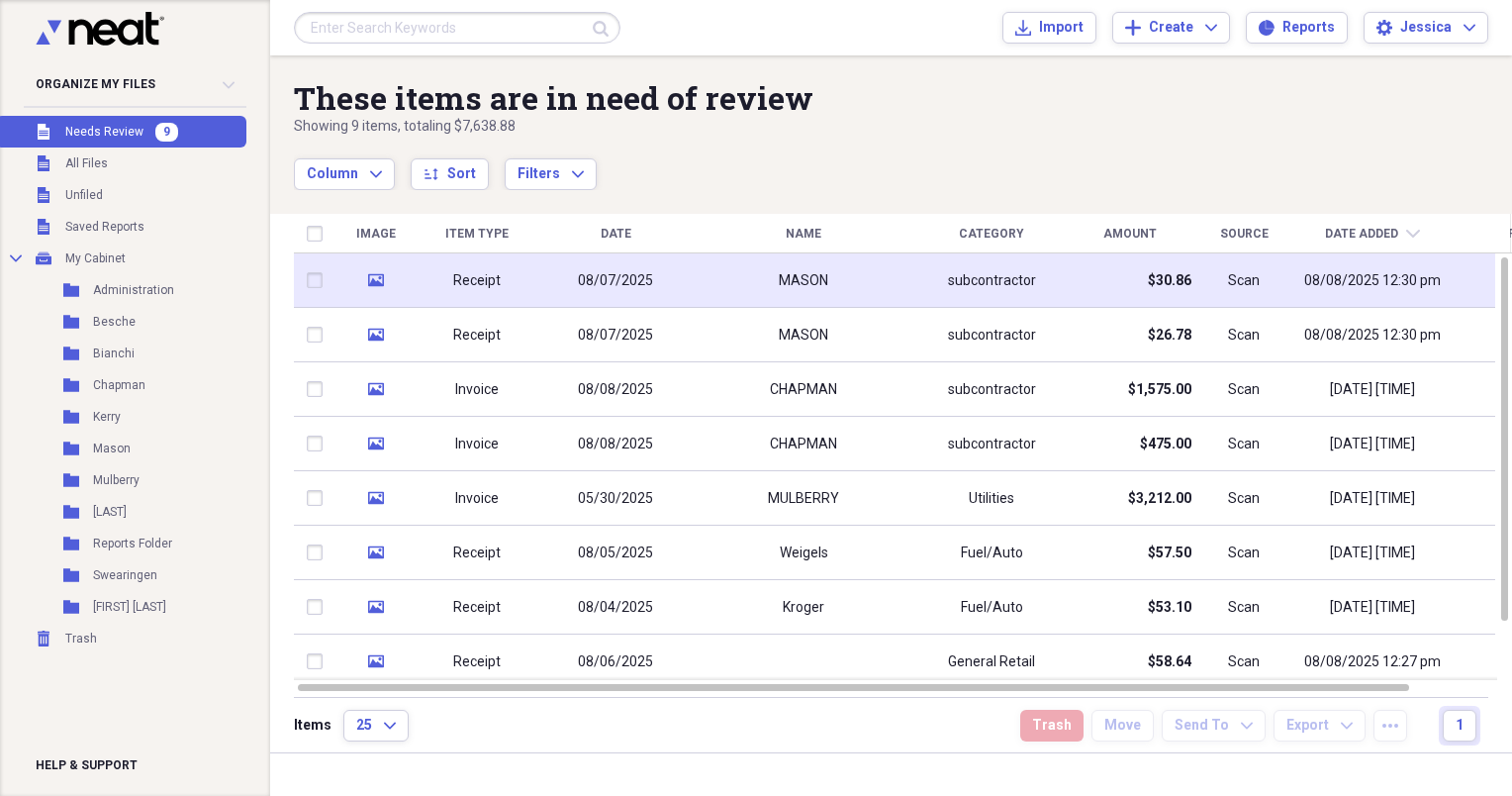 click on "subcontractor" at bounding box center (992, 281) 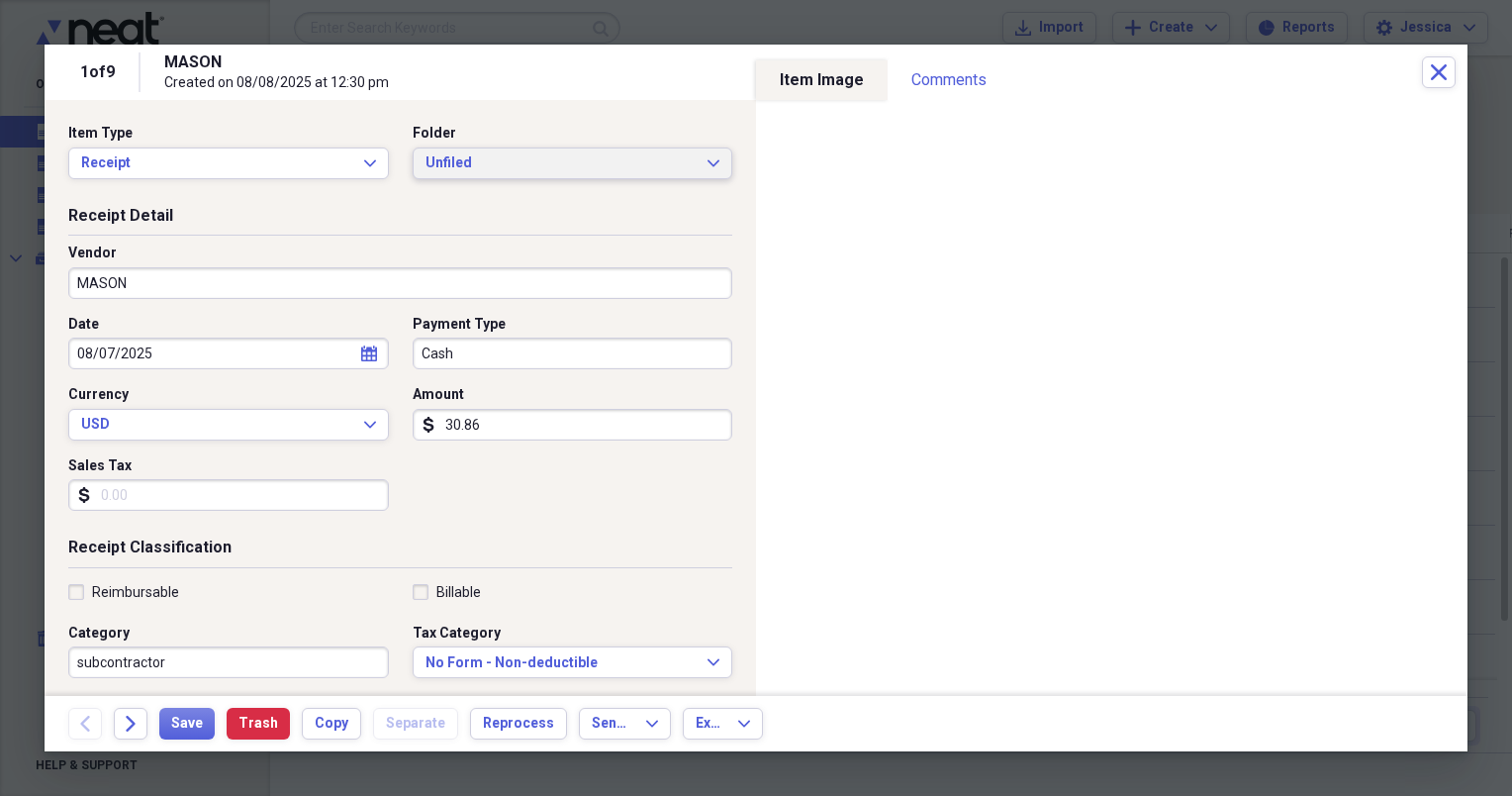 click on "Expand" 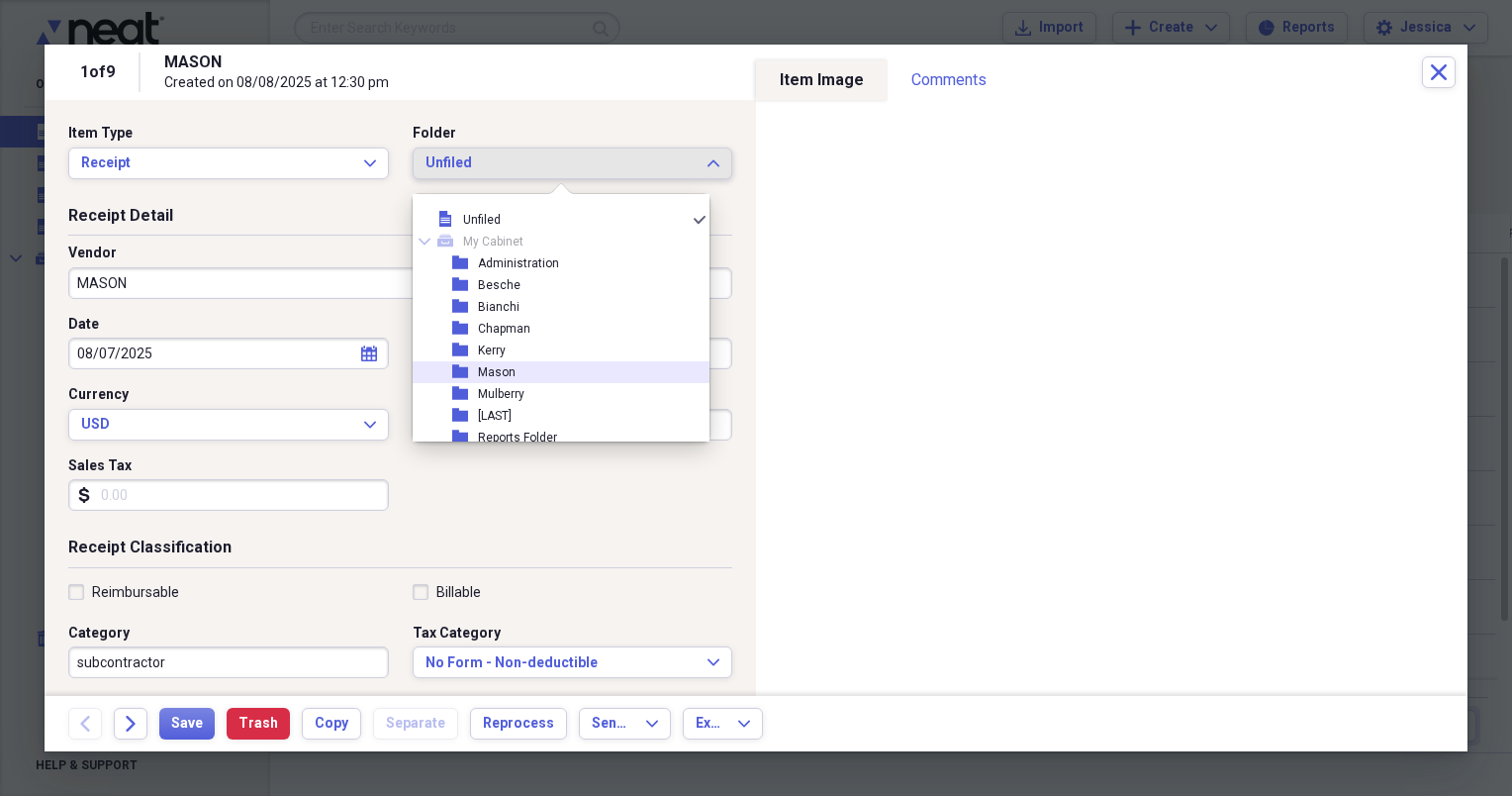 click on "Mason" at bounding box center [497, 372] 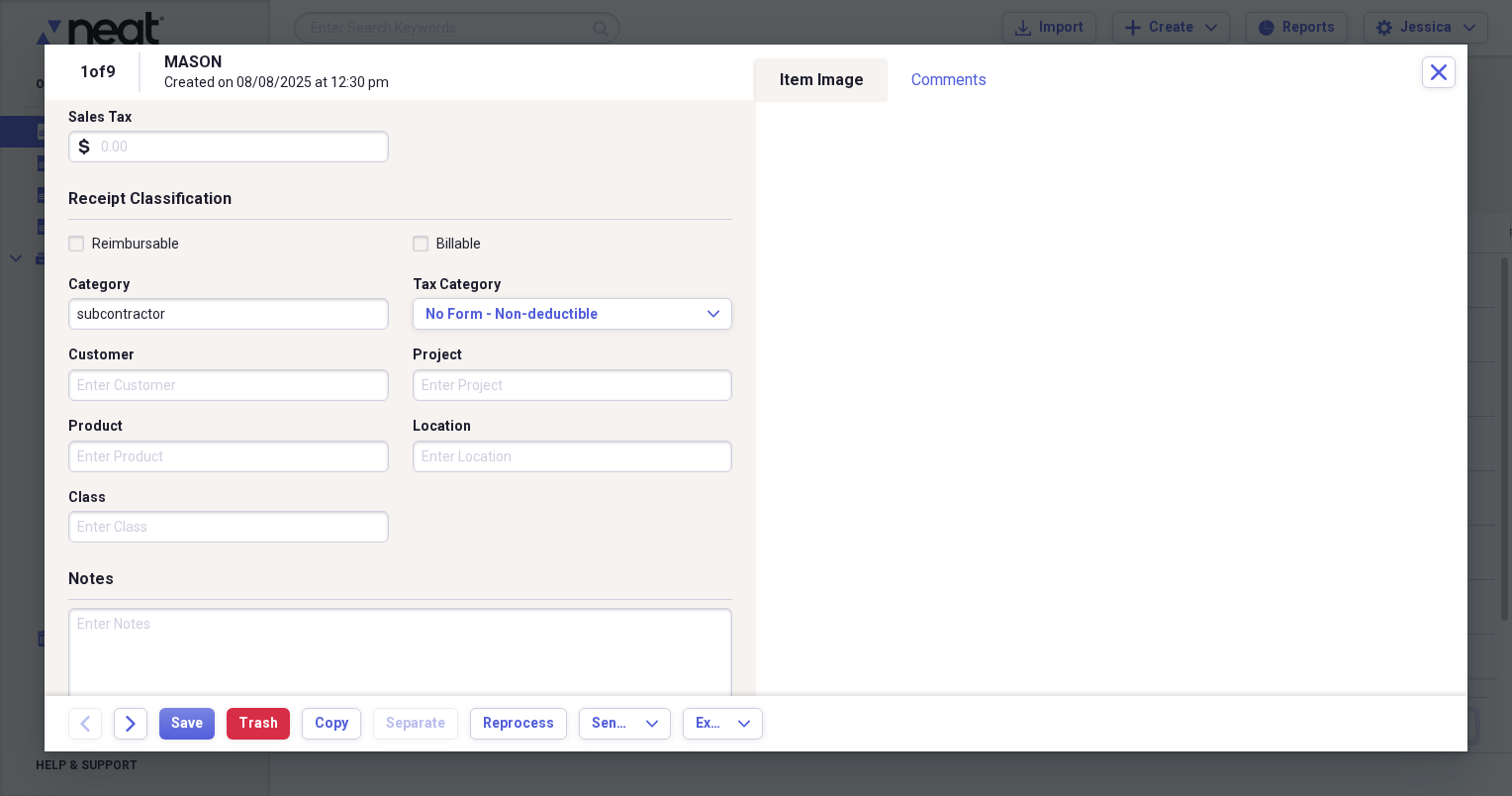 scroll, scrollTop: 374, scrollLeft: 0, axis: vertical 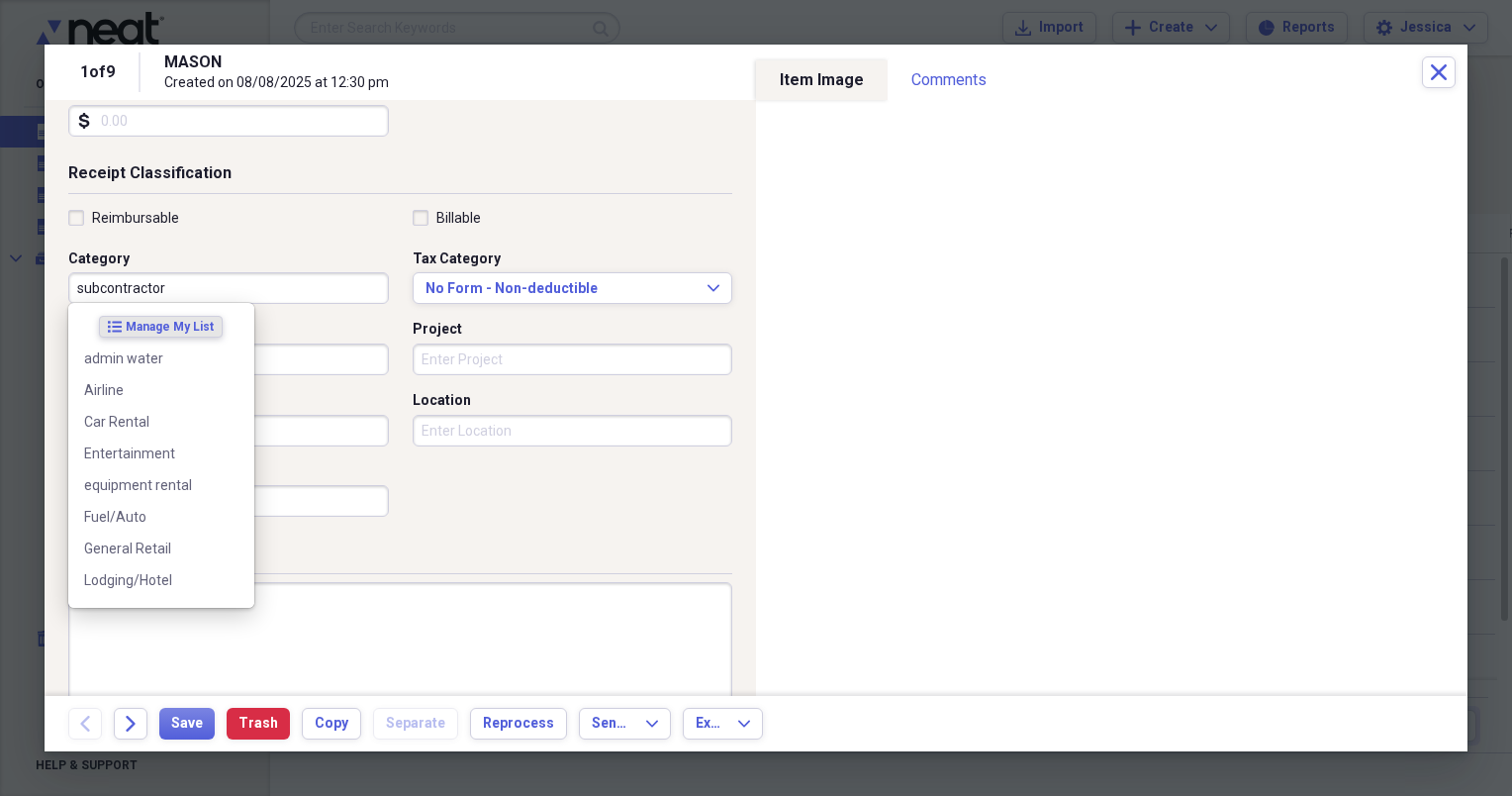 click on "subcontractor" at bounding box center (229, 288) 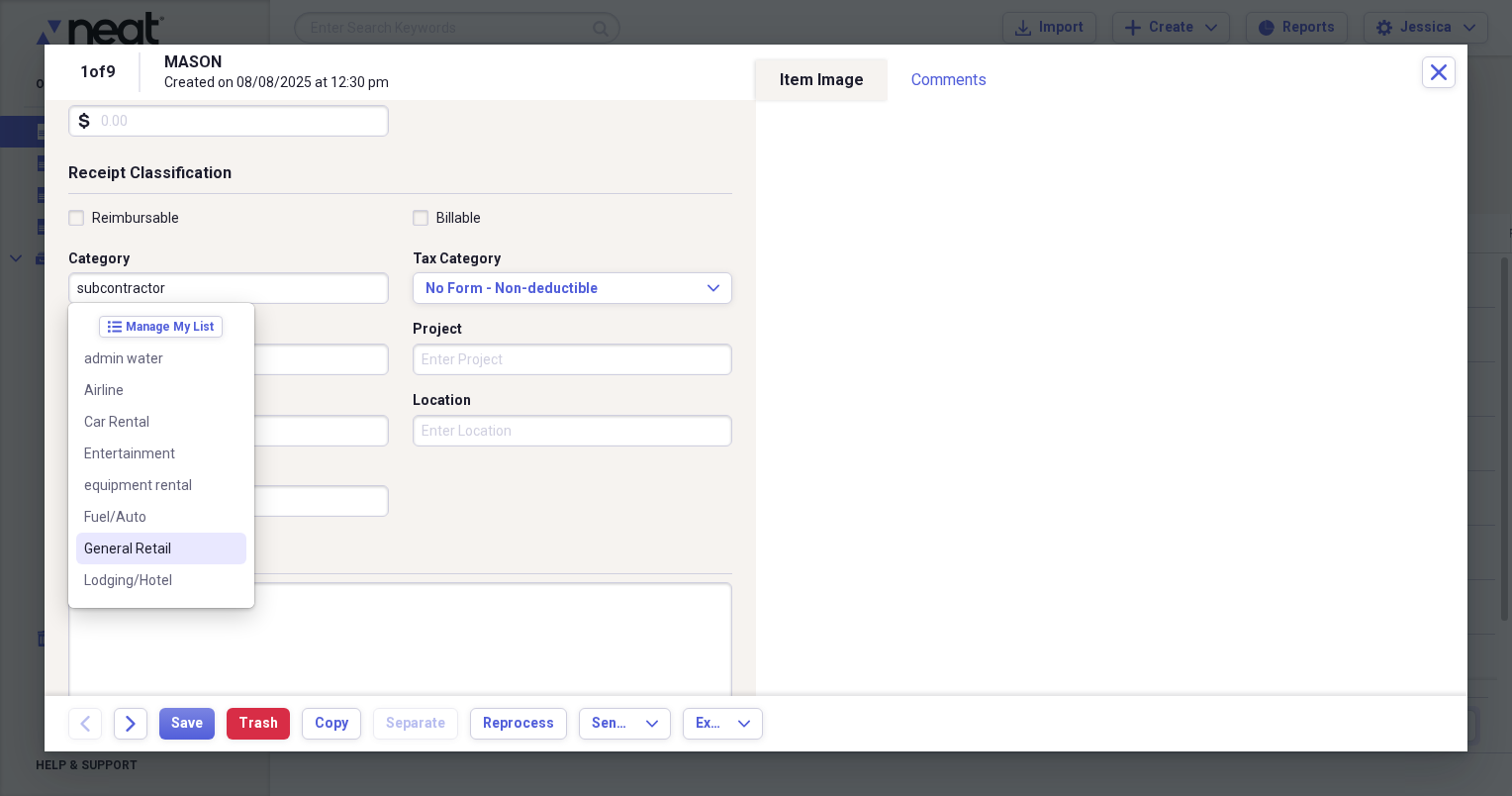 click on "General Retail" at bounding box center (149, 548) 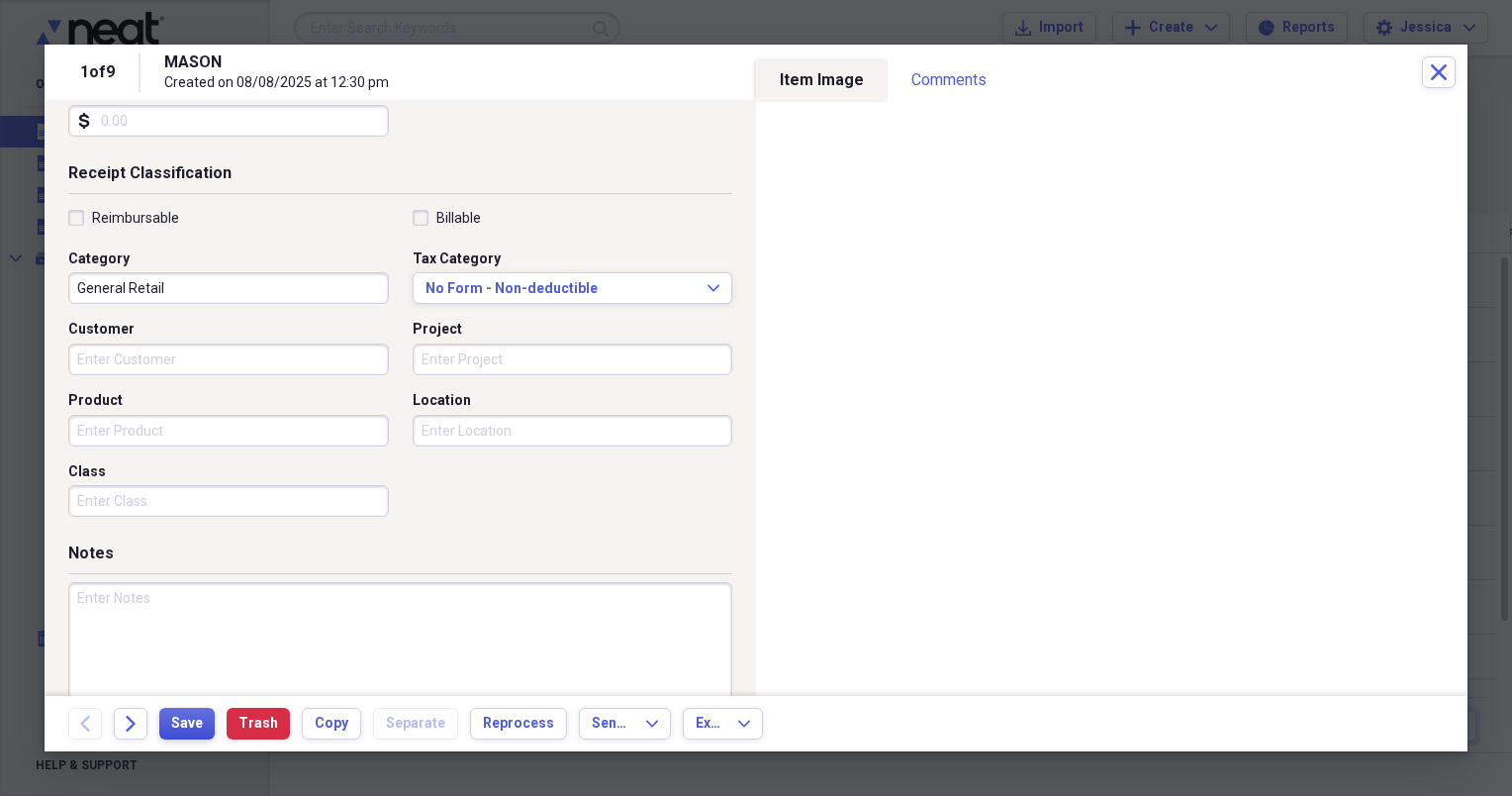 click on "Save" at bounding box center [187, 724] 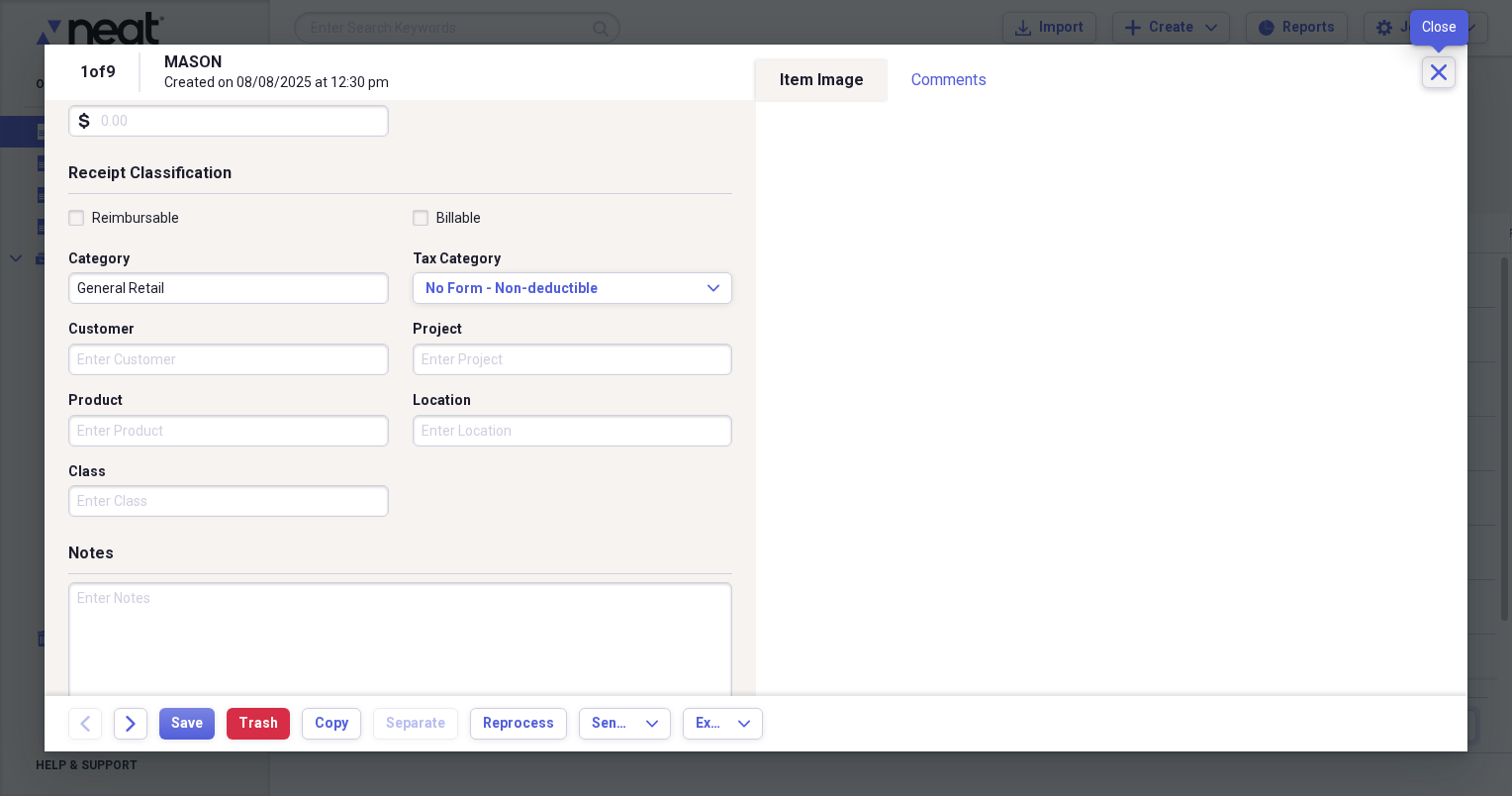 click 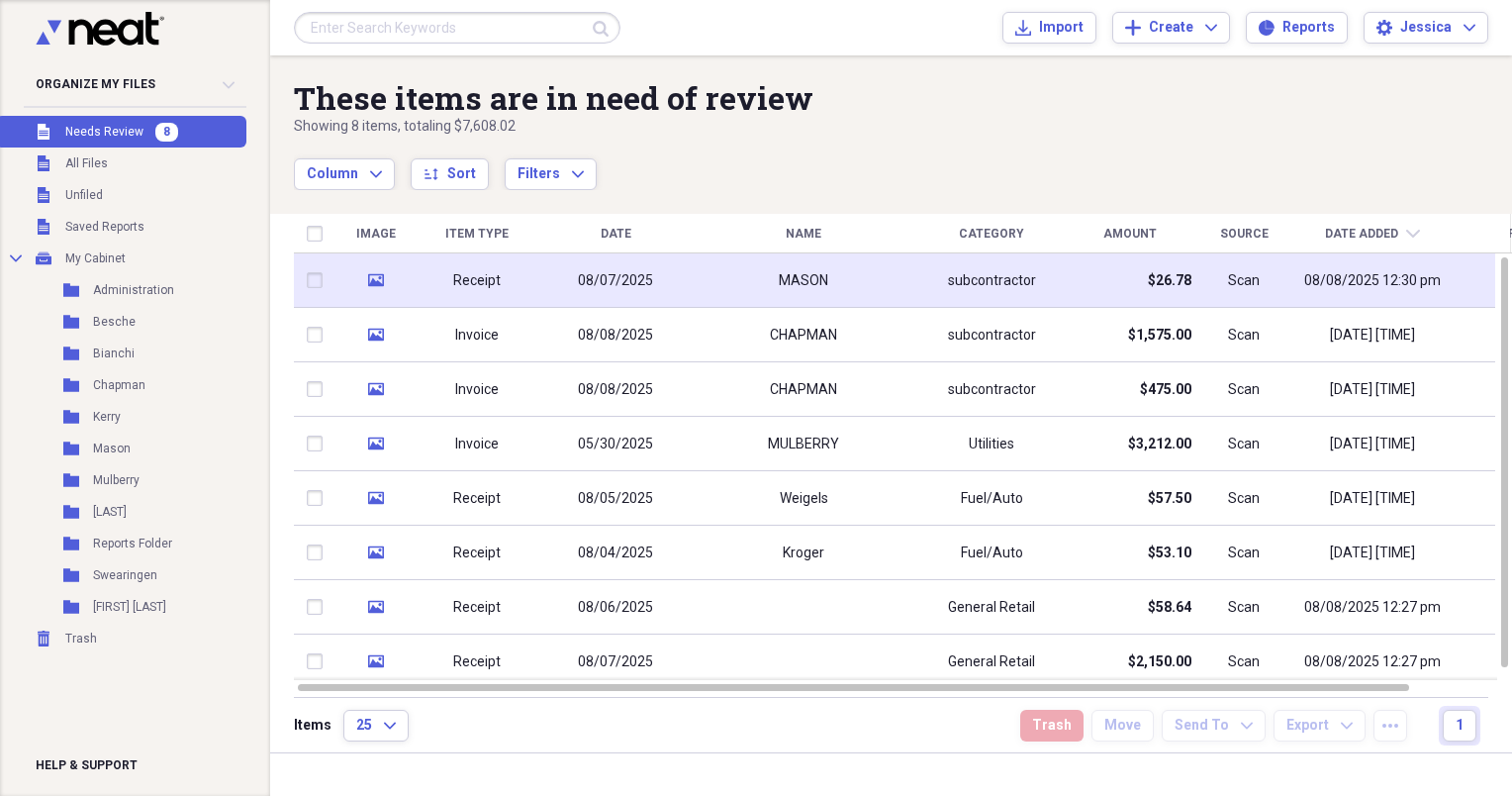 click on "subcontractor" at bounding box center [992, 281] 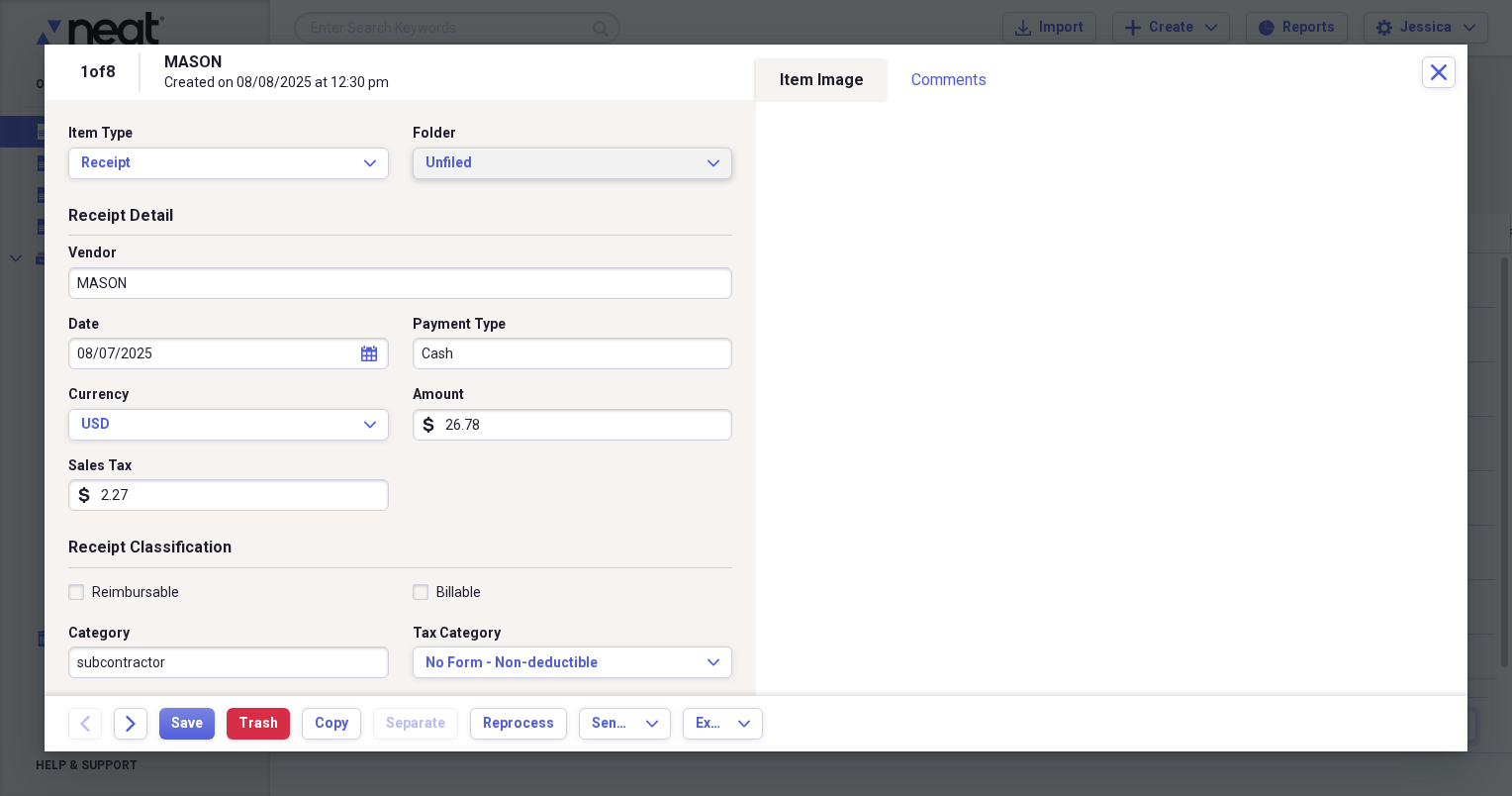 click on "Unfiled Expand" at bounding box center (573, 163) 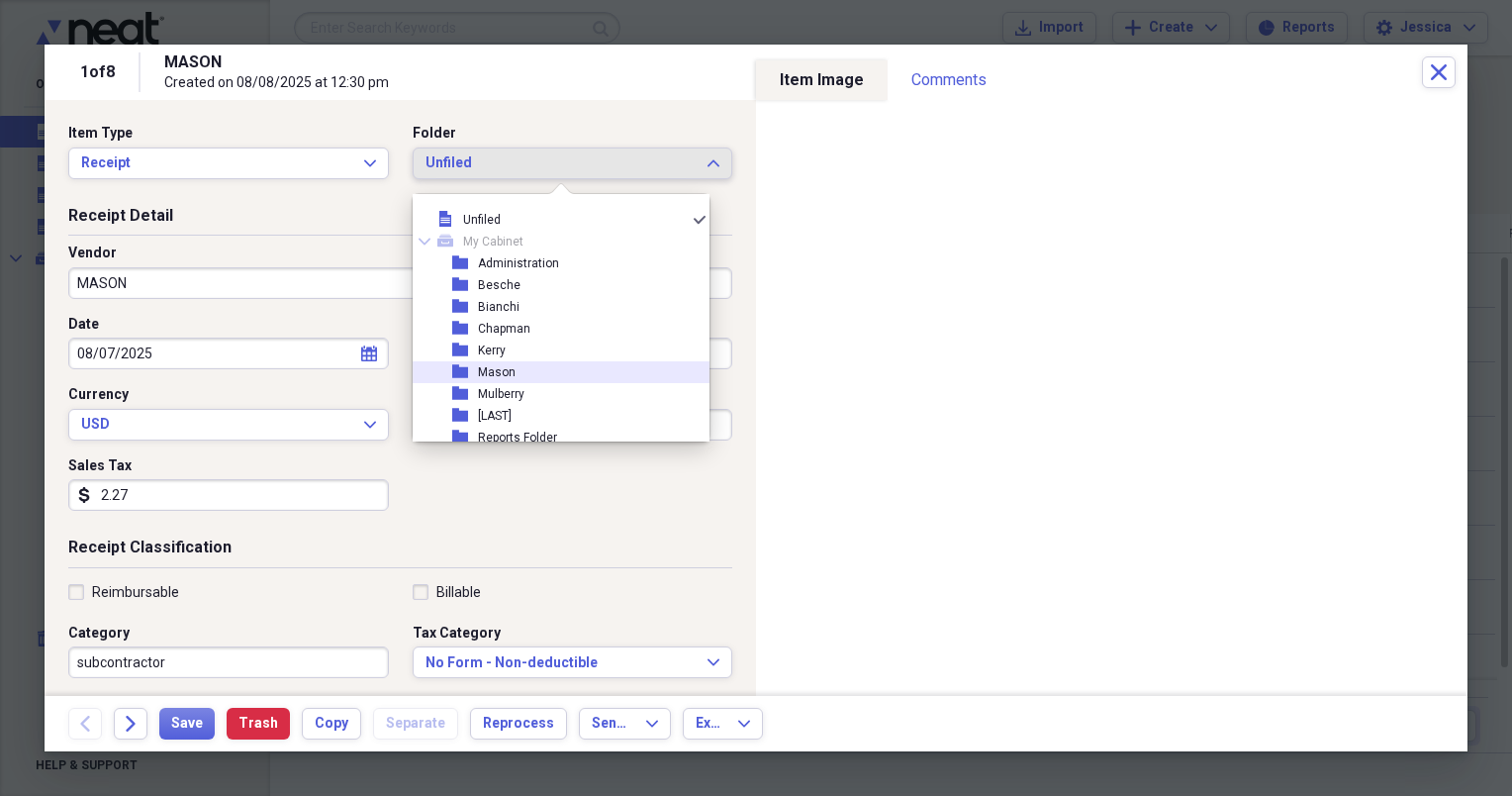 click on "Mason" at bounding box center [497, 372] 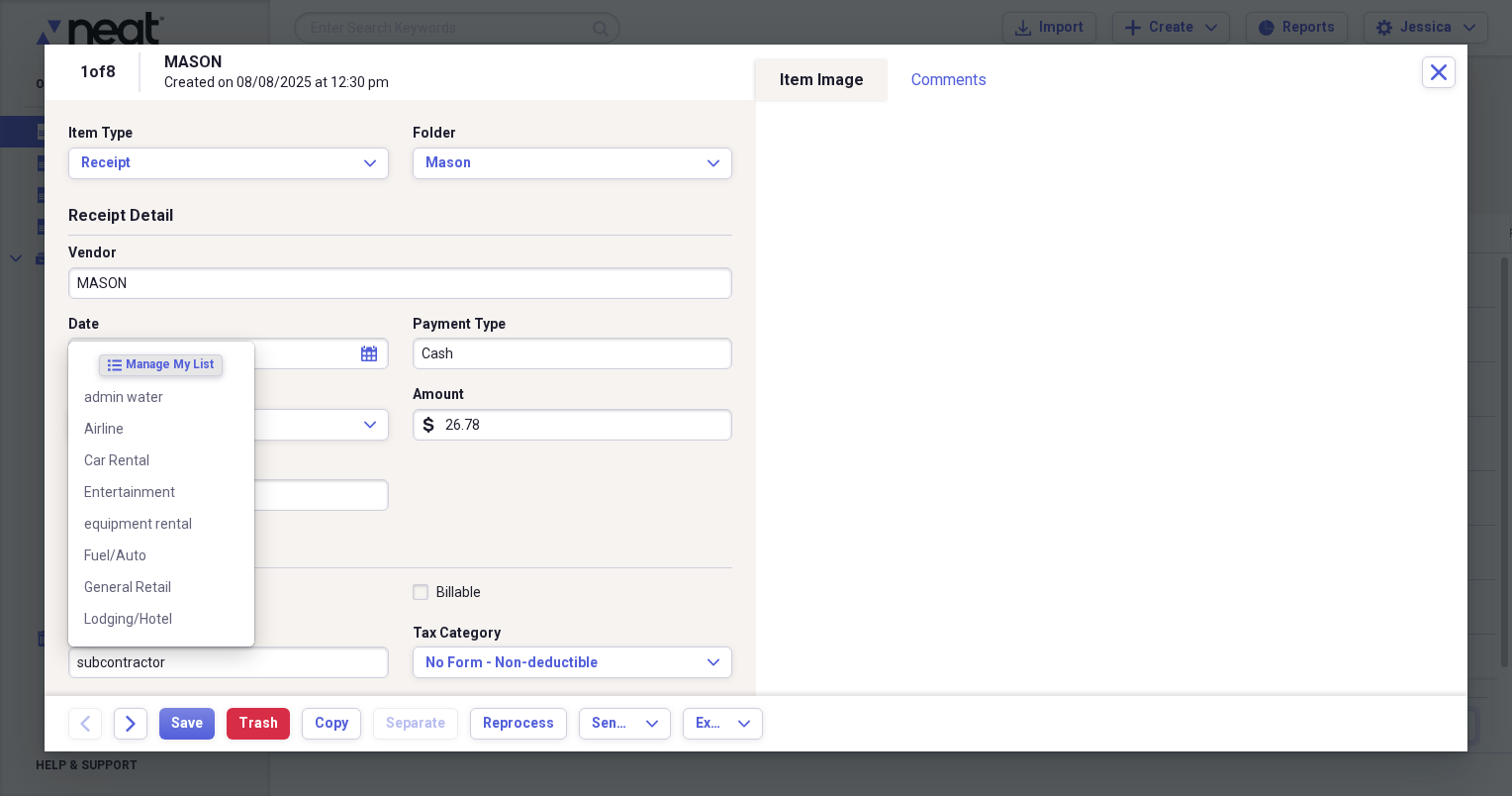 click on "subcontractor" at bounding box center (229, 662) 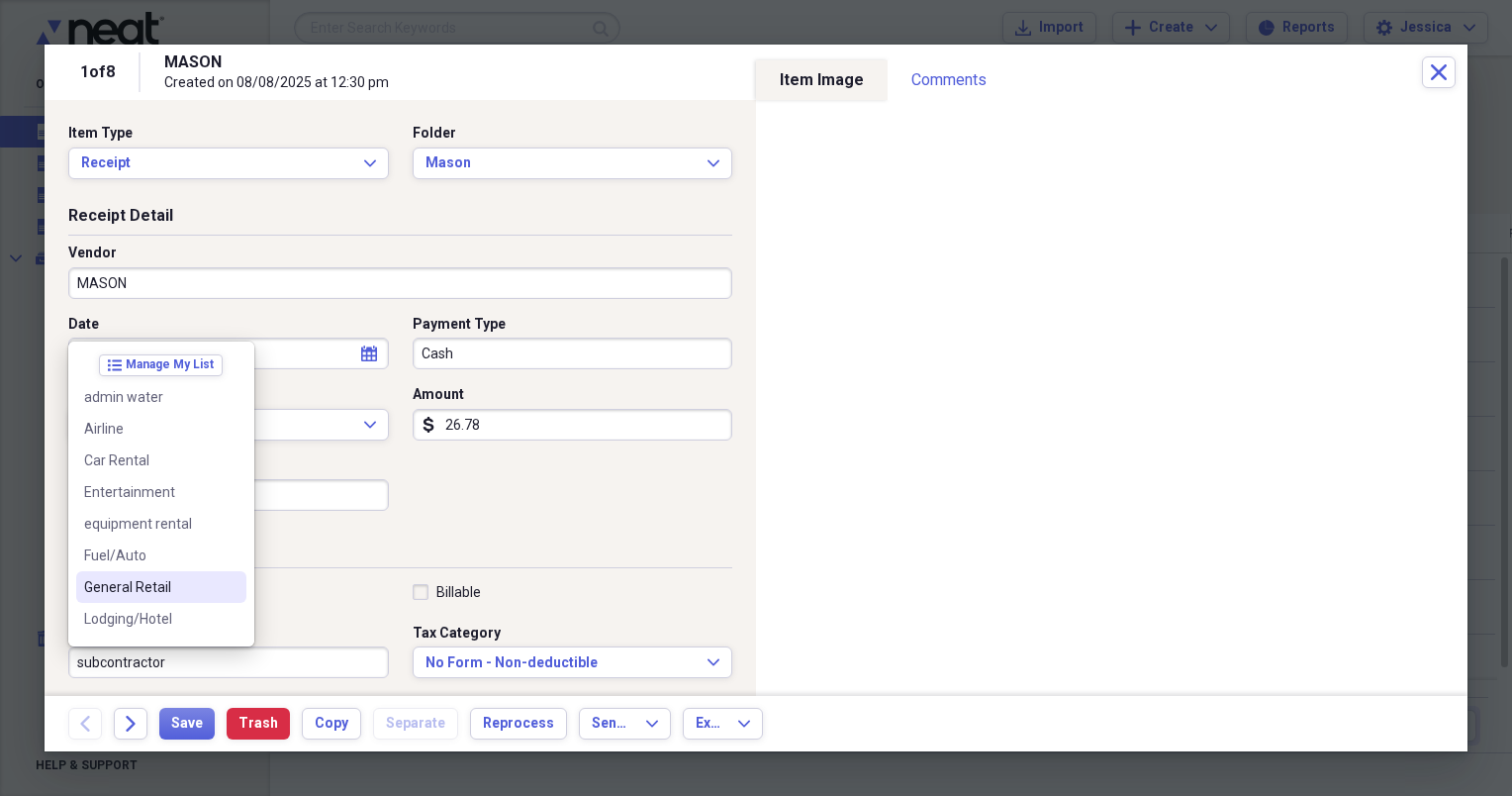 click on "General Retail" at bounding box center [149, 587] 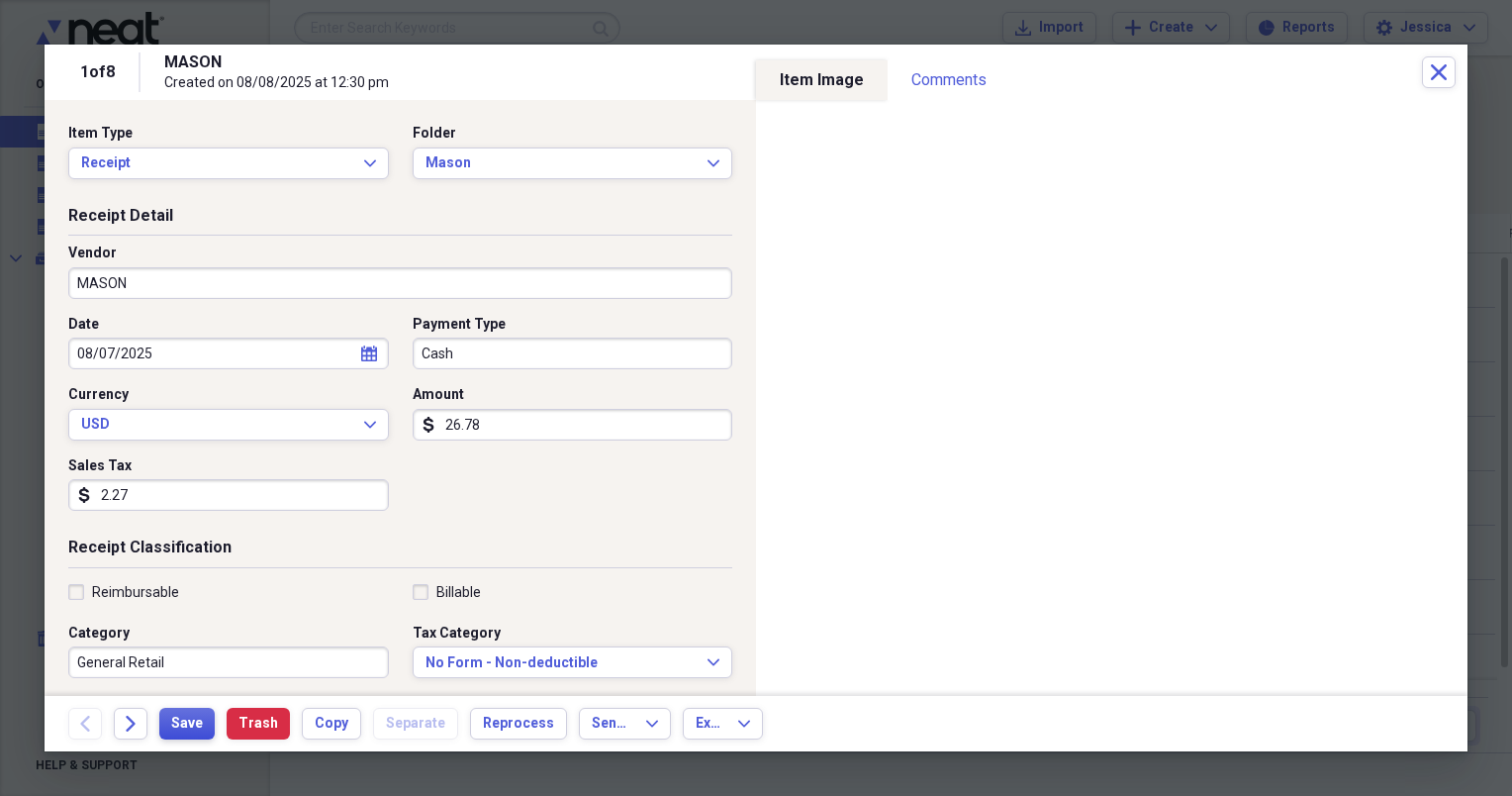 click on "Save" at bounding box center (187, 724) 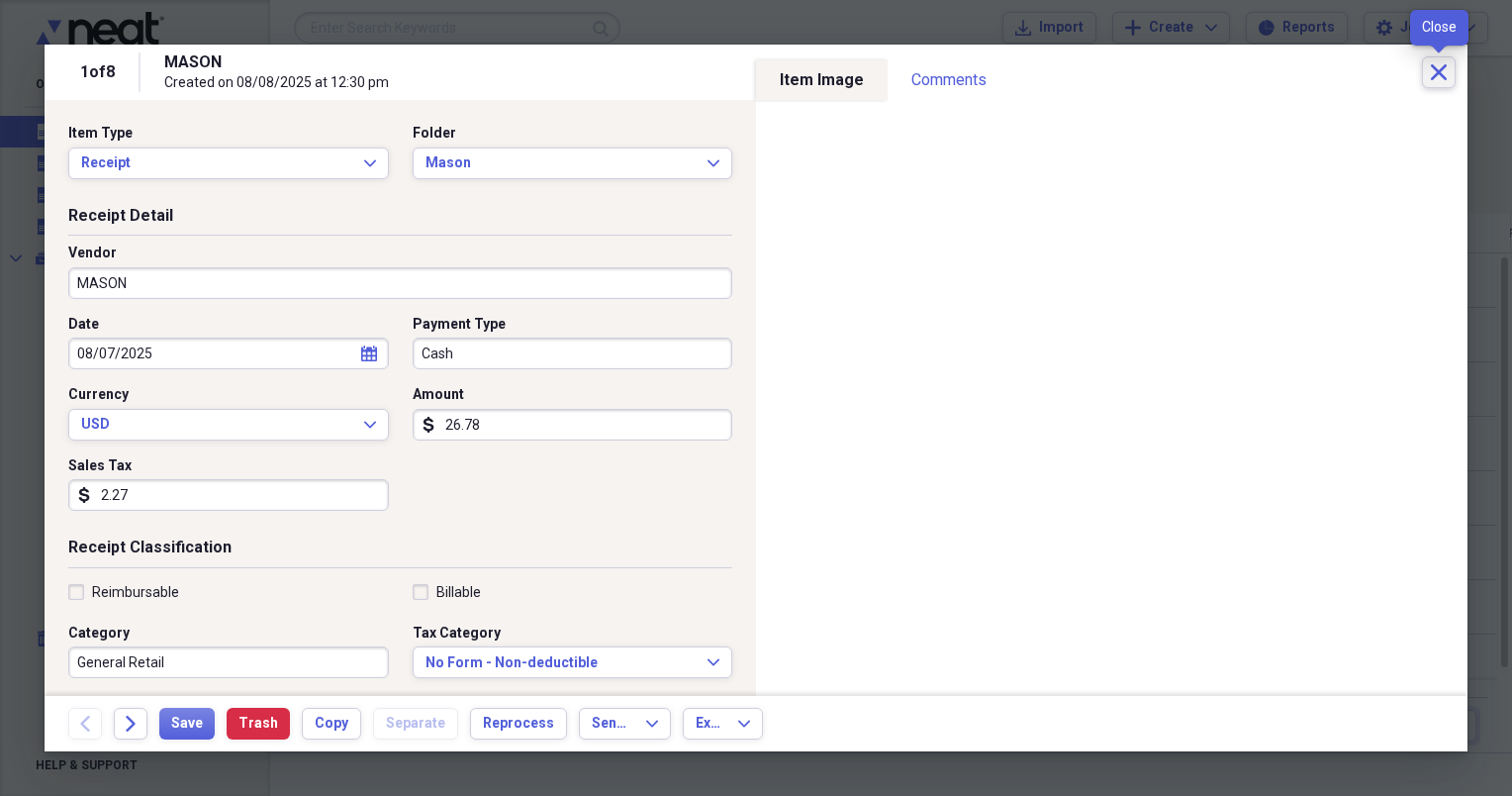 click 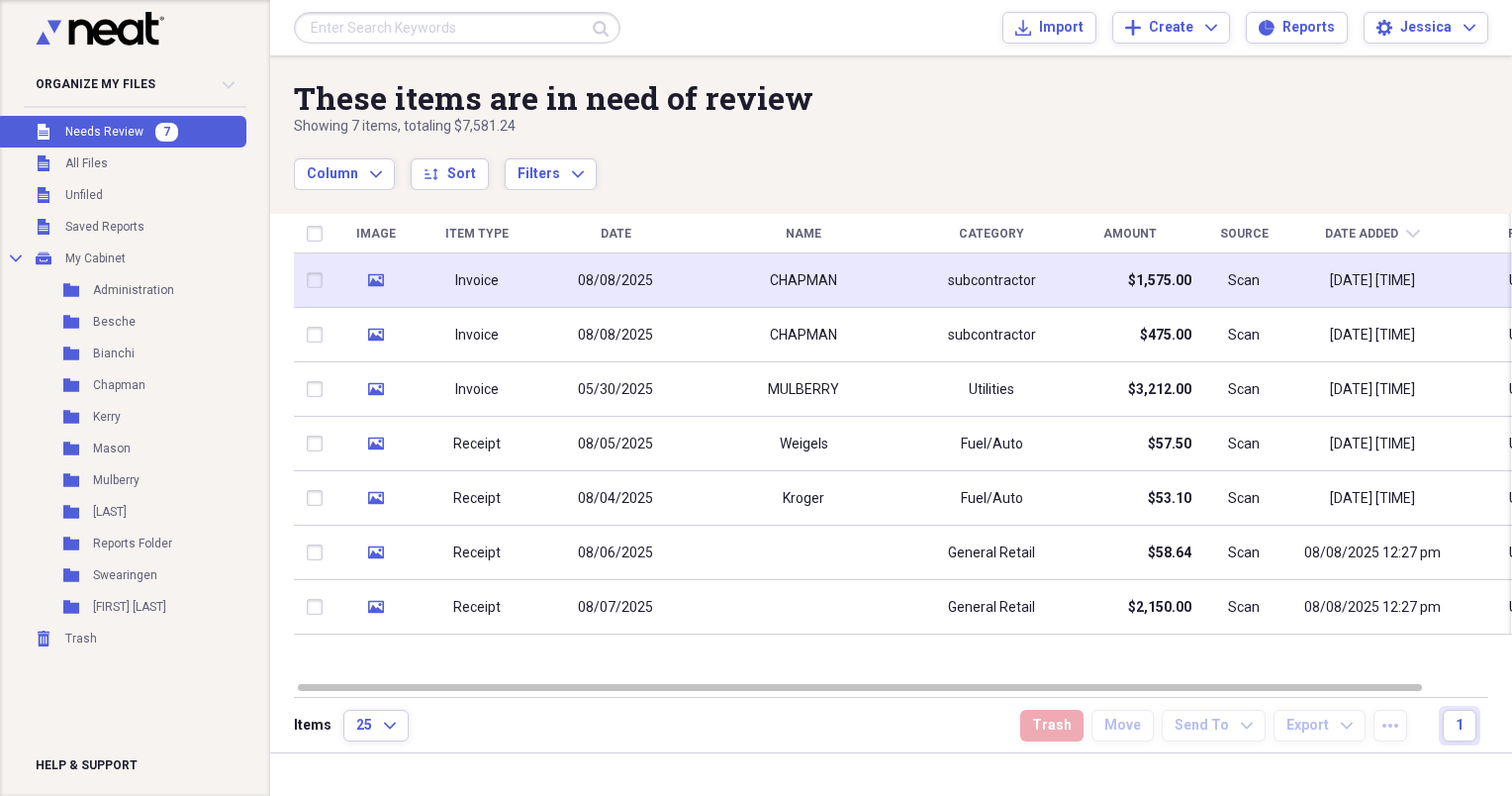 click on "subcontractor" at bounding box center (992, 281) 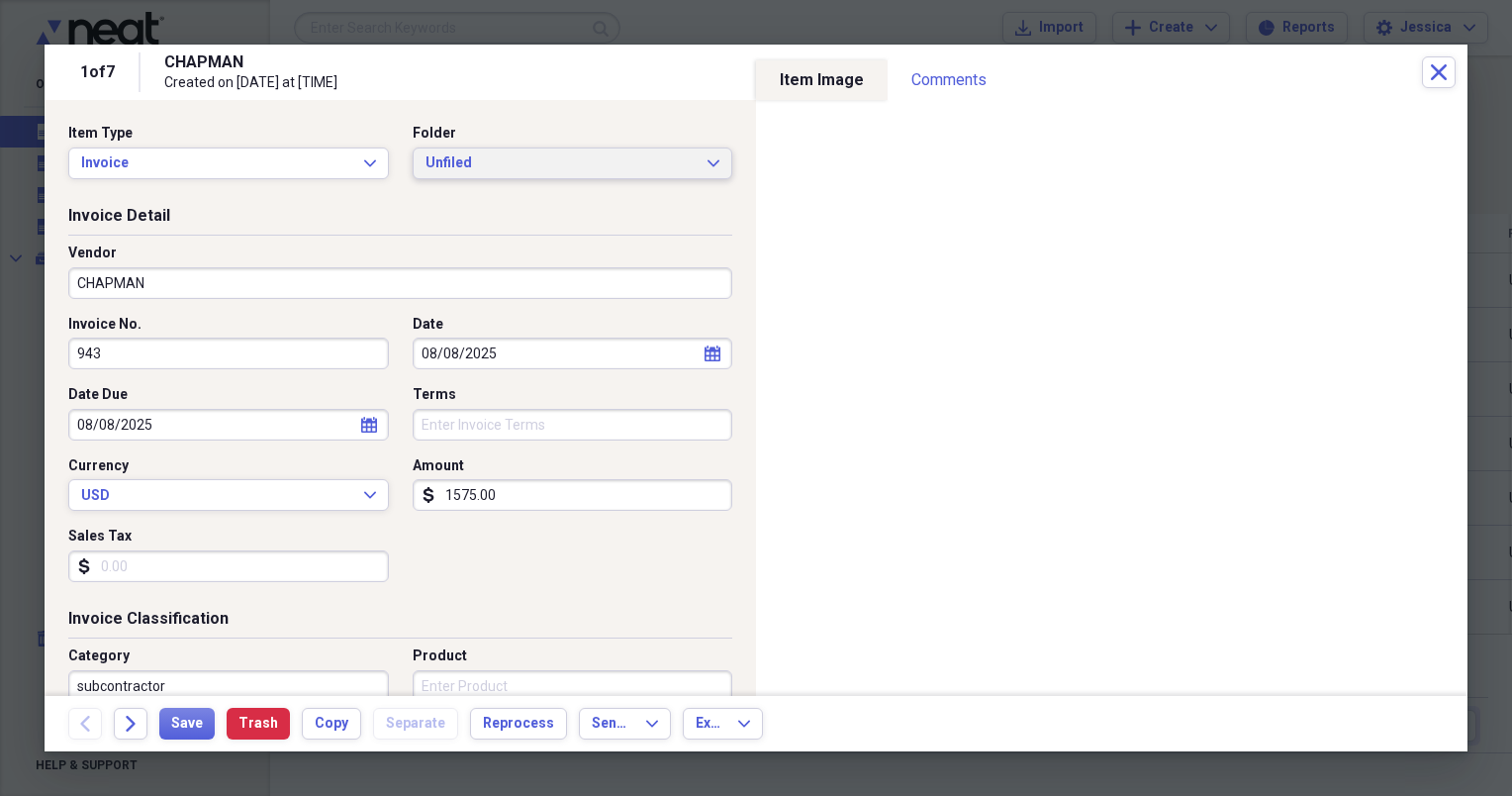 click on "Unfiled Expand" at bounding box center [573, 163] 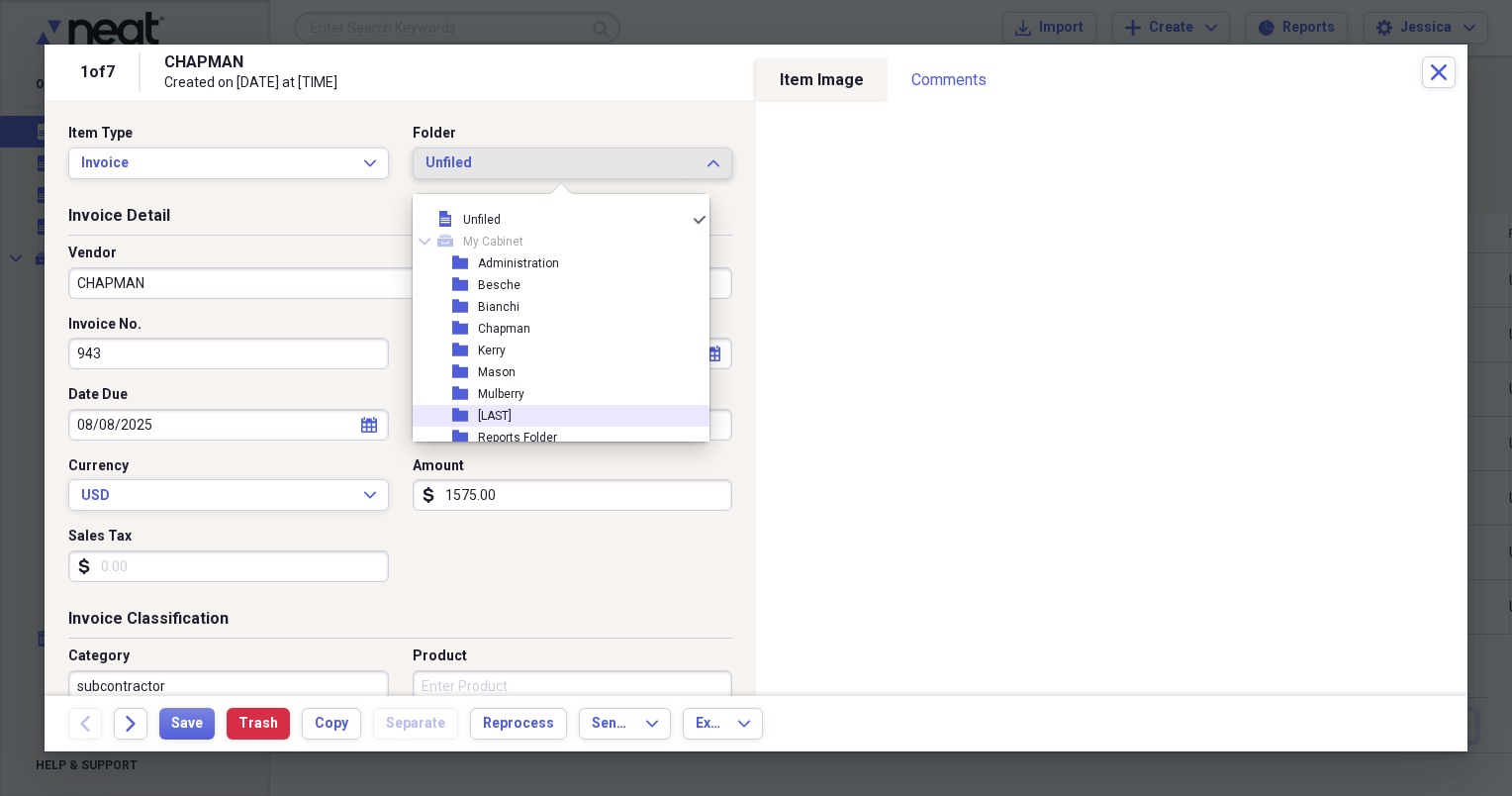 scroll, scrollTop: 54, scrollLeft: 0, axis: vertical 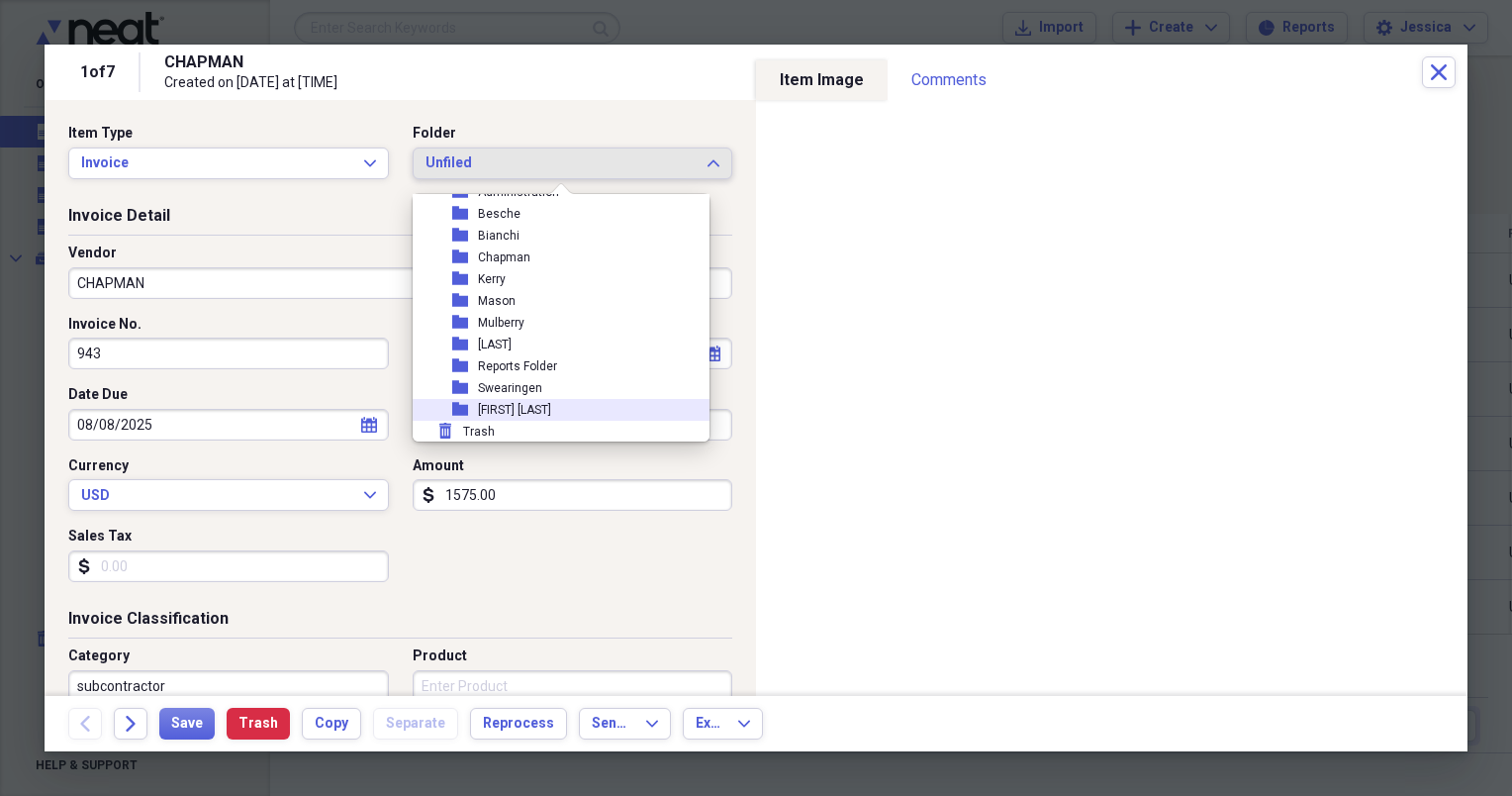 click on "[FIRST] [LAST]" at bounding box center (515, 410) 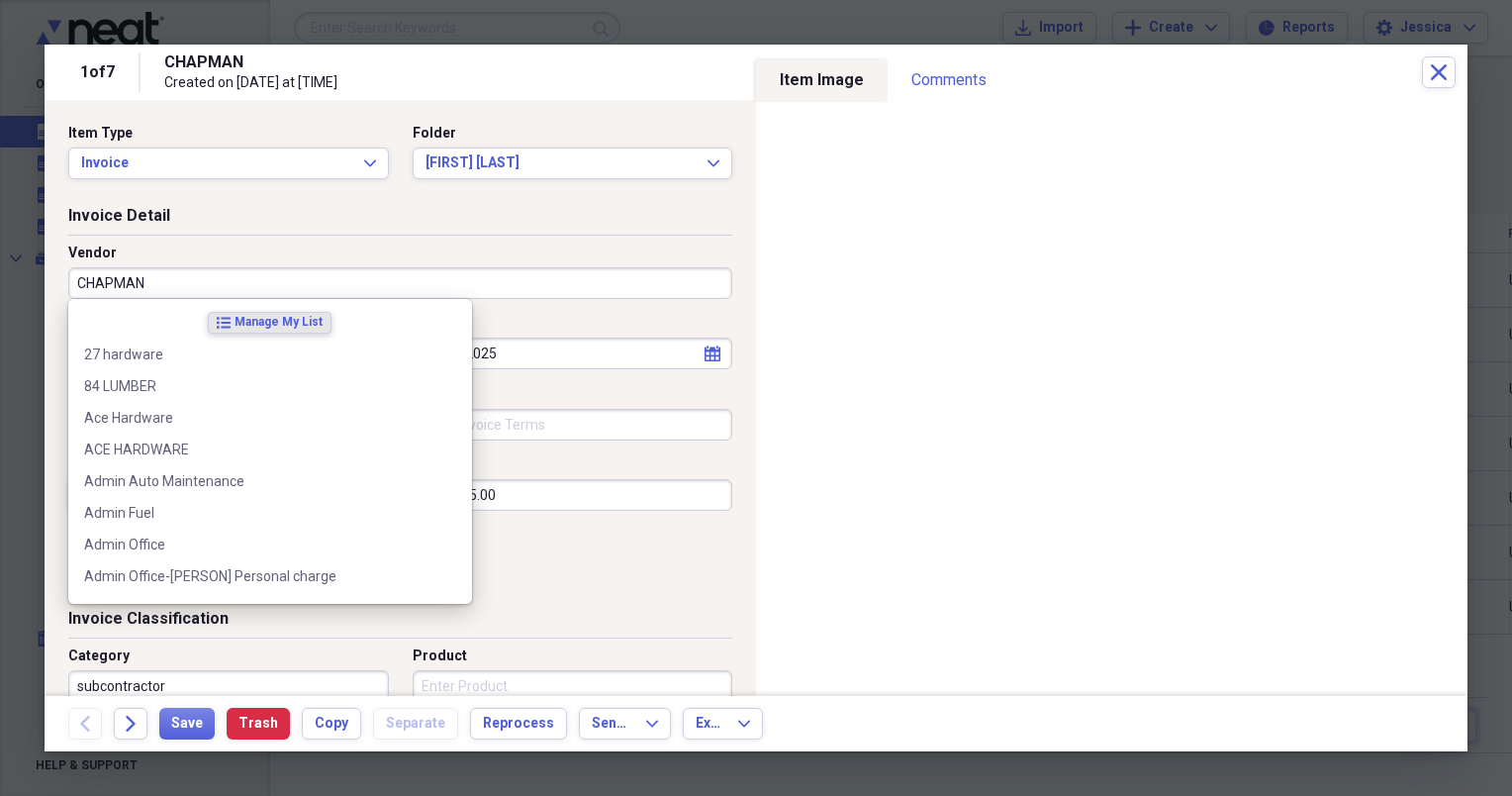 click on "CHAPMAN" at bounding box center (400, 283) 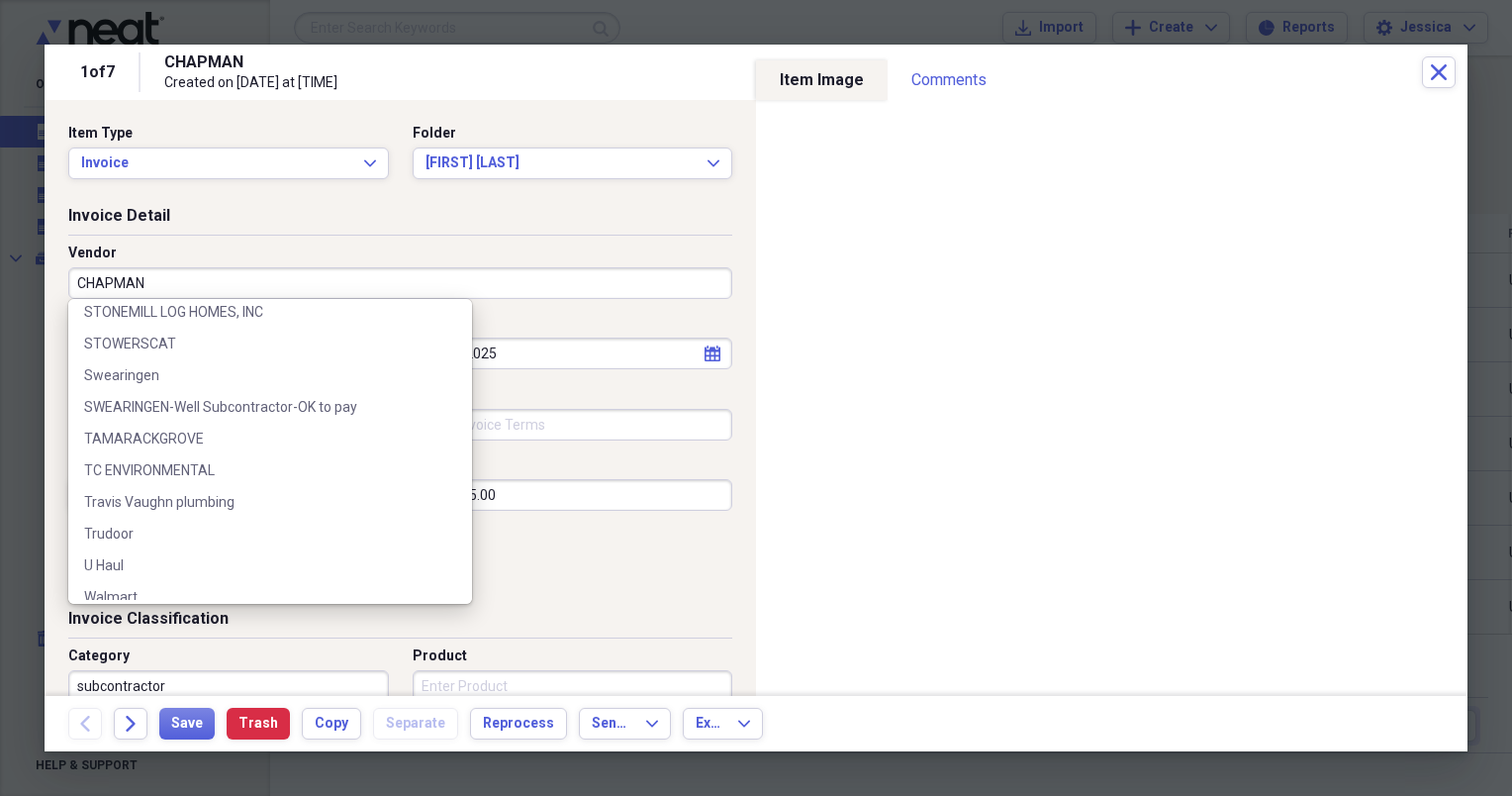 scroll, scrollTop: 2784, scrollLeft: 0, axis: vertical 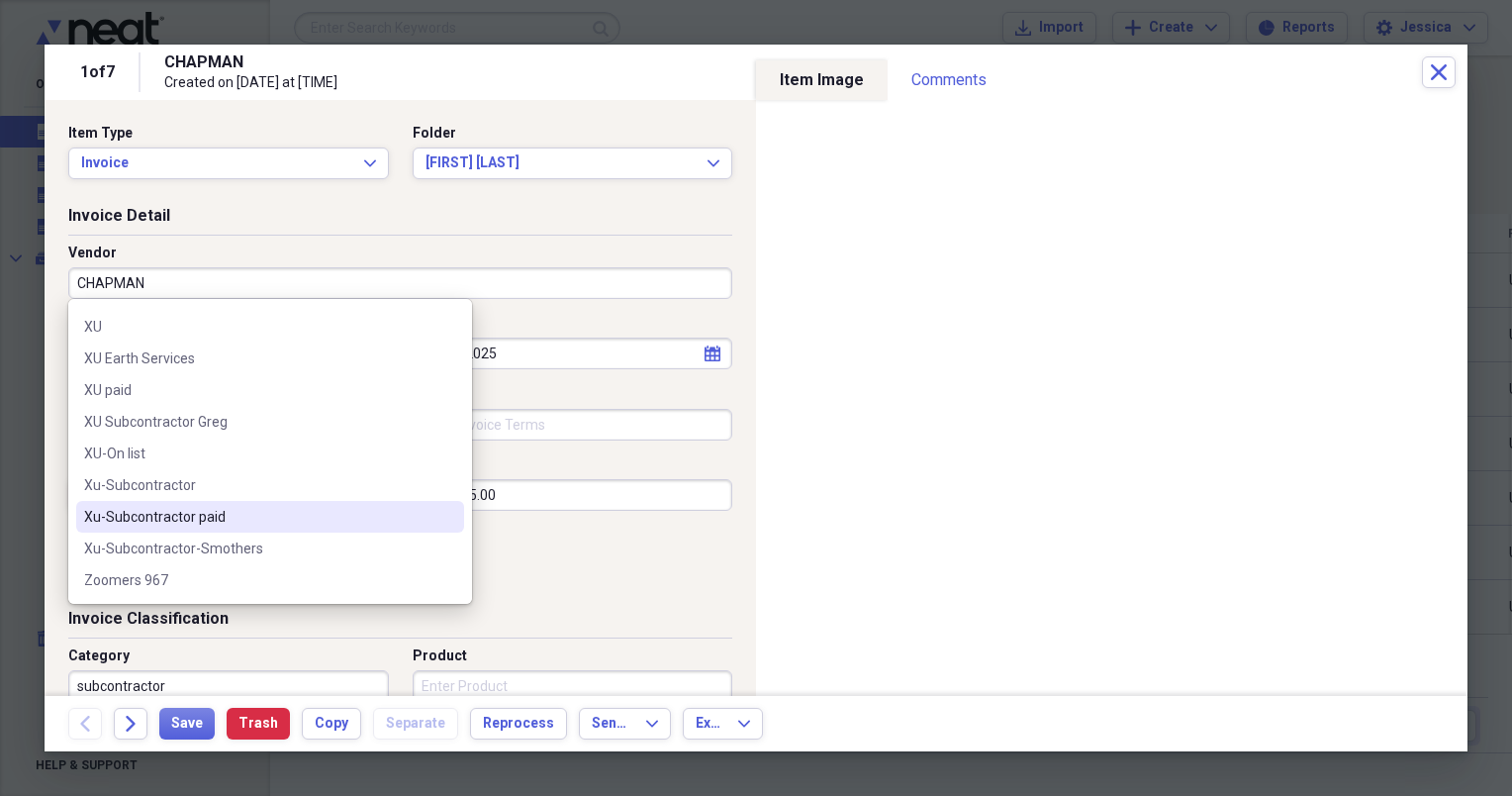 click on "Xu-Subcontractor paid" at bounding box center (258, 517) 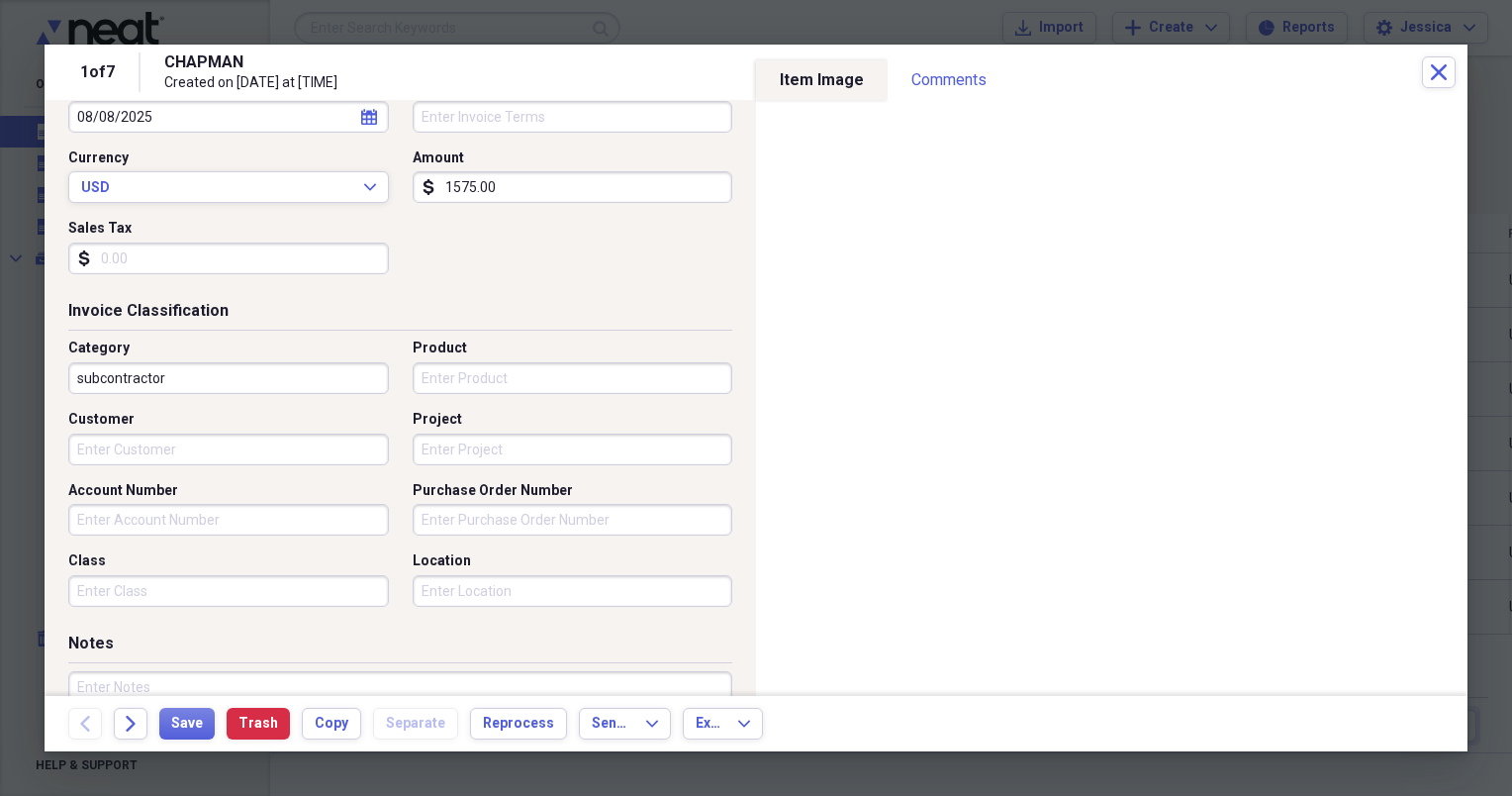 scroll, scrollTop: 310, scrollLeft: 0, axis: vertical 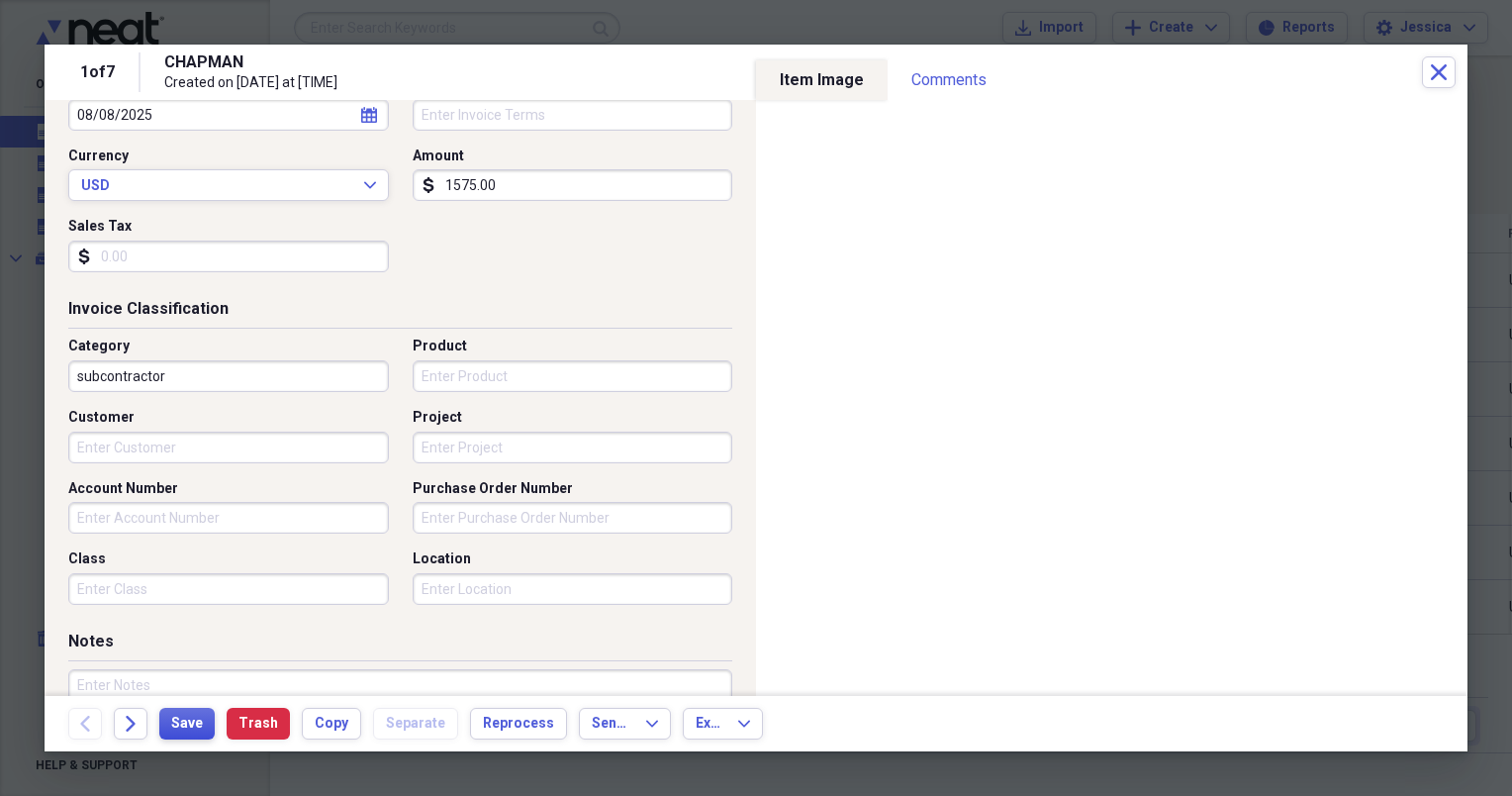 click on "Save" at bounding box center [187, 724] 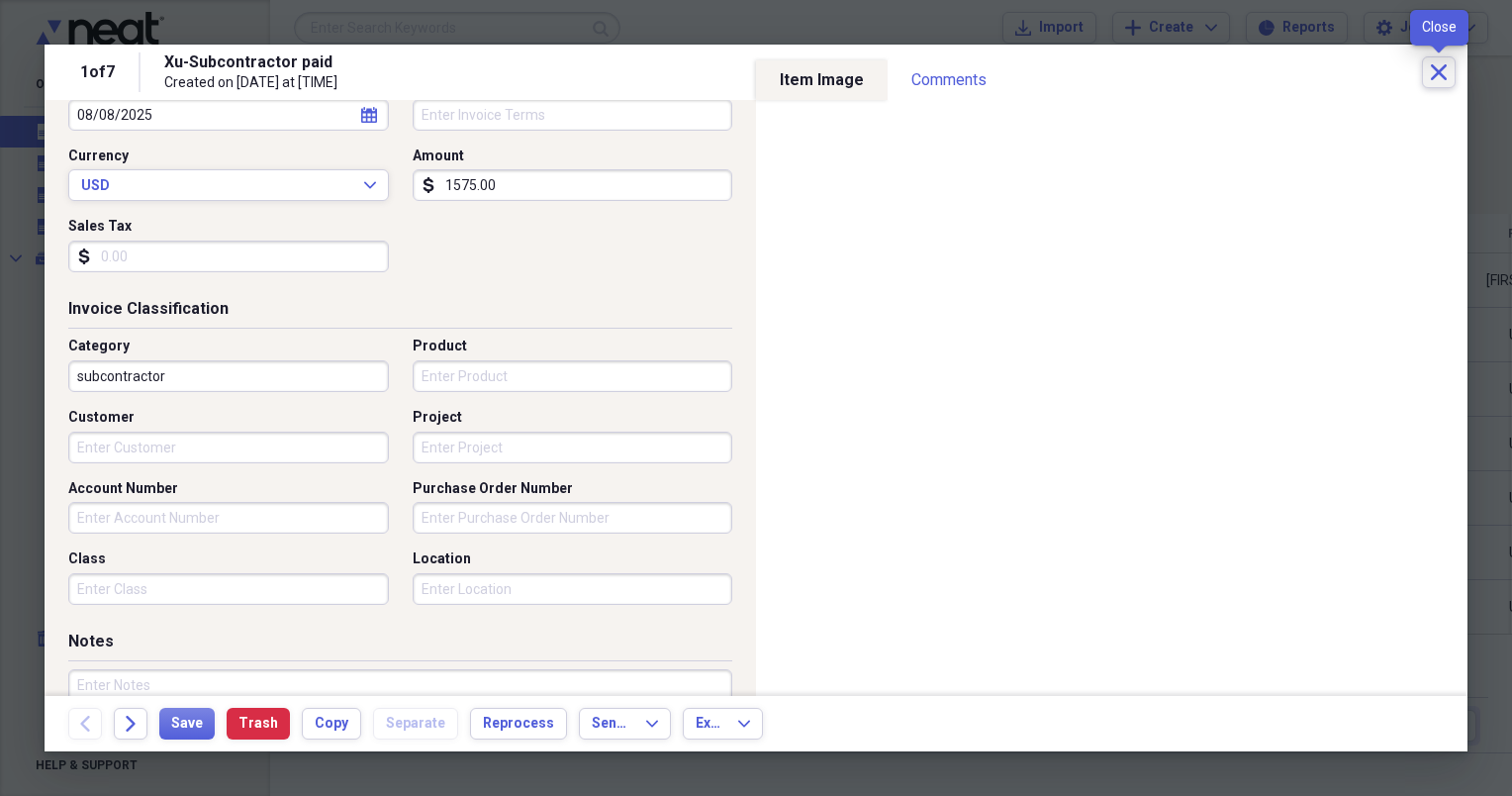 click on "Close" 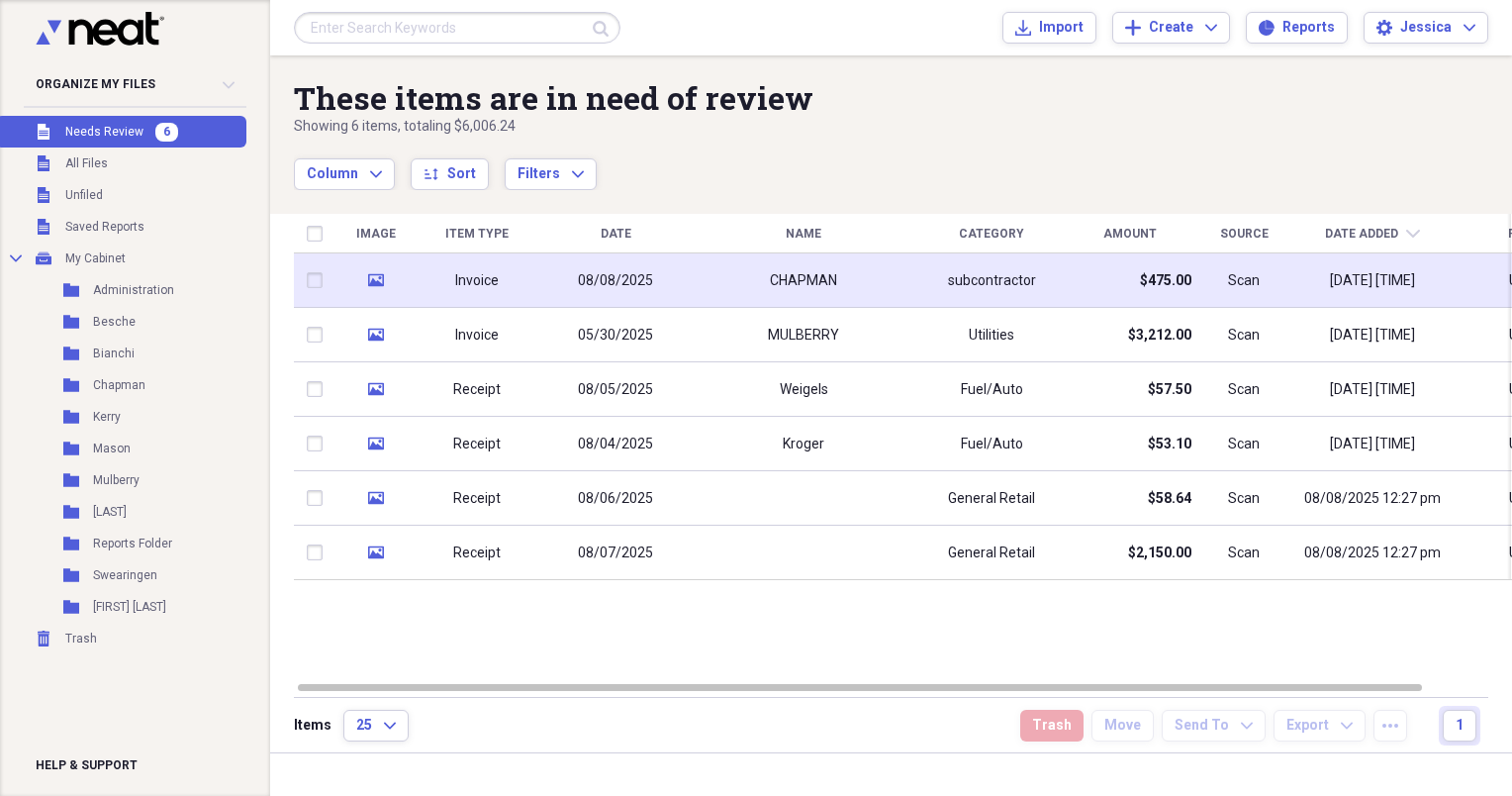 click on "$475.00" at bounding box center [1166, 281] 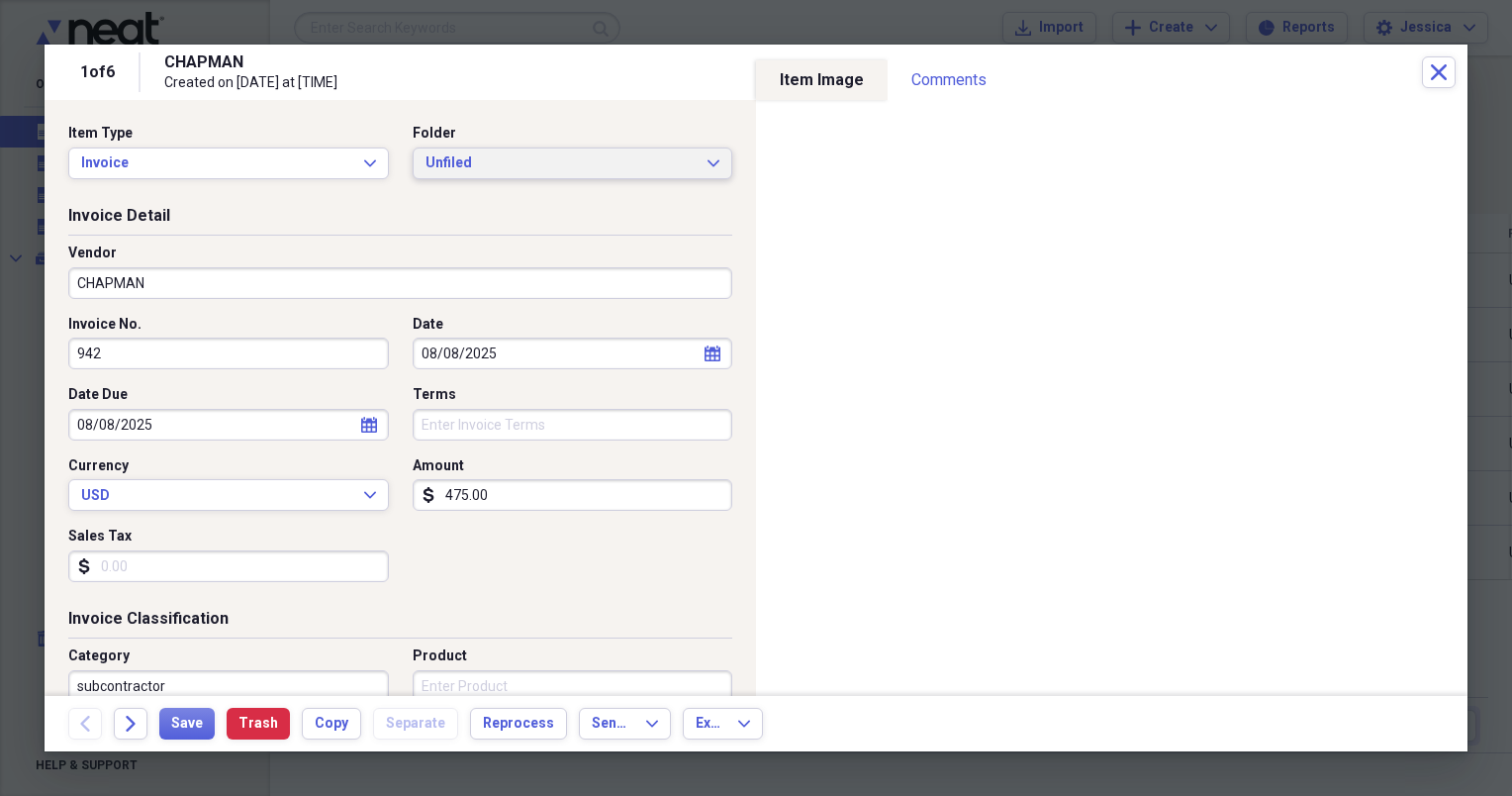 click on "Expand" 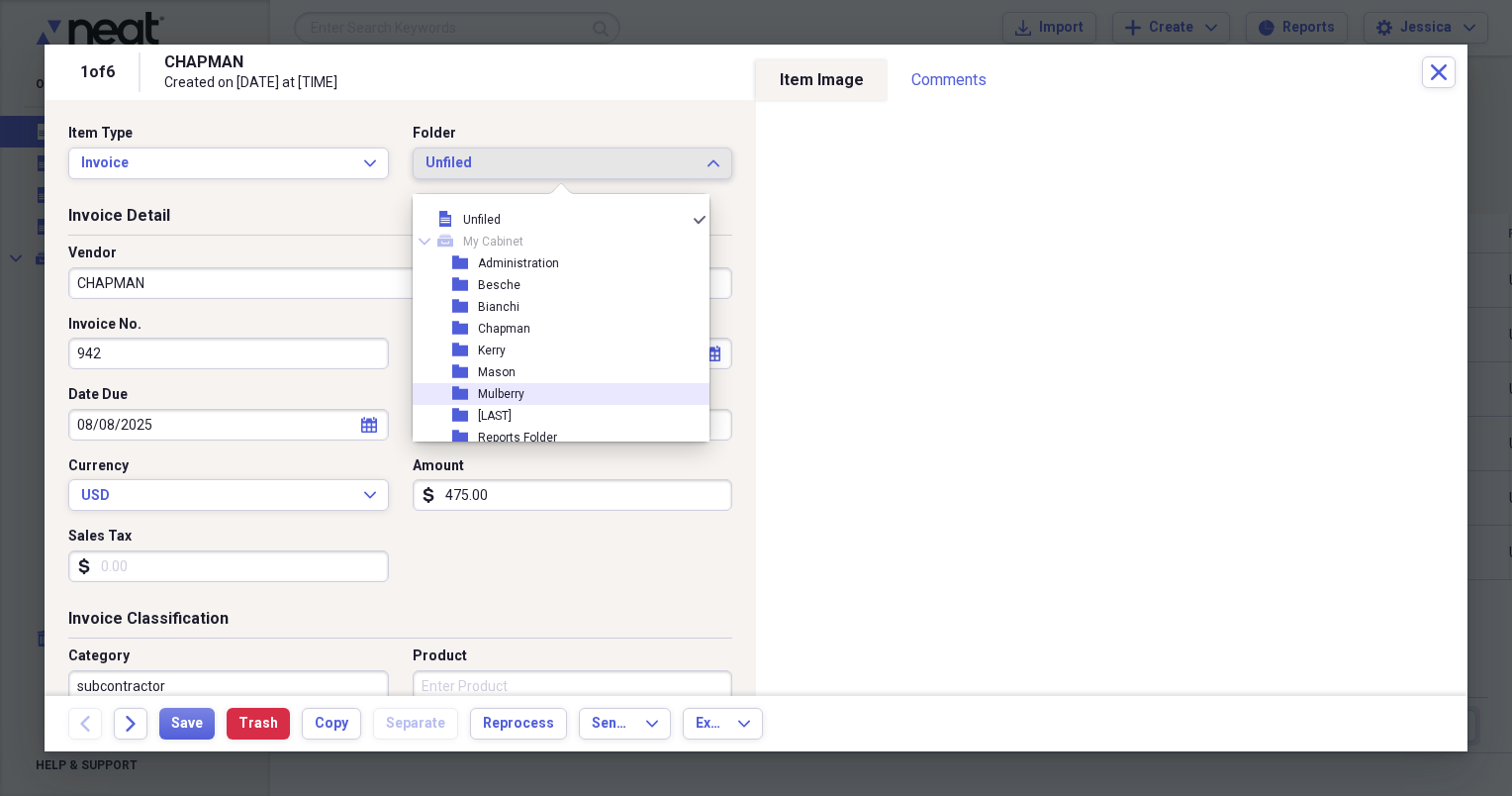 click on "Mulberry" at bounding box center [501, 394] 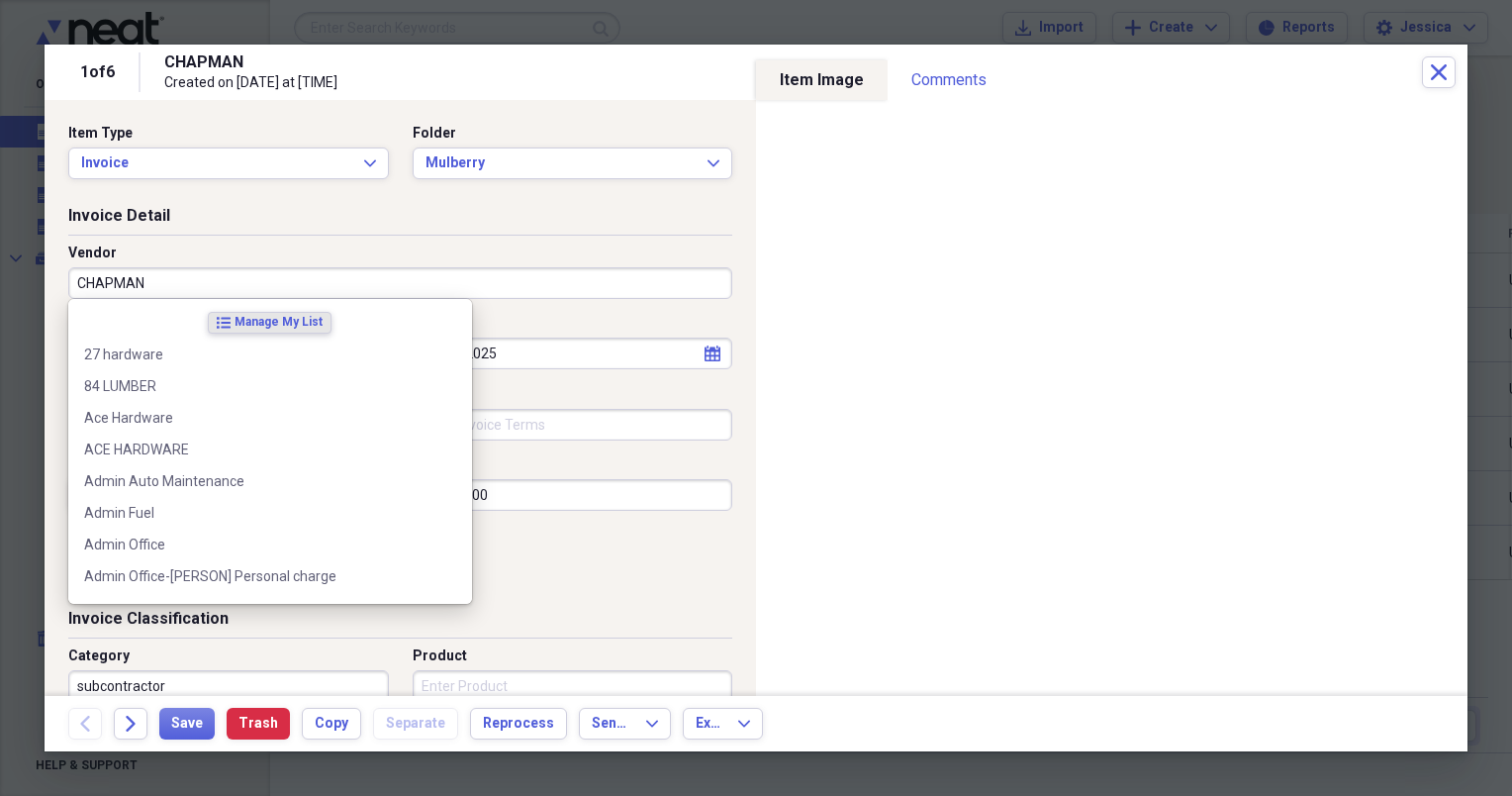 click on "CHAPMAN" at bounding box center [400, 283] 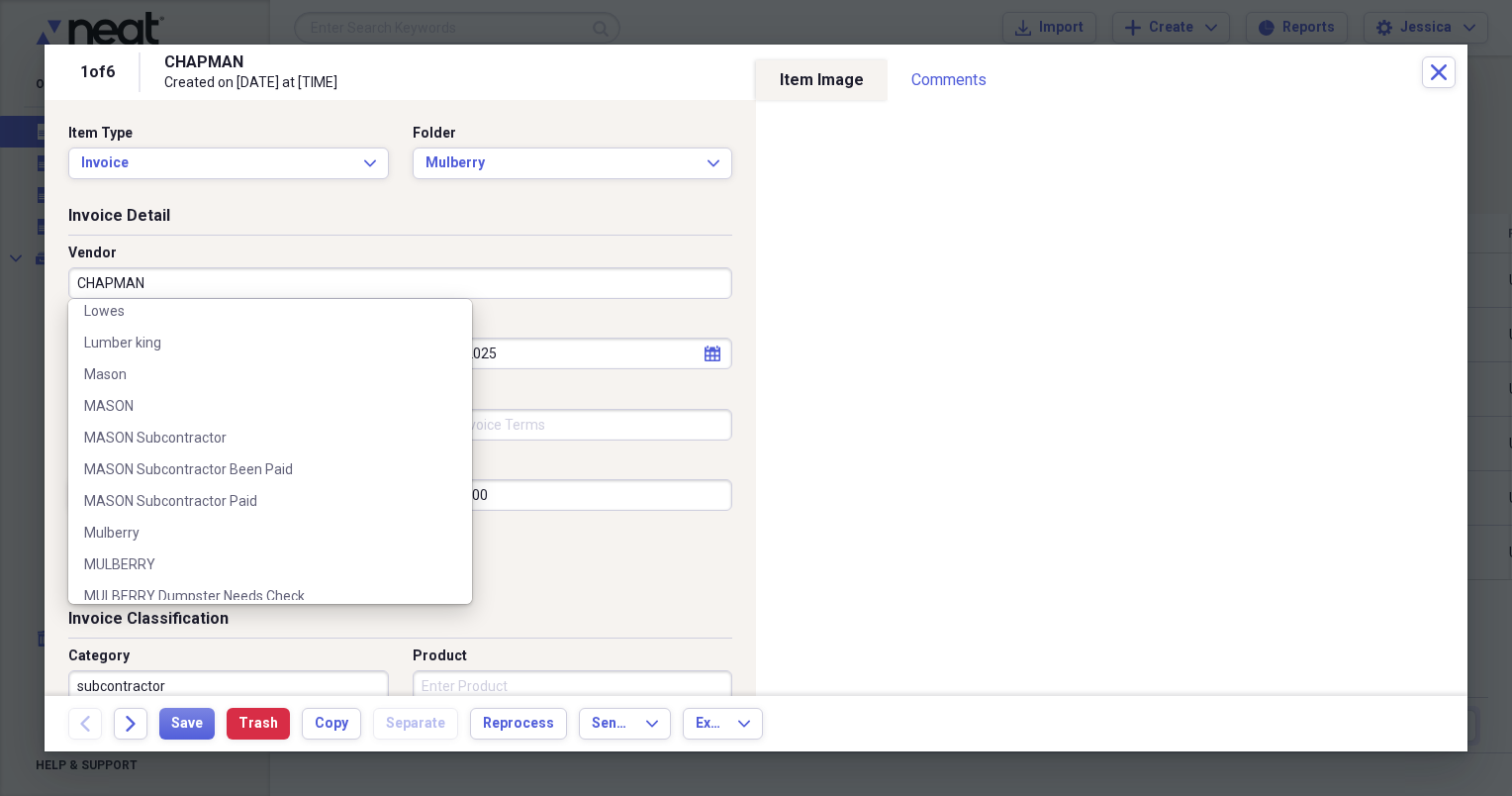 scroll, scrollTop: 1674, scrollLeft: 0, axis: vertical 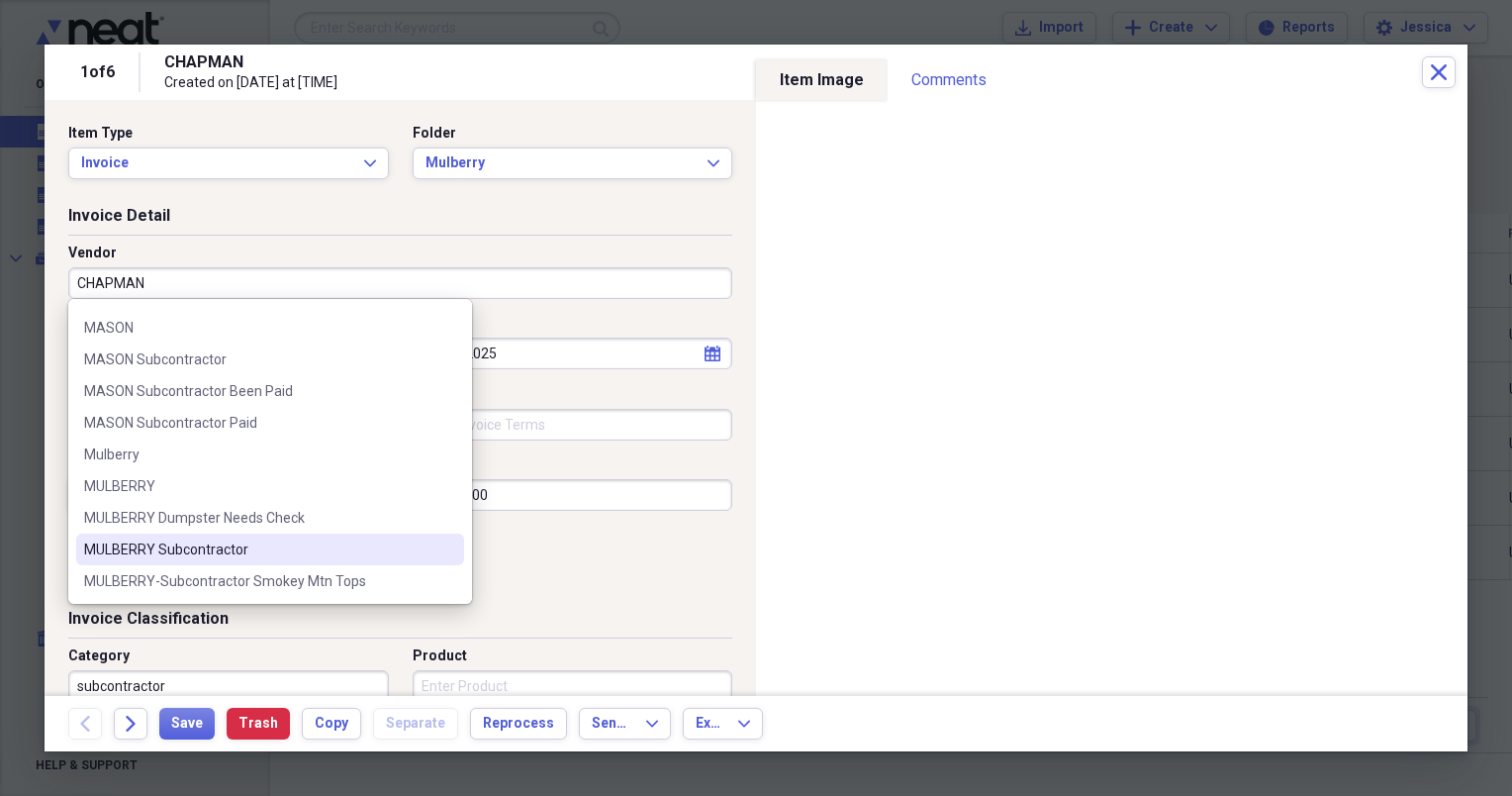click on "MULBERRY Subcontractor" at bounding box center [270, 549] 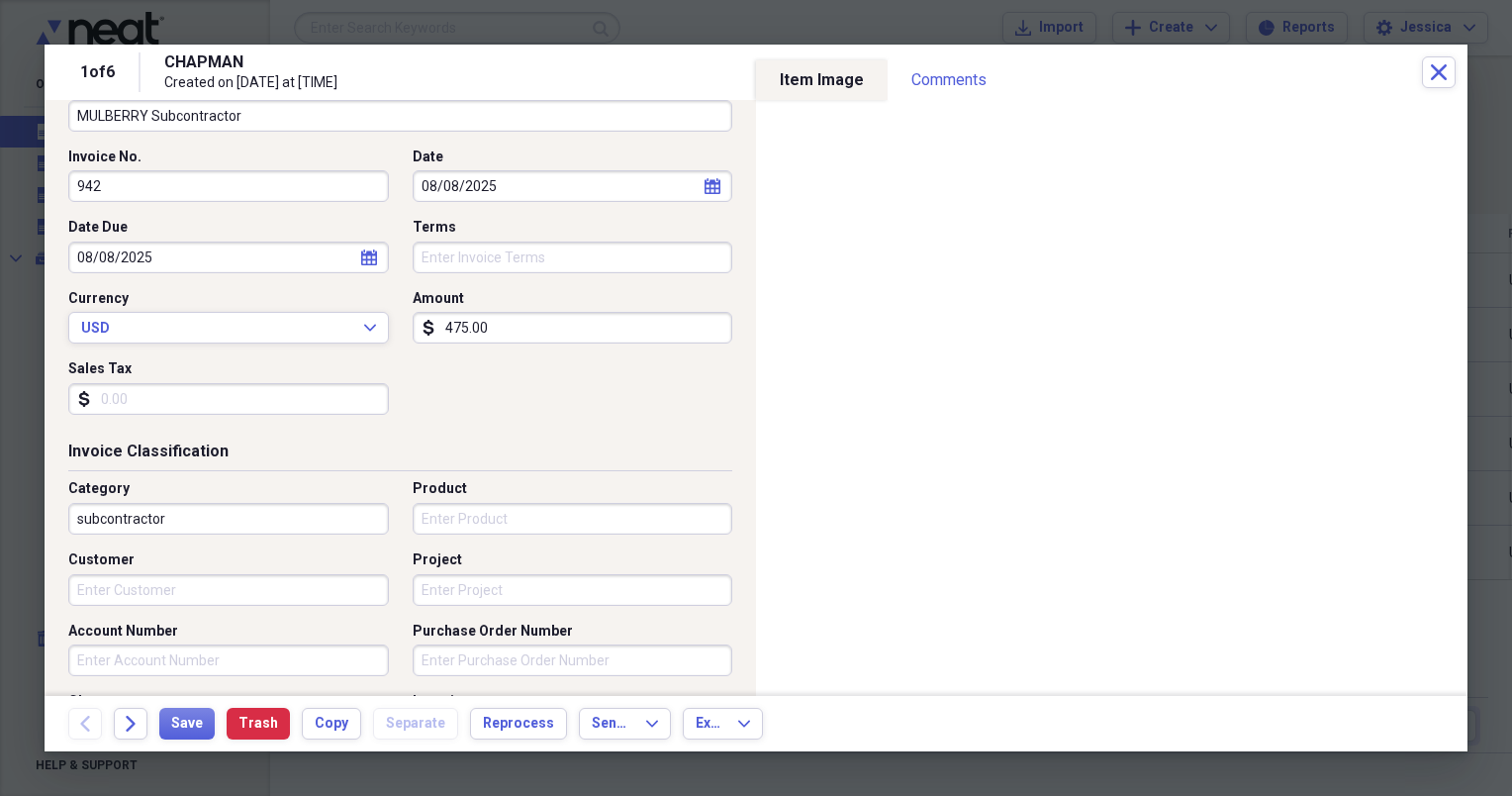 scroll, scrollTop: 184, scrollLeft: 0, axis: vertical 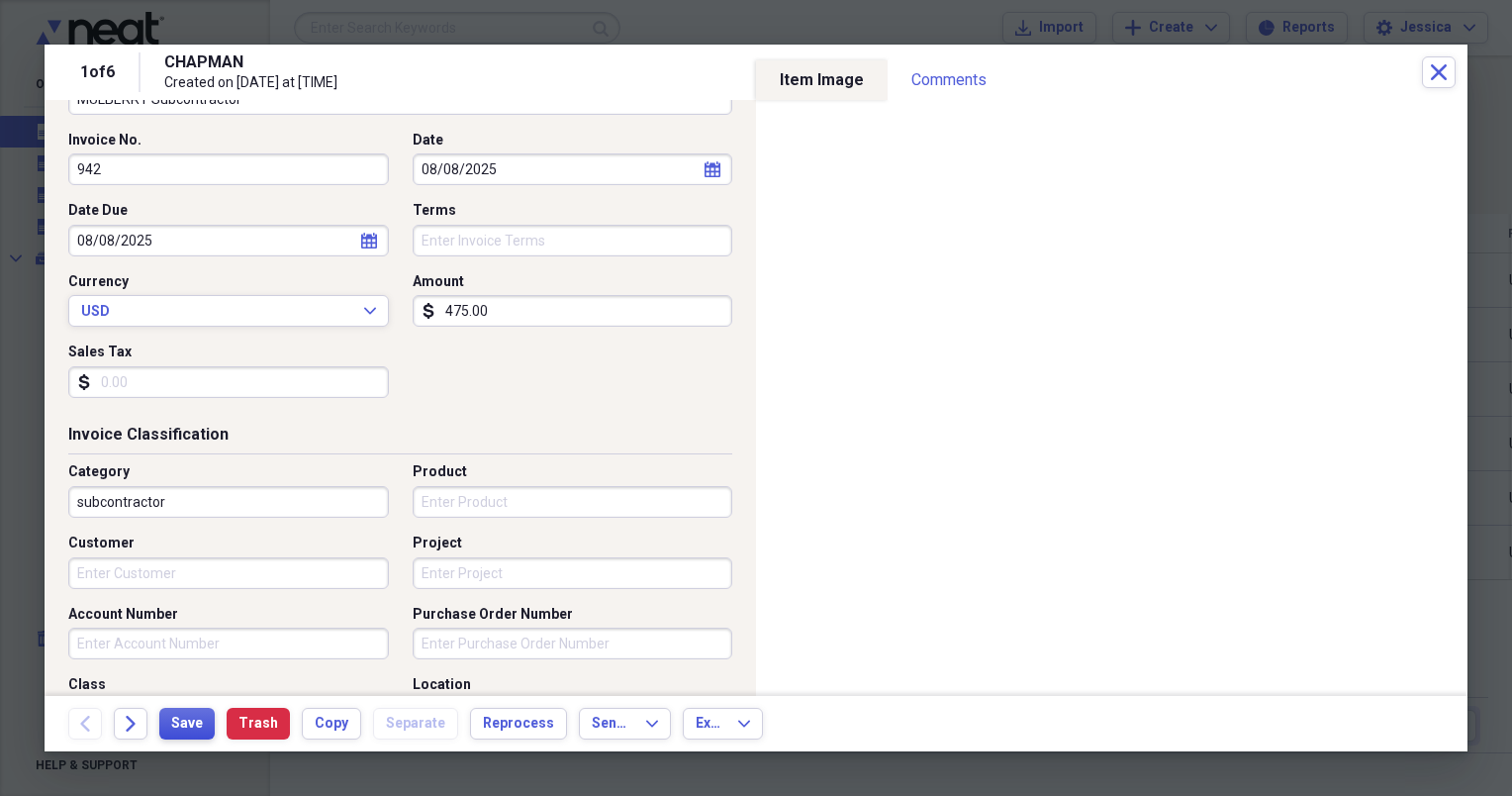 click on "Save" at bounding box center [187, 724] 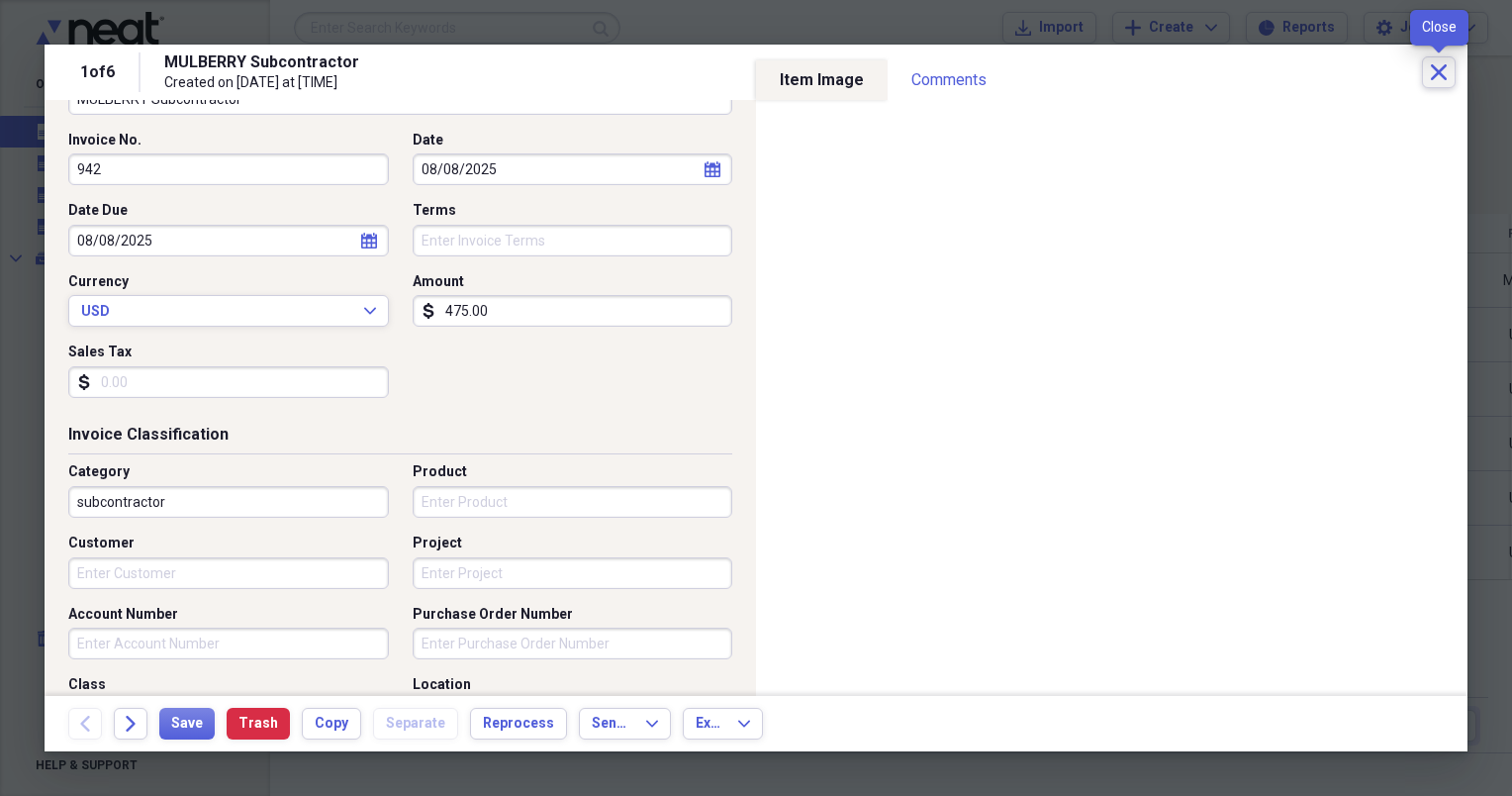 click on "Close" 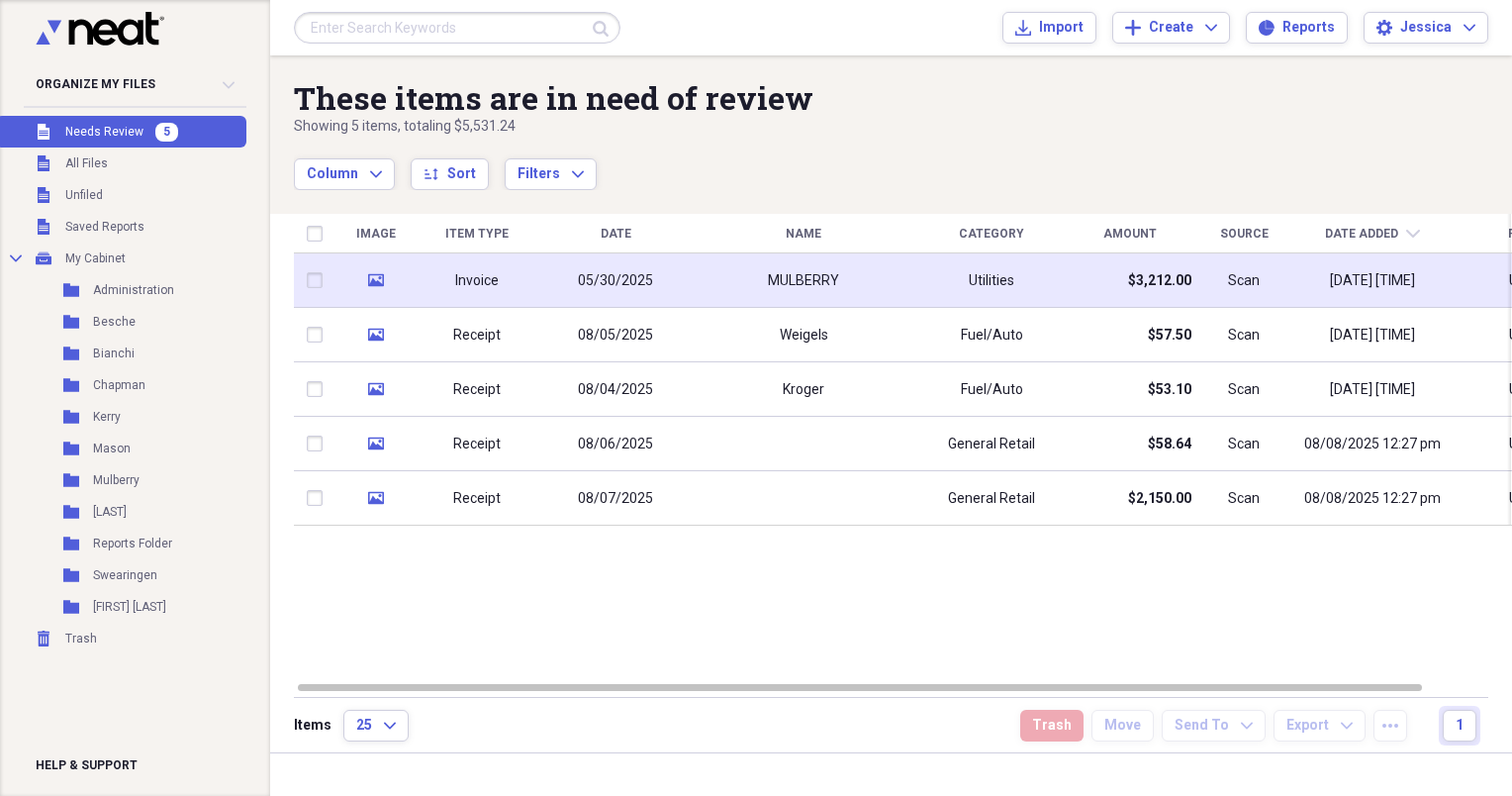 click on "MULBERRY" at bounding box center [803, 281] 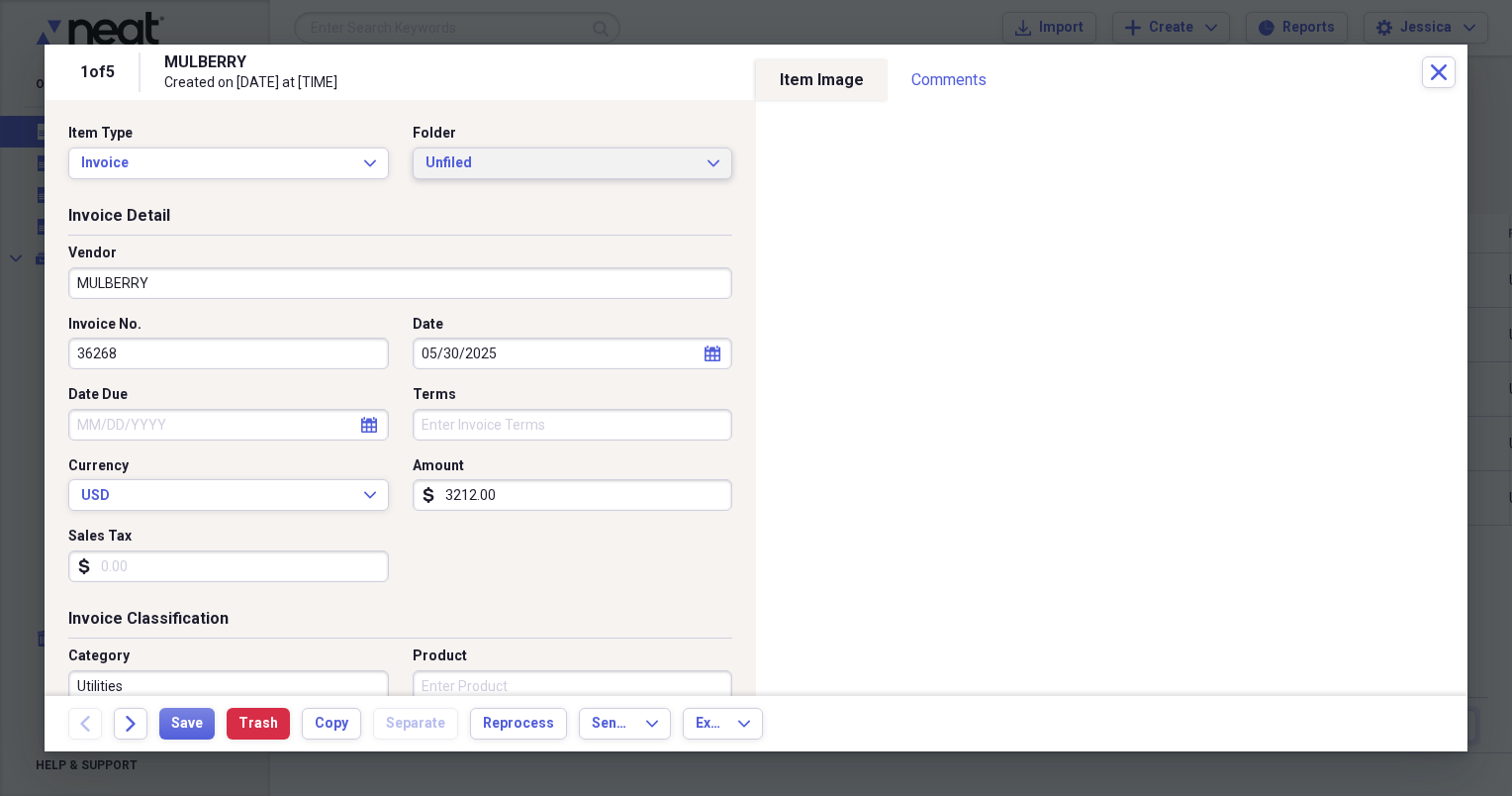 click on "Unfiled" at bounding box center (561, 163) 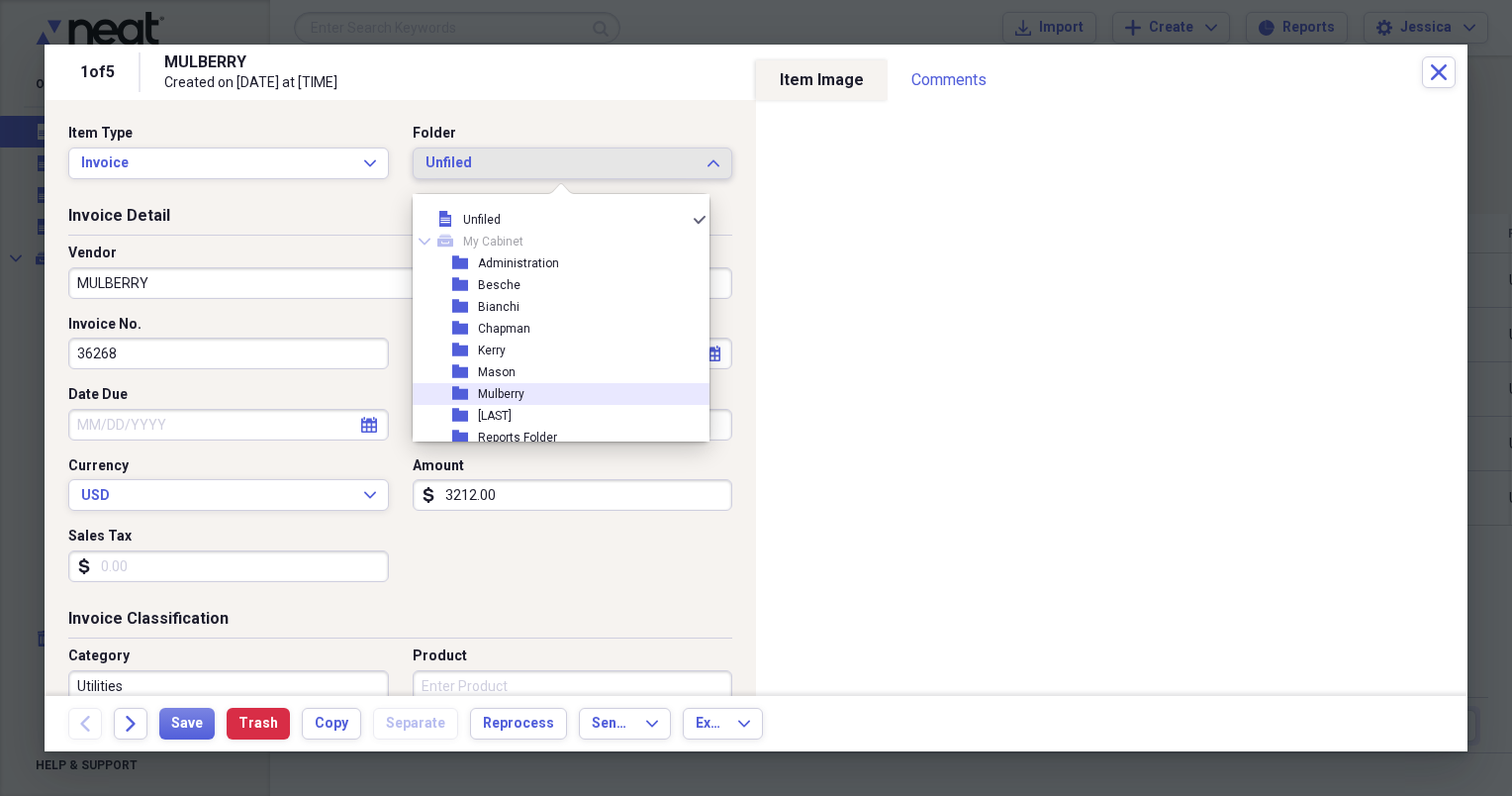 click on "Mulberry" at bounding box center (501, 394) 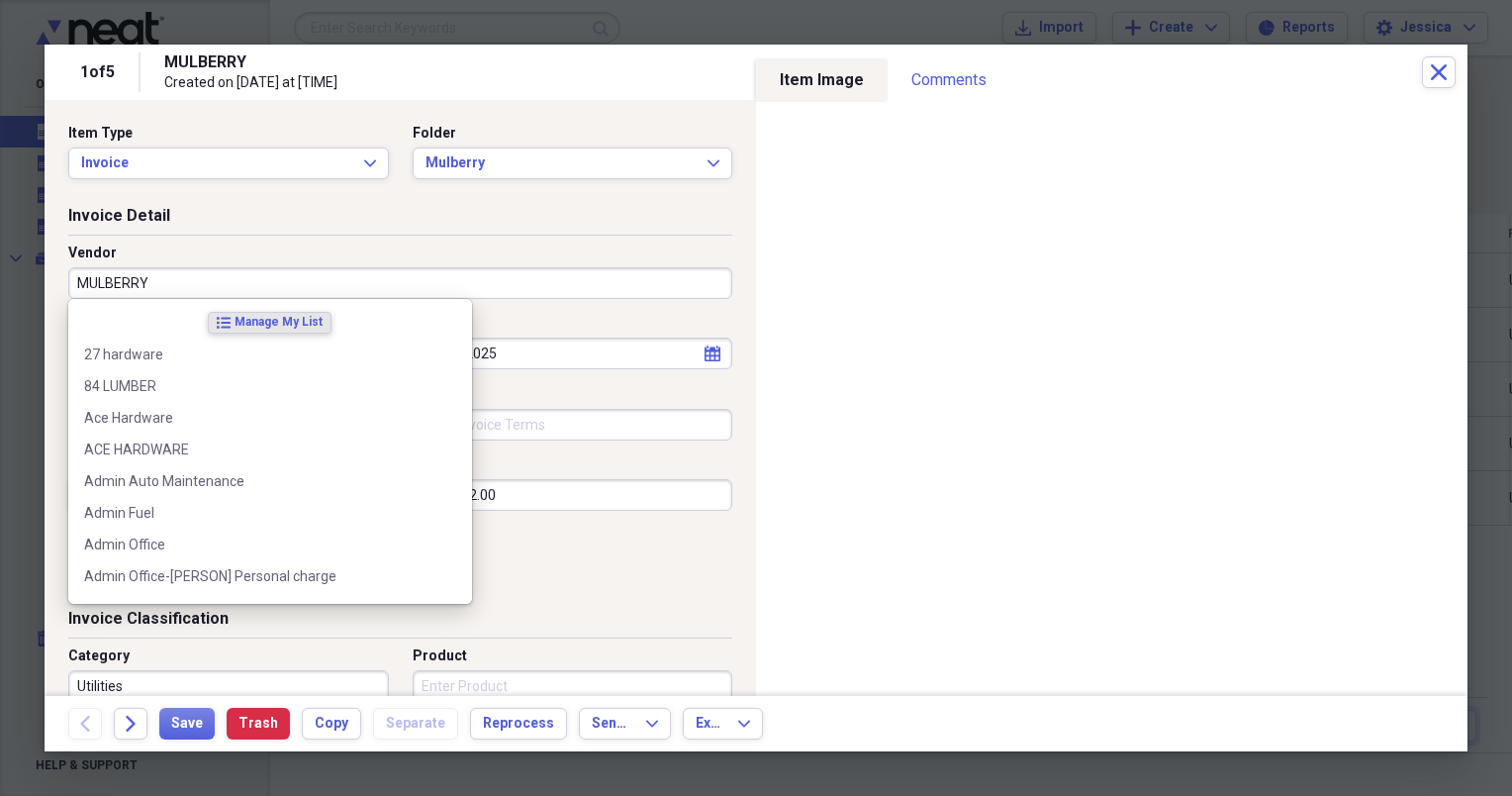 click on "MULBERRY" at bounding box center (400, 283) 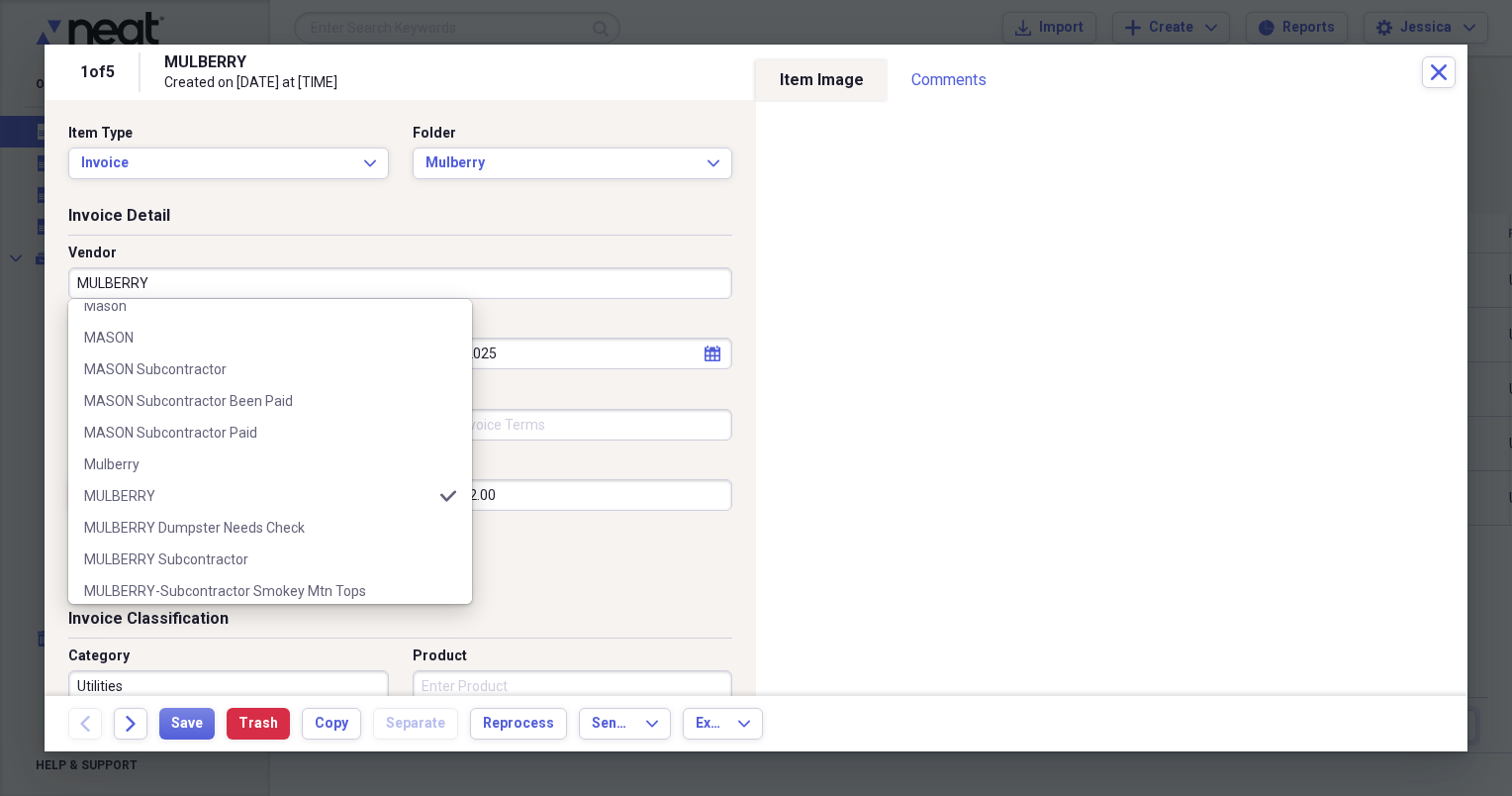 scroll, scrollTop: 1674, scrollLeft: 0, axis: vertical 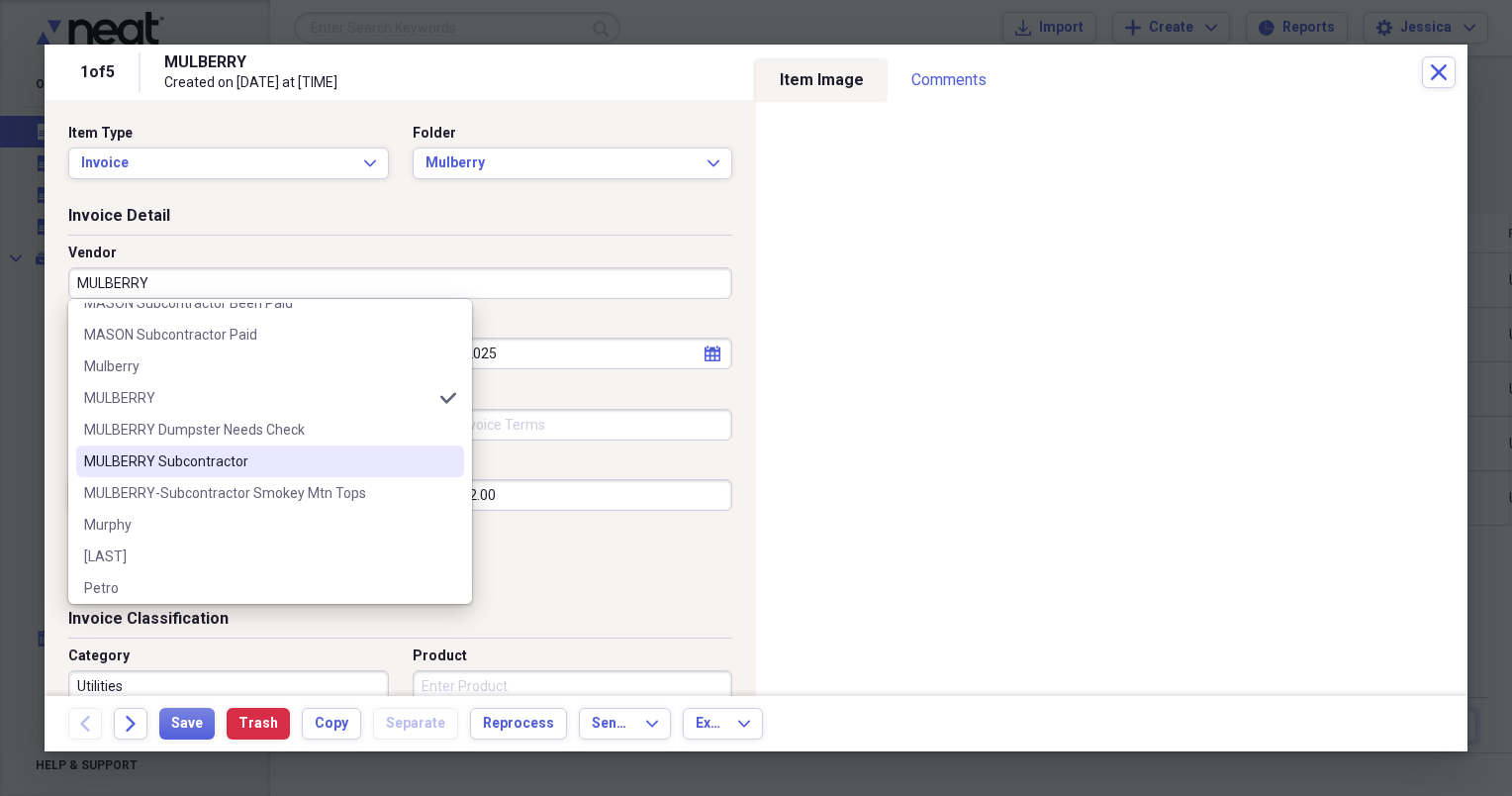 click on "MULBERRY Subcontractor" at bounding box center [258, 461] 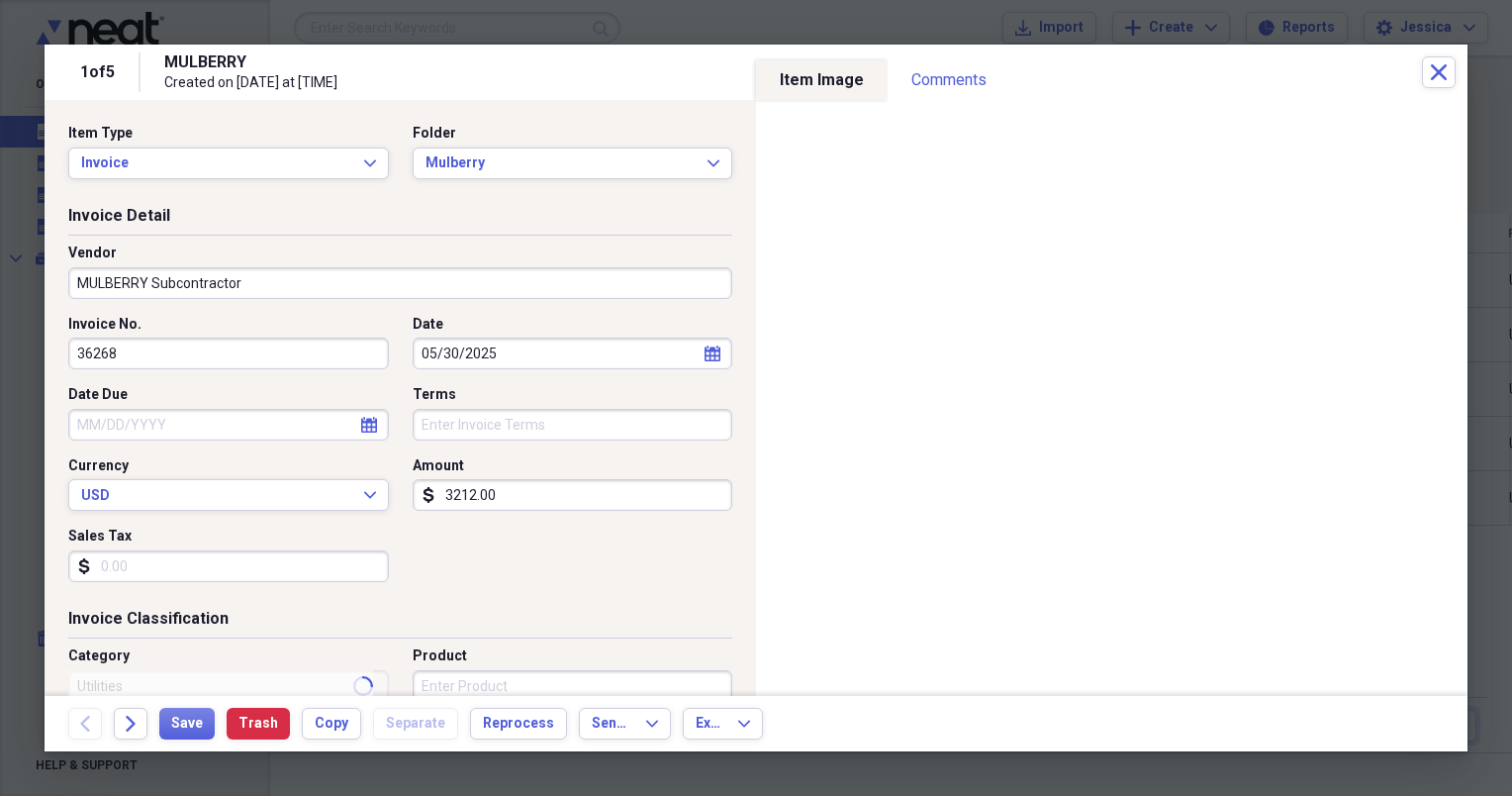 type on "subcontractor" 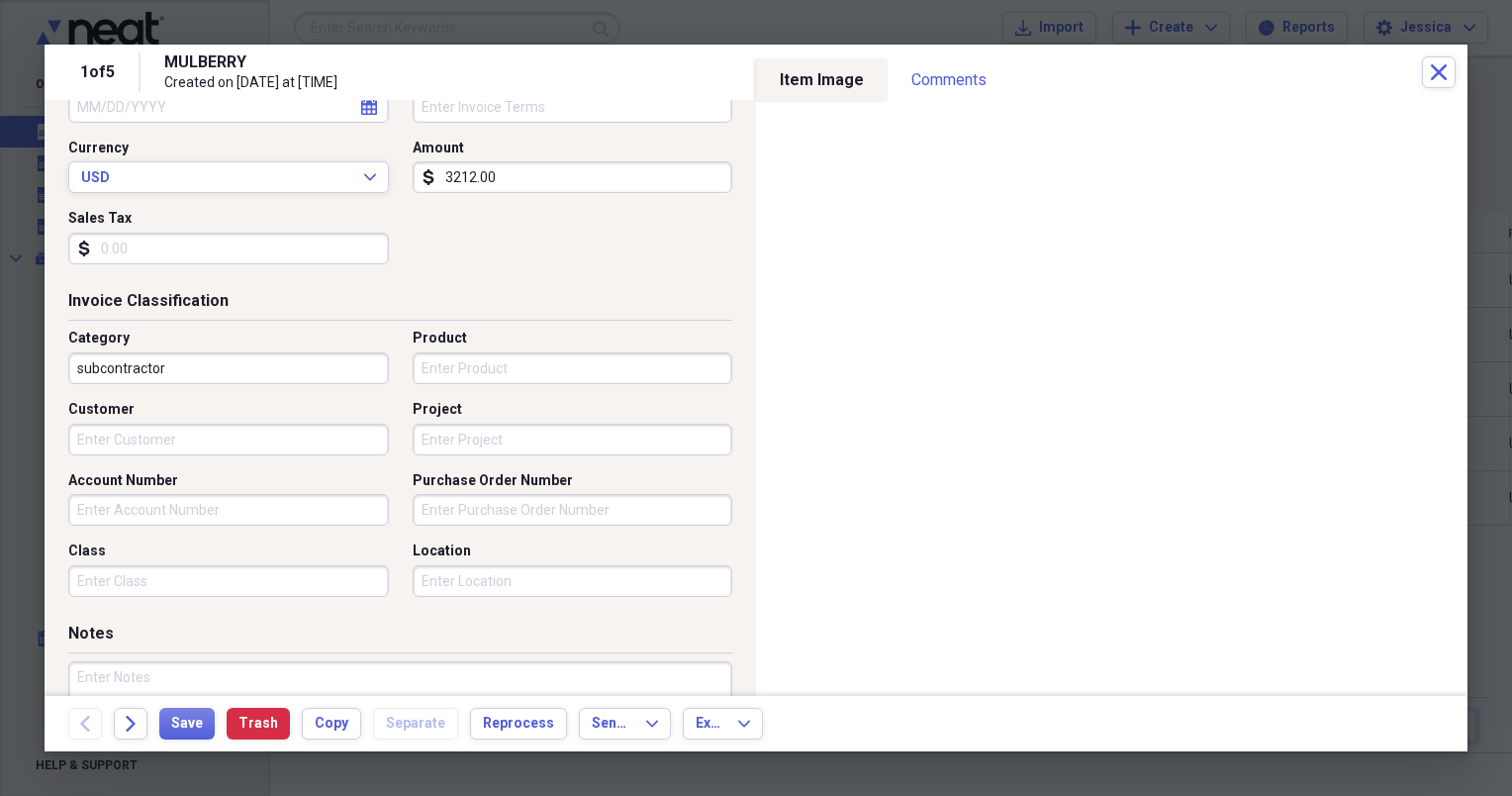 scroll, scrollTop: 327, scrollLeft: 0, axis: vertical 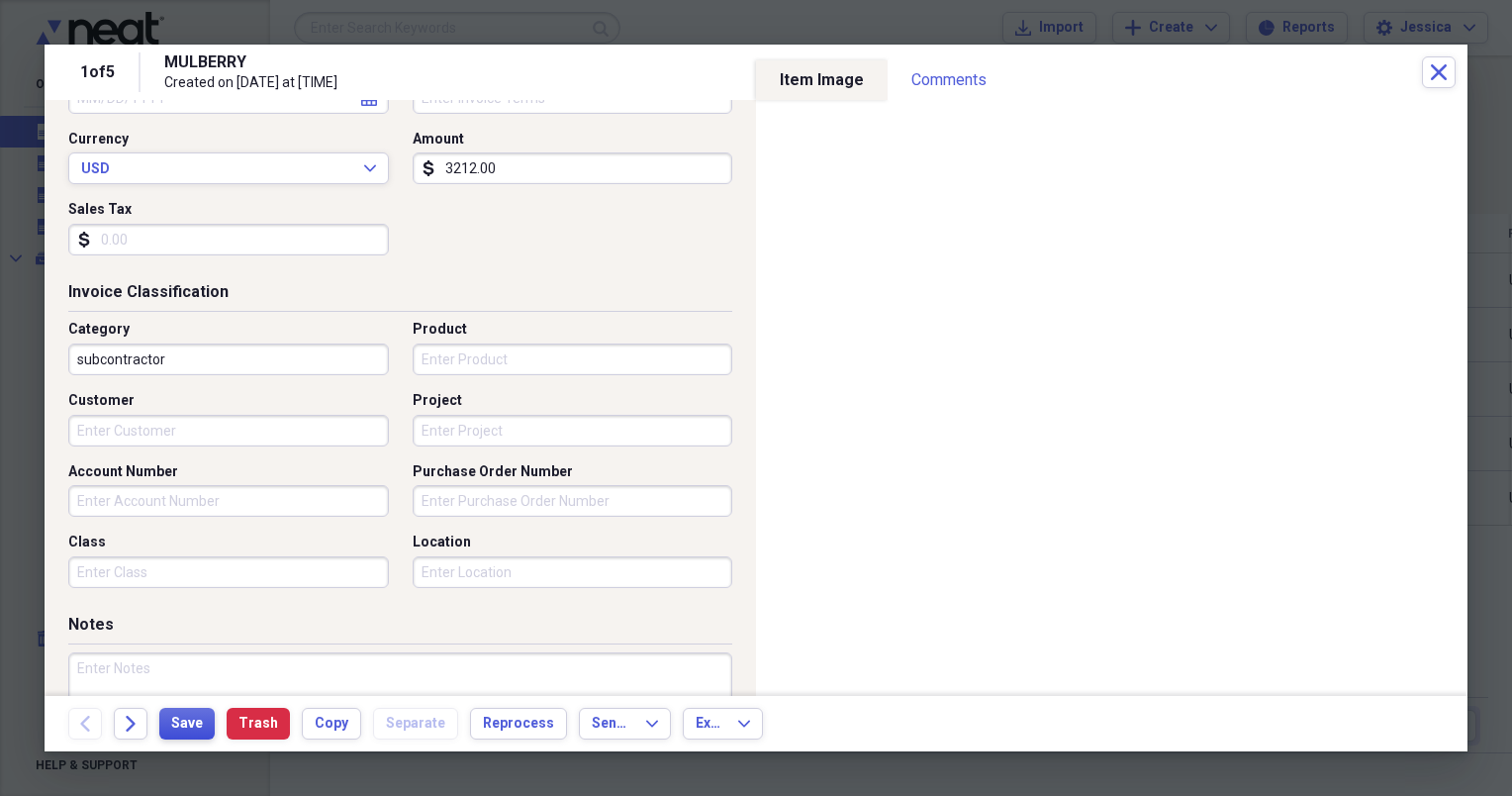 click on "Save" at bounding box center (187, 724) 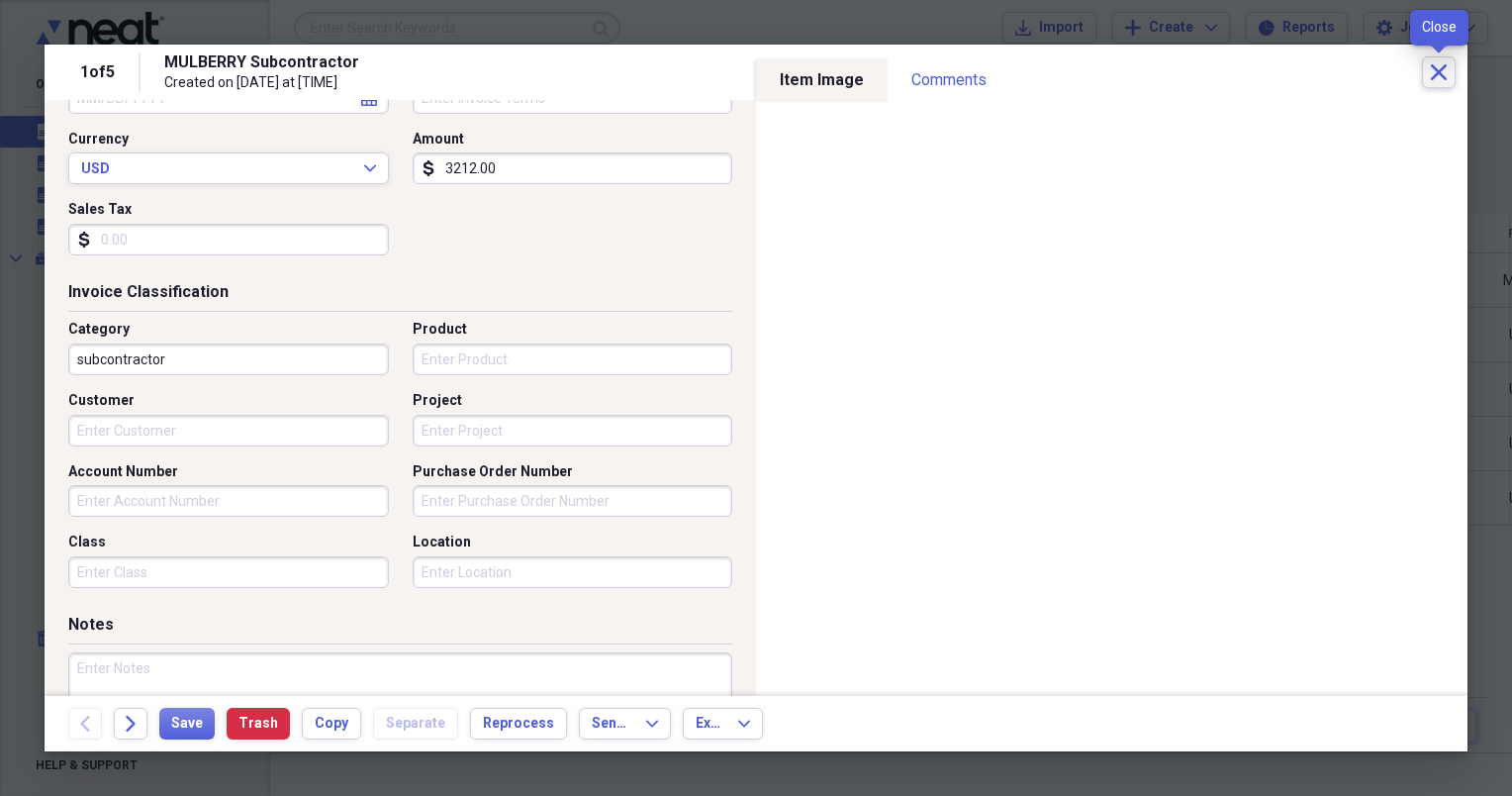 click on "Close" 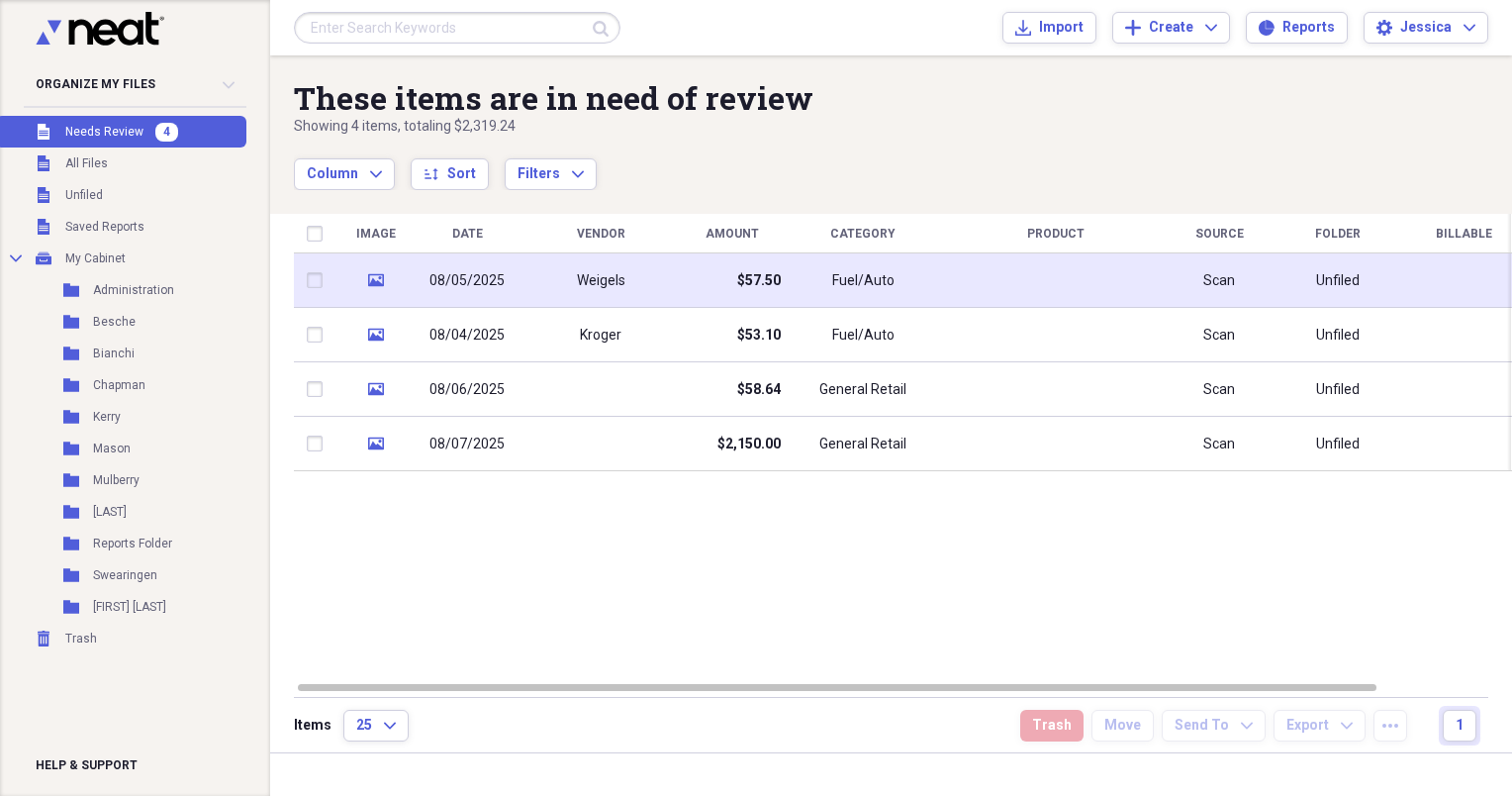 click on "Fuel/Auto" at bounding box center (863, 281) 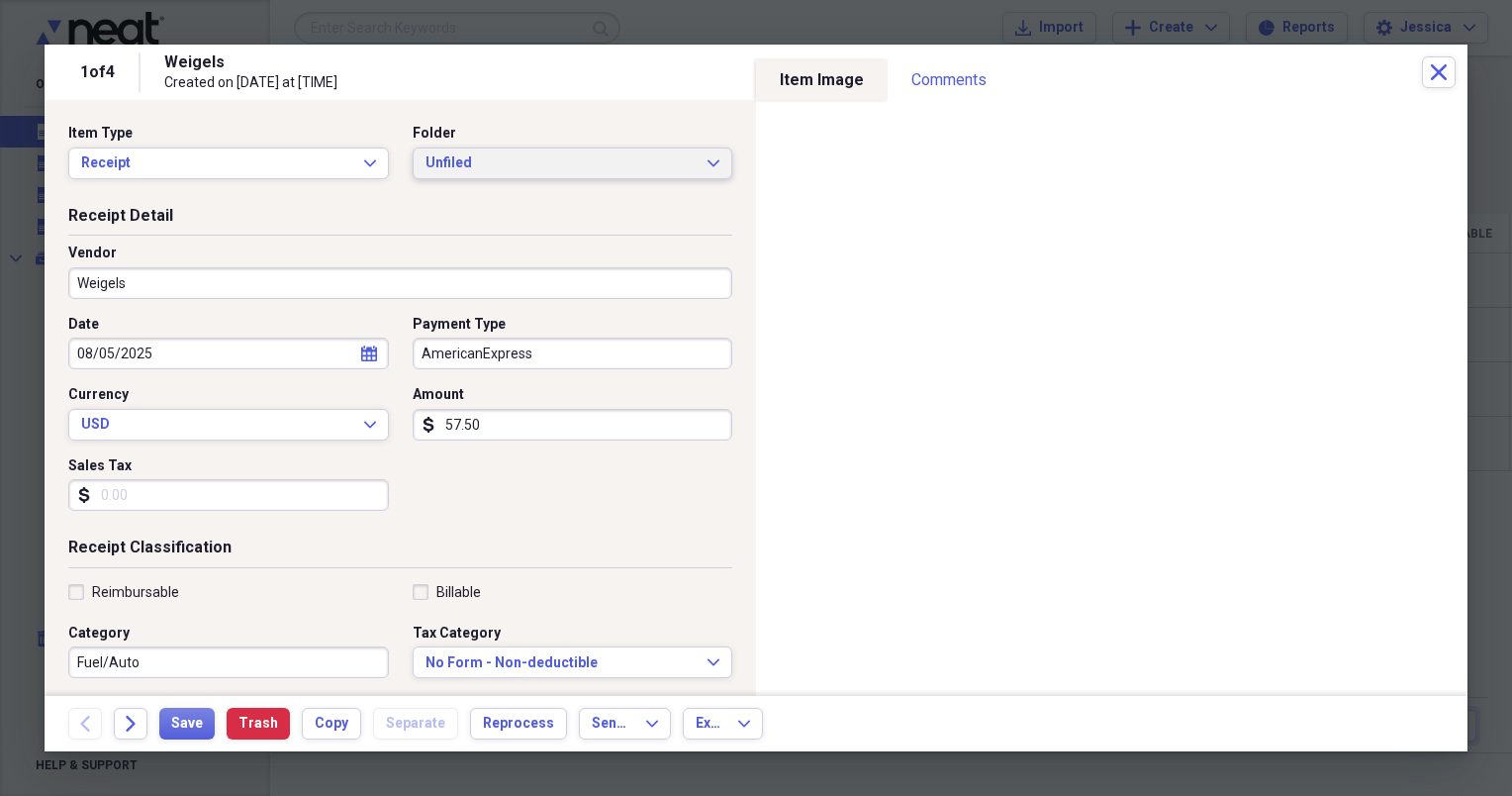 click on "Expand" 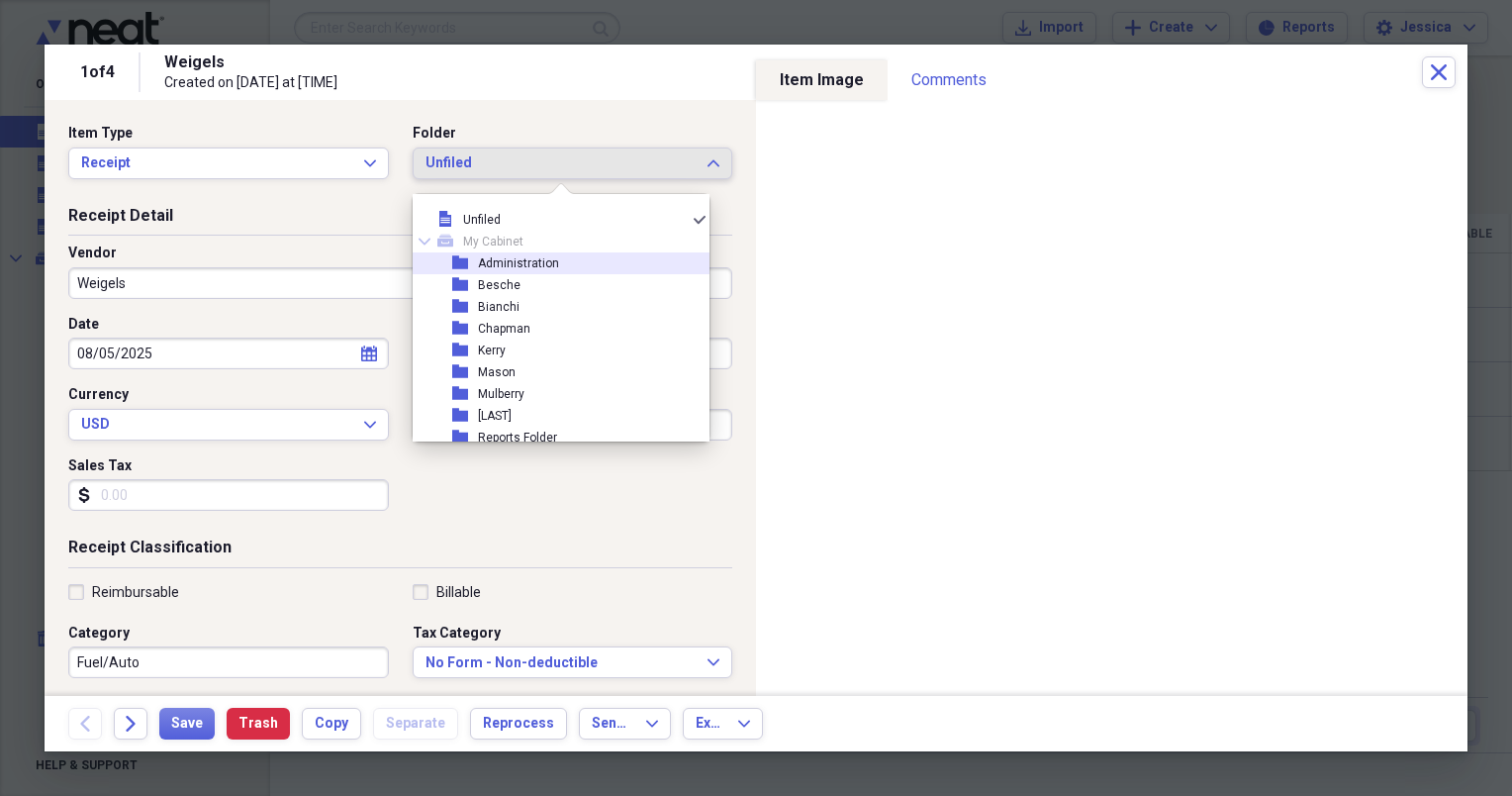 click on "folder Administration" at bounding box center [553, 263] 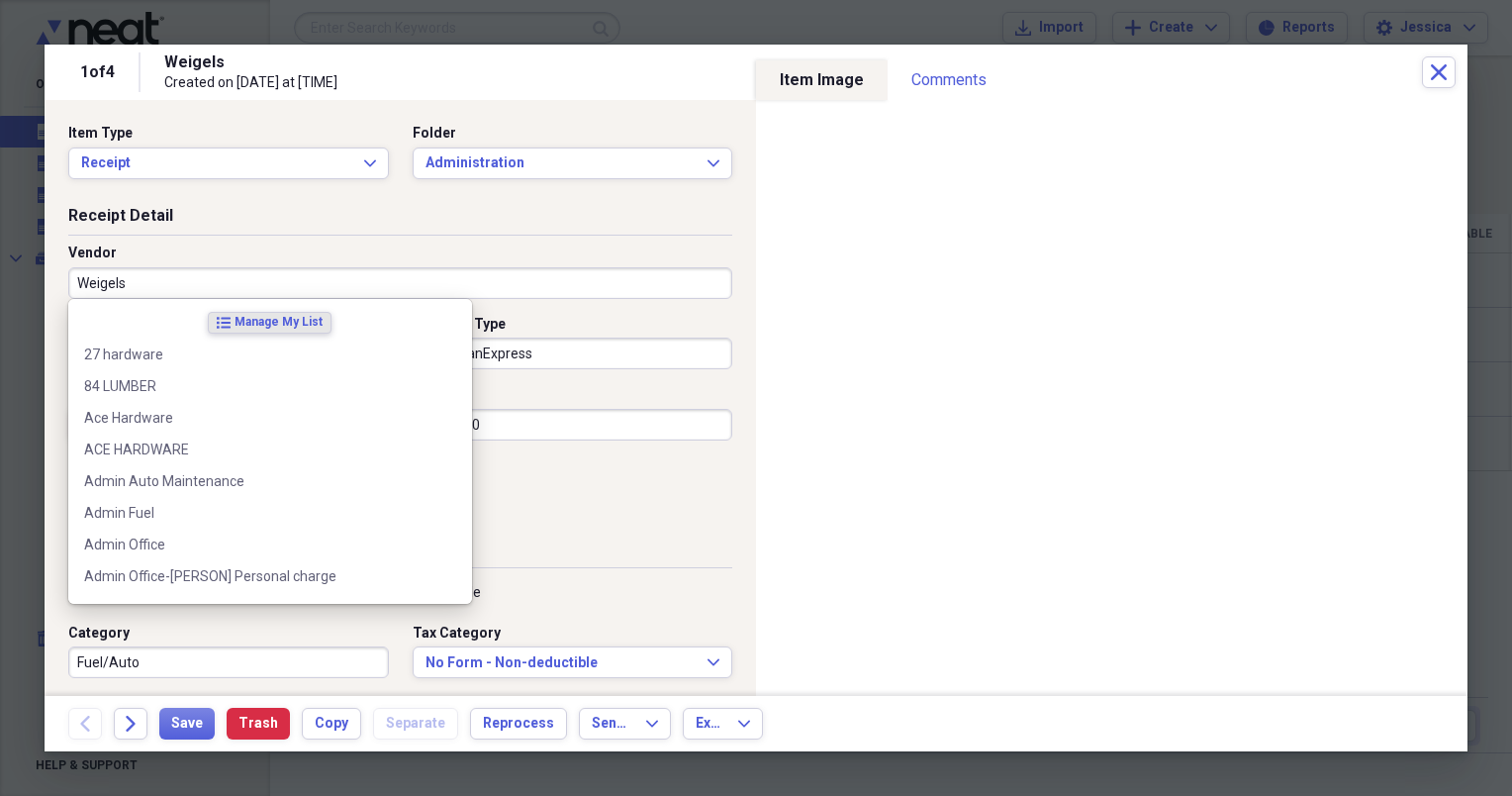 click on "Weigels" at bounding box center (400, 283) 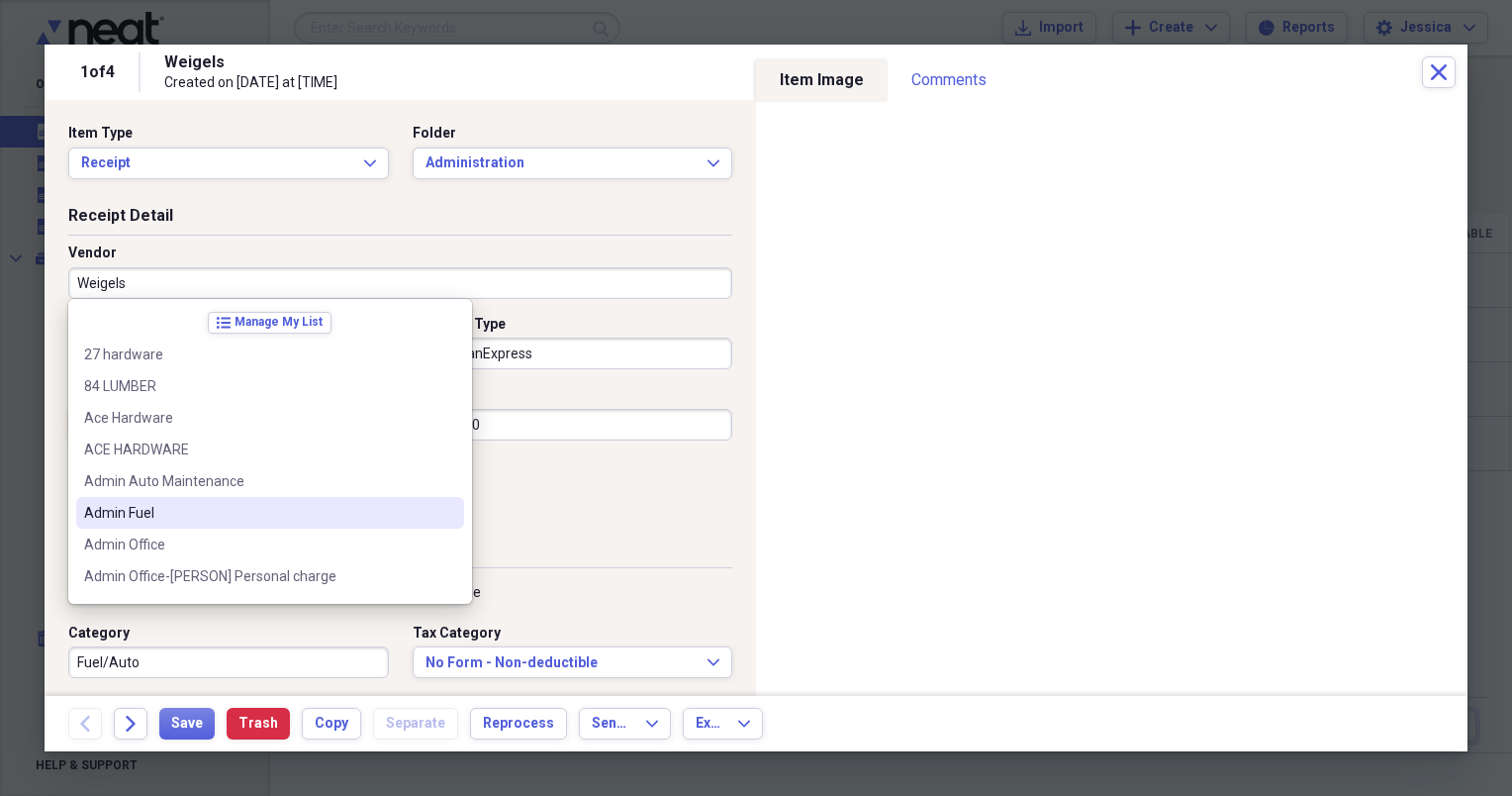 click on "Admin Fuel" at bounding box center [258, 513] 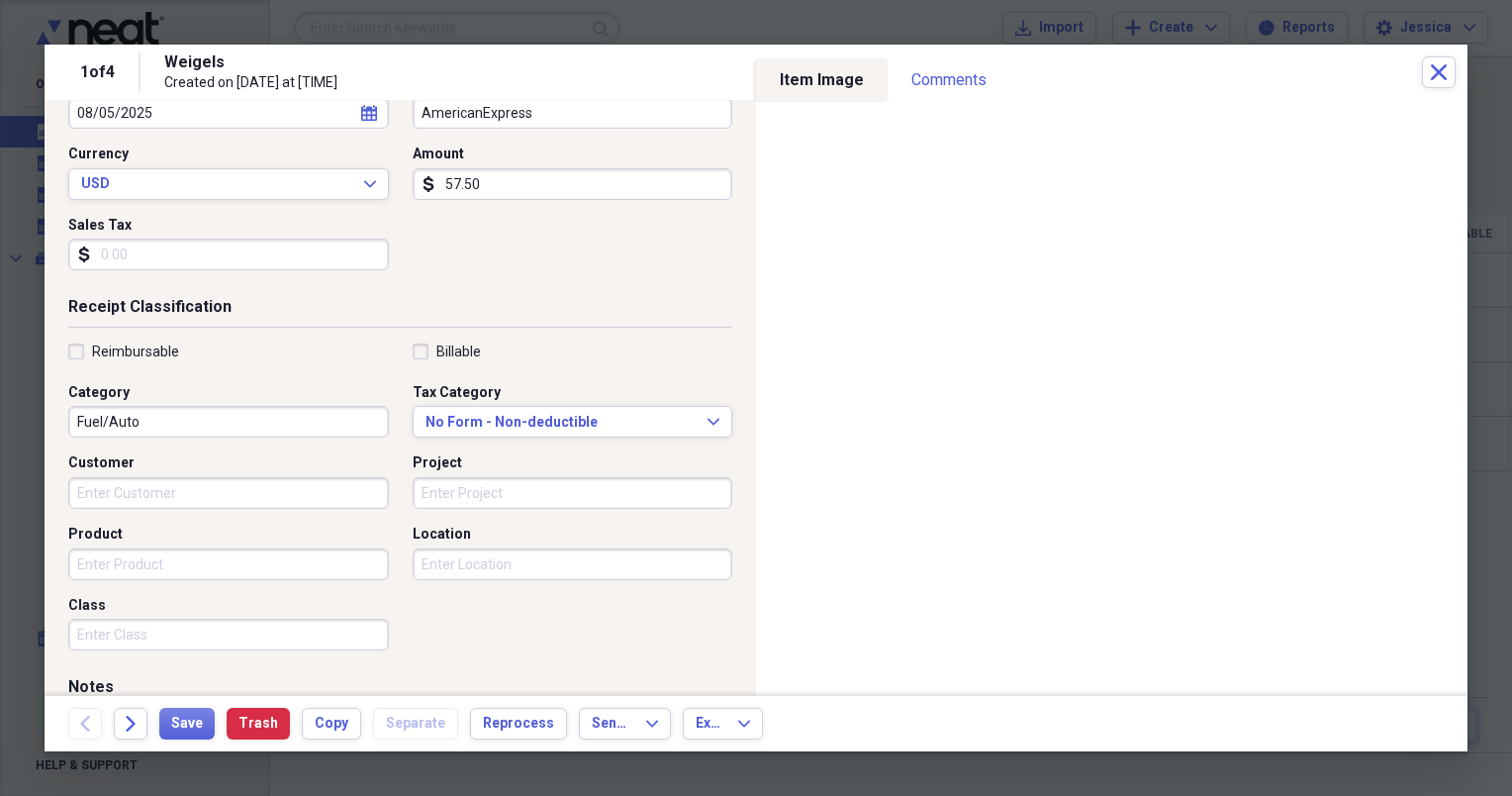 scroll, scrollTop: 242, scrollLeft: 0, axis: vertical 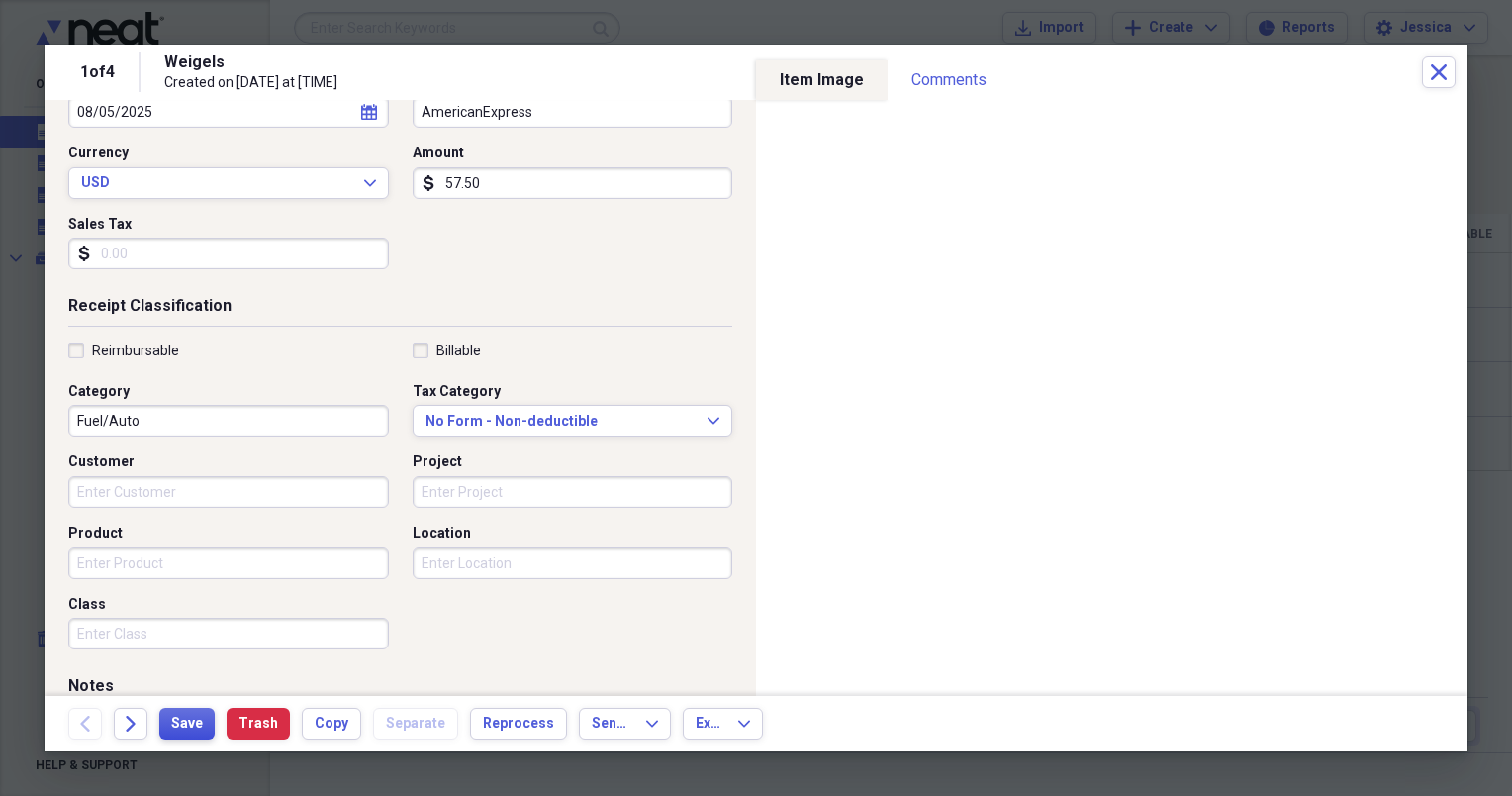 click on "Save" at bounding box center (187, 724) 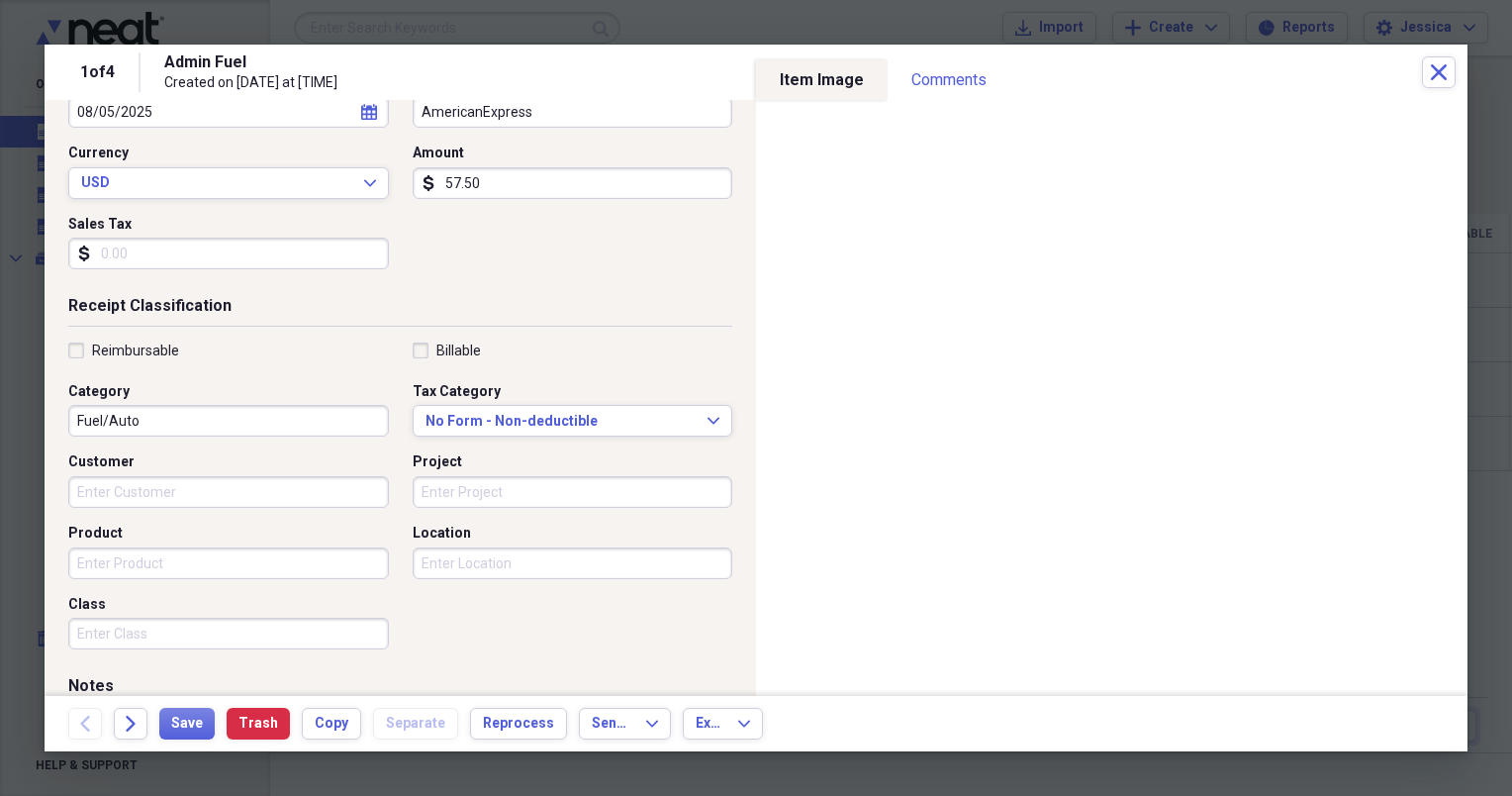 click on "57.50" at bounding box center [573, 183] 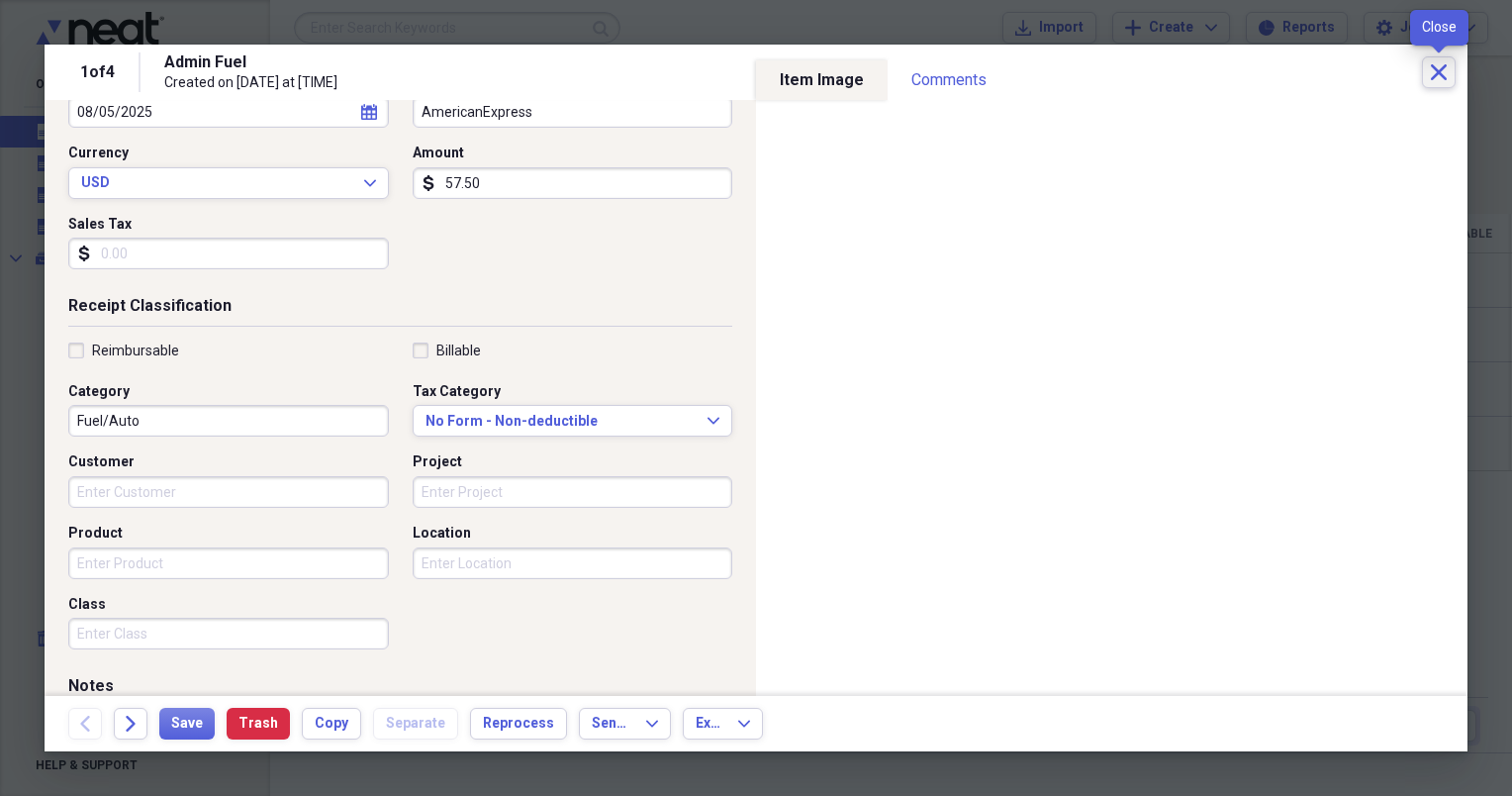 click on "Close" 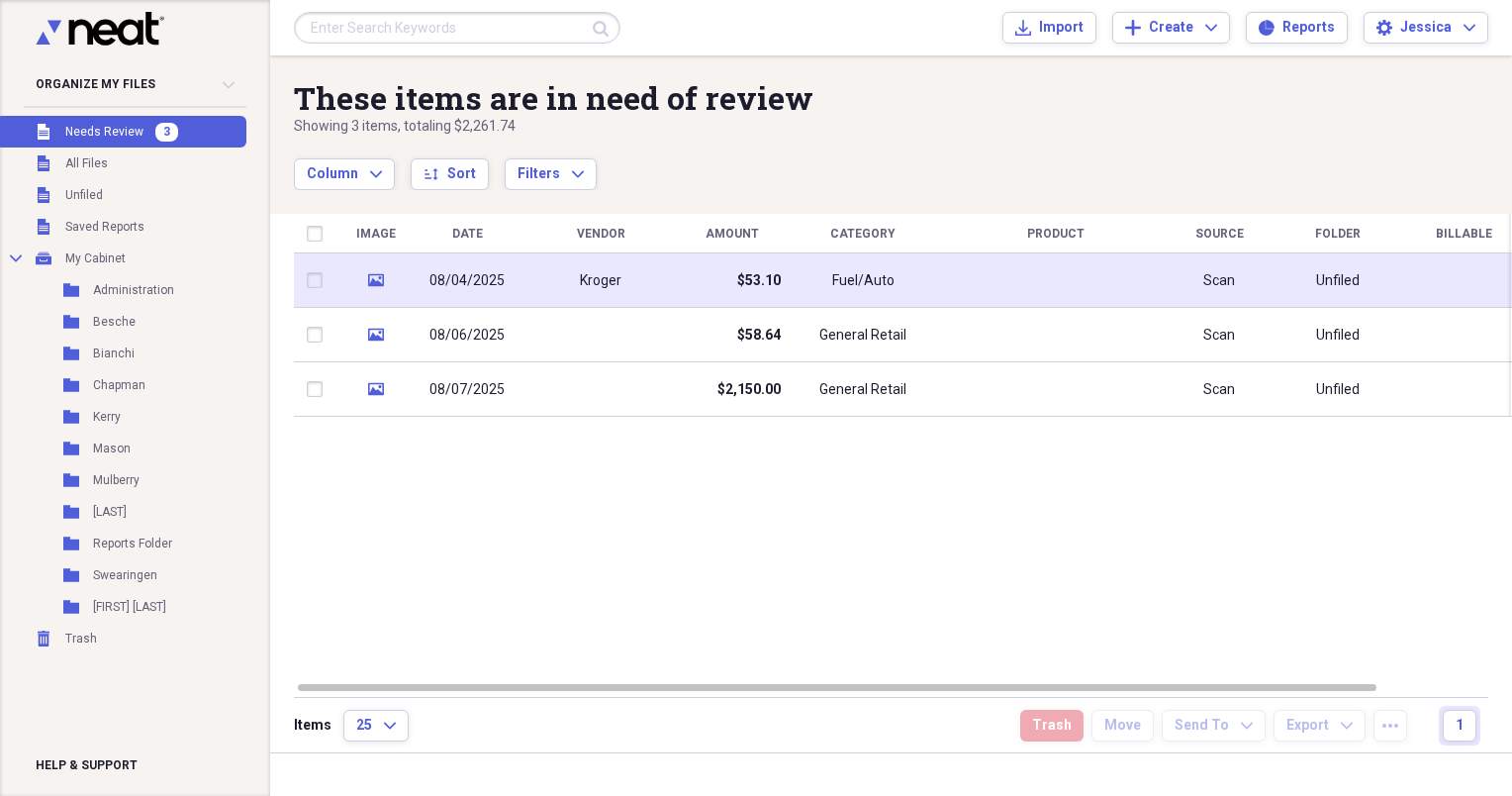 click on "Fuel/Auto" at bounding box center (863, 280) 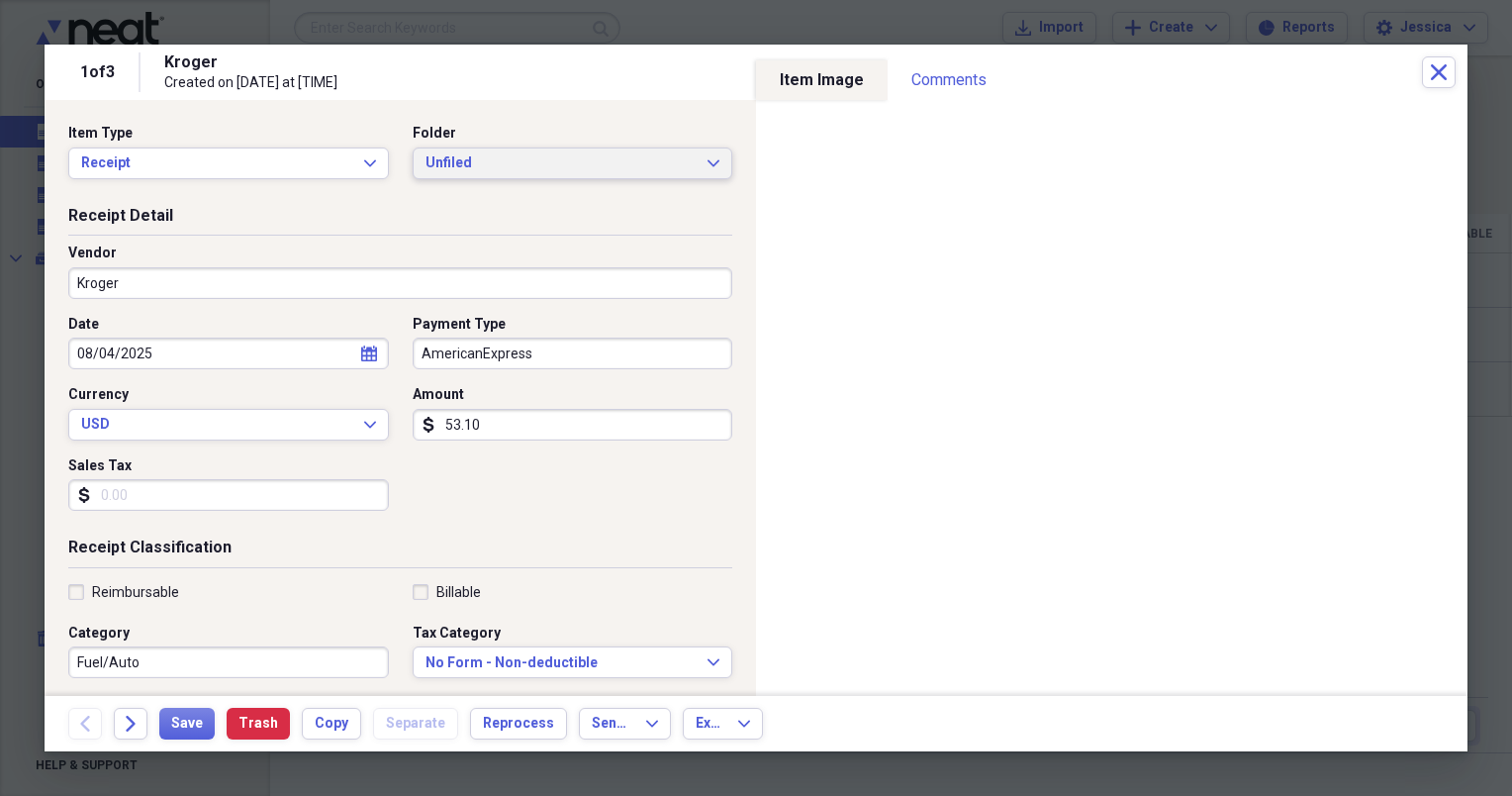 click on "Expand" 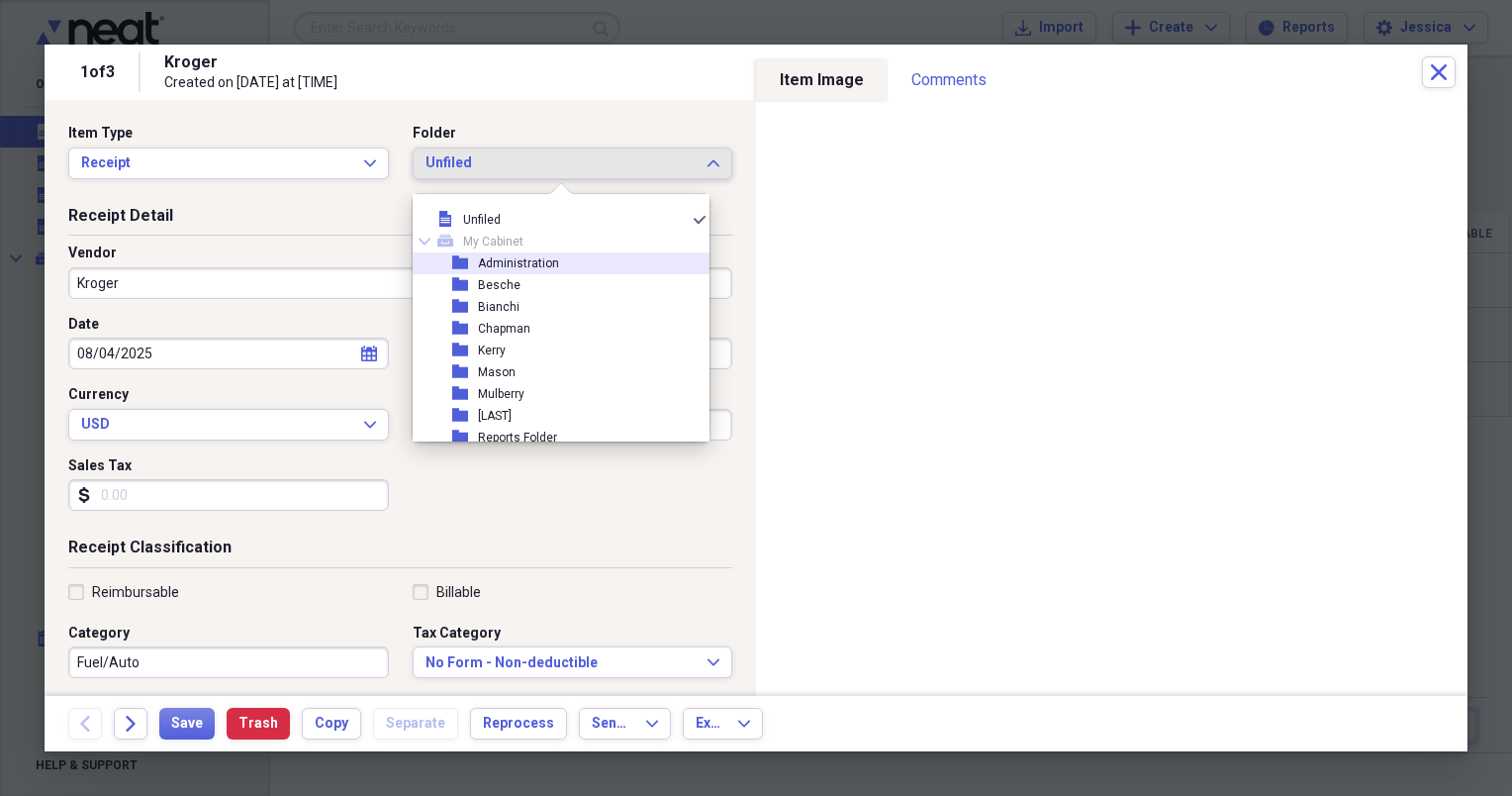 click on "Administration" at bounding box center [519, 263] 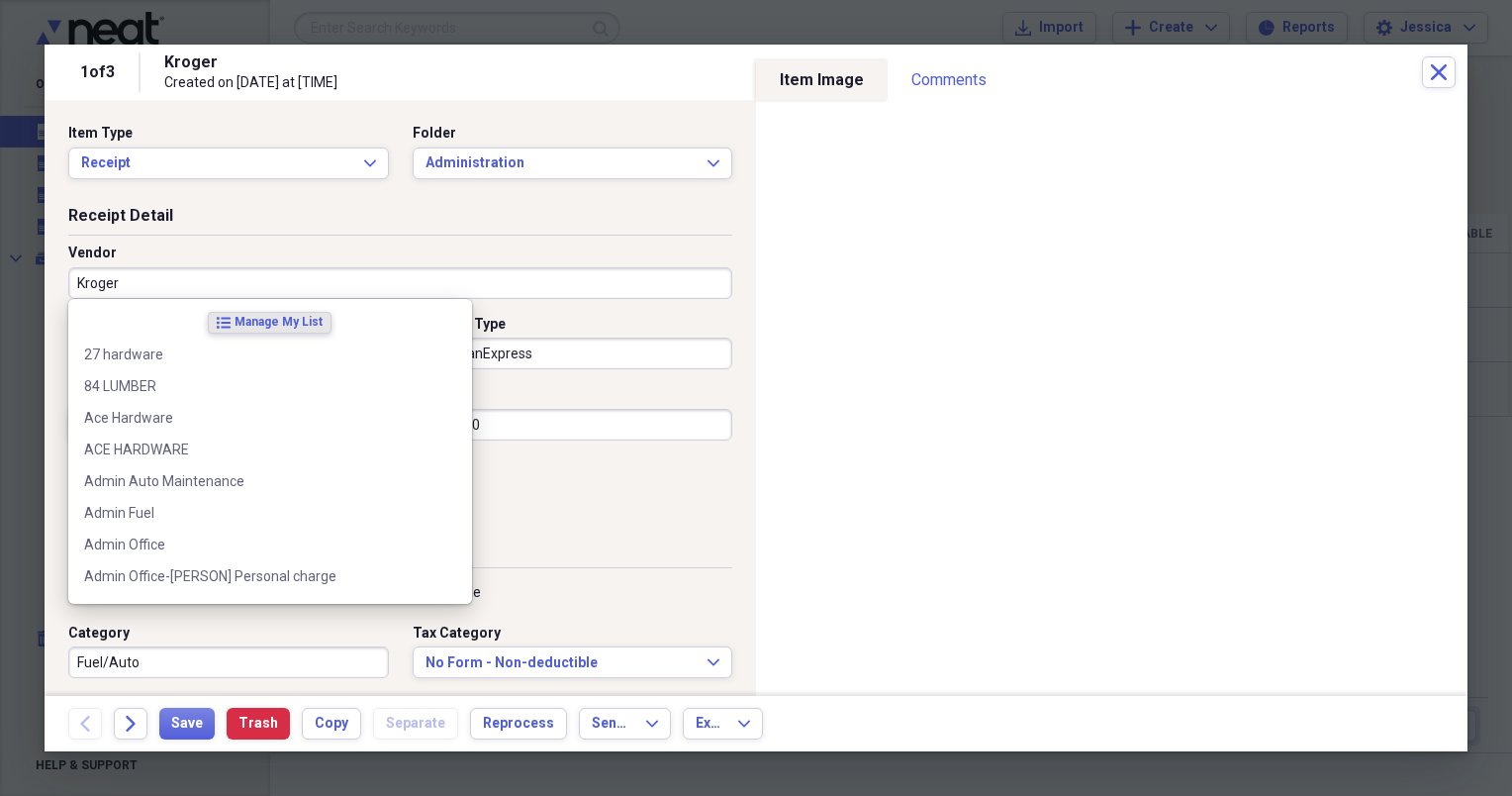 click on "Kroger" at bounding box center [400, 283] 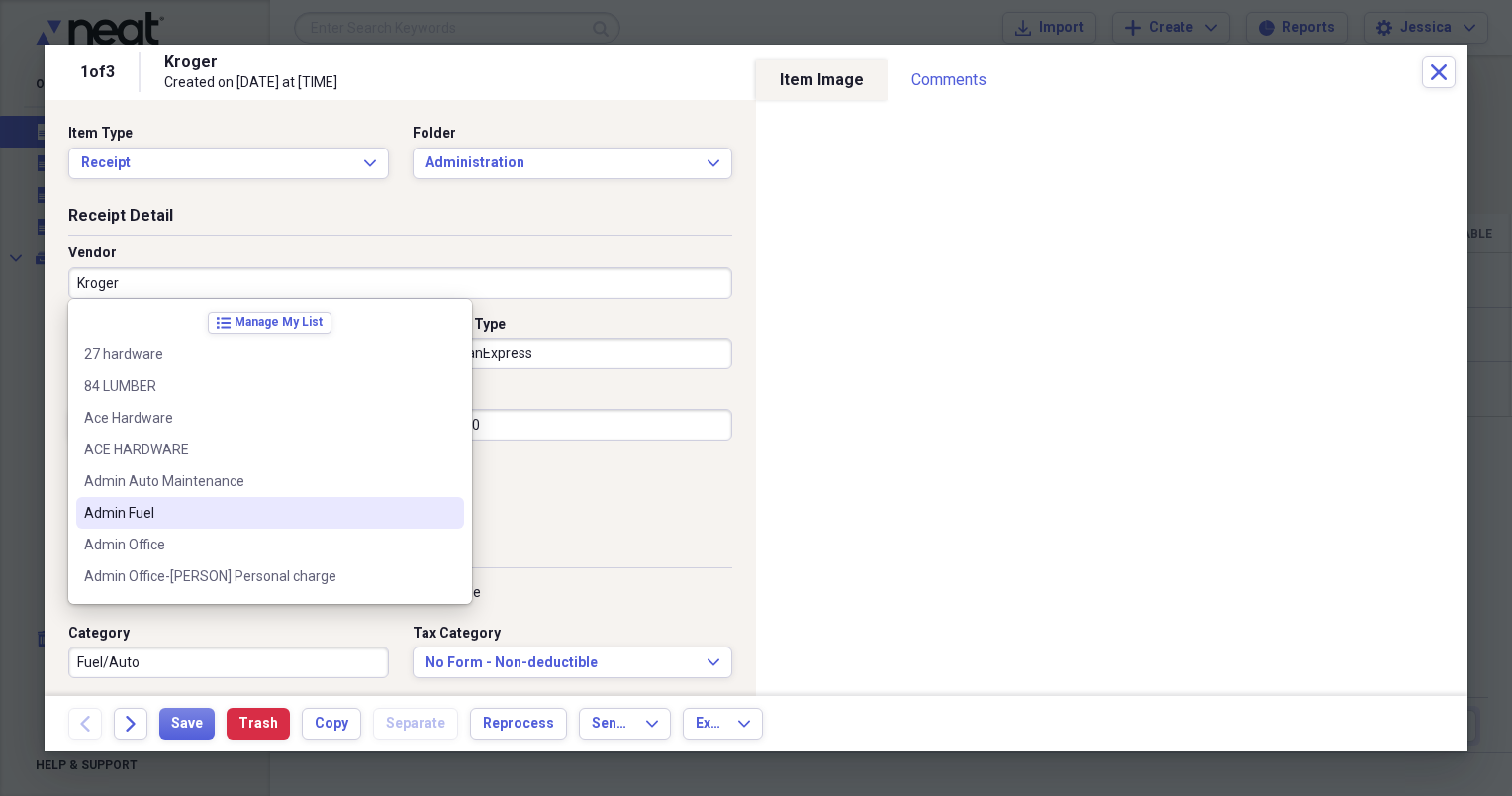 click on "Admin Fuel" at bounding box center (258, 513) 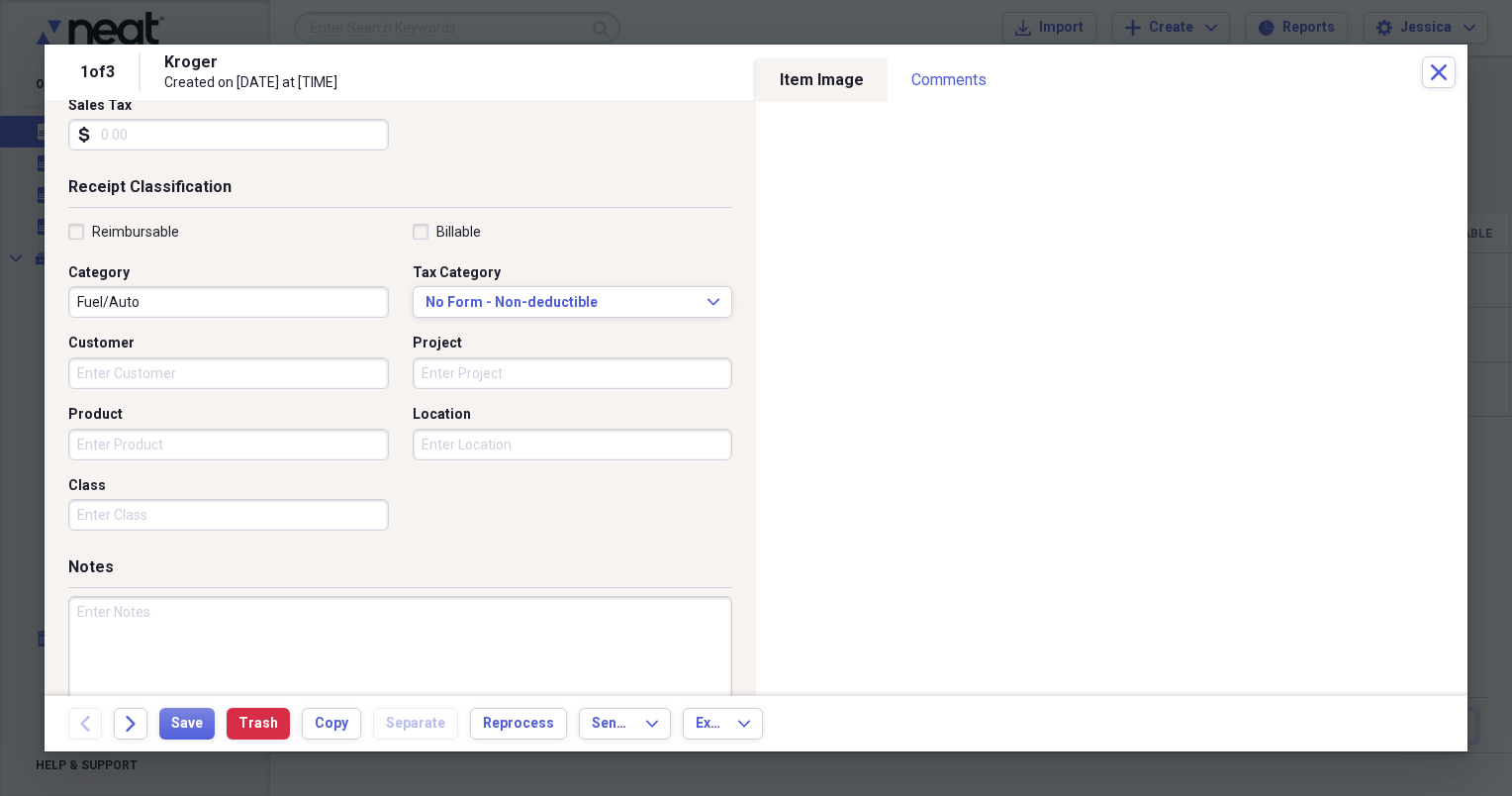 scroll, scrollTop: 0, scrollLeft: 0, axis: both 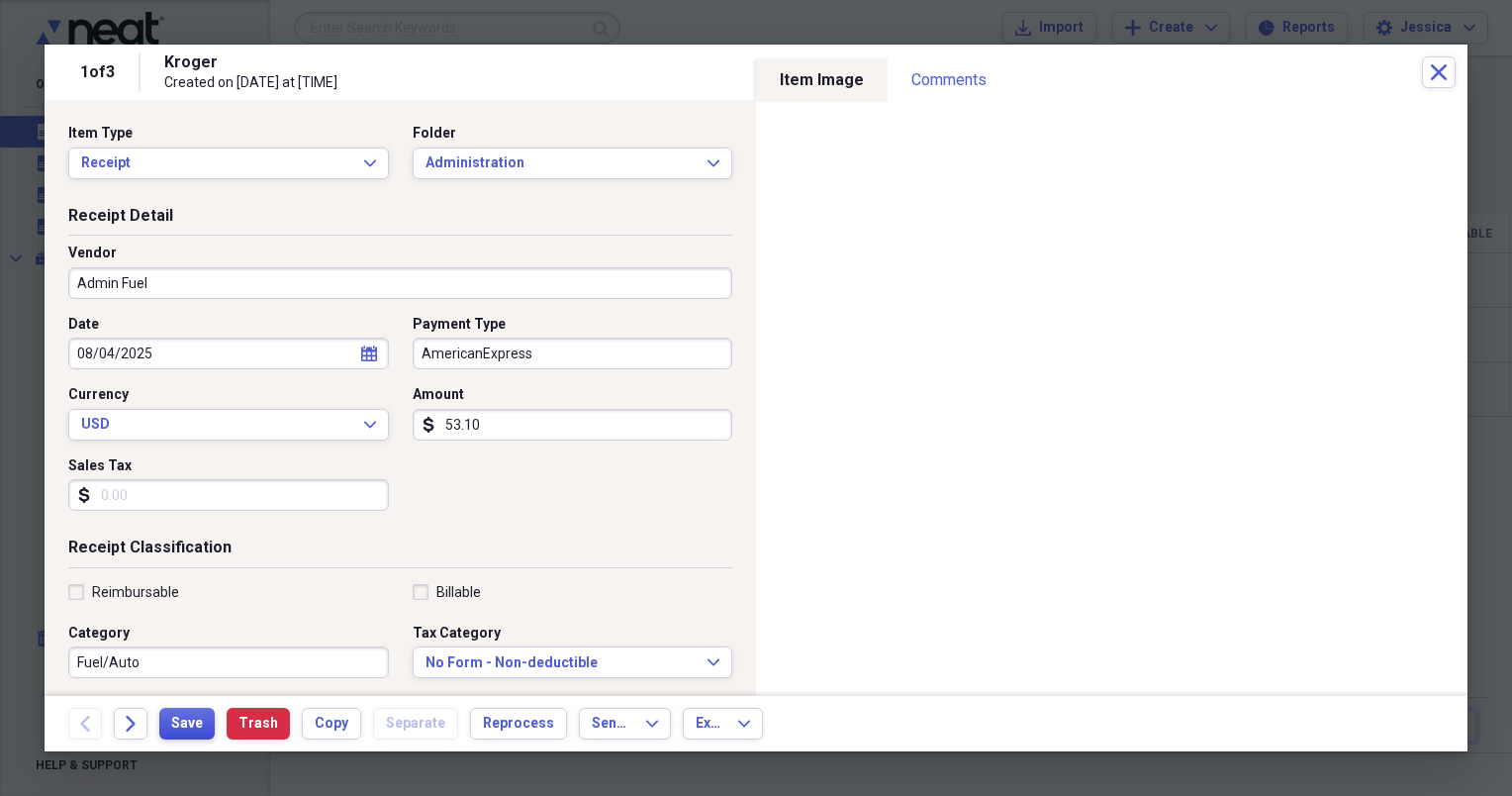 click on "Save" at bounding box center (187, 724) 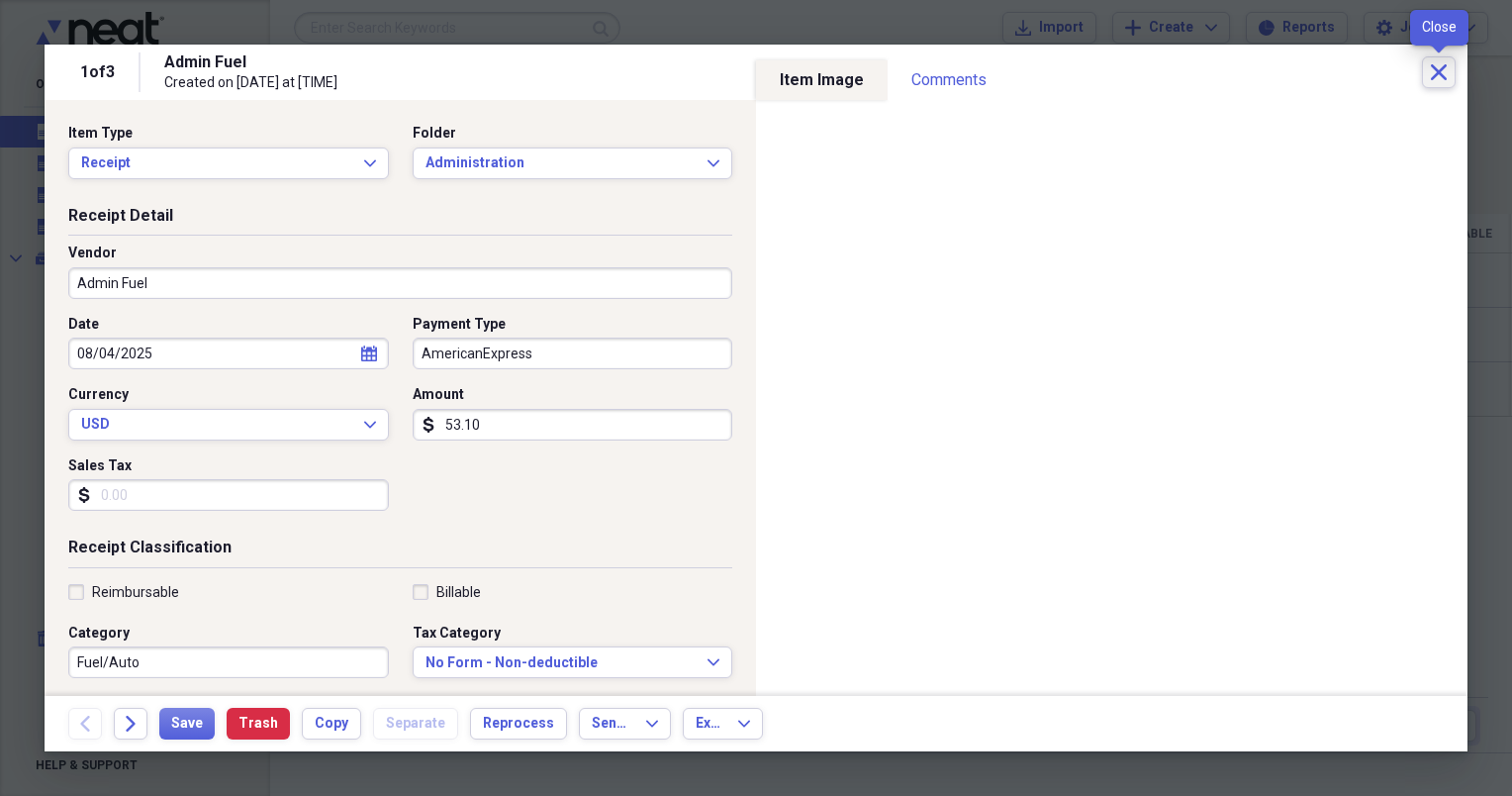 click on "Close" 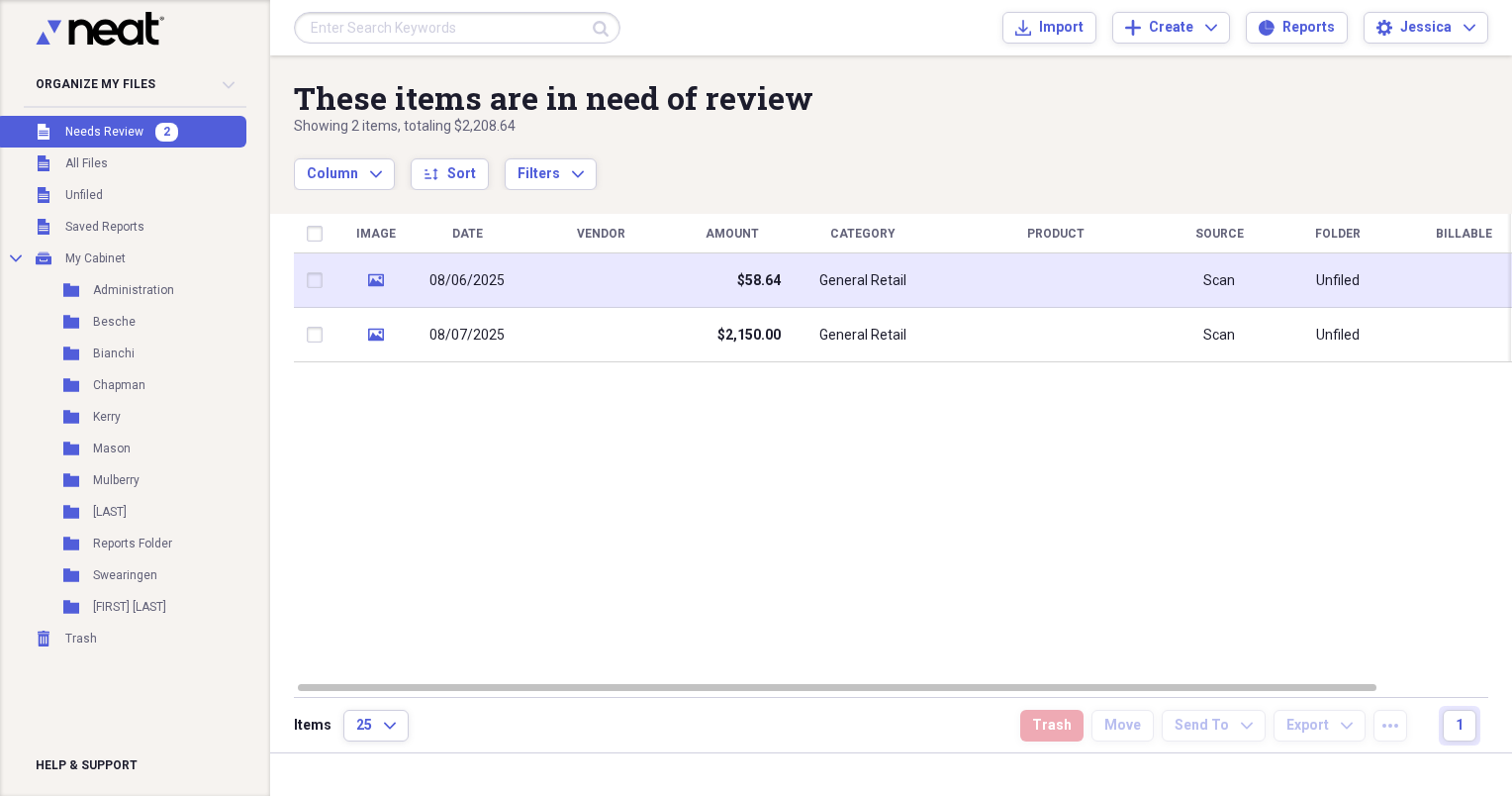 click on "$58.64" at bounding box center [731, 280] 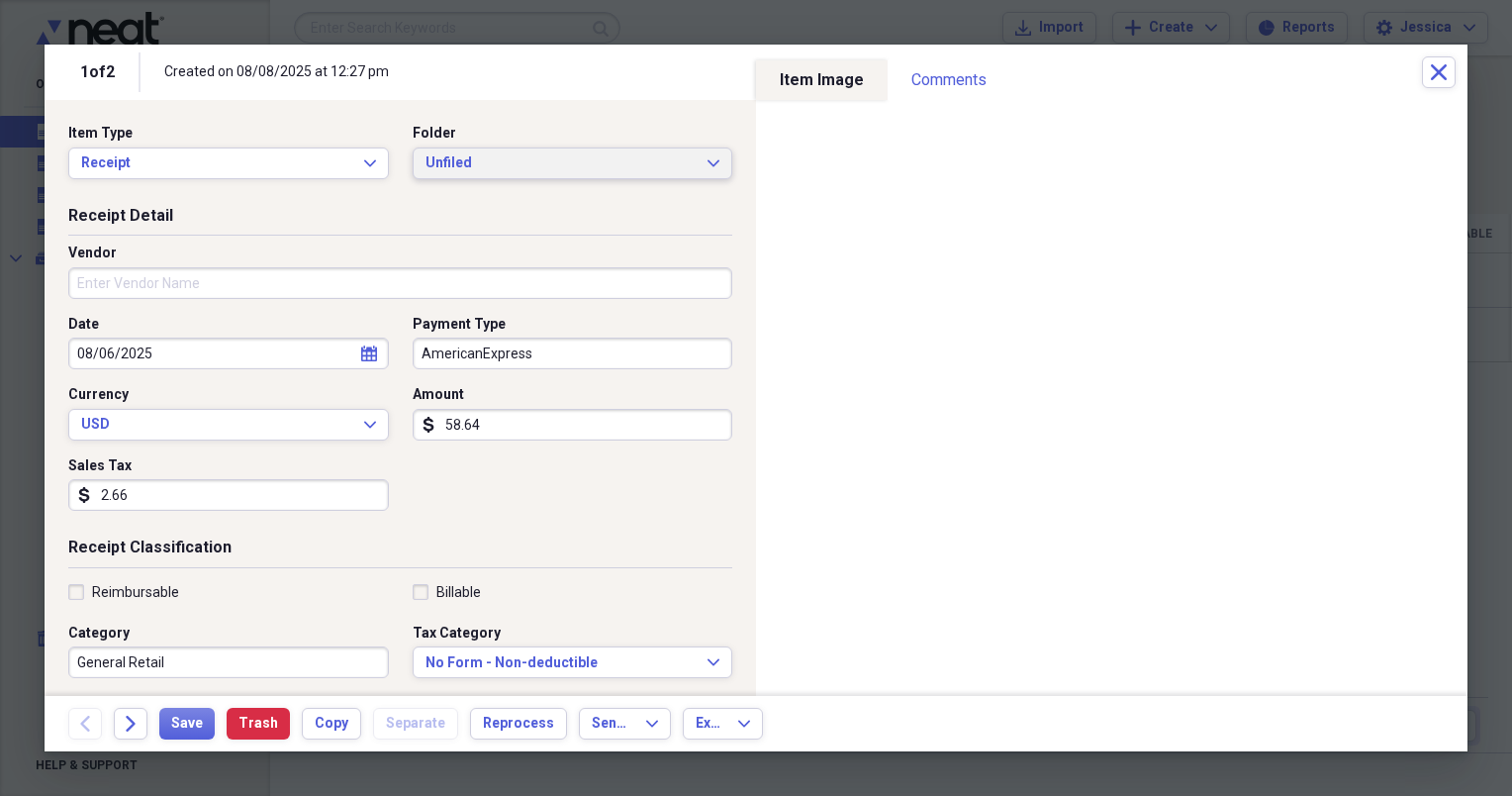 click on "Expand" 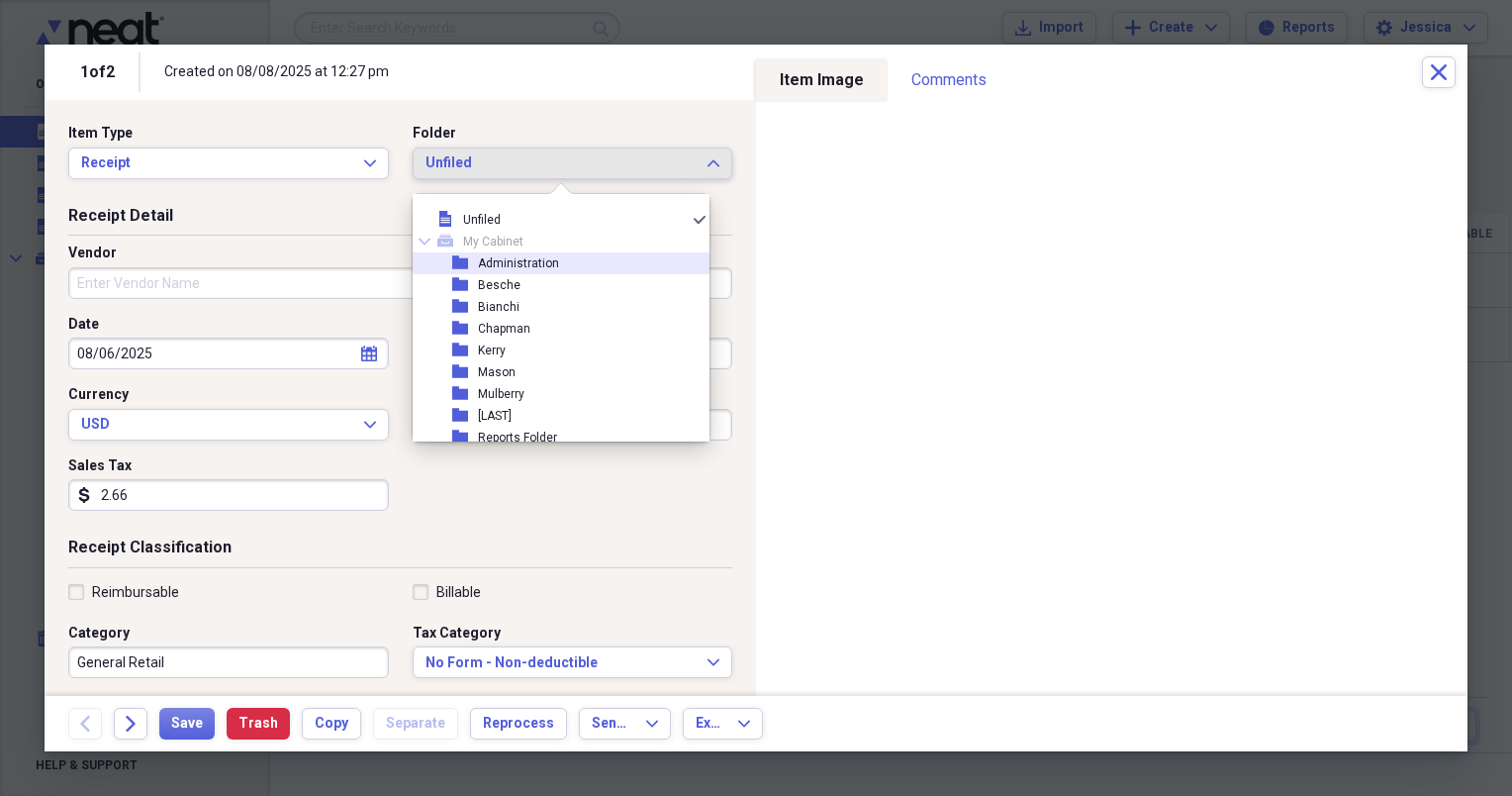click on "Administration" at bounding box center (519, 263) 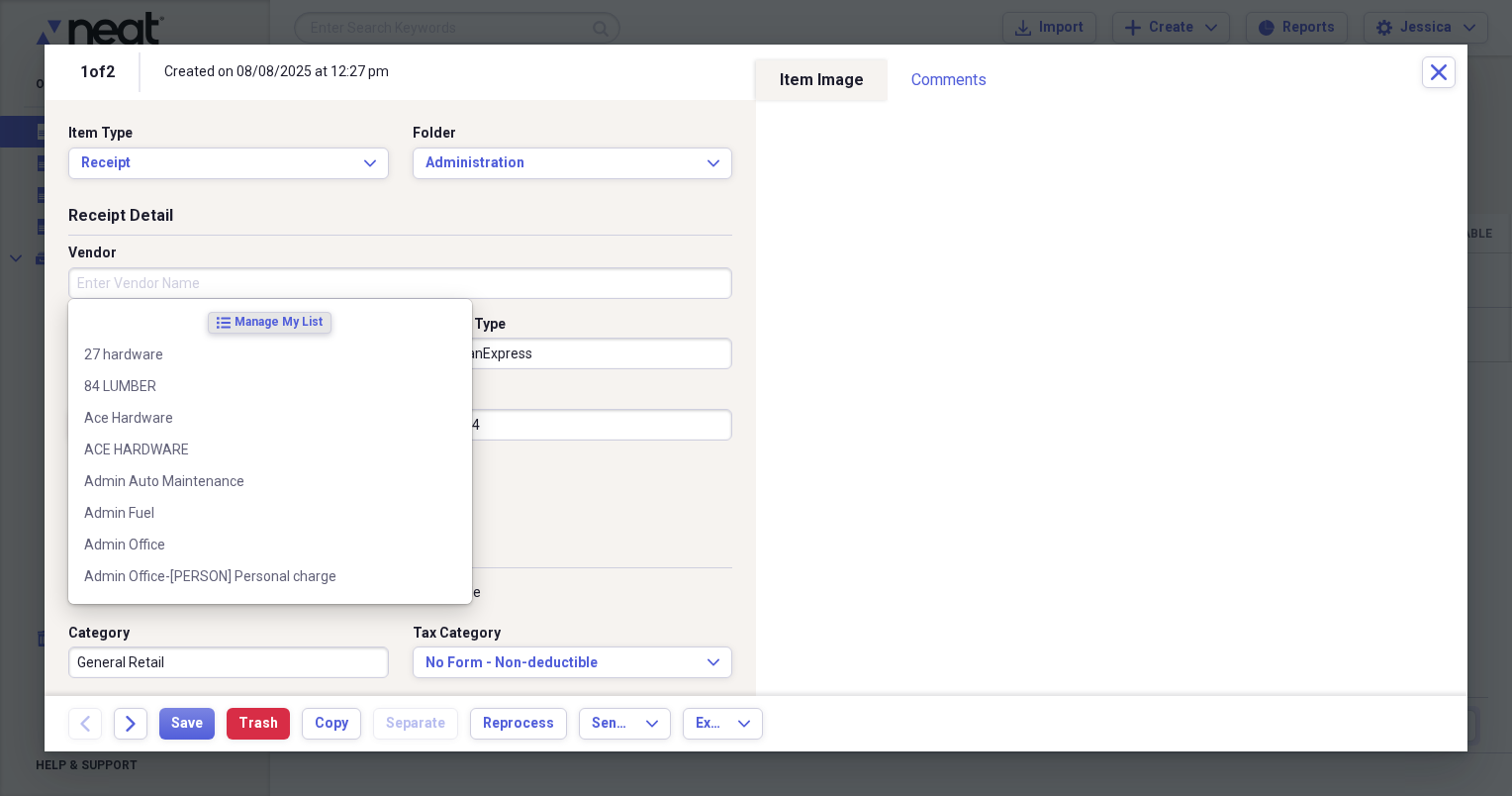 click on "Vendor" at bounding box center (400, 283) 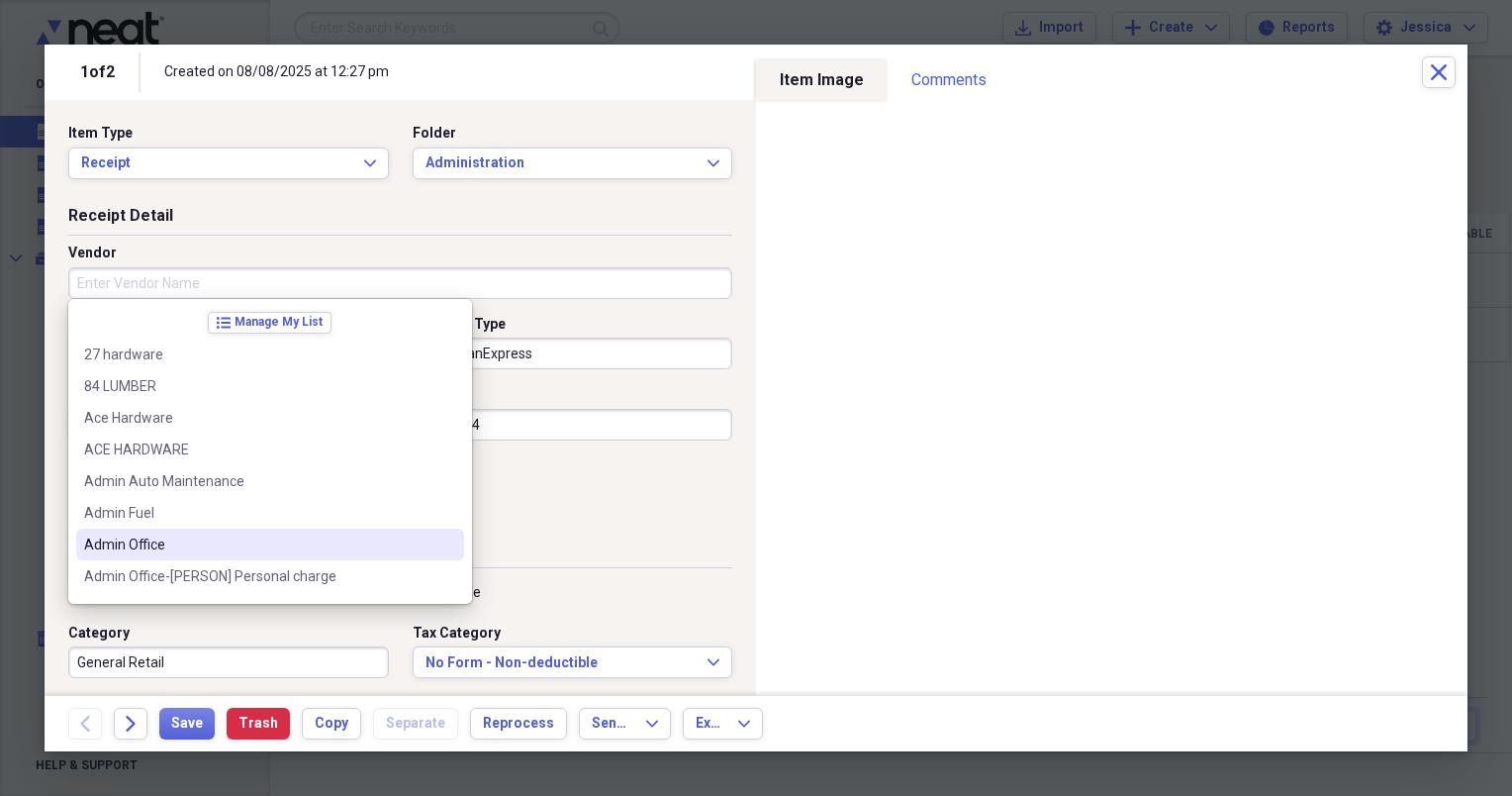 click on "Admin Office" at bounding box center [258, 545] 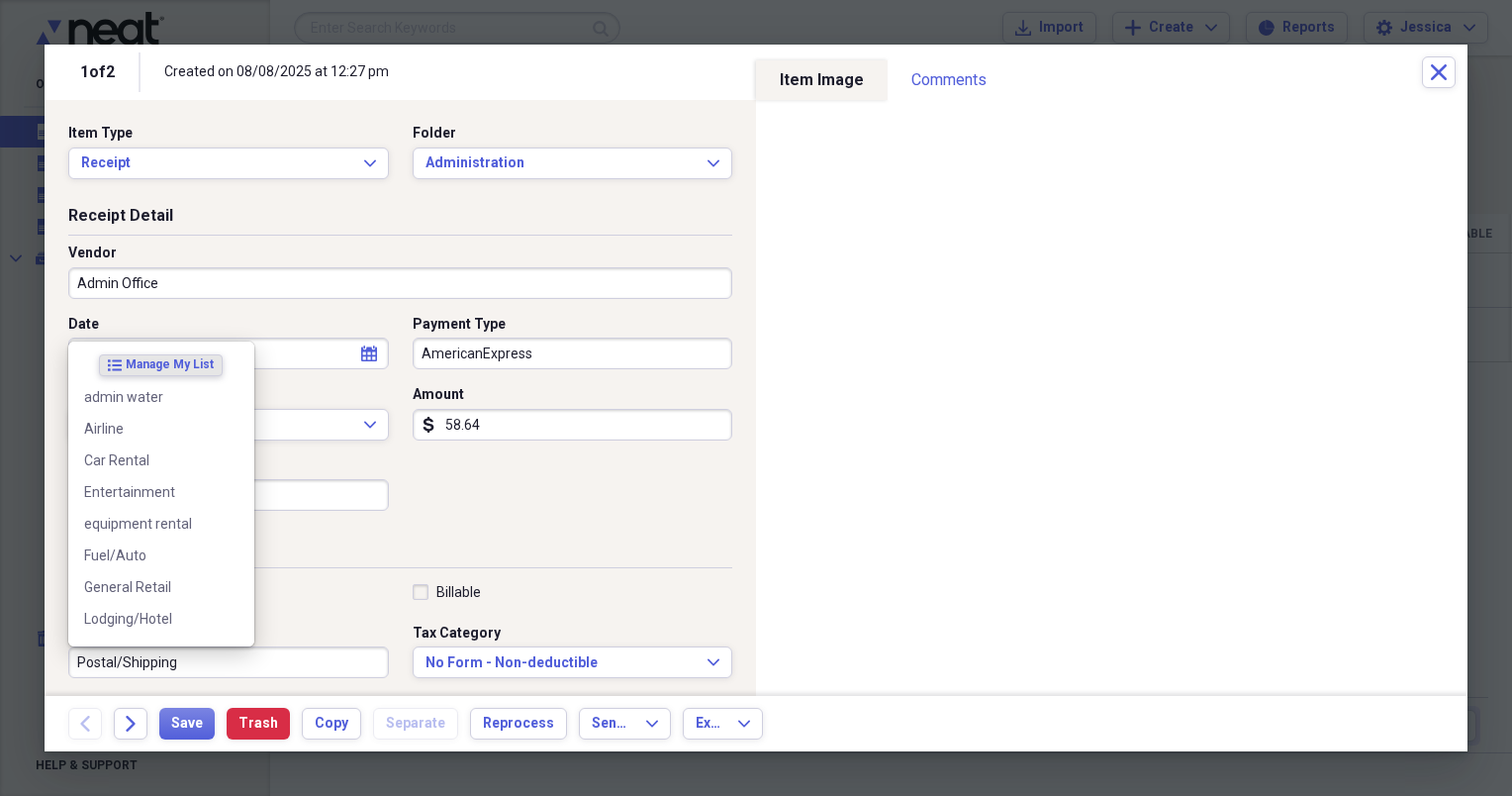 click on "Postal/Shipping" at bounding box center (229, 662) 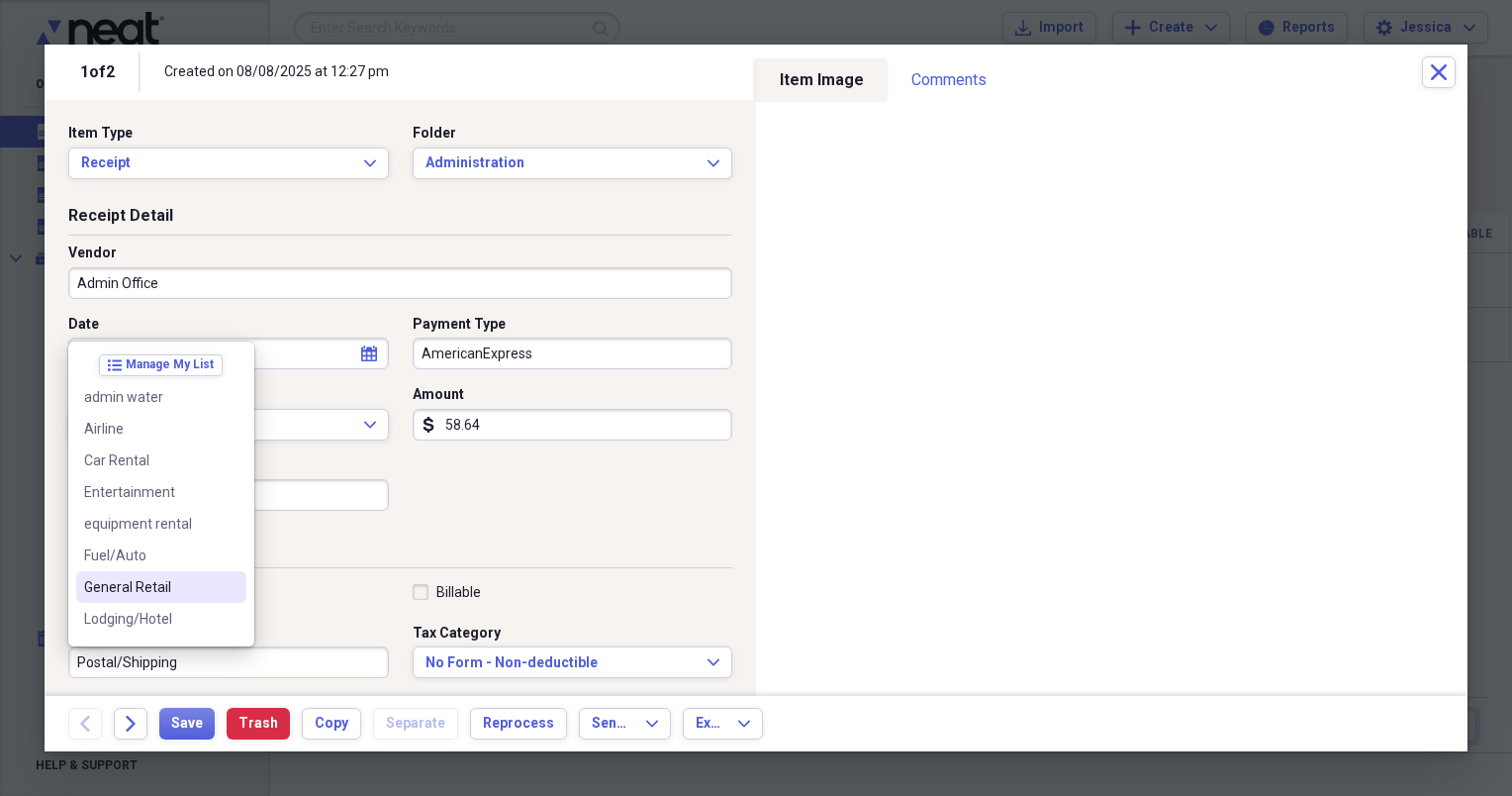 click on "General Retail" at bounding box center [149, 587] 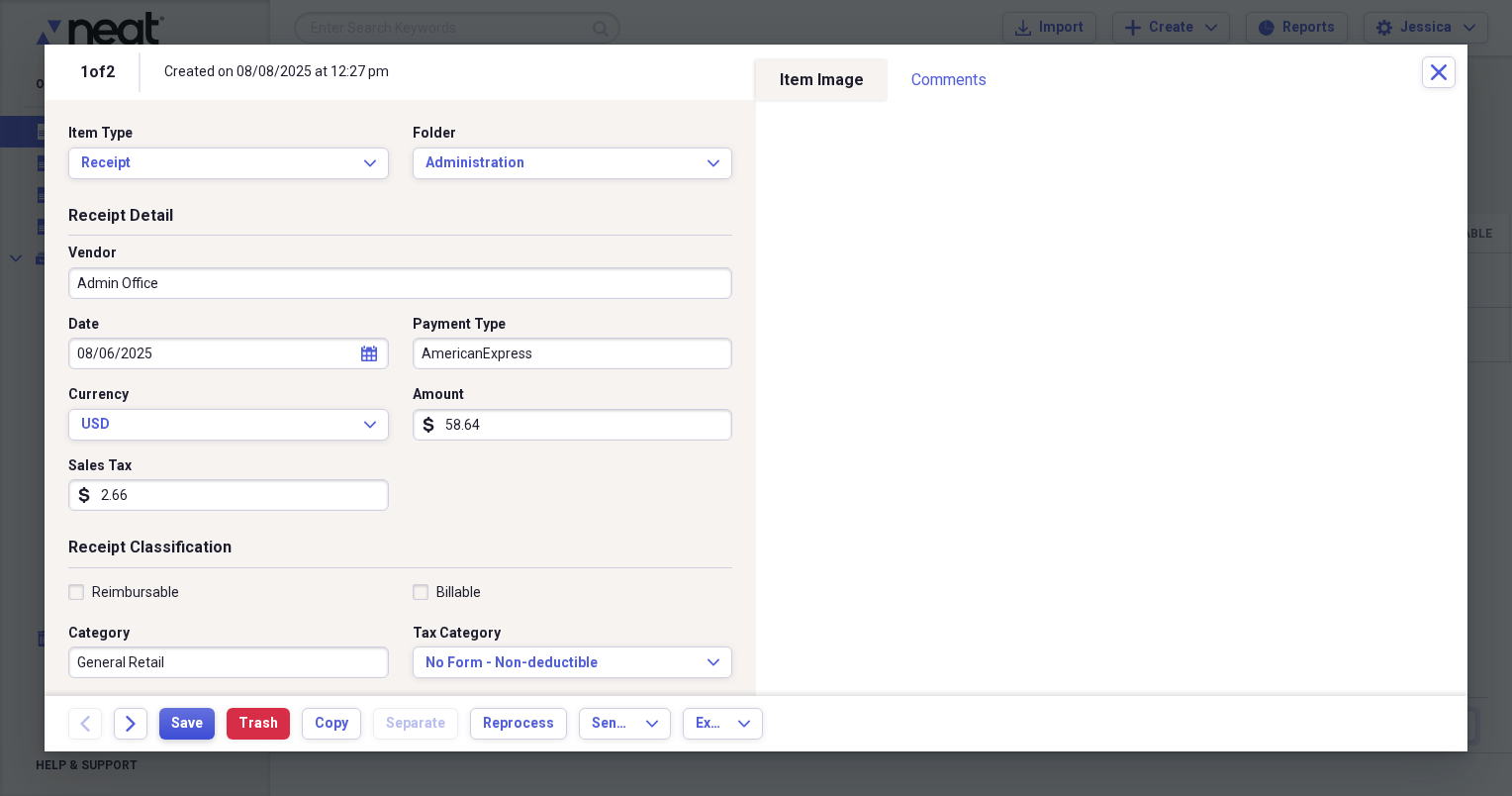 click on "Save" at bounding box center (187, 724) 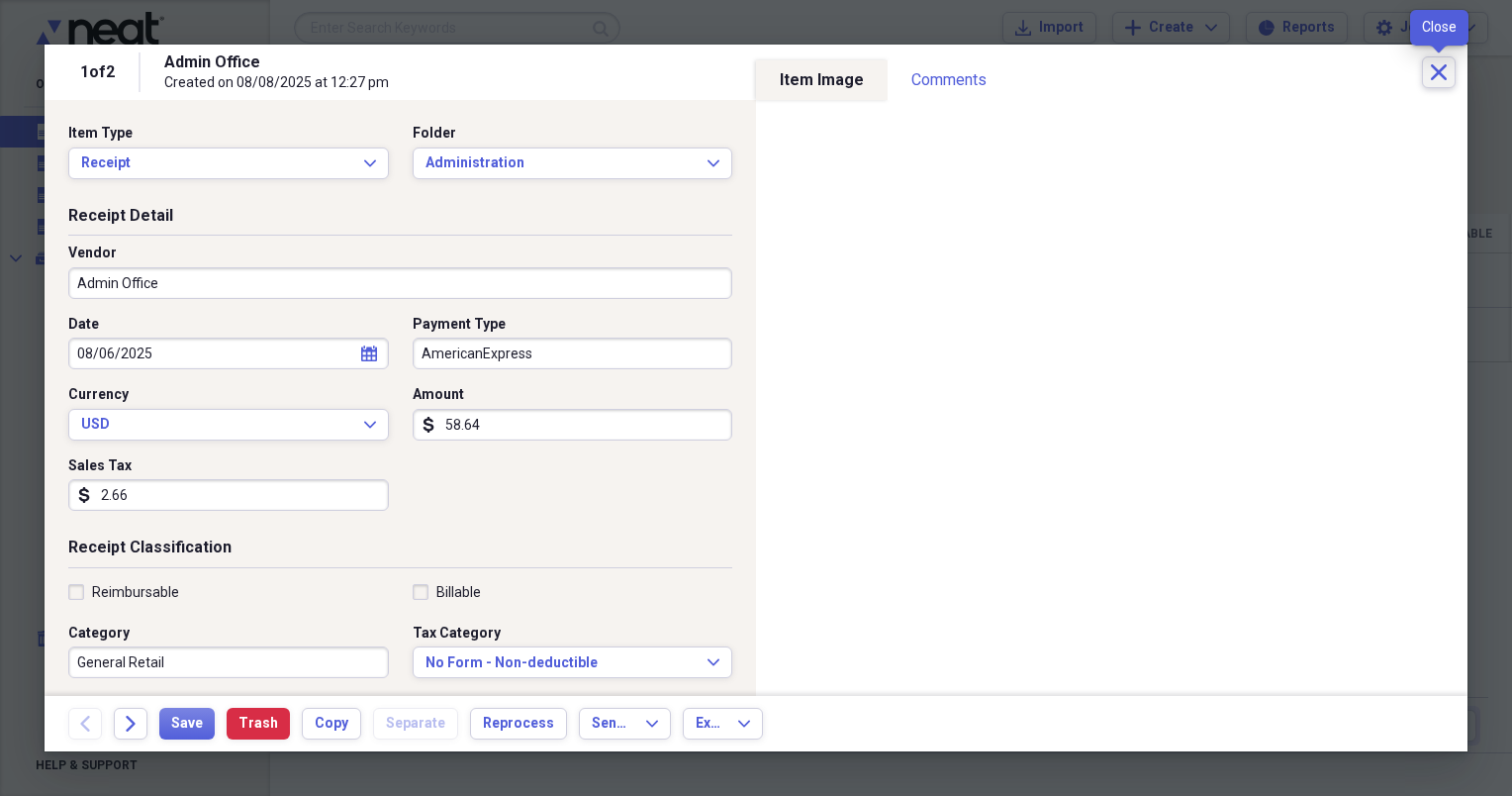 click on "Close" 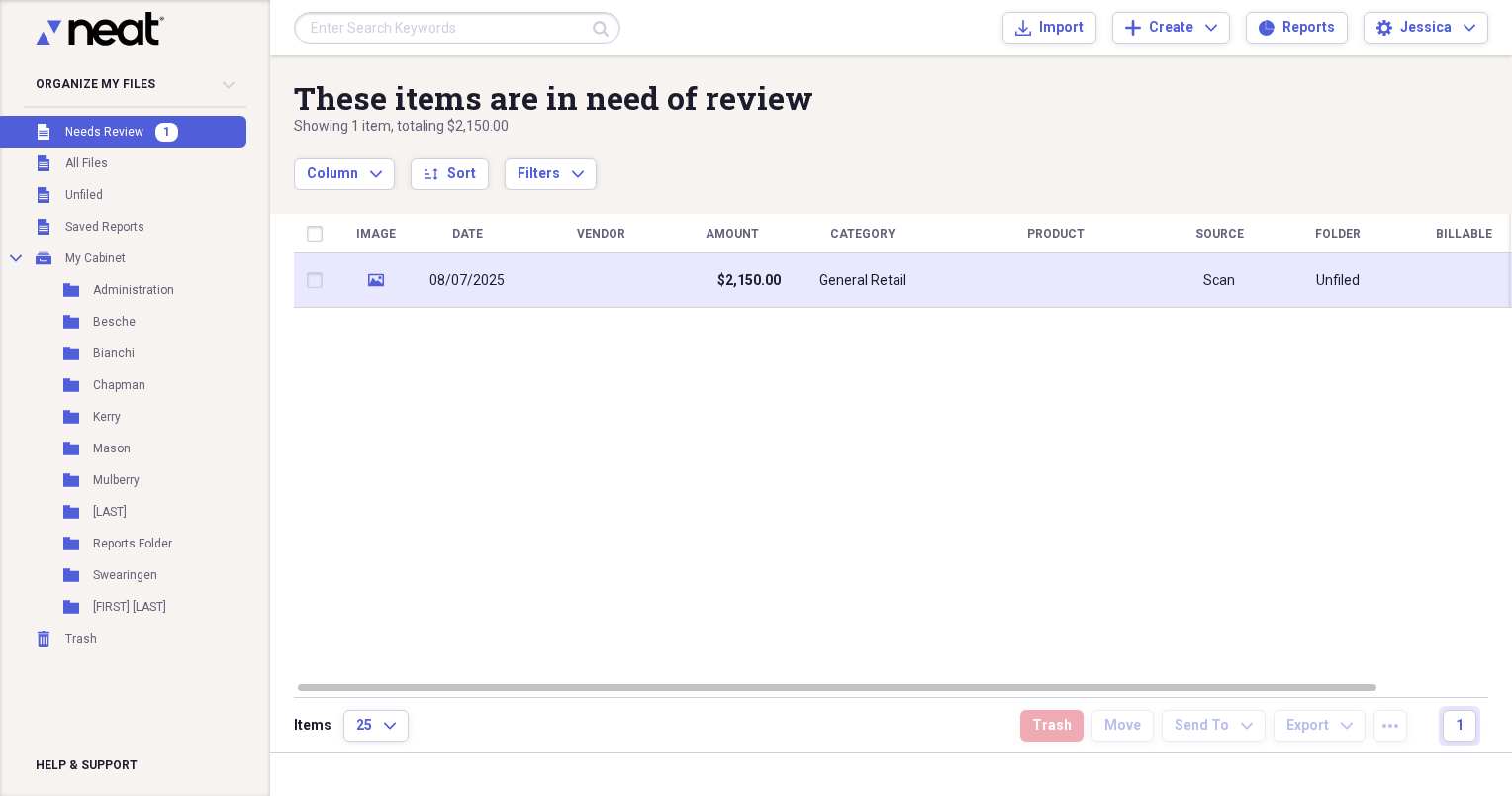 click on "$2,150.00" at bounding box center (749, 281) 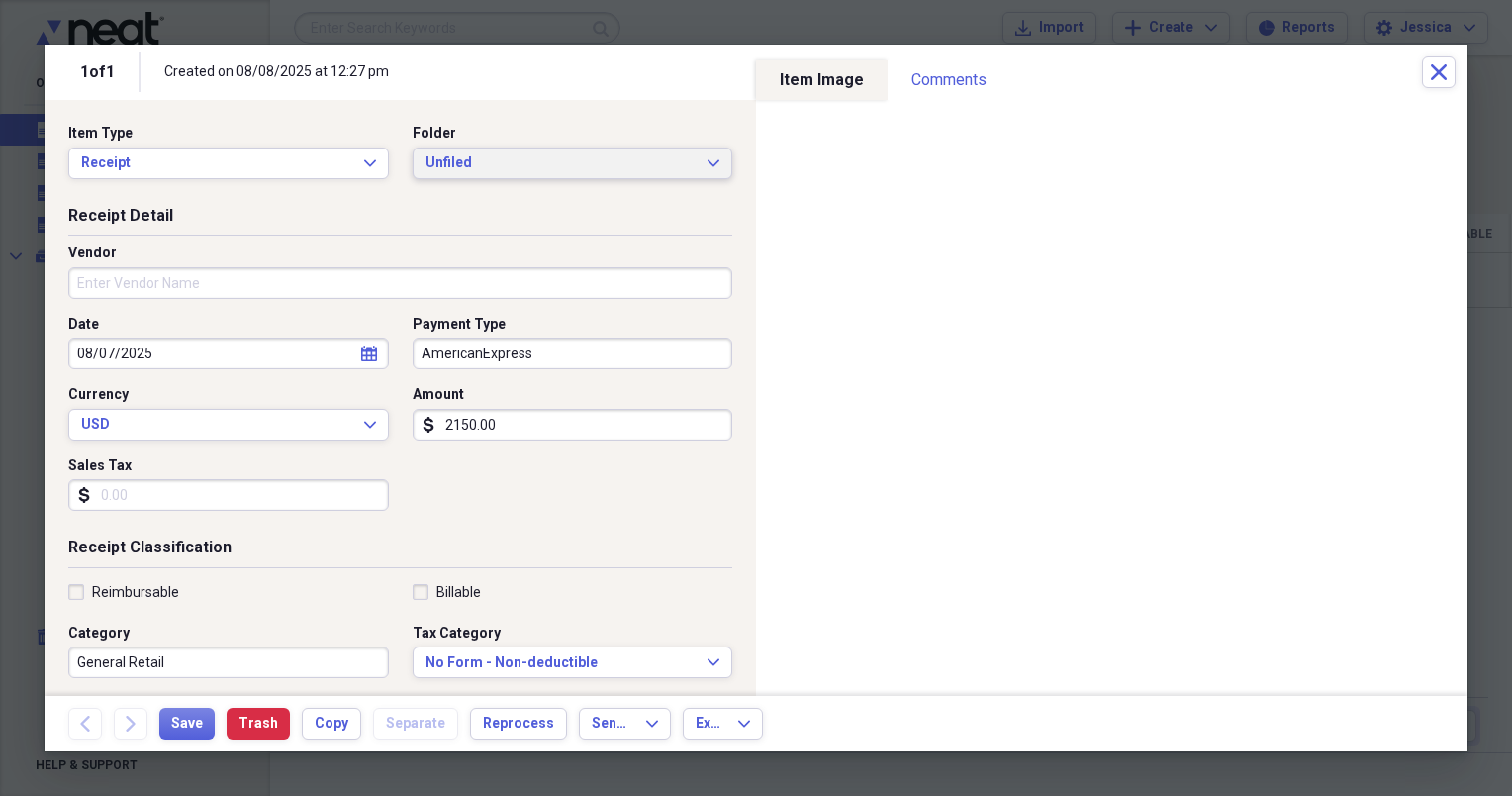 click on "Unfiled Expand" at bounding box center (573, 163) 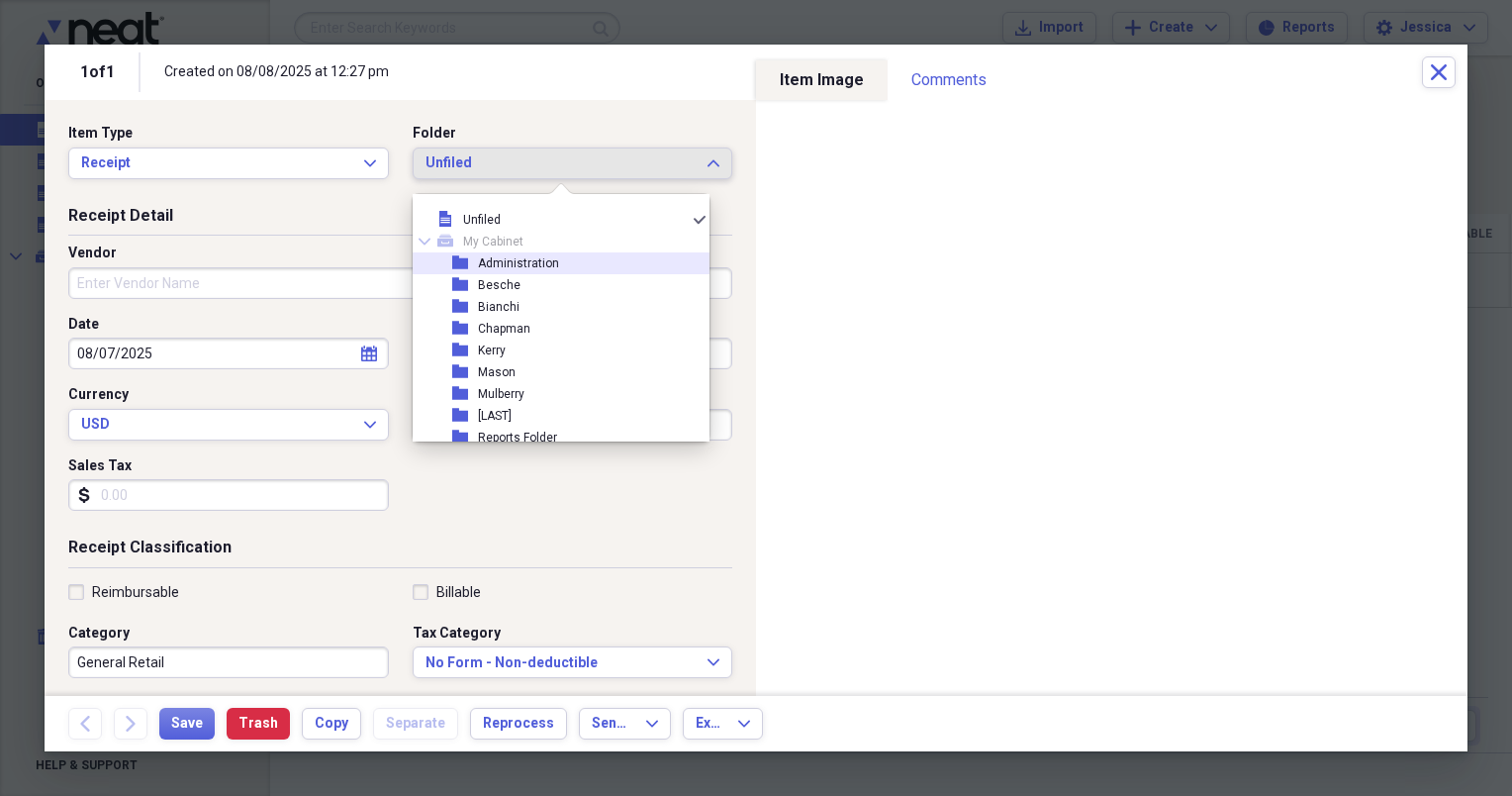 click on "folder Administration" at bounding box center [553, 263] 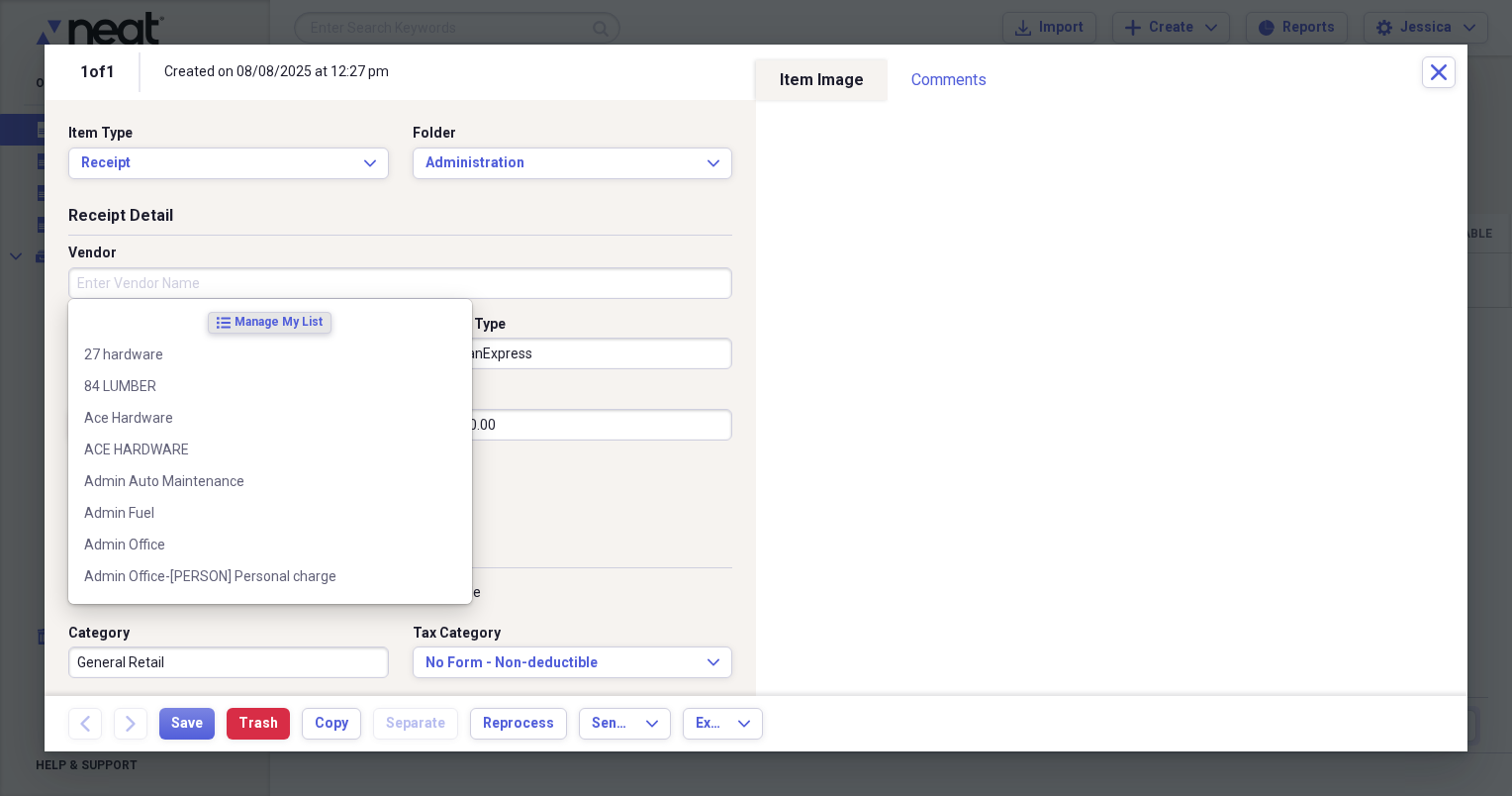 click on "Vendor" at bounding box center (400, 283) 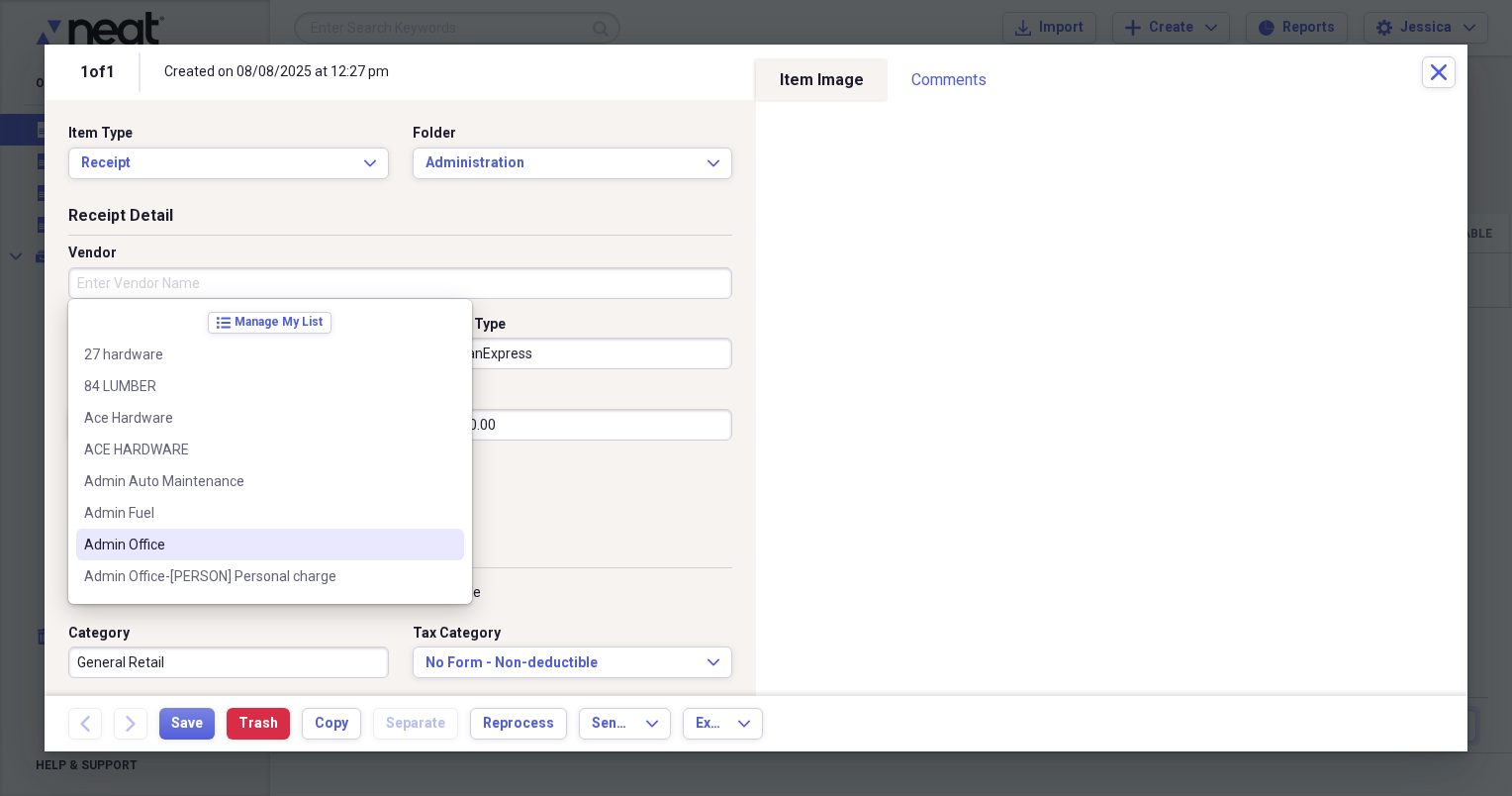 click on "Admin Office" at bounding box center (258, 545) 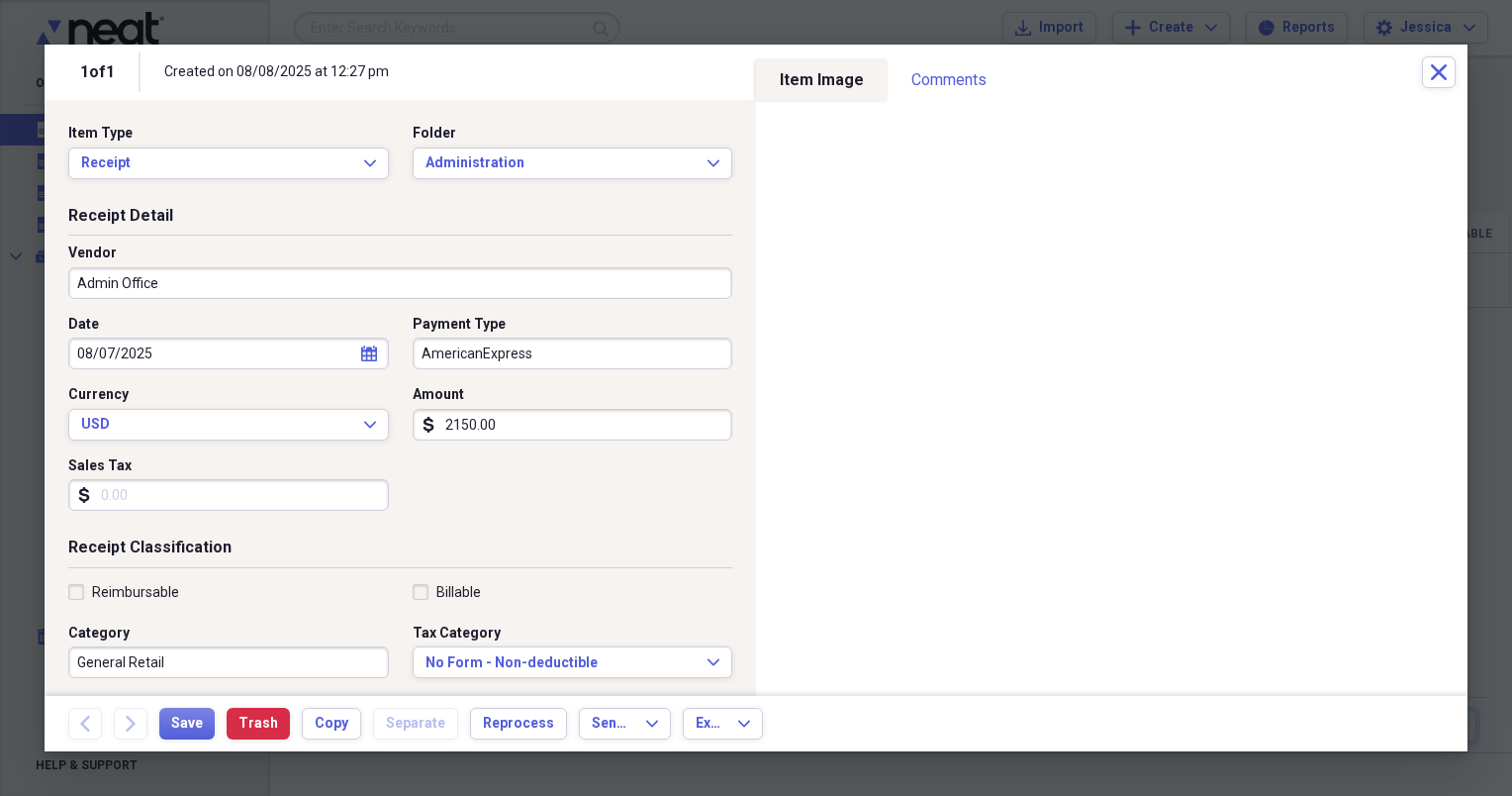 type on "Postal/Shipping" 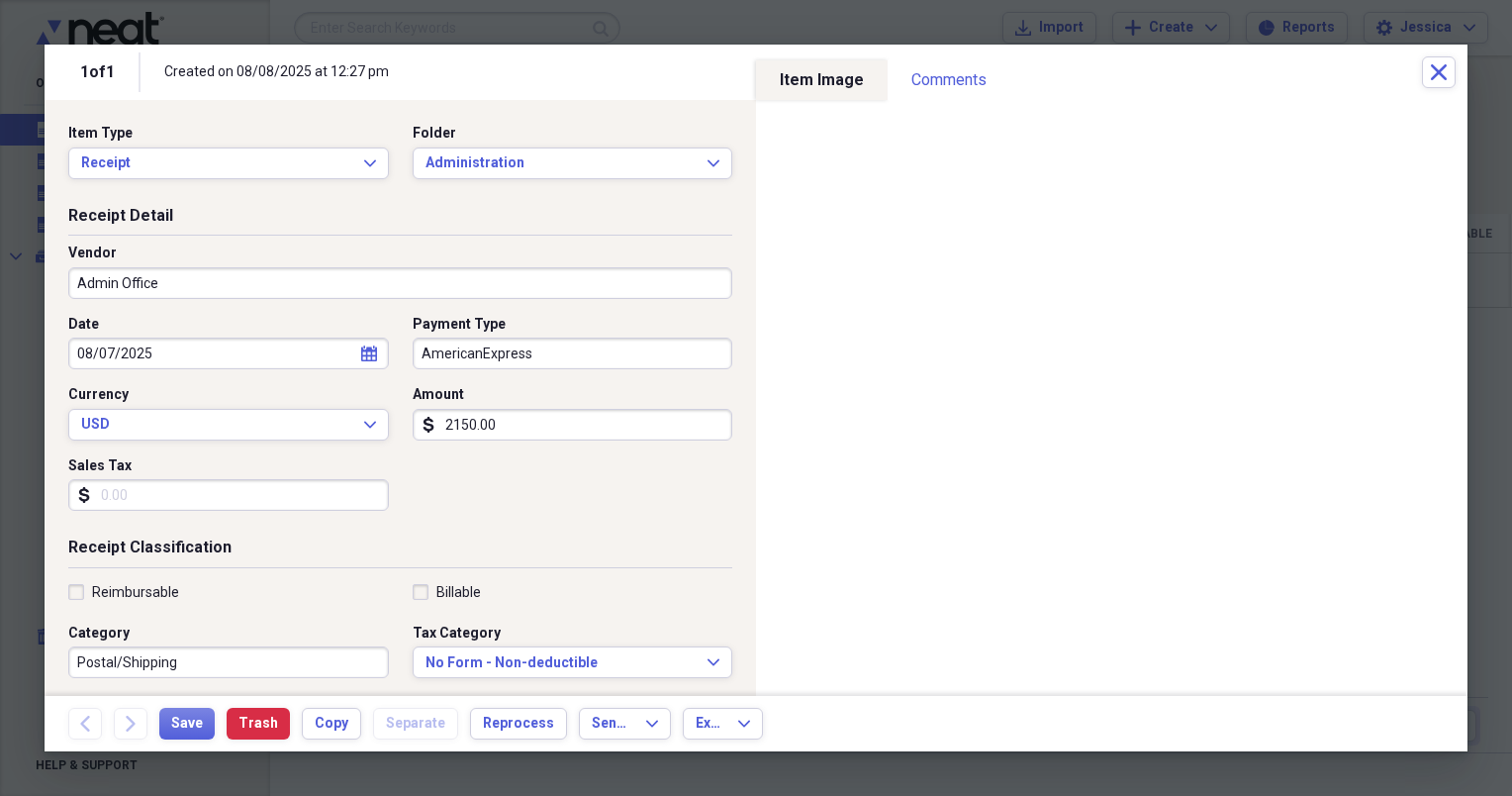 click on "2150.00" at bounding box center [573, 425] 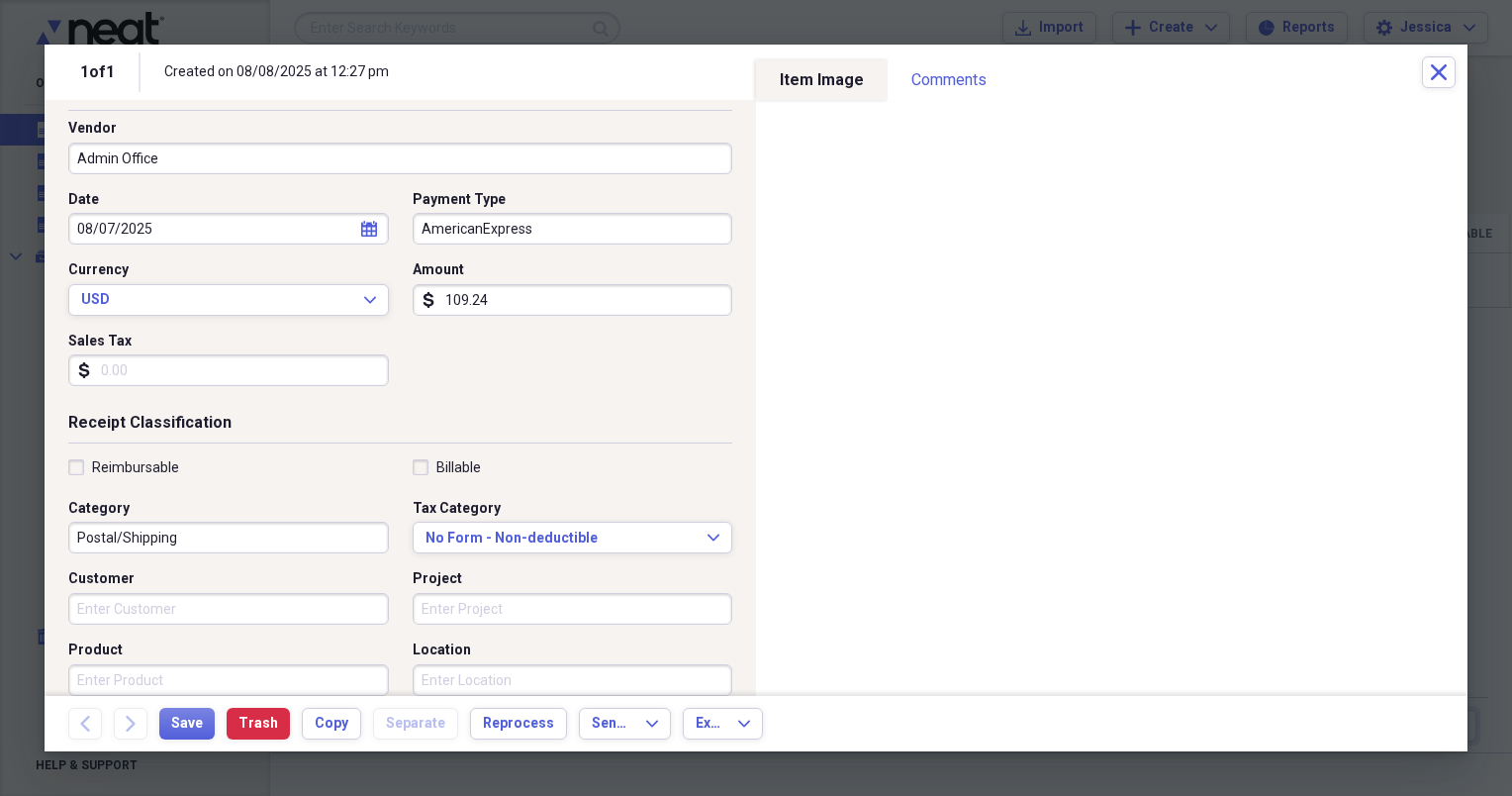 scroll, scrollTop: 131, scrollLeft: 0, axis: vertical 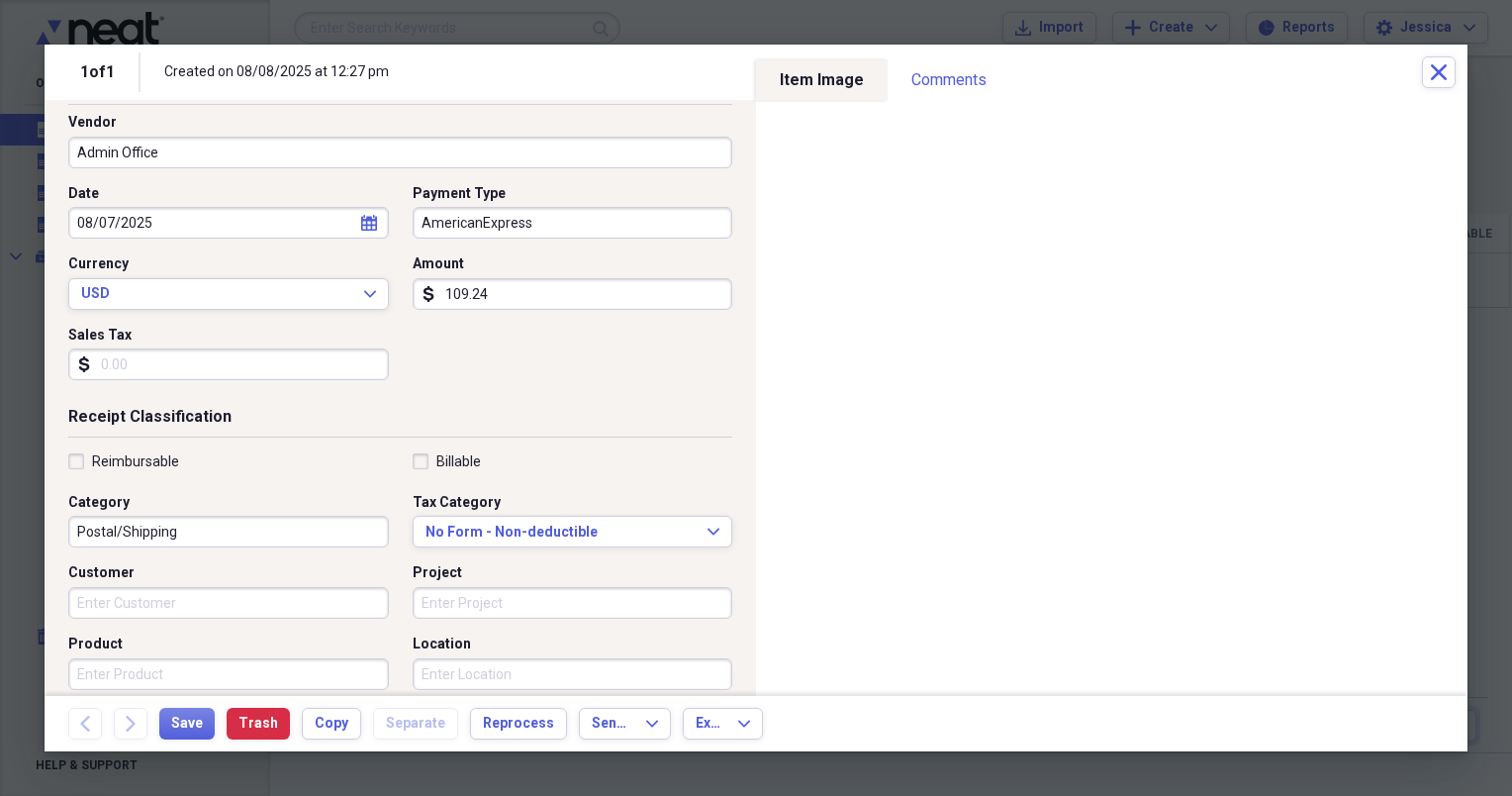 type on "109.24" 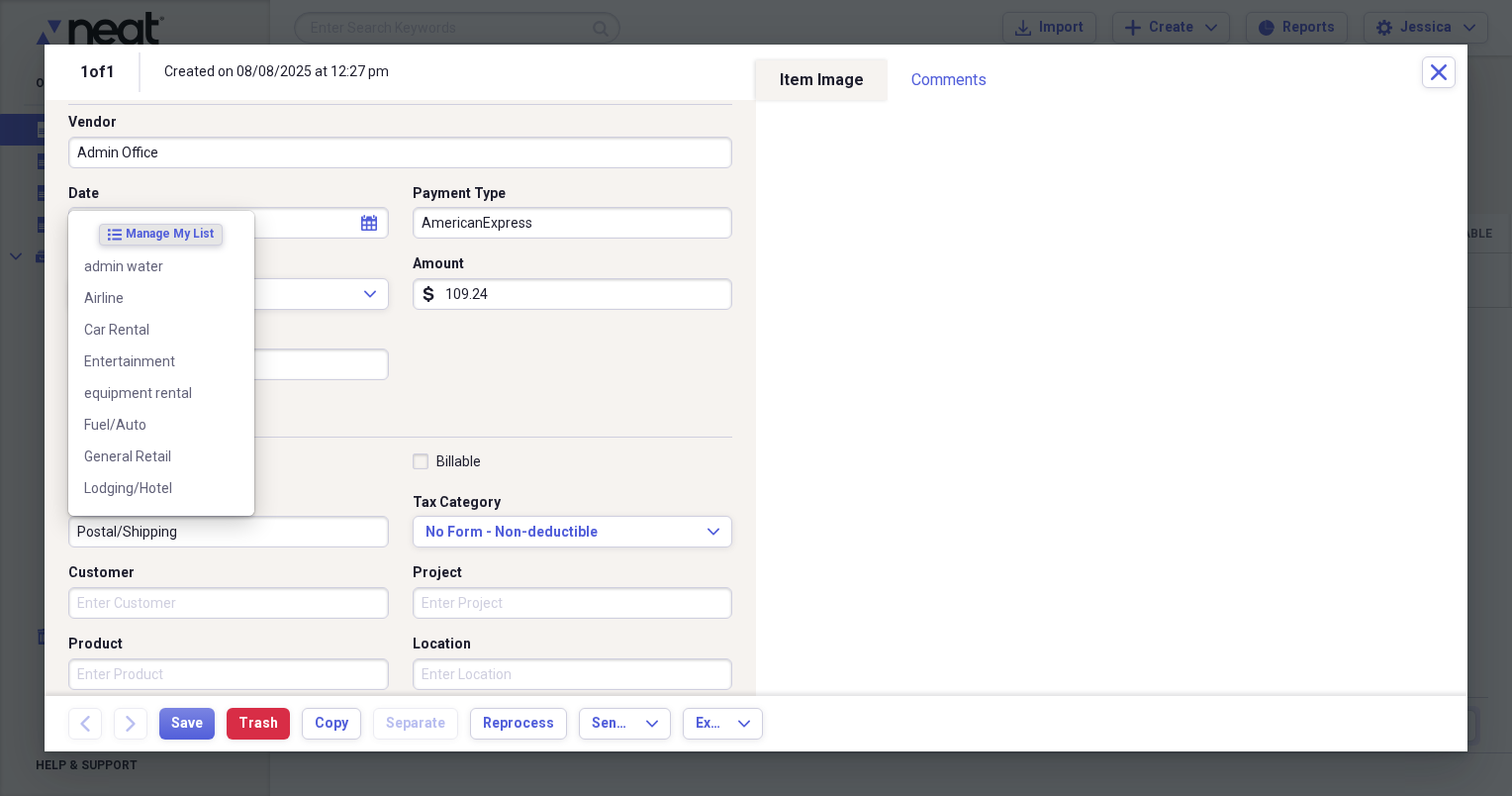 click on "Postal/Shipping" at bounding box center [229, 532] 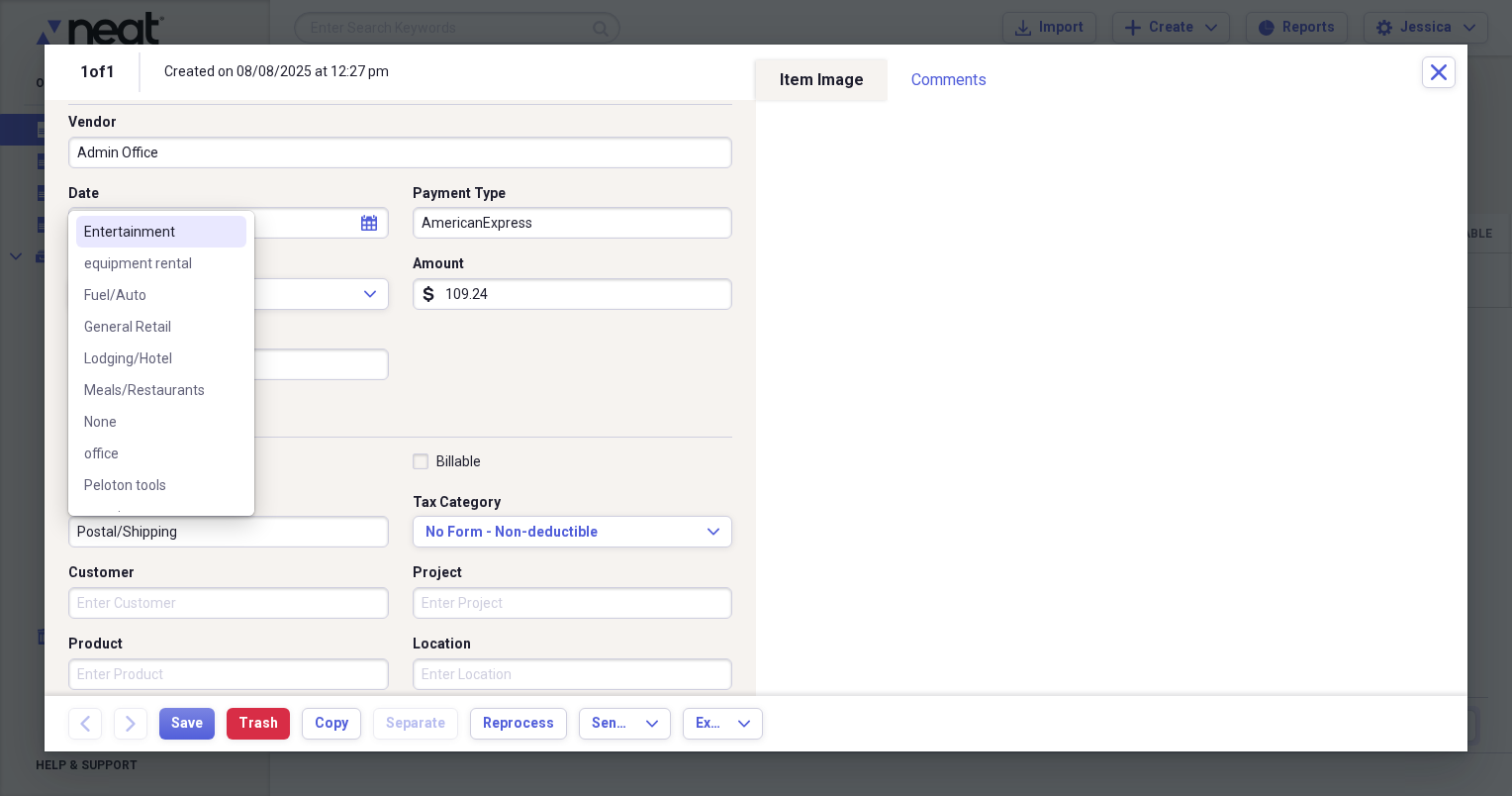 scroll, scrollTop: 132, scrollLeft: 0, axis: vertical 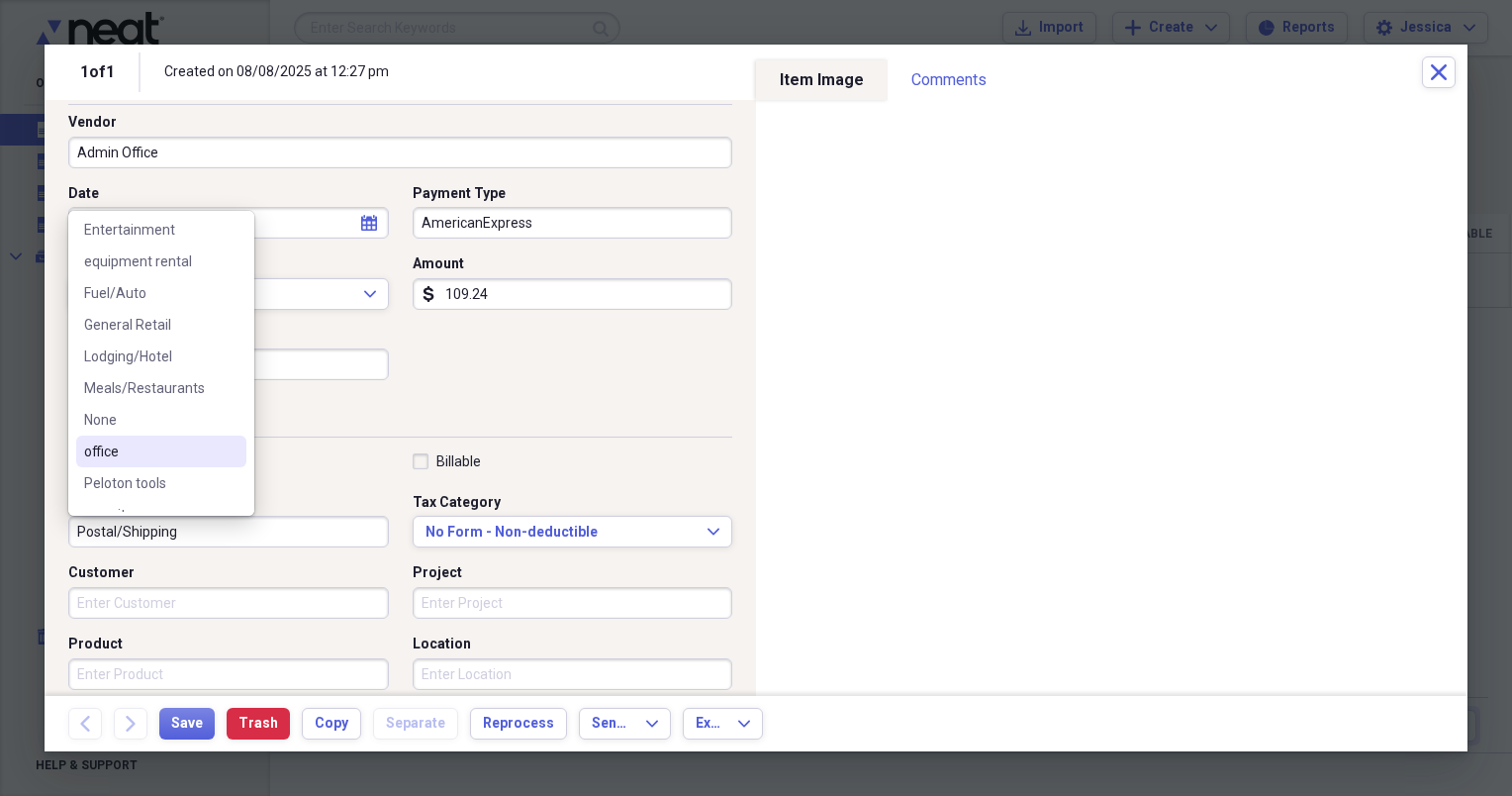 click on "office" at bounding box center (149, 451) 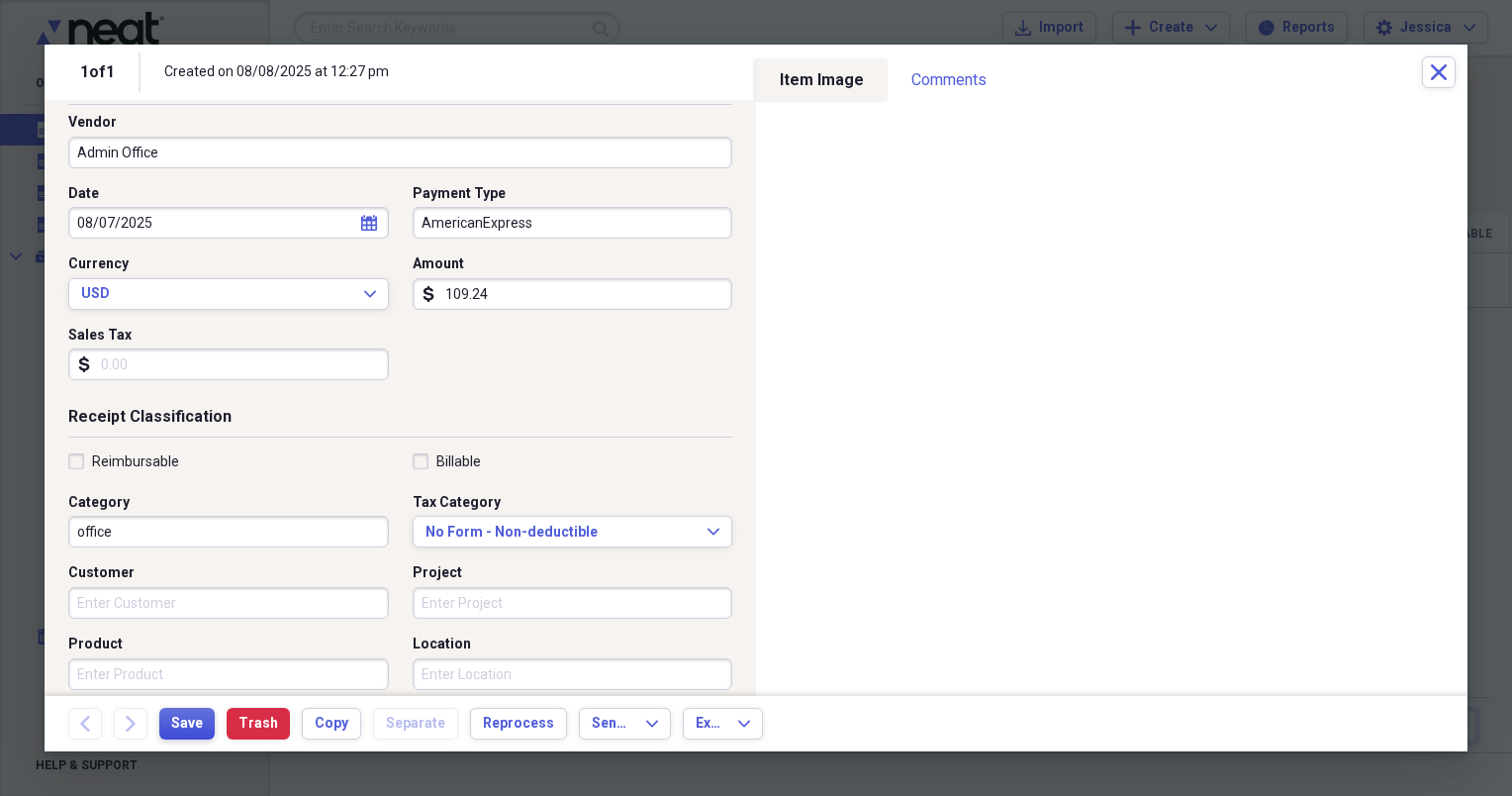 click on "Save" at bounding box center (187, 724) 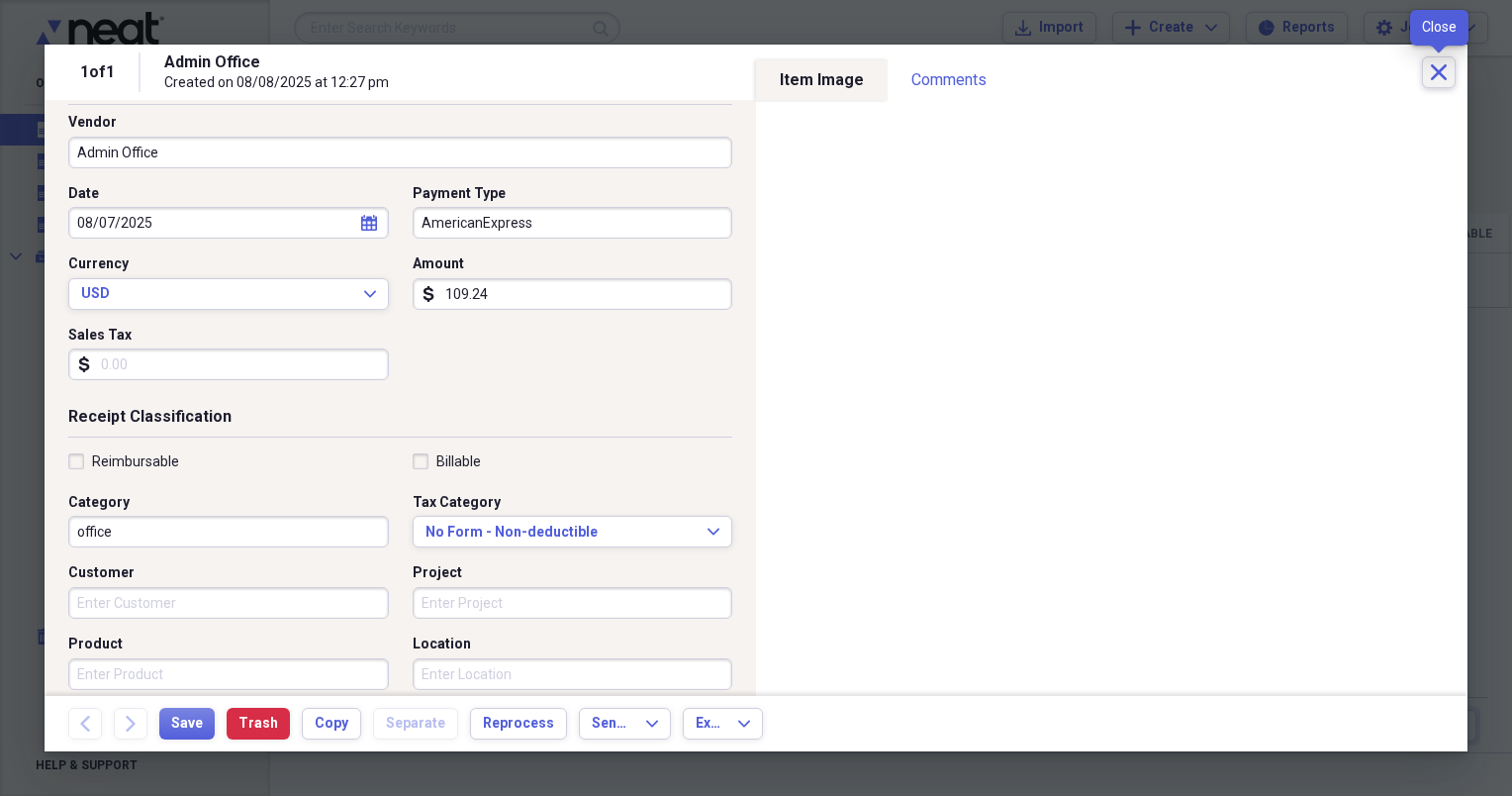 click on "Close" at bounding box center [1439, 72] 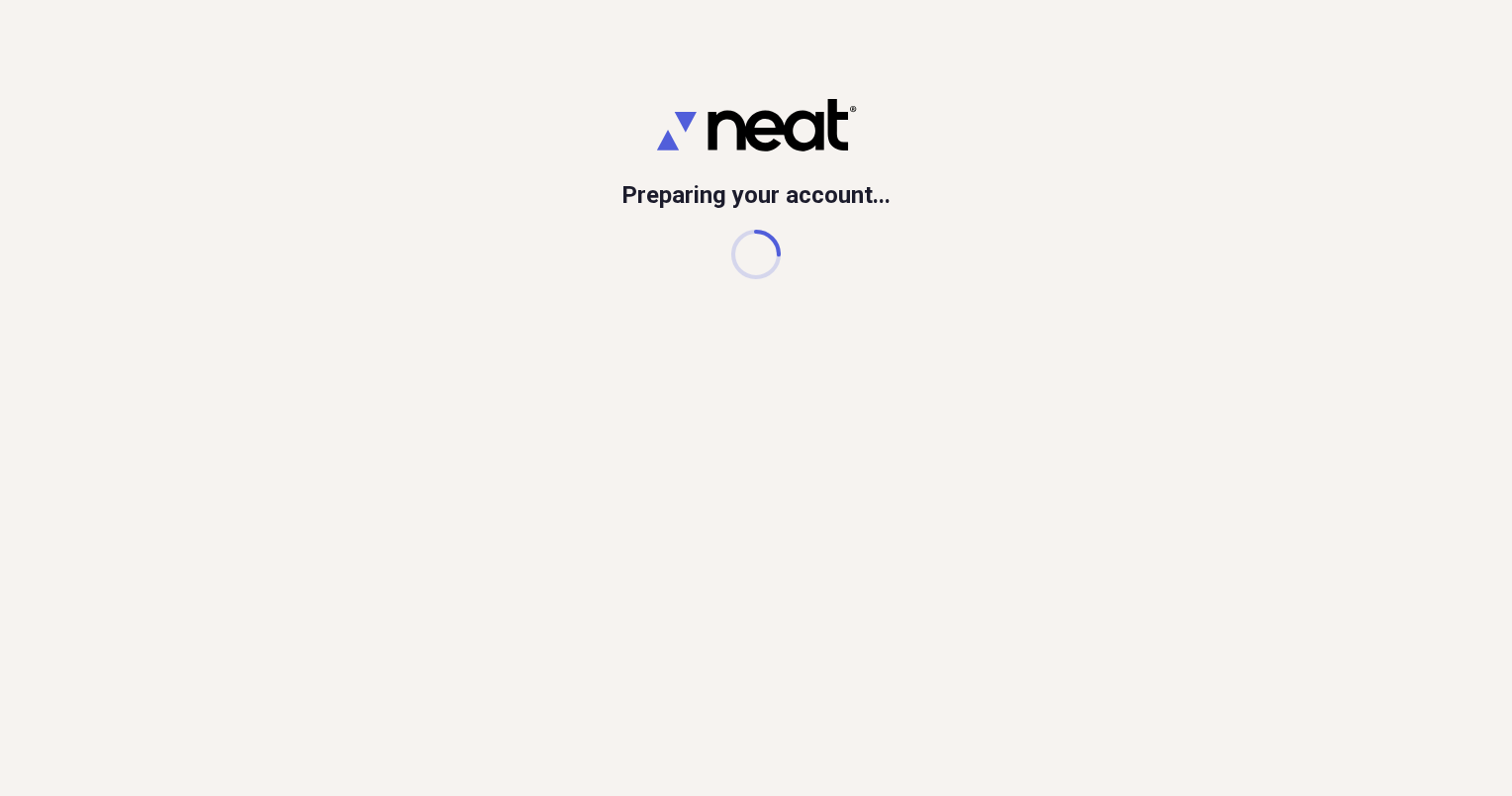 scroll, scrollTop: 0, scrollLeft: 0, axis: both 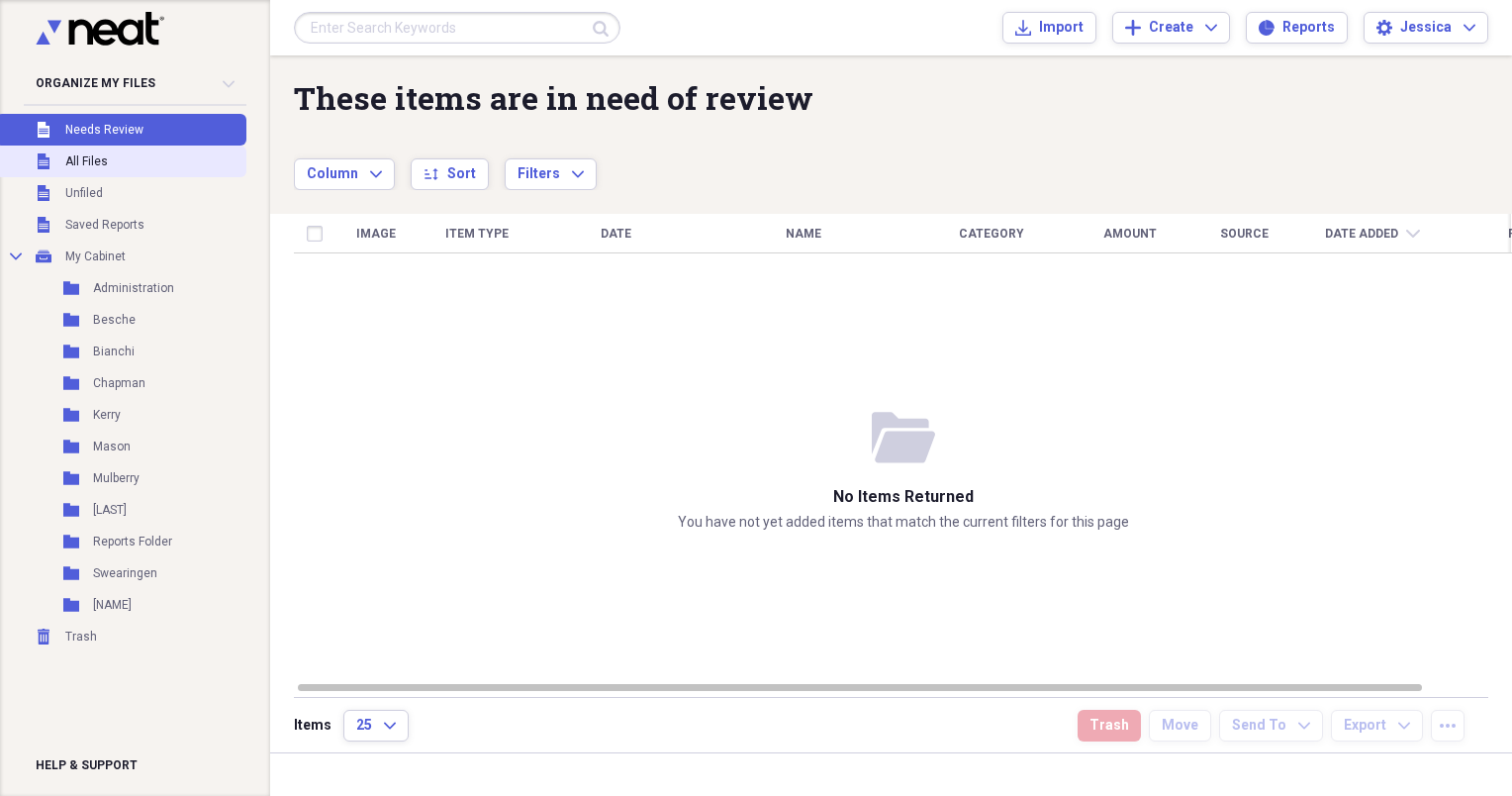 click on "All Files" at bounding box center (86, 161) 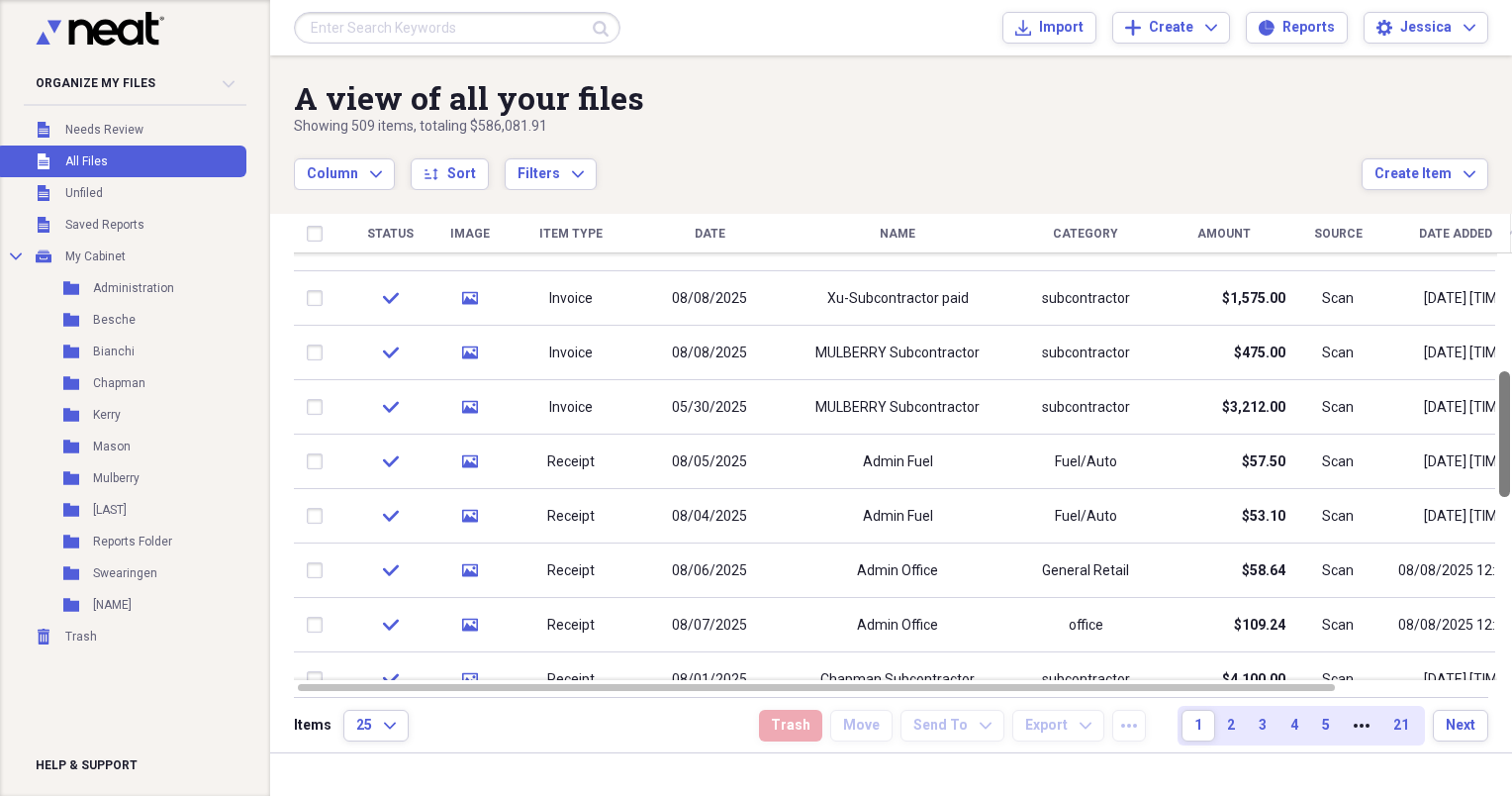 drag, startPoint x: 1503, startPoint y: 365, endPoint x: 1510, endPoint y: 479, distance: 114.21471 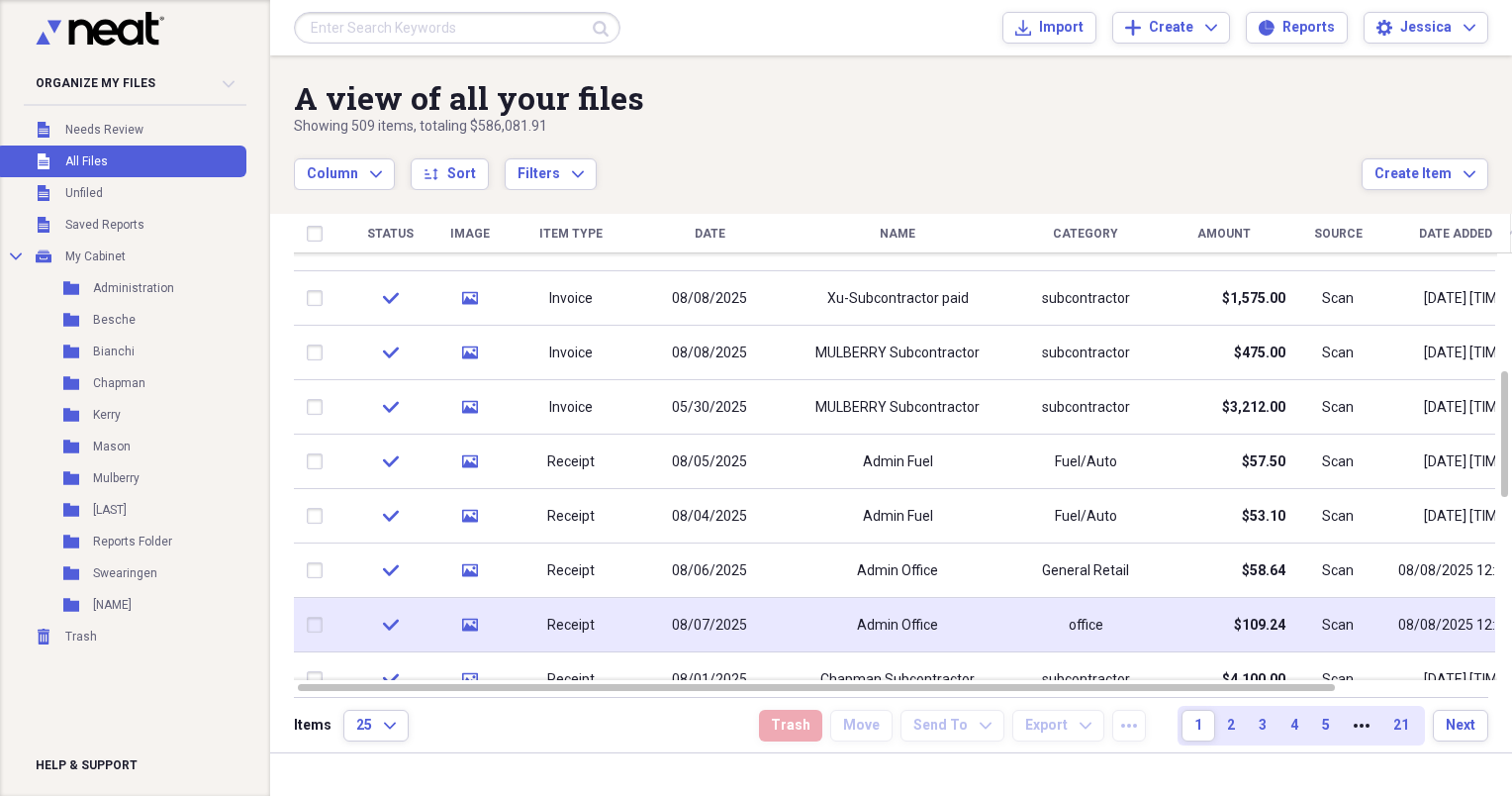 click at bounding box center [319, 626] 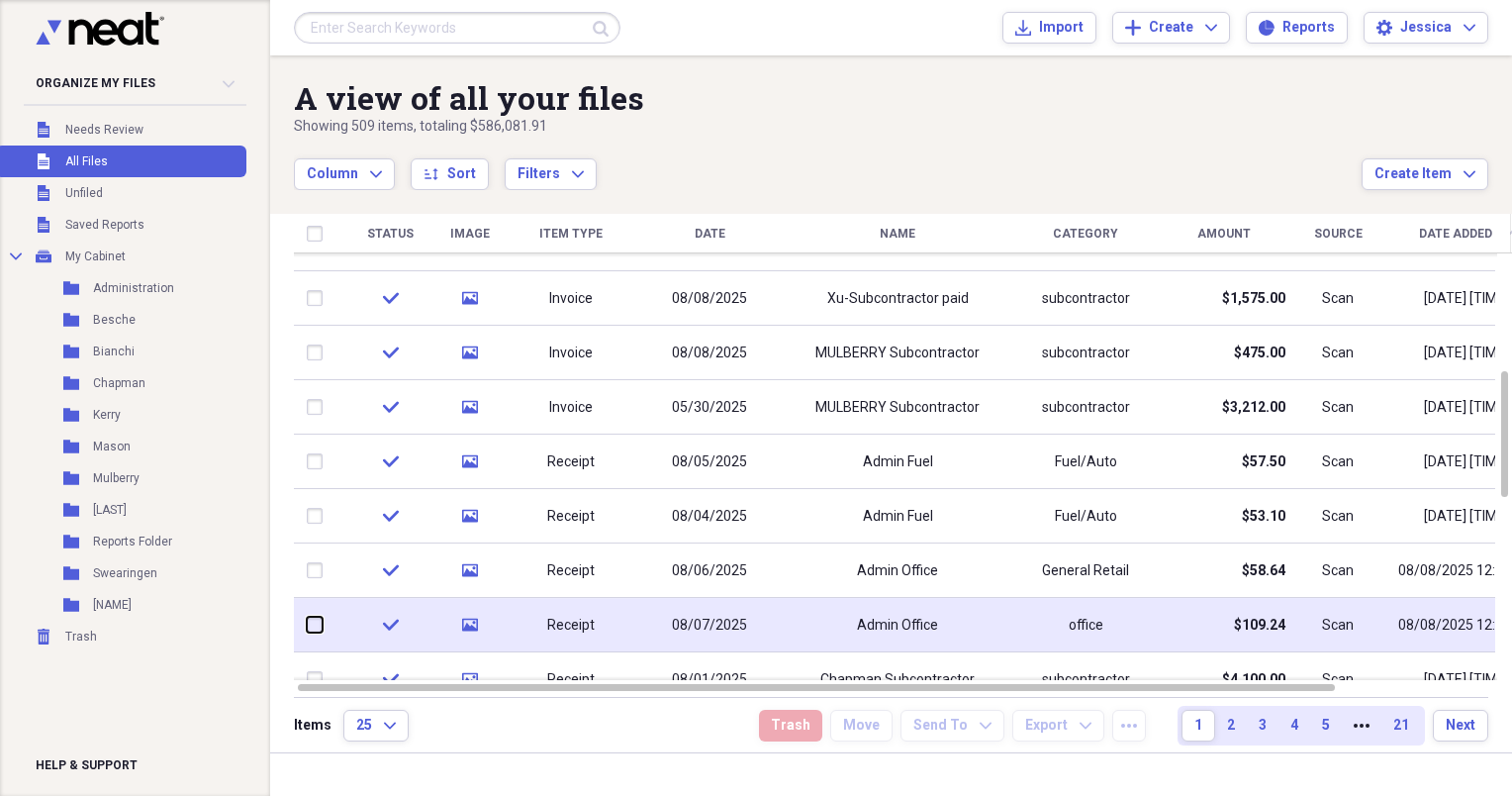 click at bounding box center (307, 625) 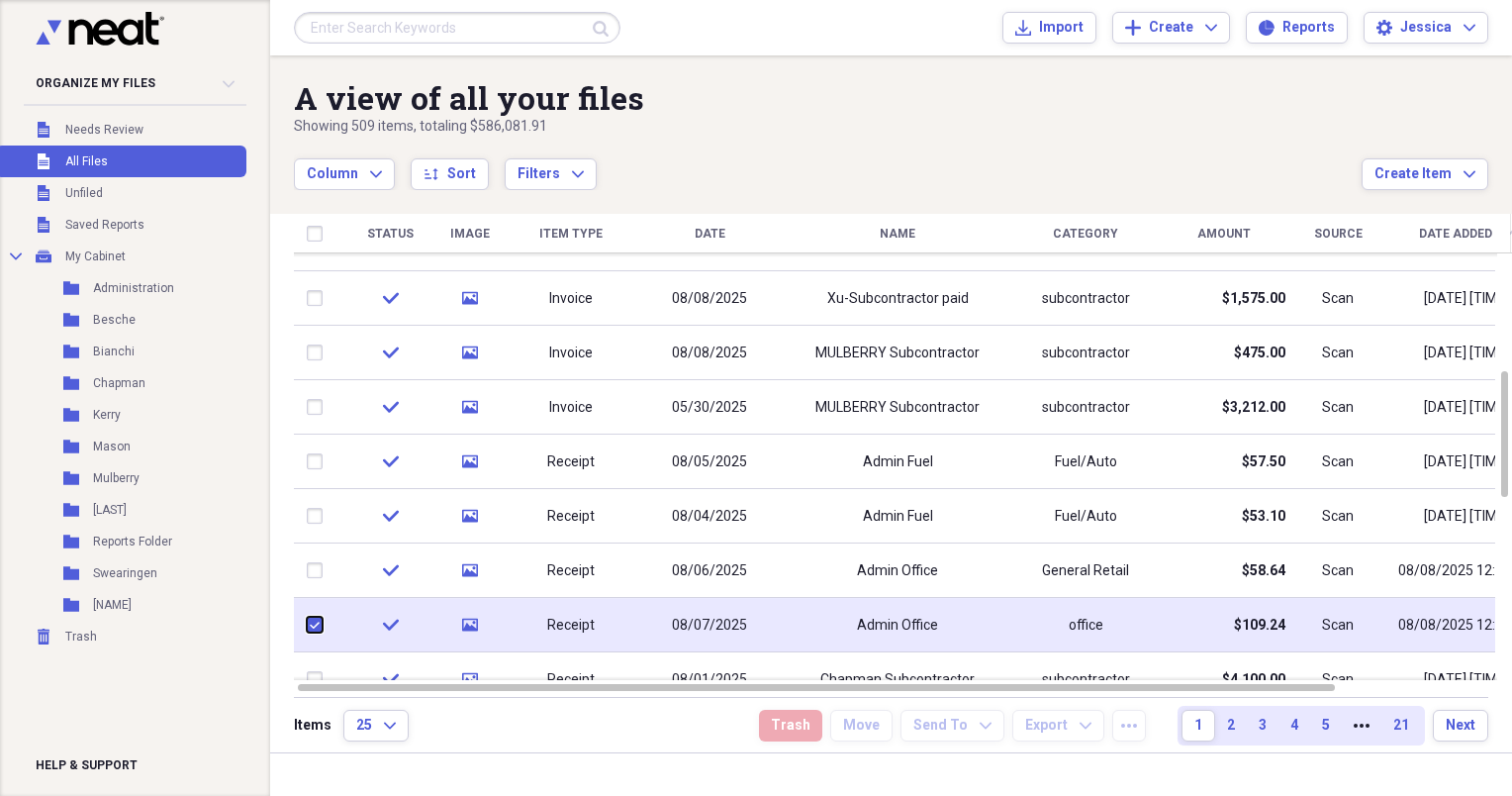 checkbox on "true" 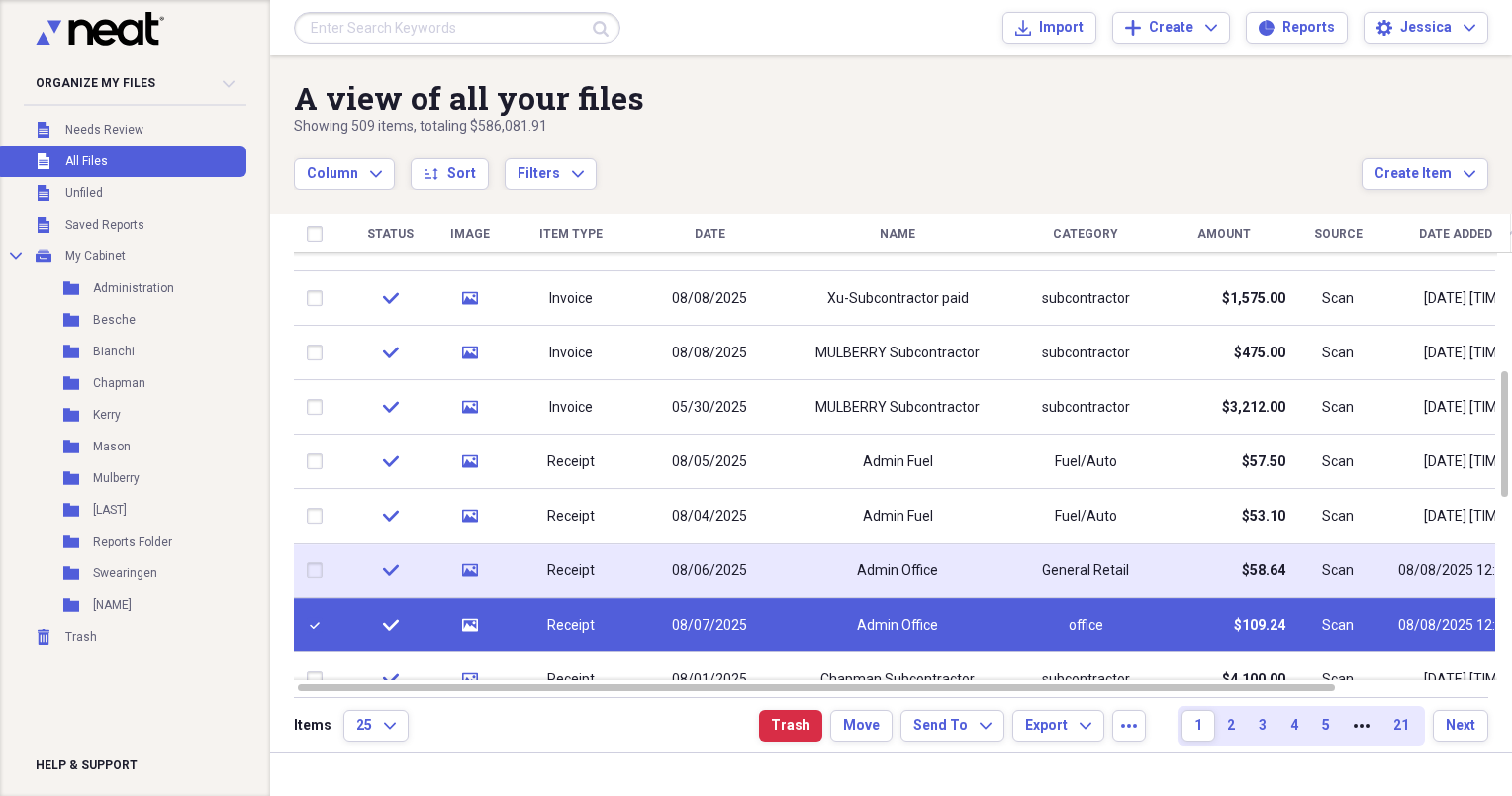 click at bounding box center [319, 571] 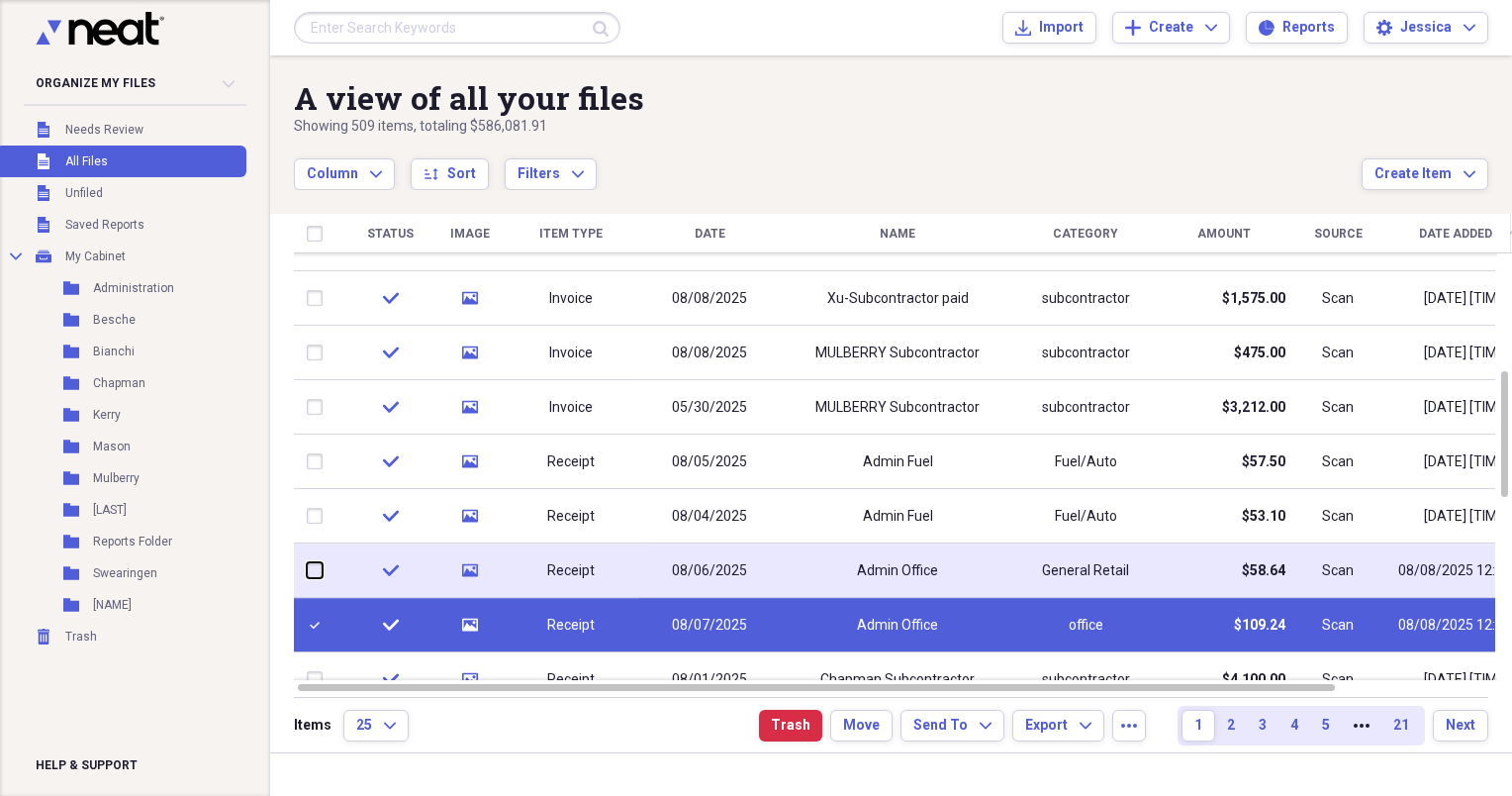 click at bounding box center (307, 570) 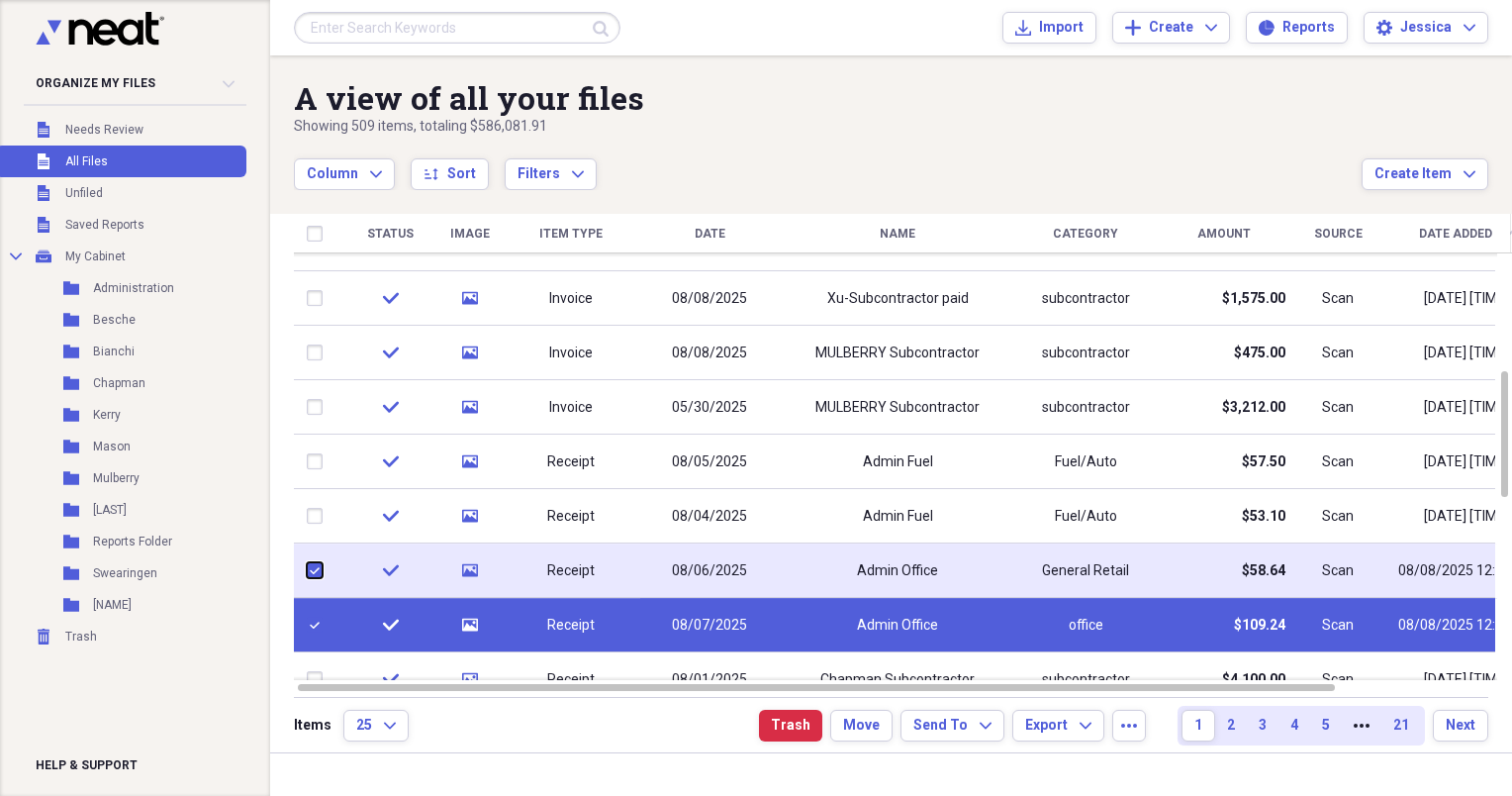 checkbox on "true" 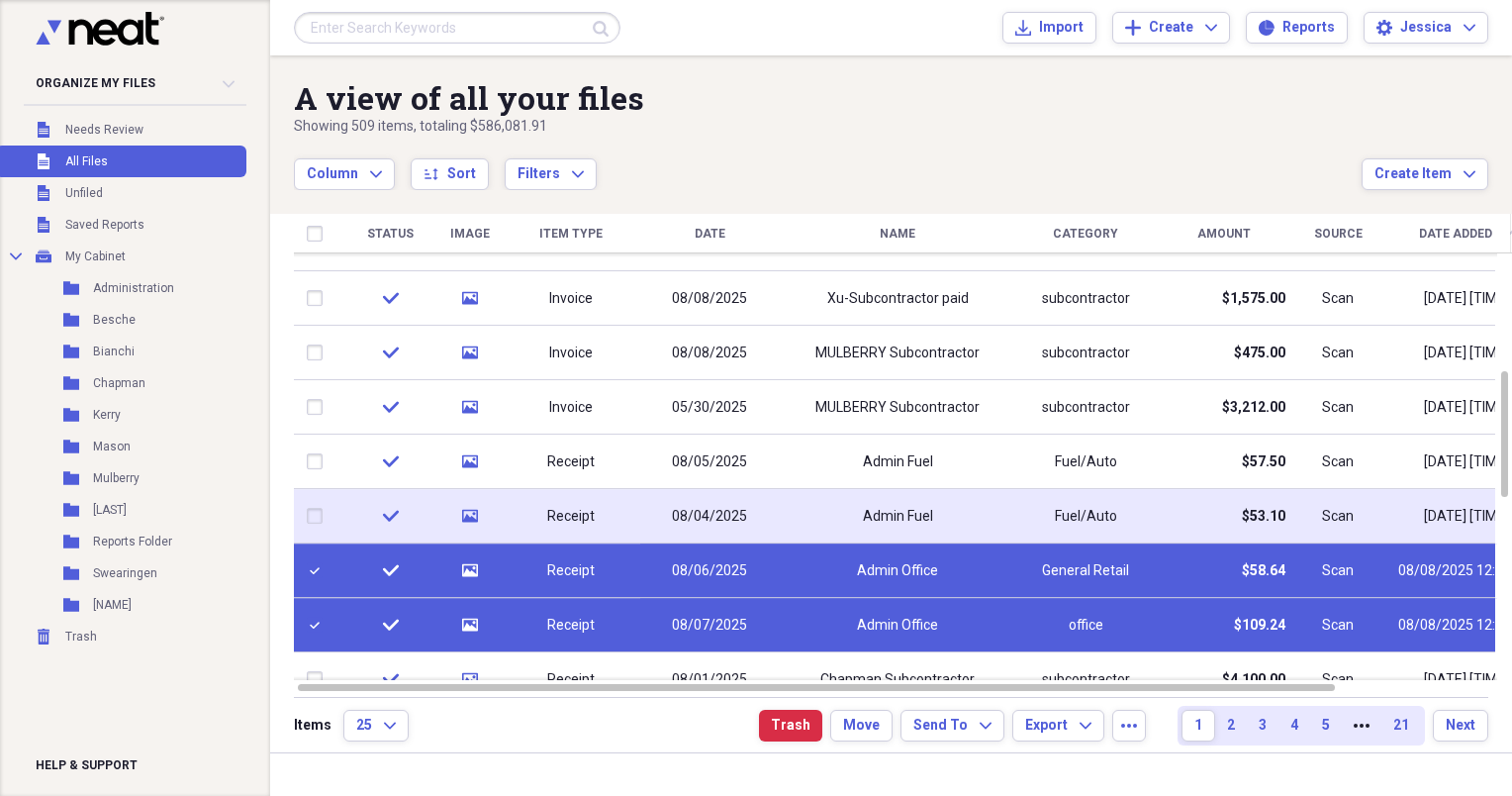 click at bounding box center [319, 517] 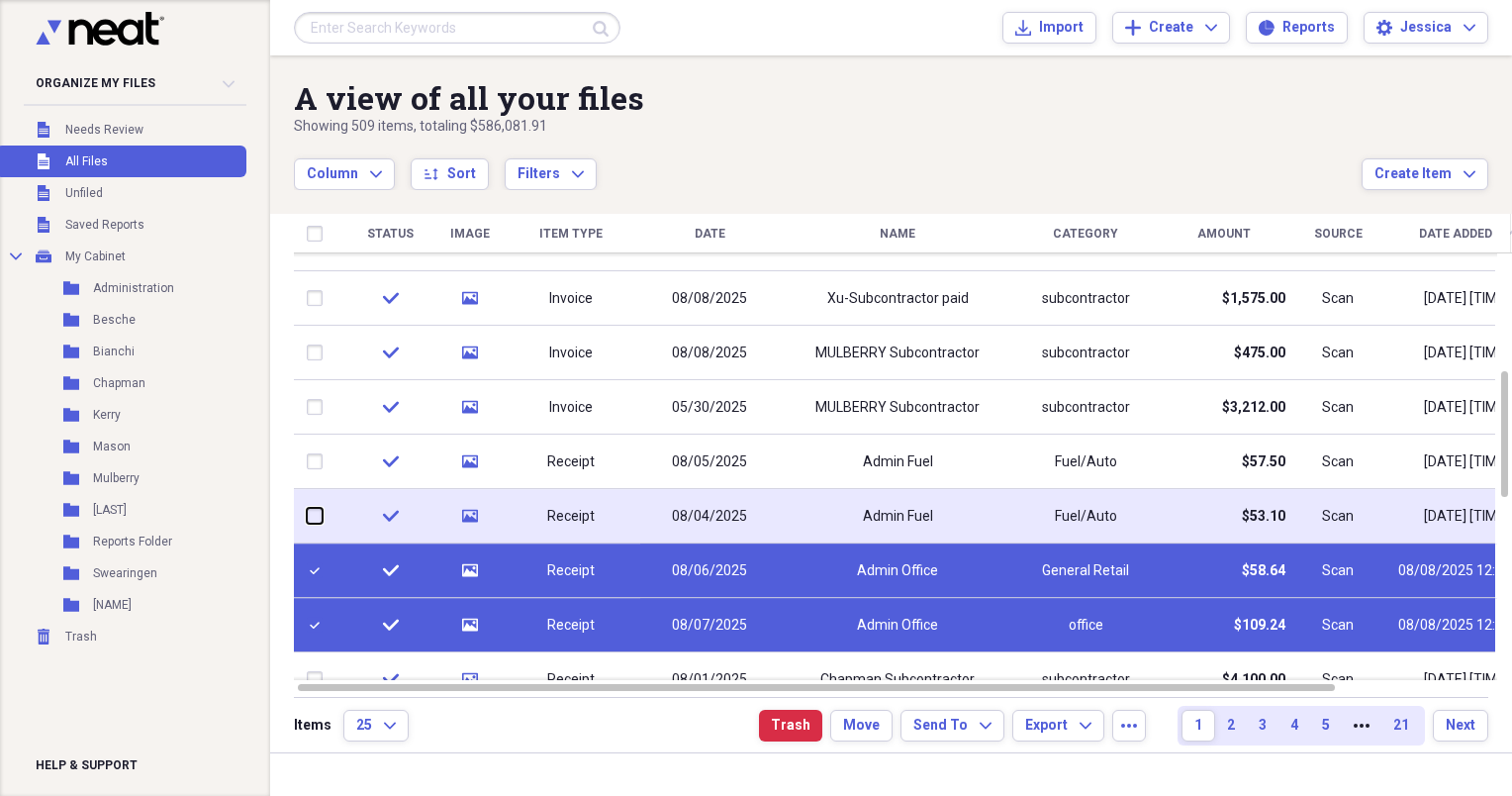 click at bounding box center (307, 516) 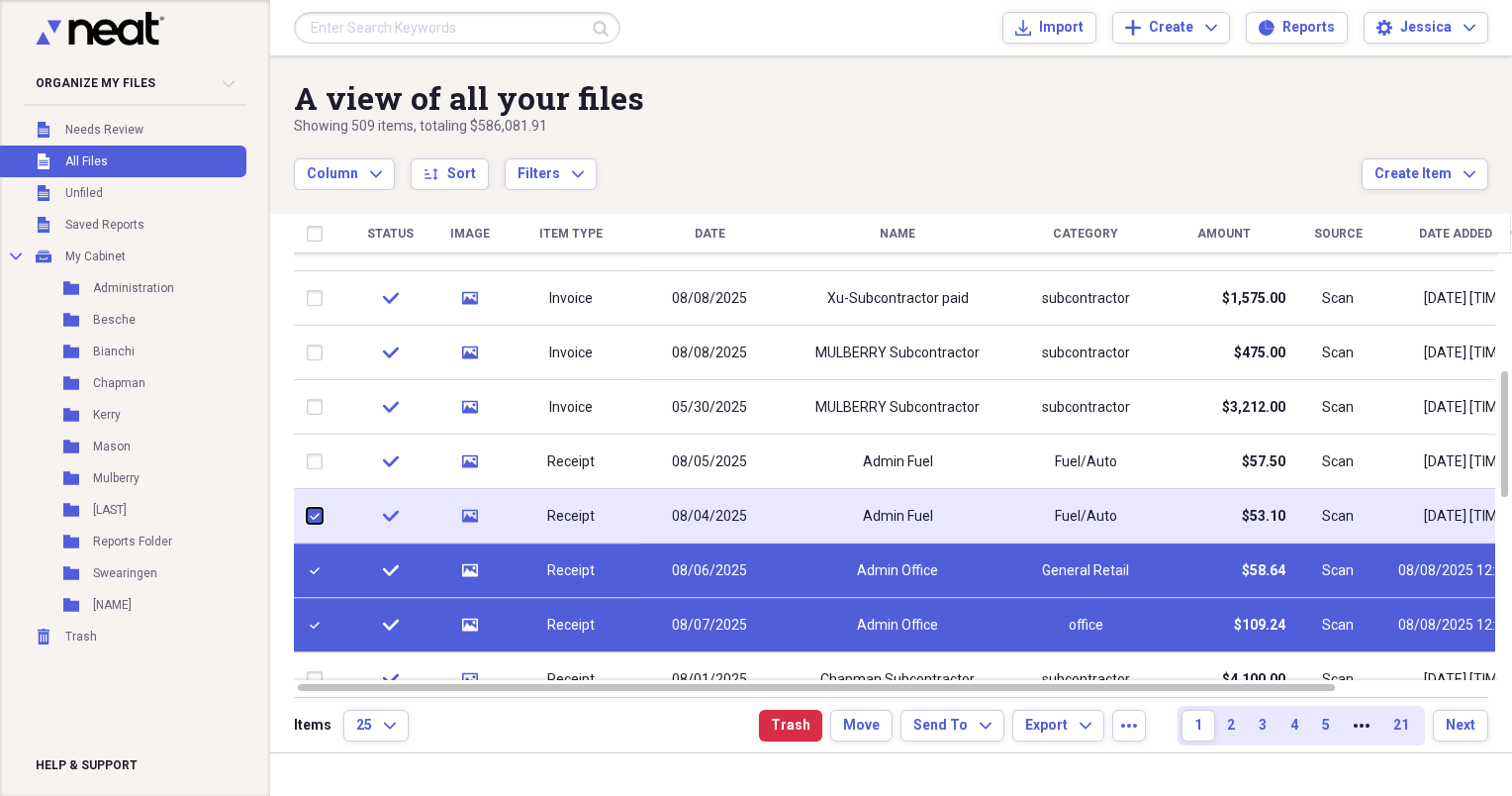 checkbox on "true" 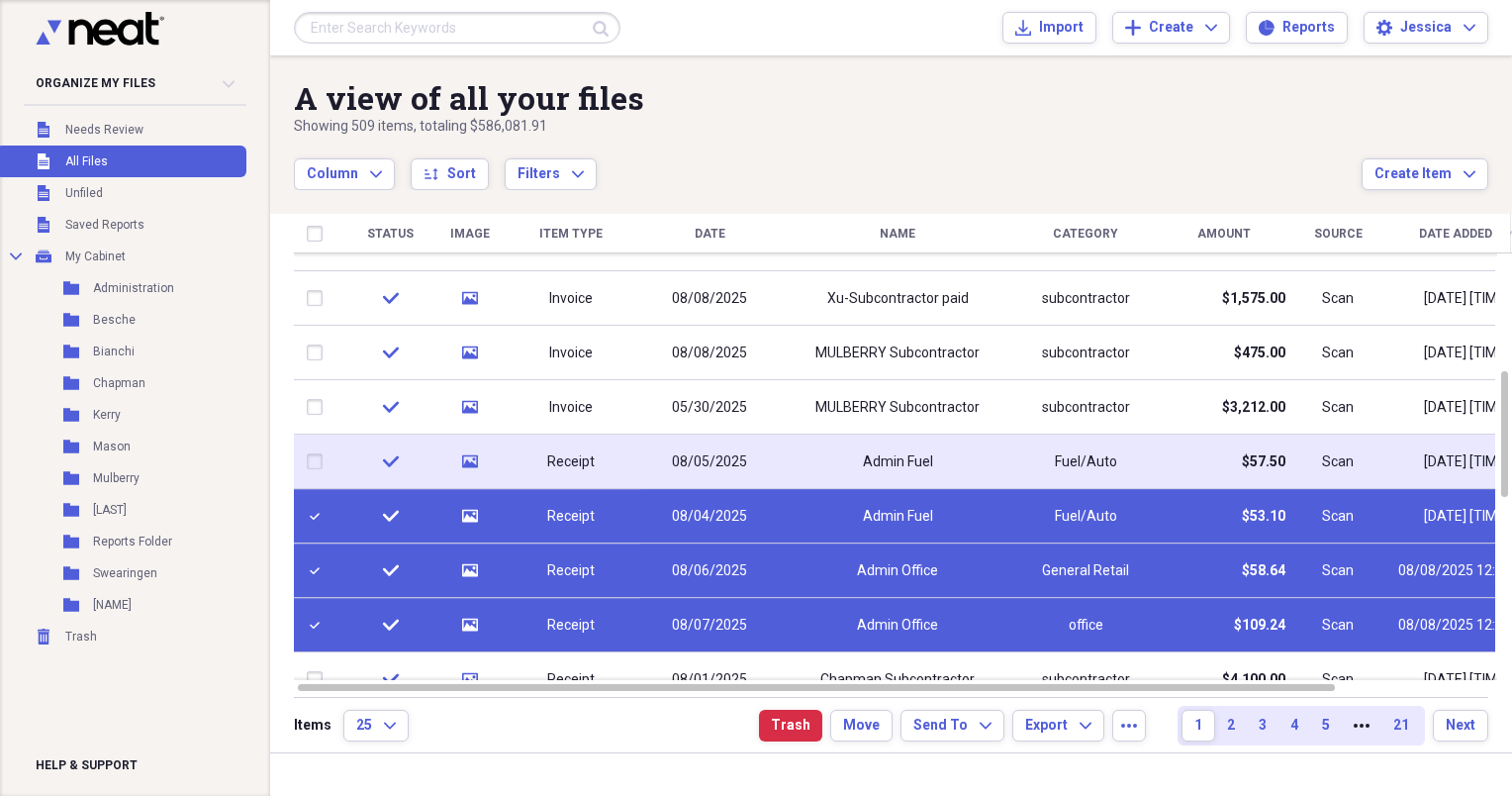 click at bounding box center [319, 462] 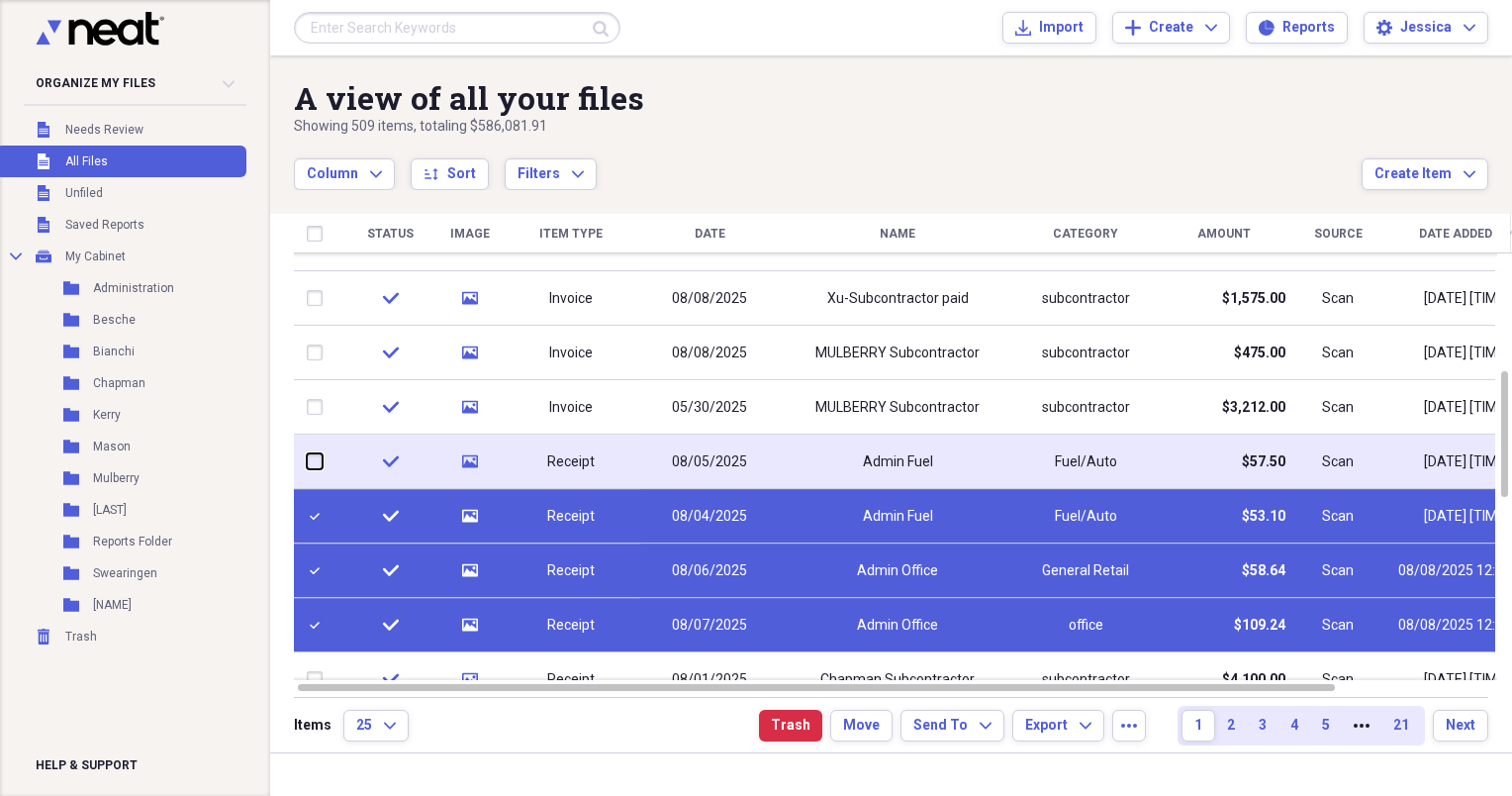 click at bounding box center (307, 461) 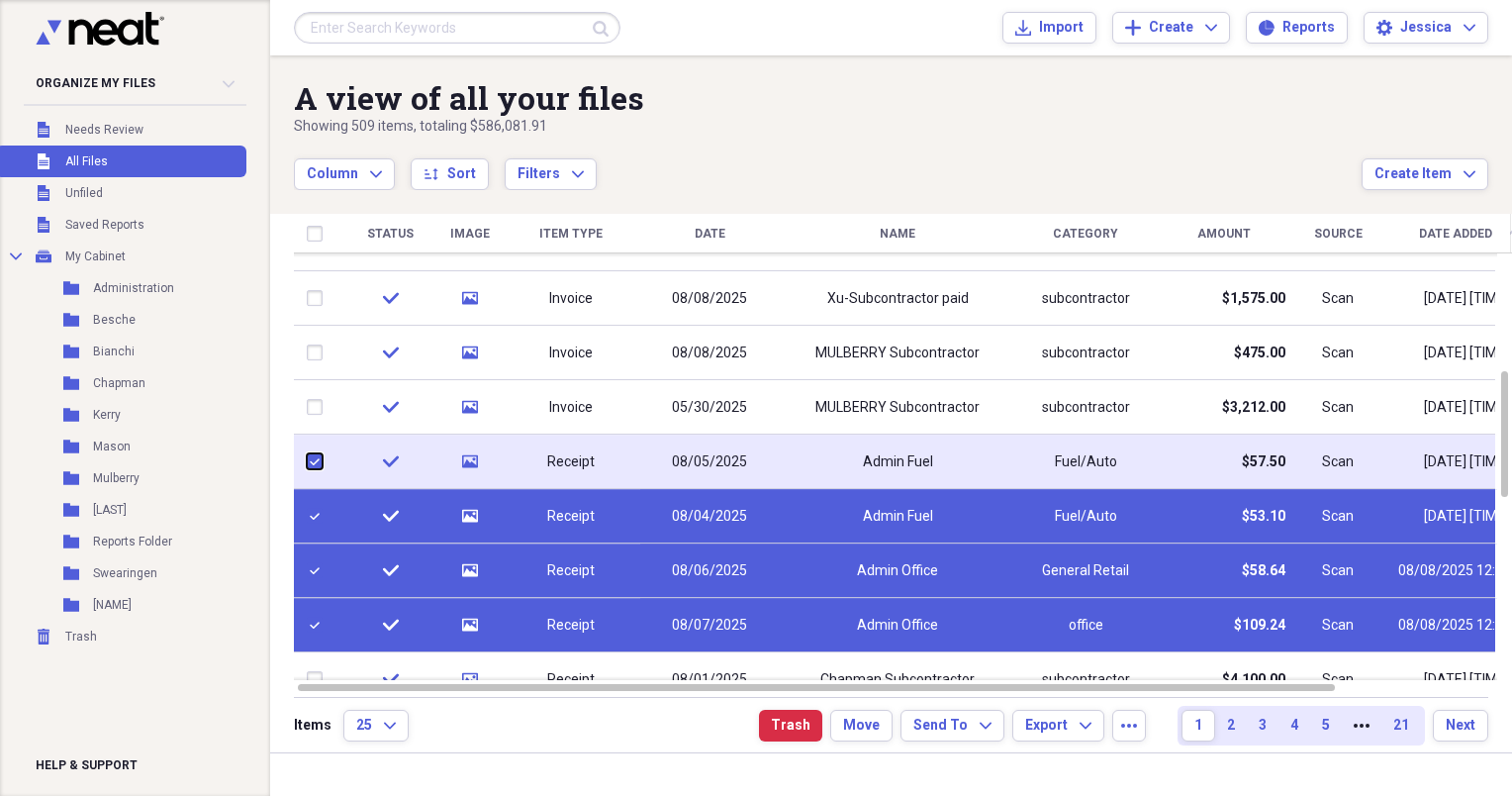 checkbox on "true" 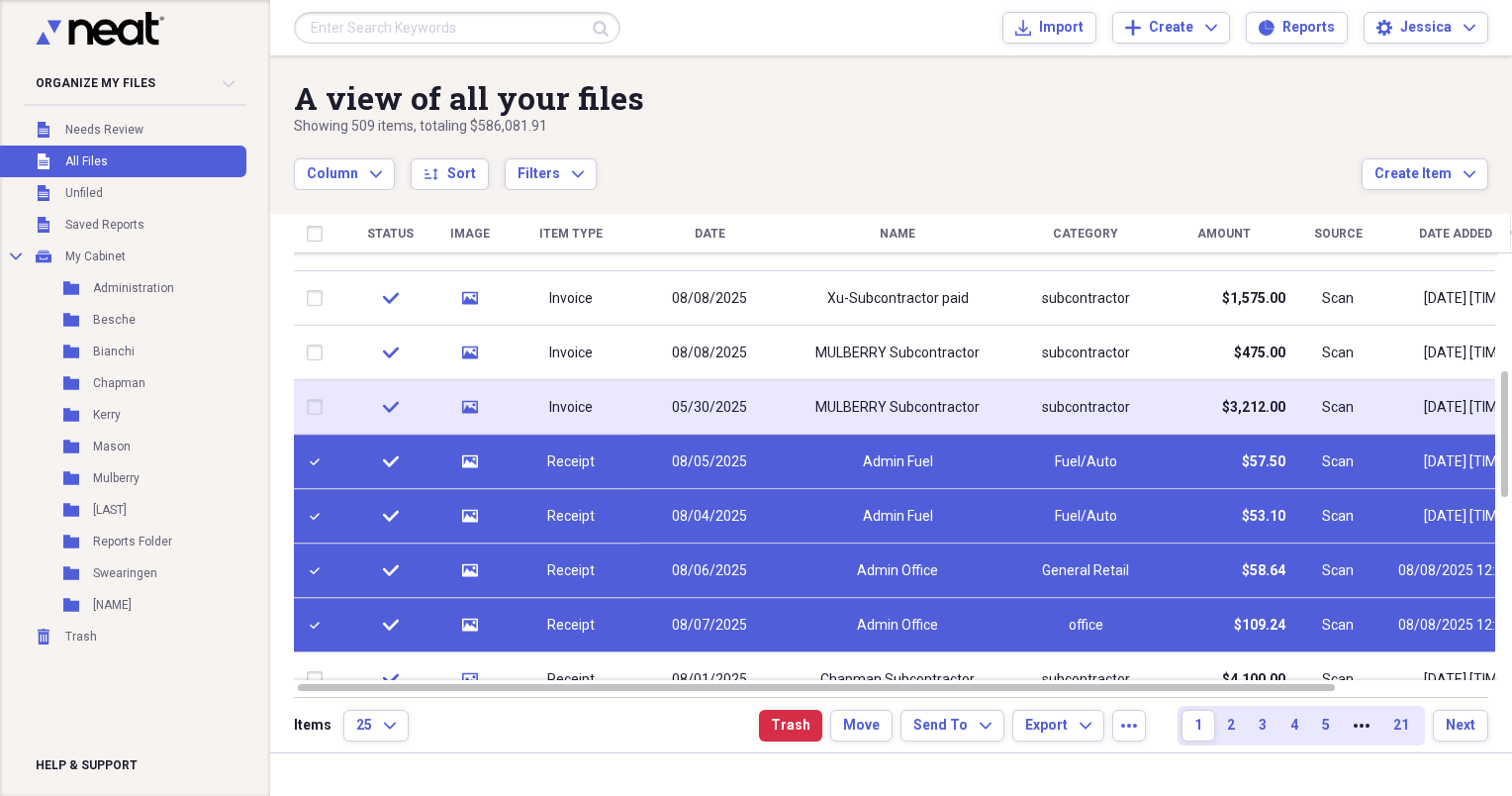 click at bounding box center [319, 408] 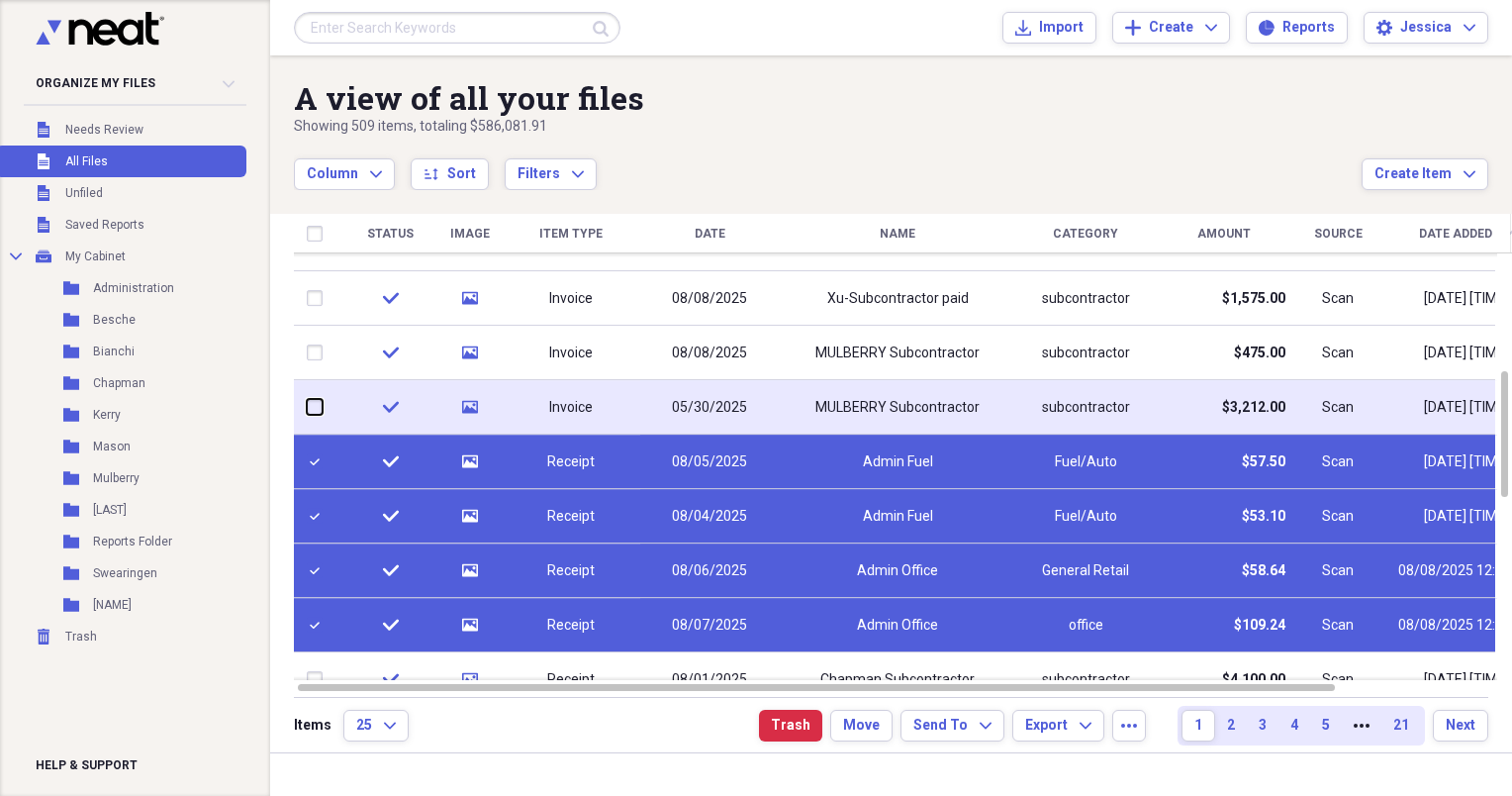 click at bounding box center (307, 407) 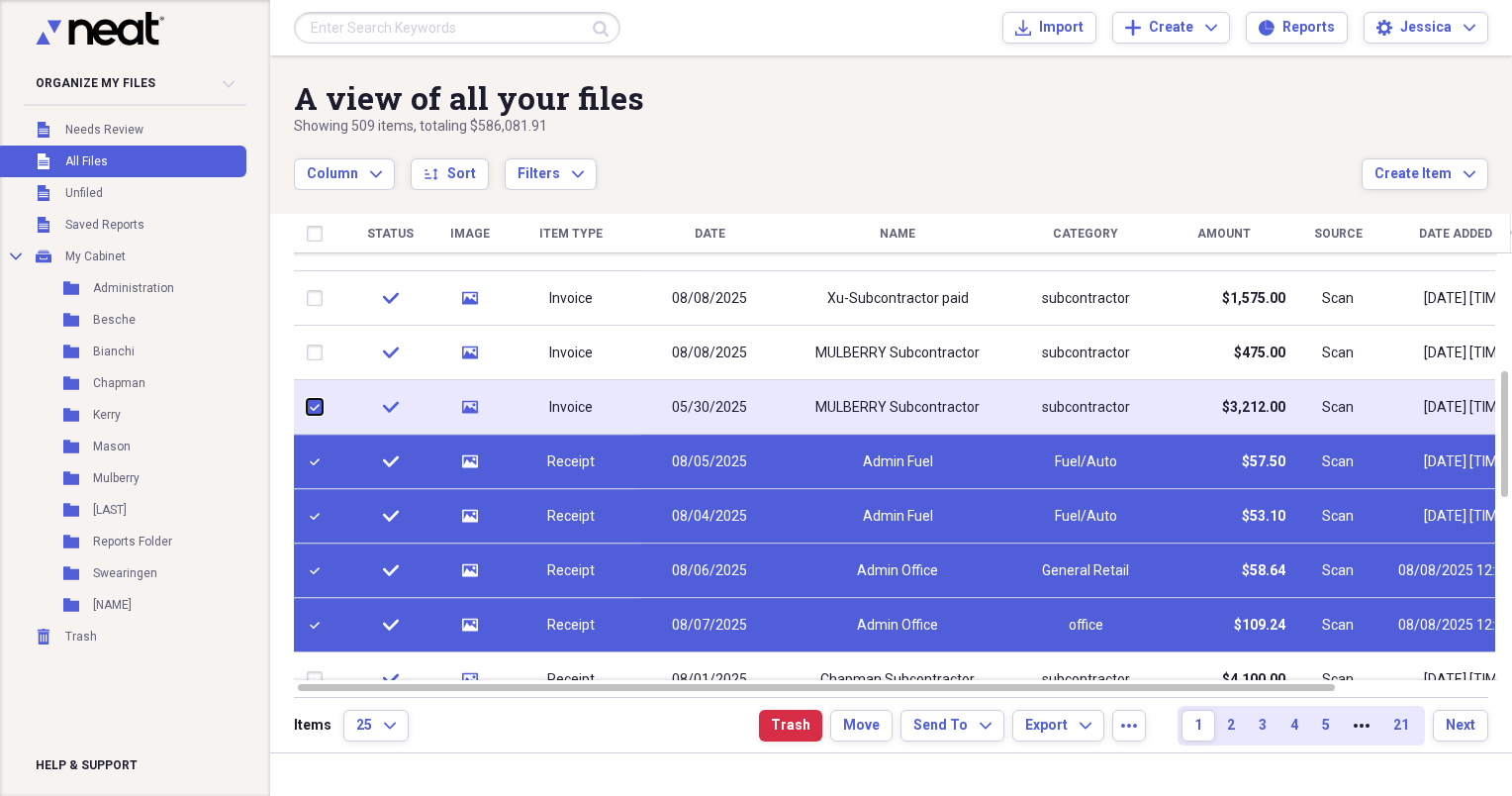 checkbox on "true" 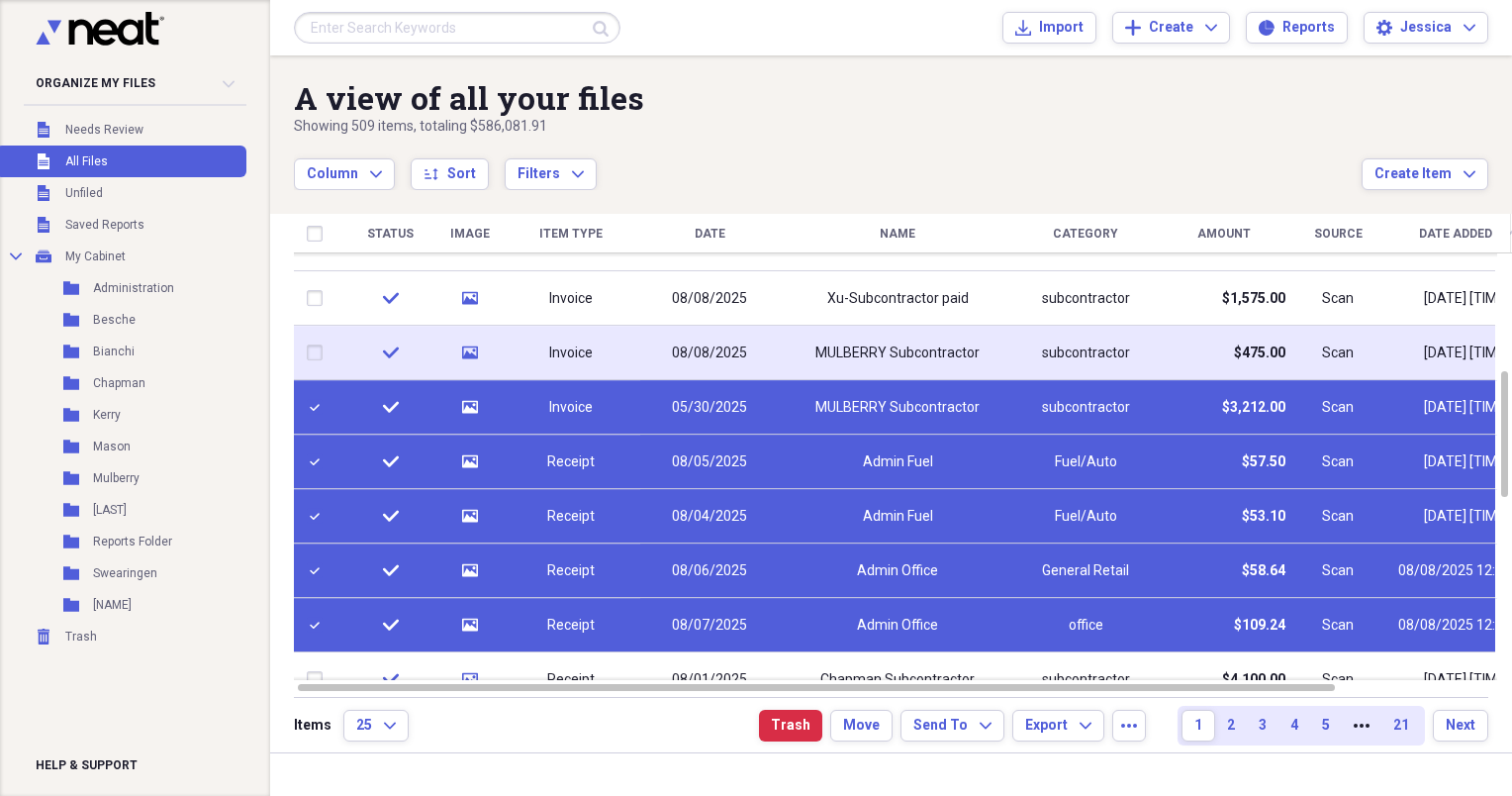 click at bounding box center [319, 353] 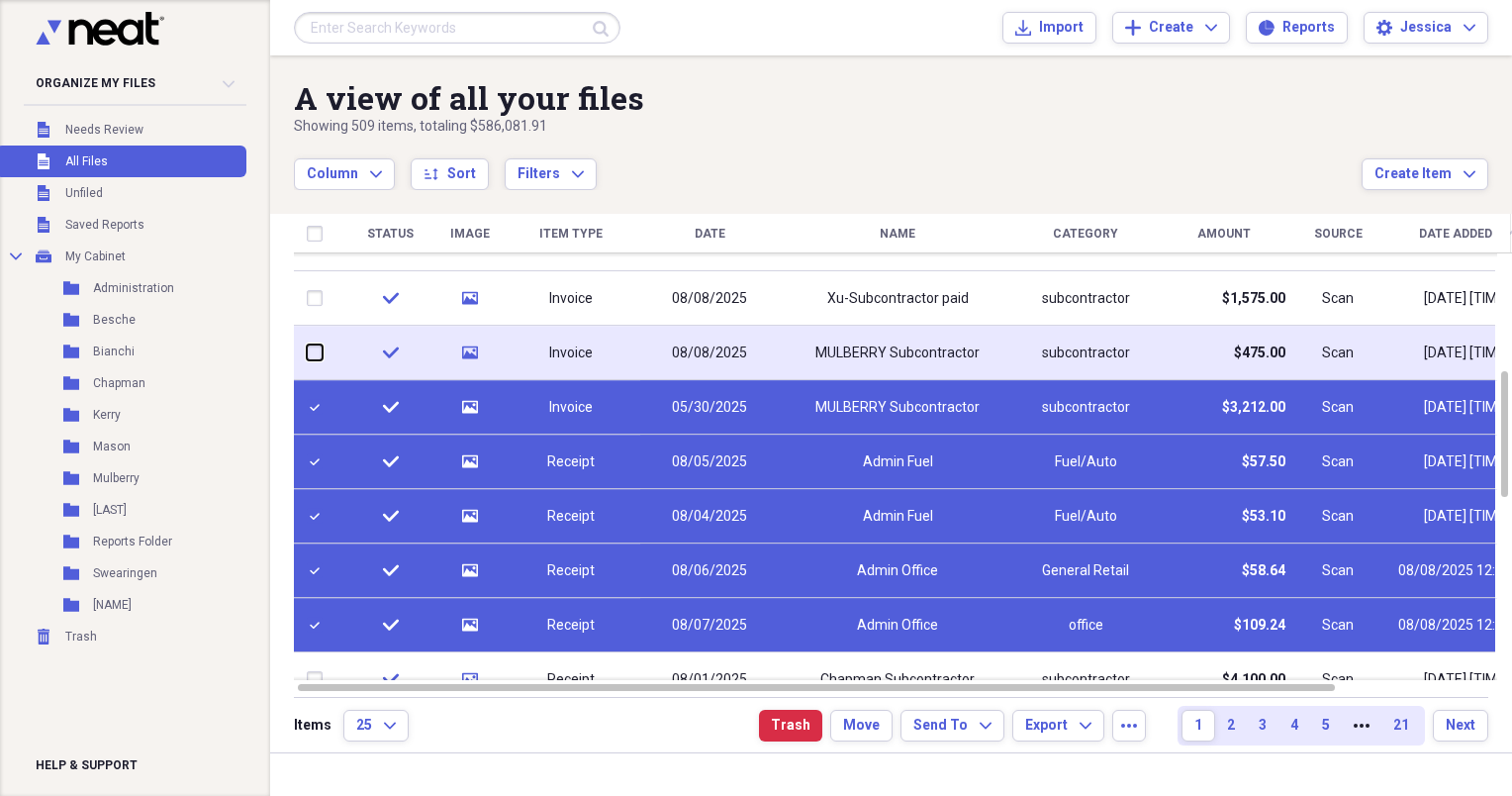 click at bounding box center [307, 352] 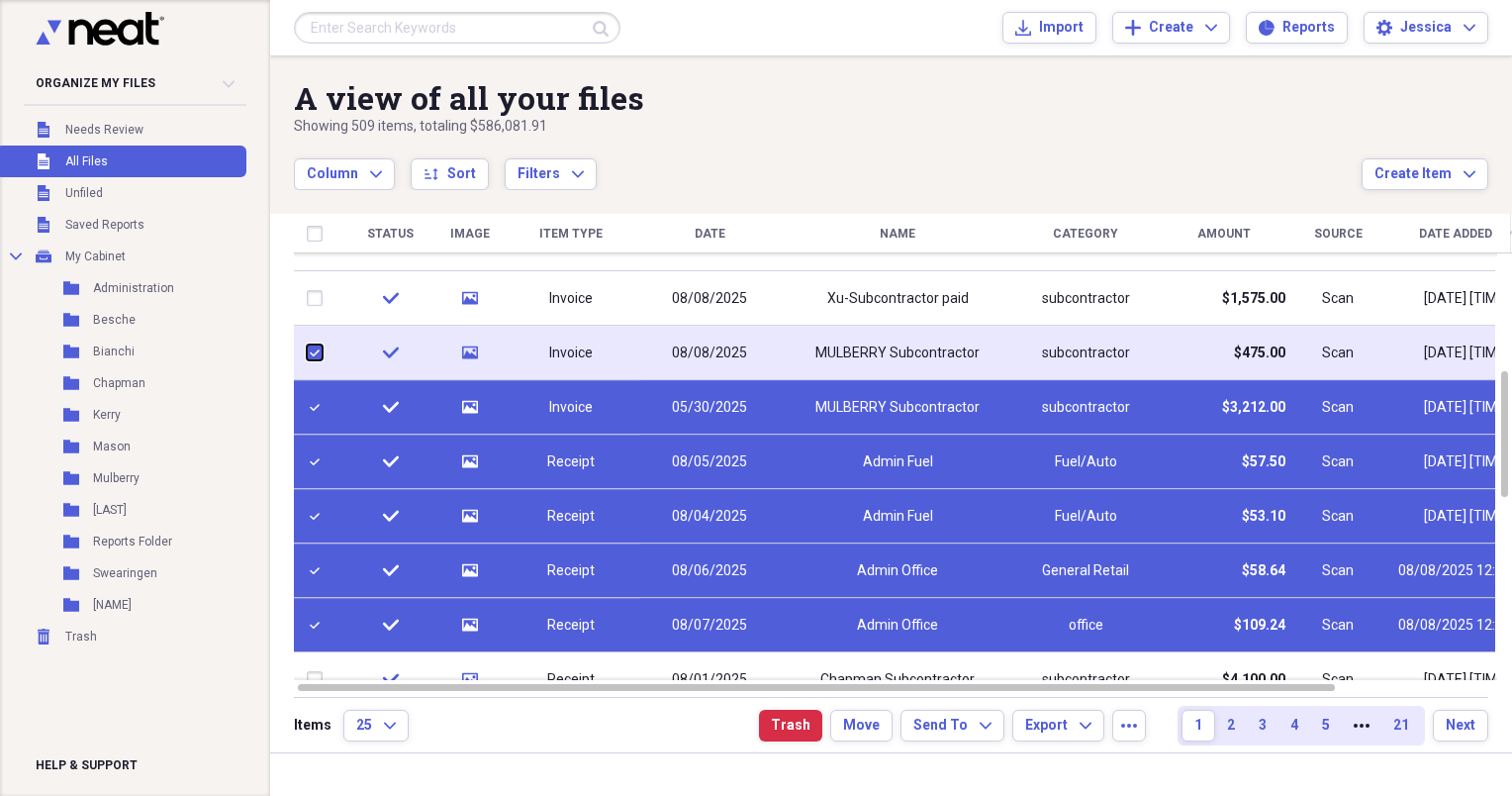 checkbox on "true" 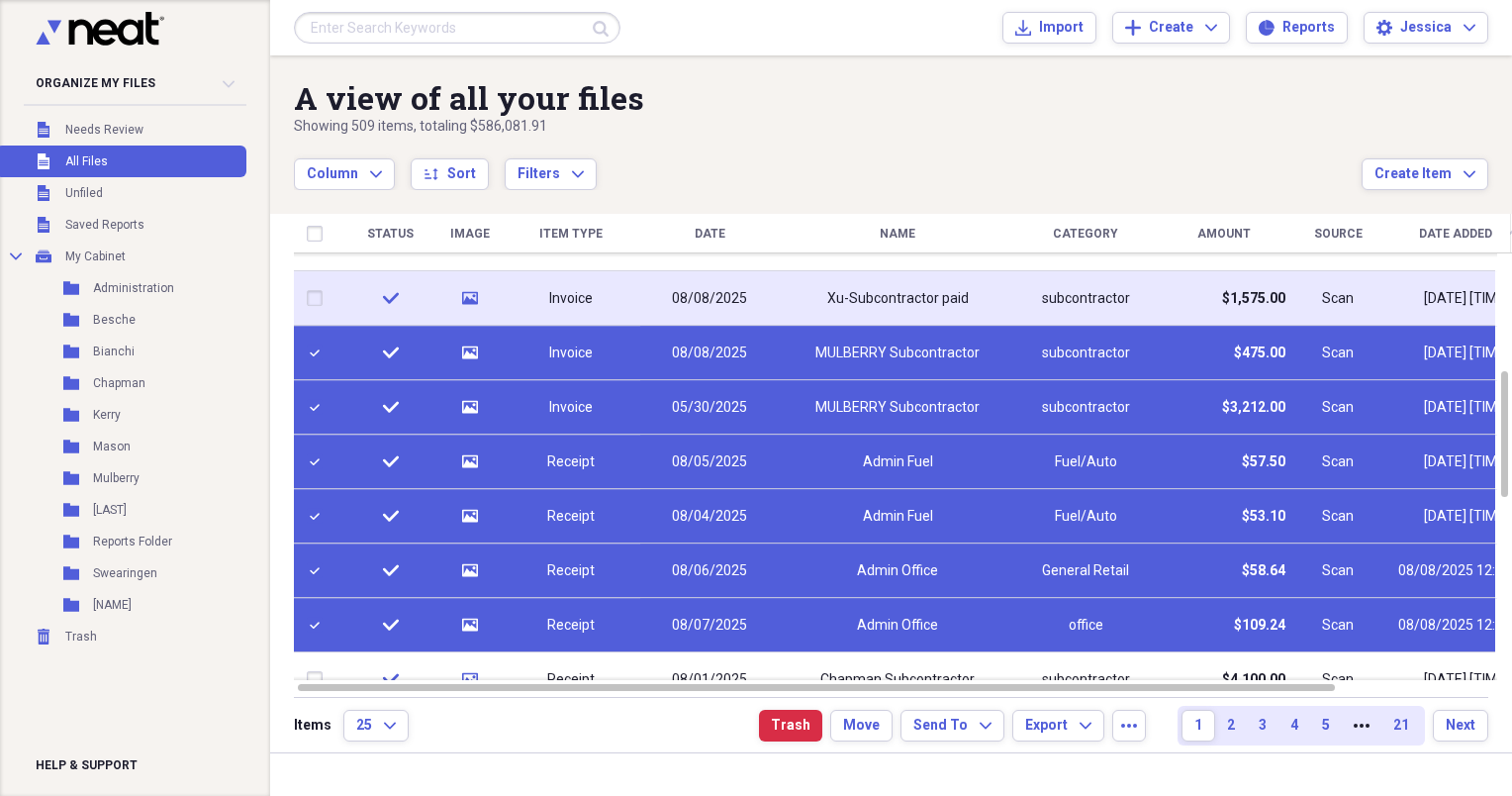 click at bounding box center [319, 299] 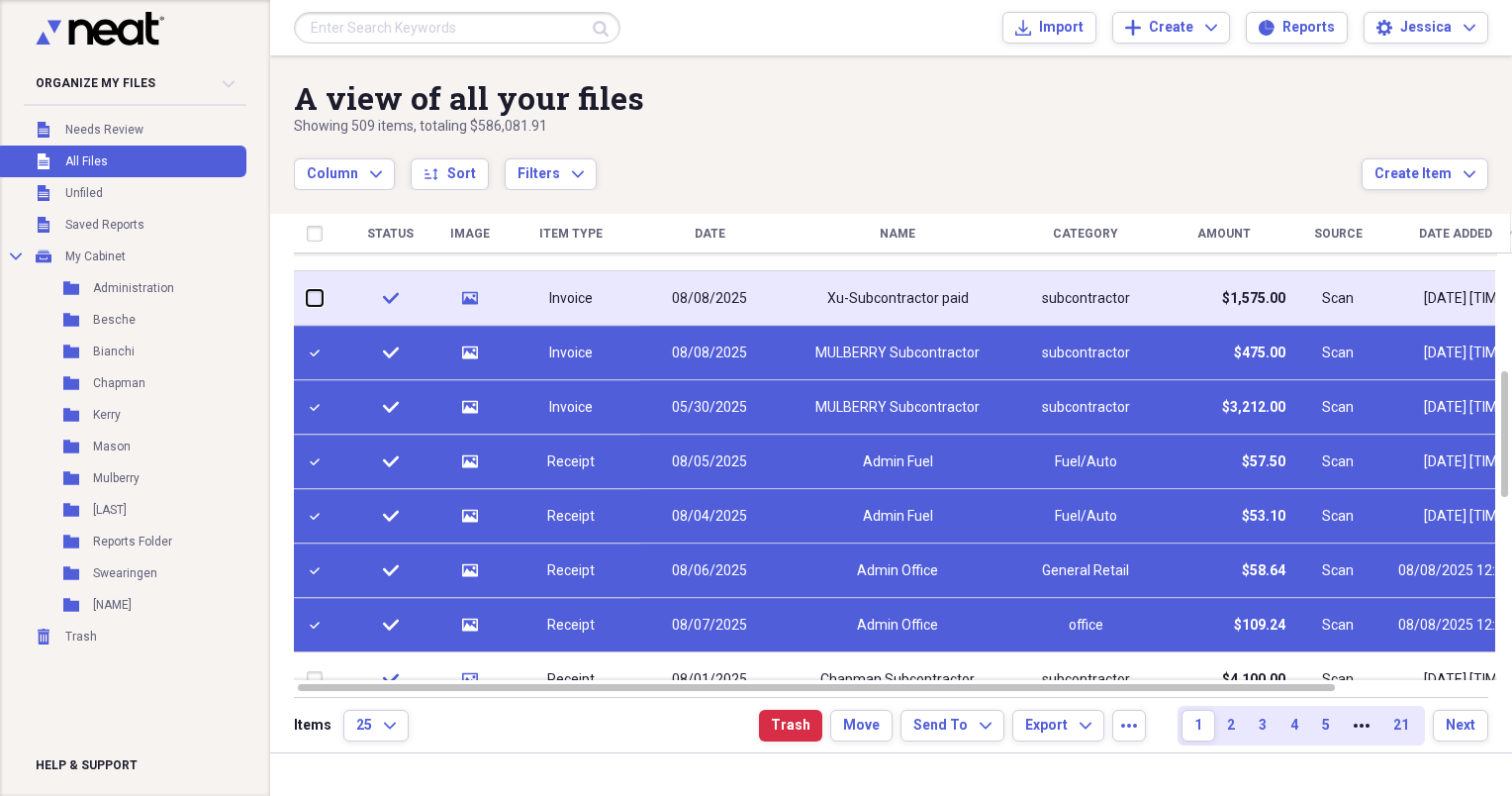 click at bounding box center [307, 298] 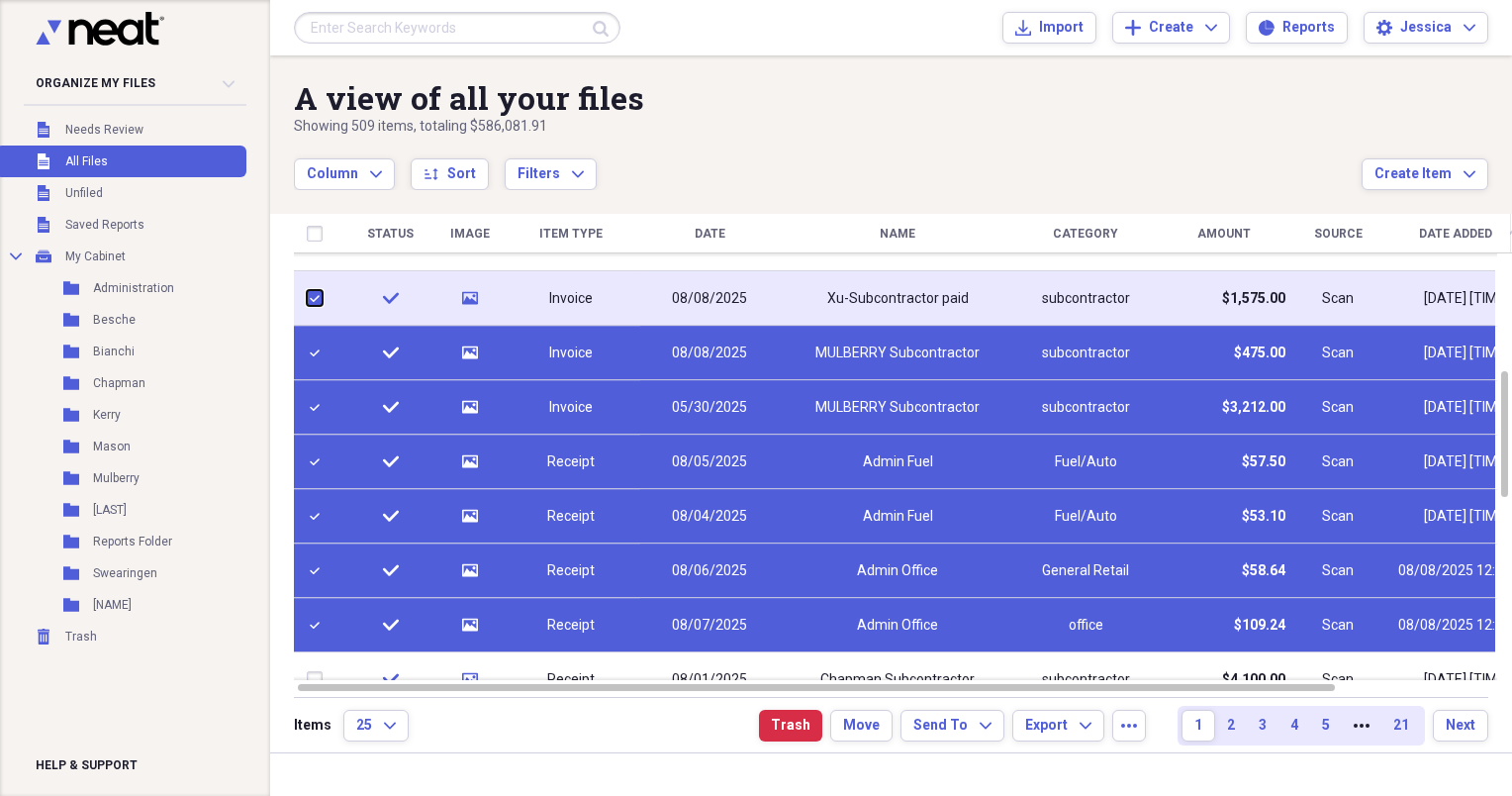 checkbox on "true" 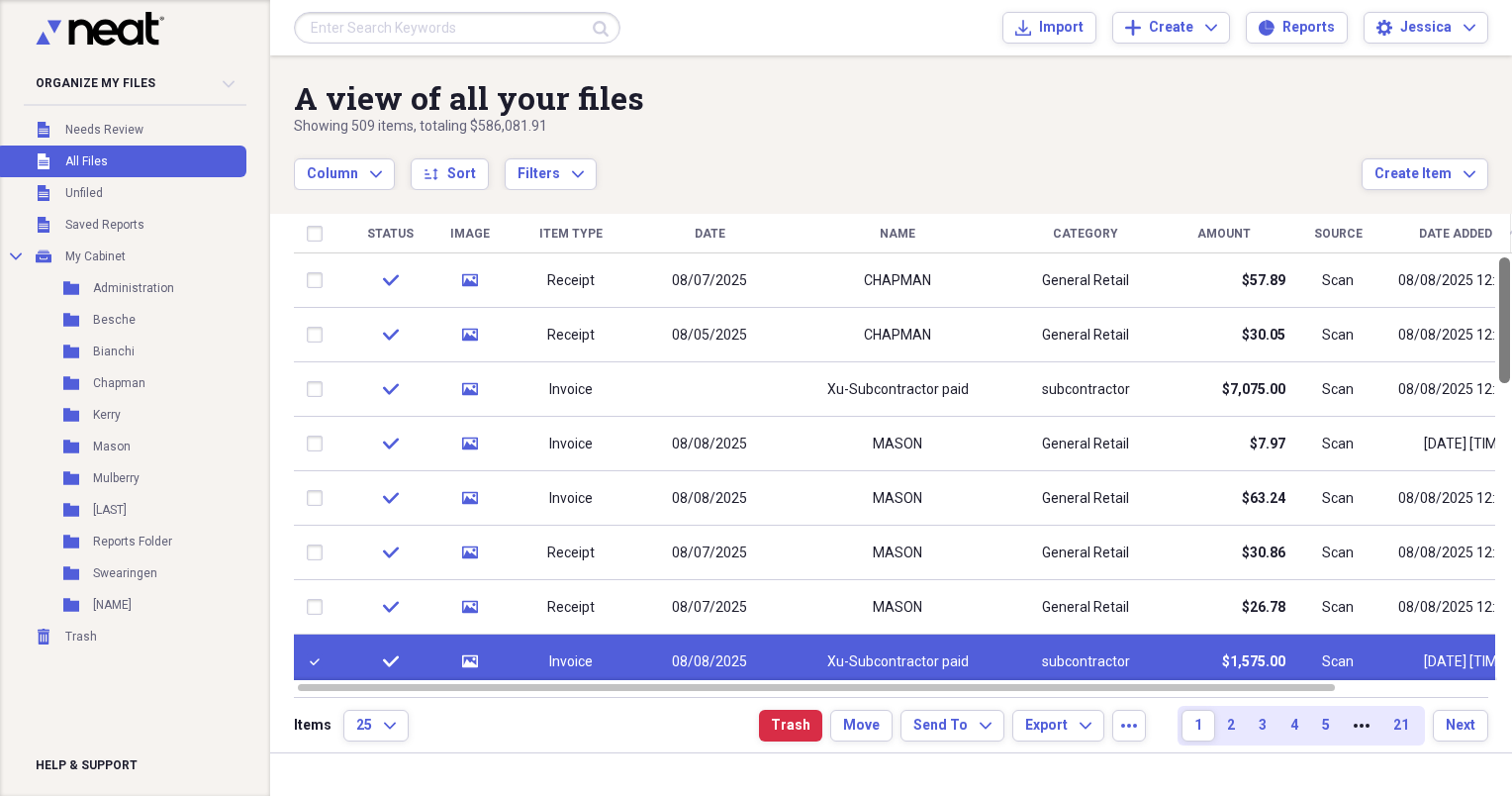 click at bounding box center (1504, 466) 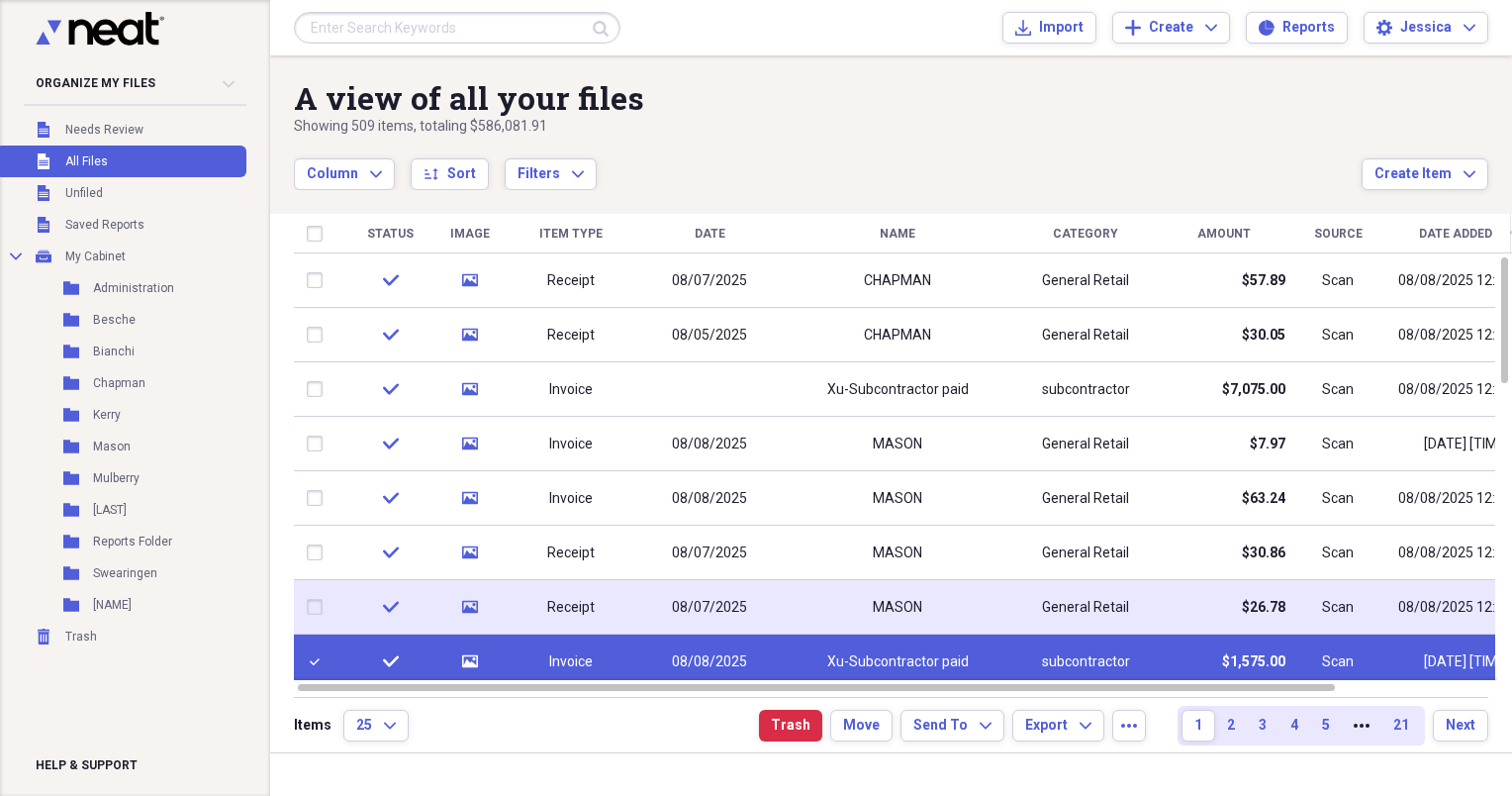 click at bounding box center (319, 607) 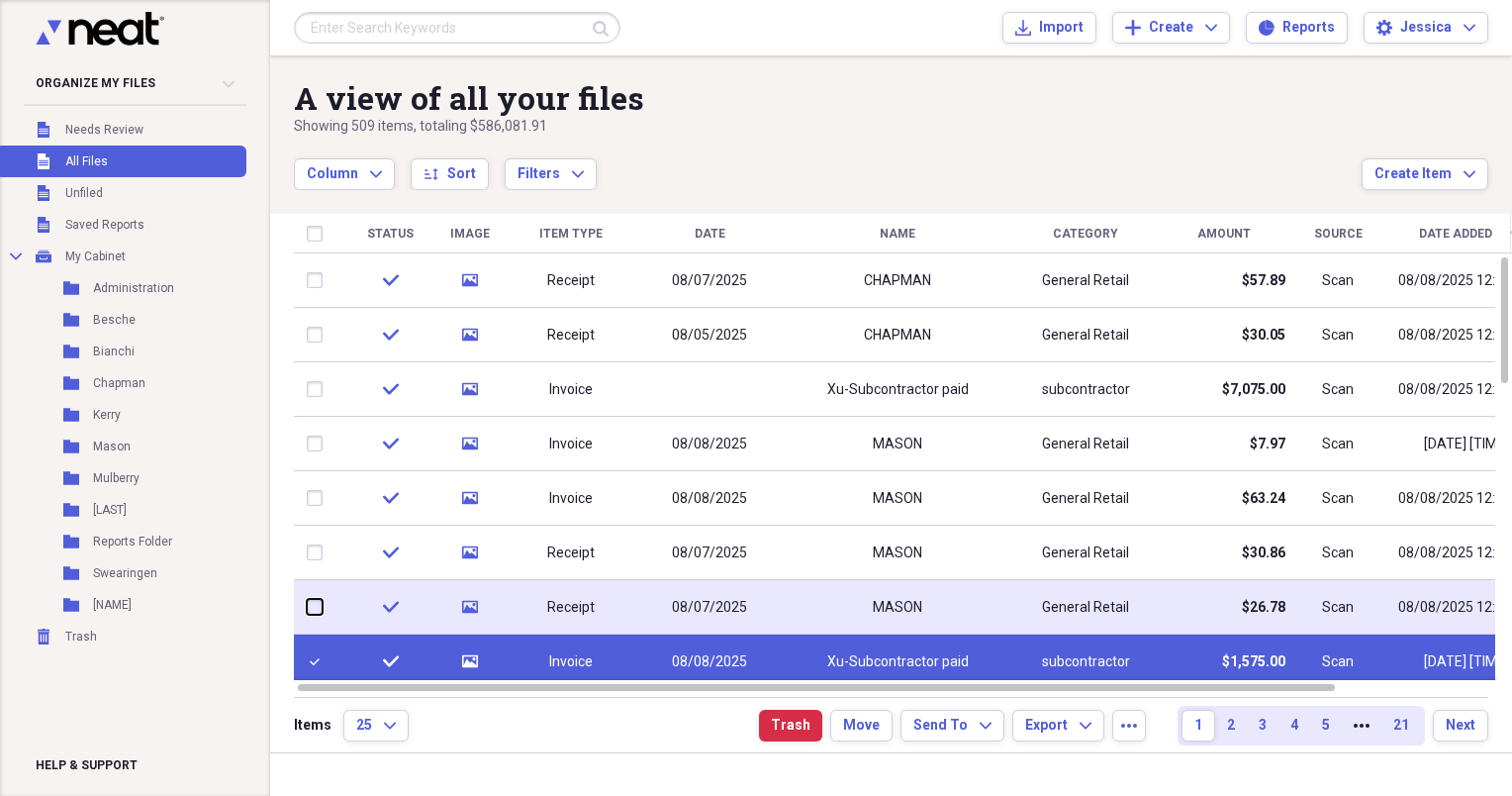 click at bounding box center (307, 607) 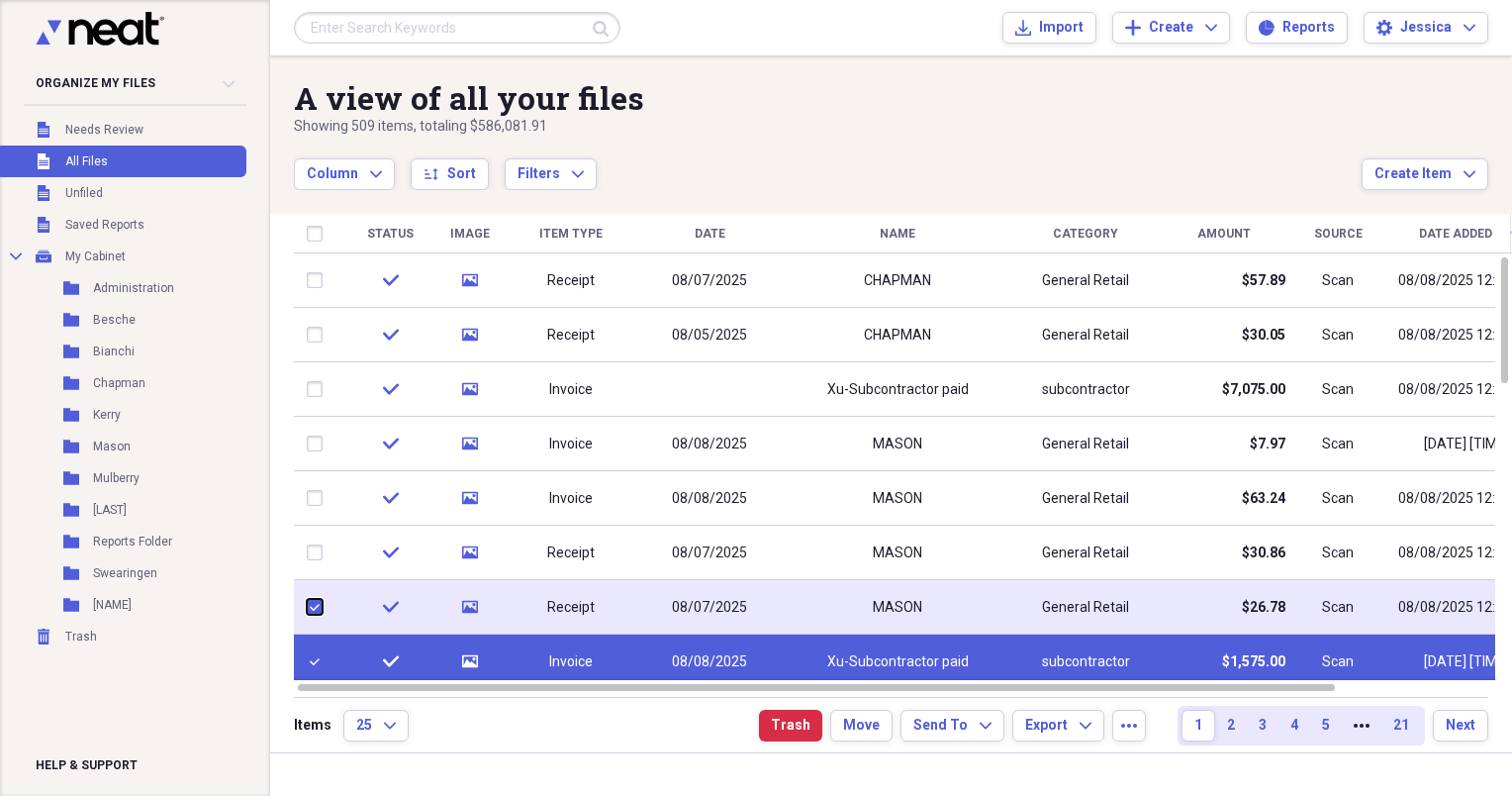 checkbox on "true" 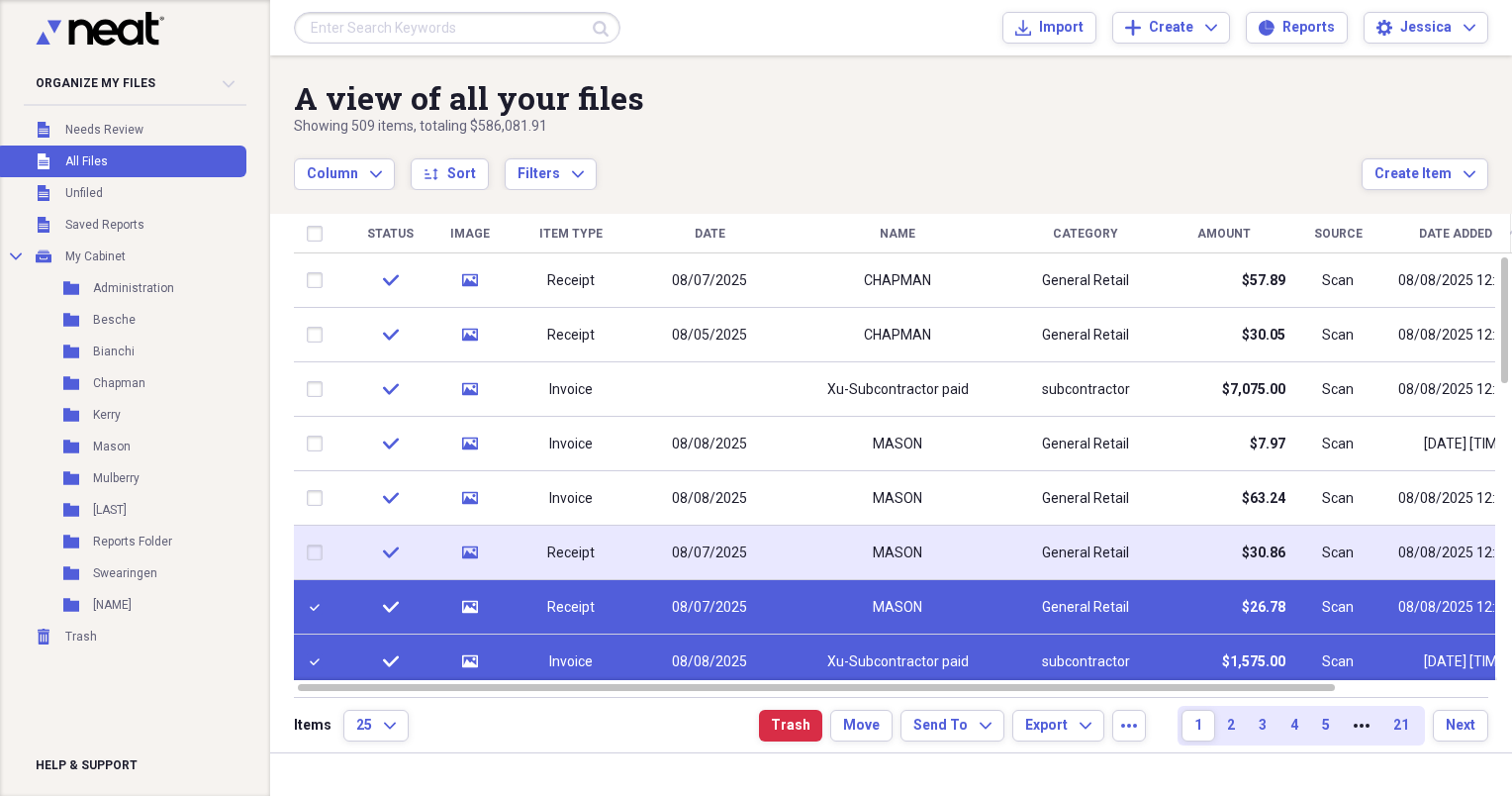 click at bounding box center (319, 552) 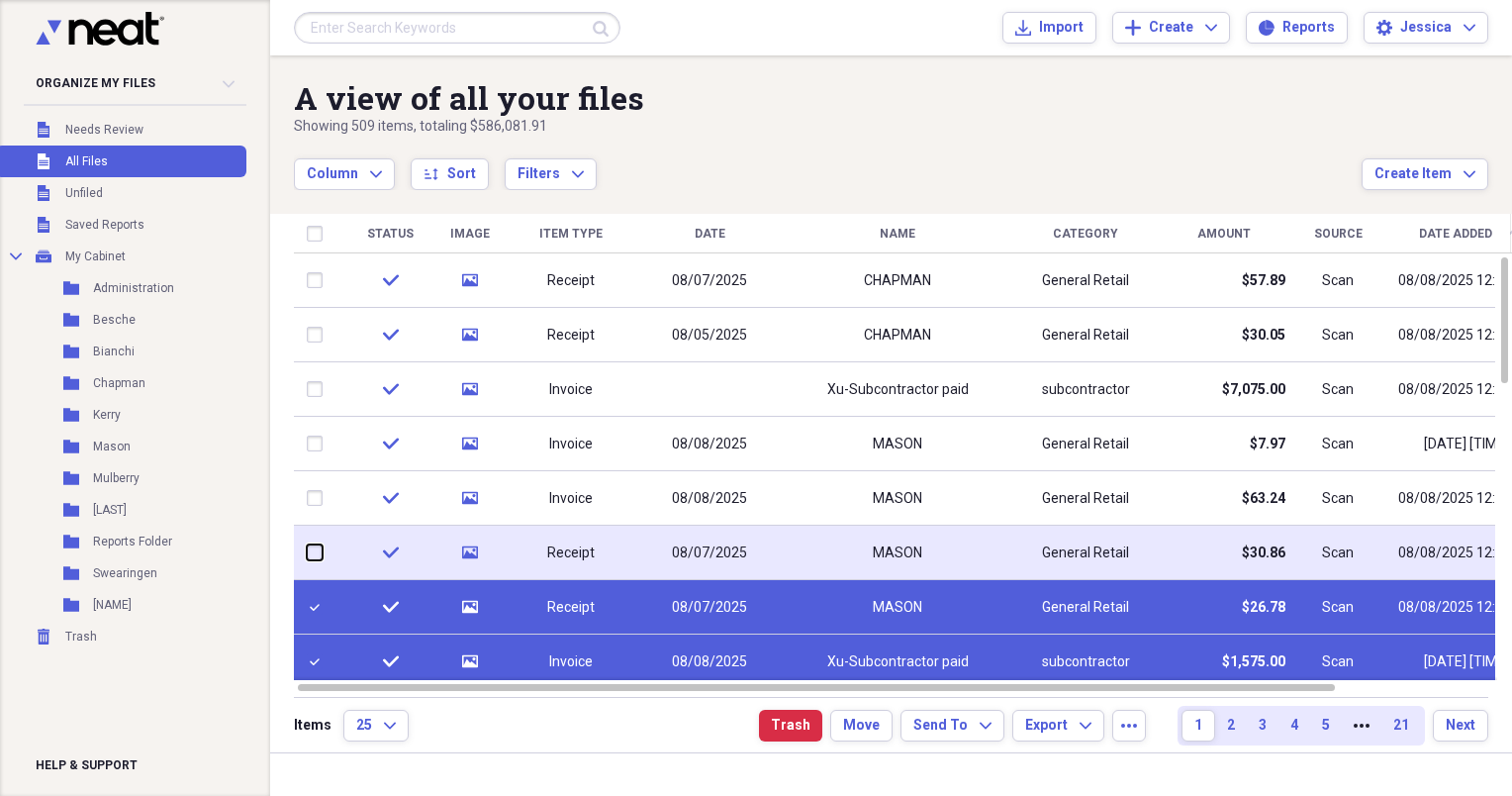 click at bounding box center [307, 552] 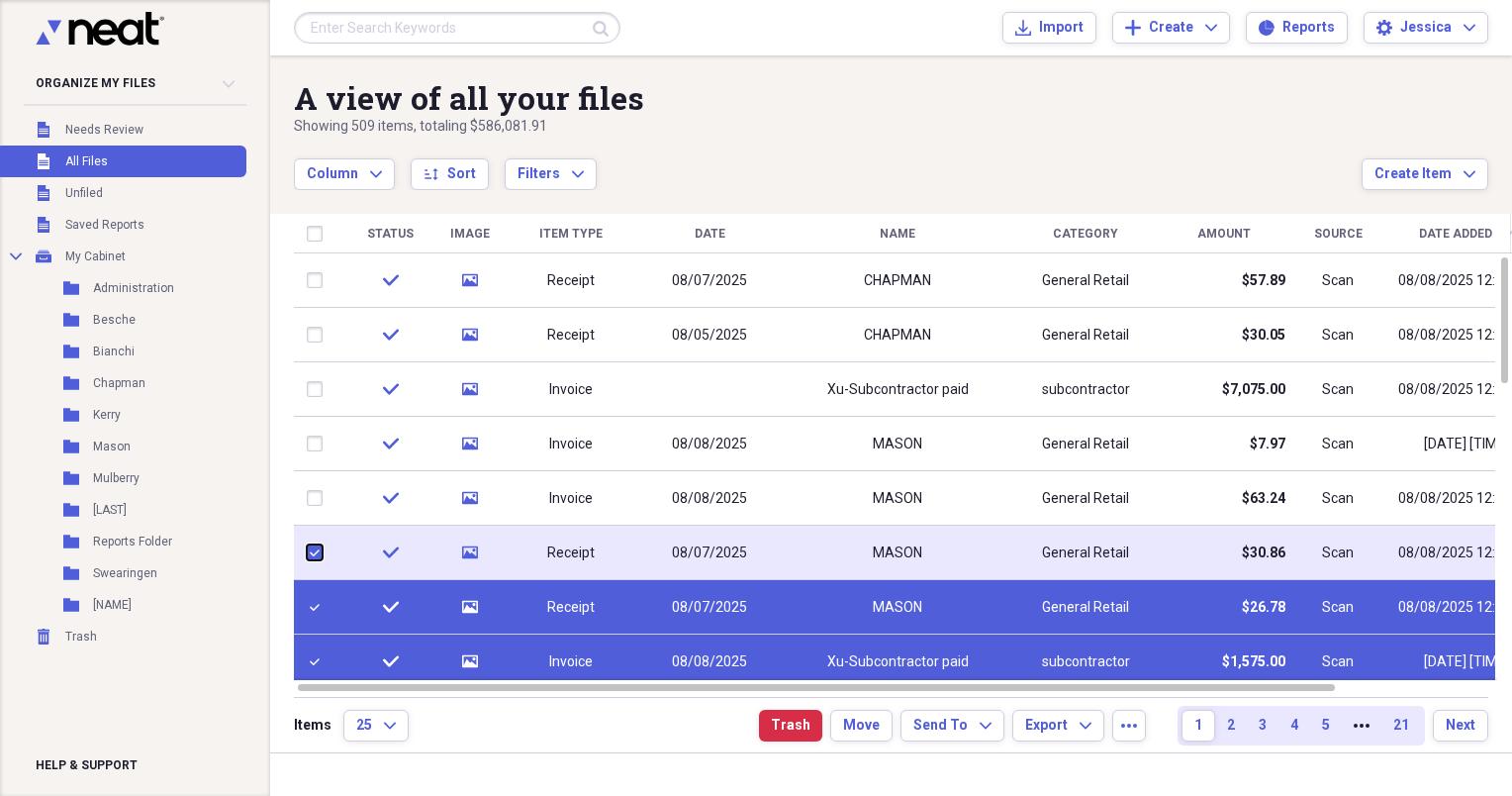checkbox on "true" 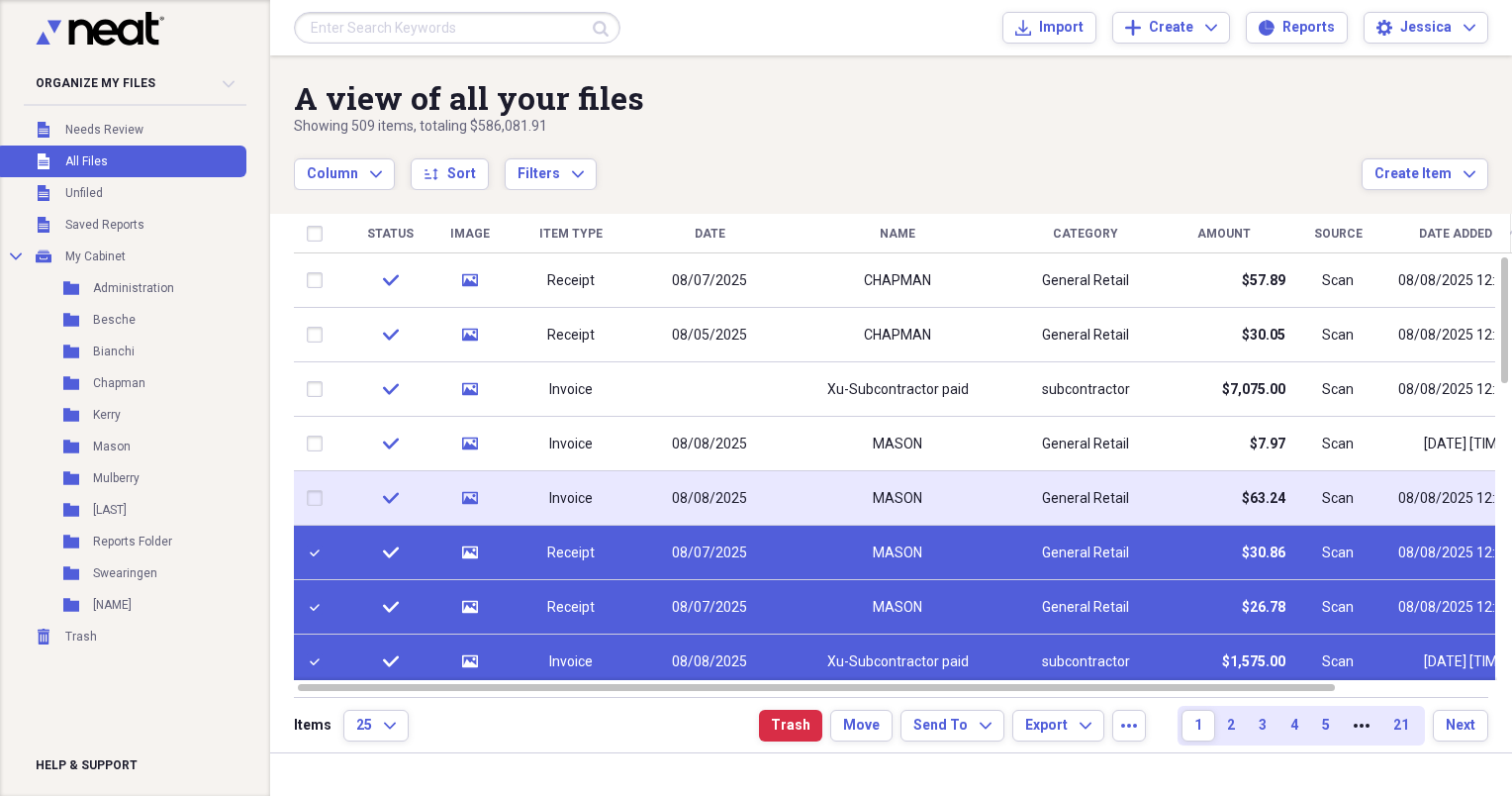 click at bounding box center (319, 498) 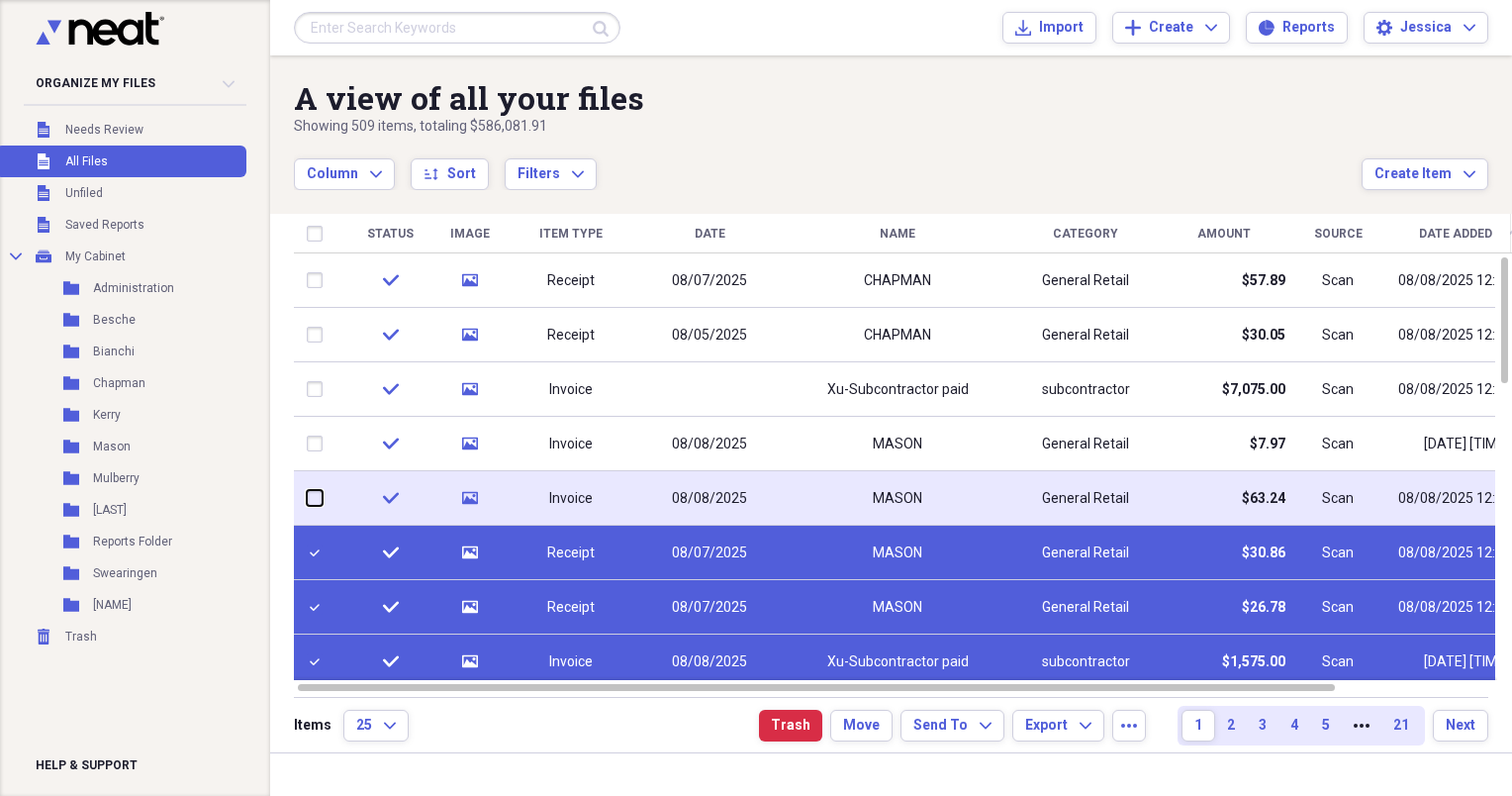 click at bounding box center (307, 498) 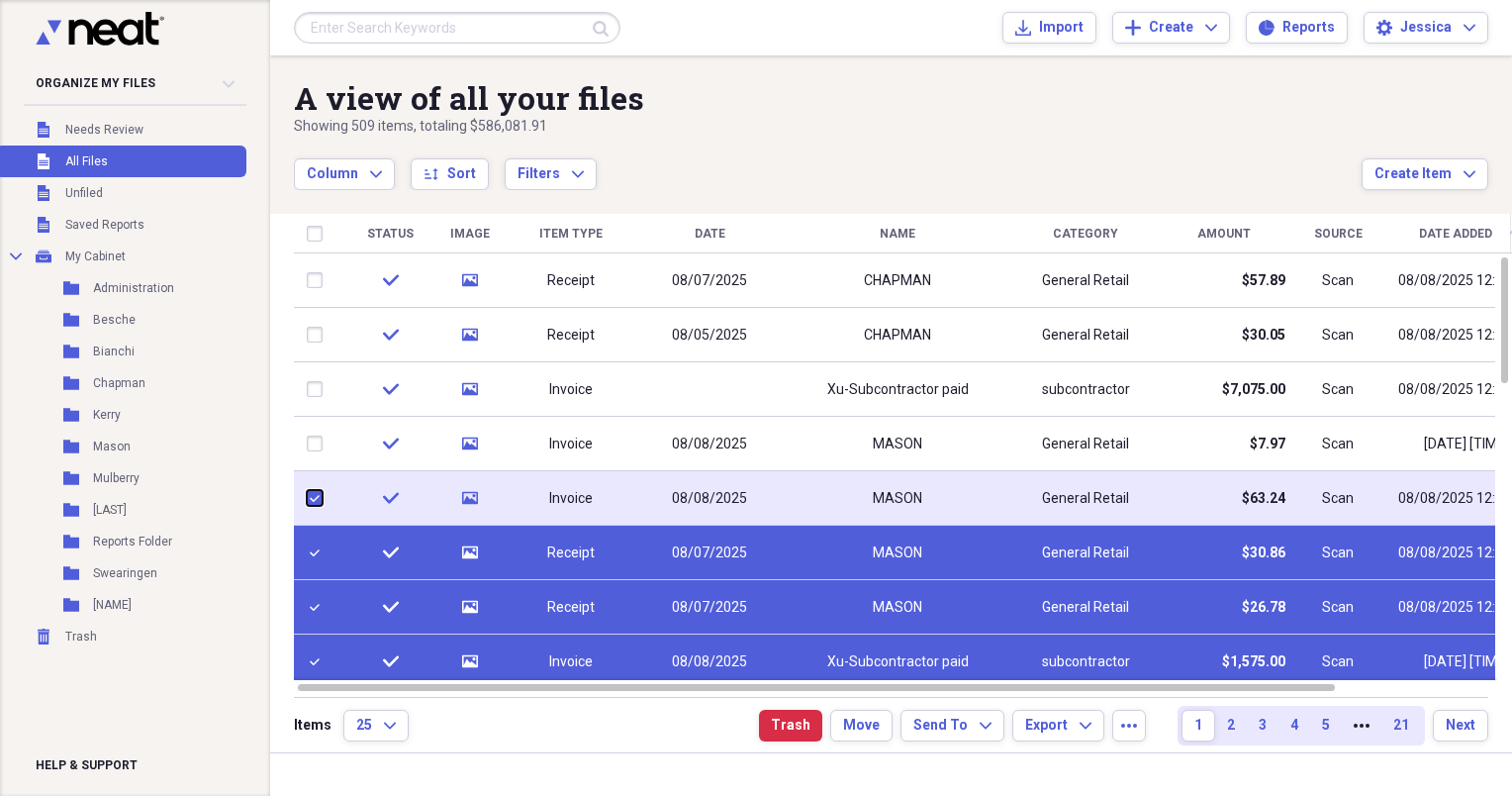 checkbox on "true" 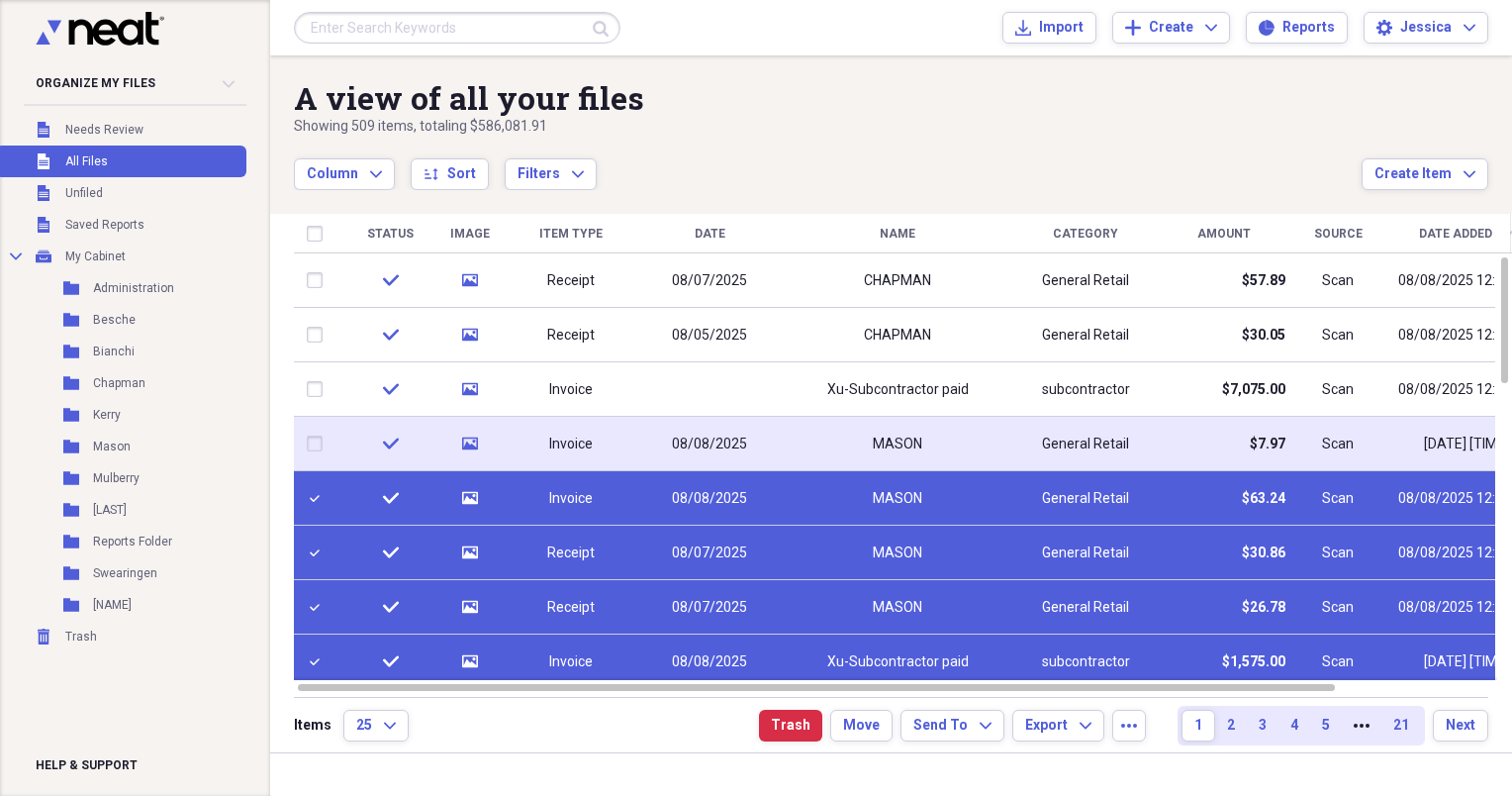 click at bounding box center [319, 444] 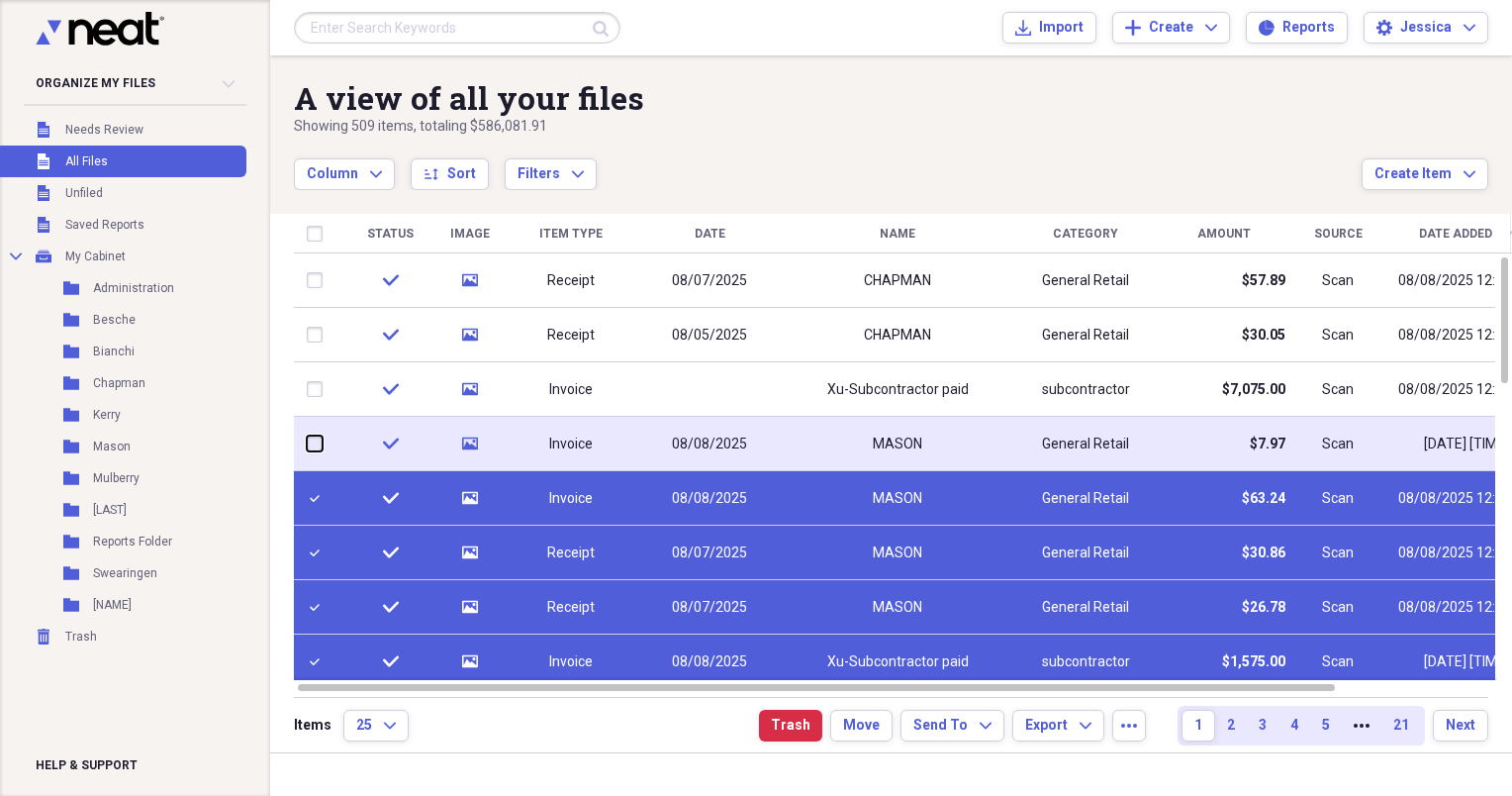 click at bounding box center [307, 444] 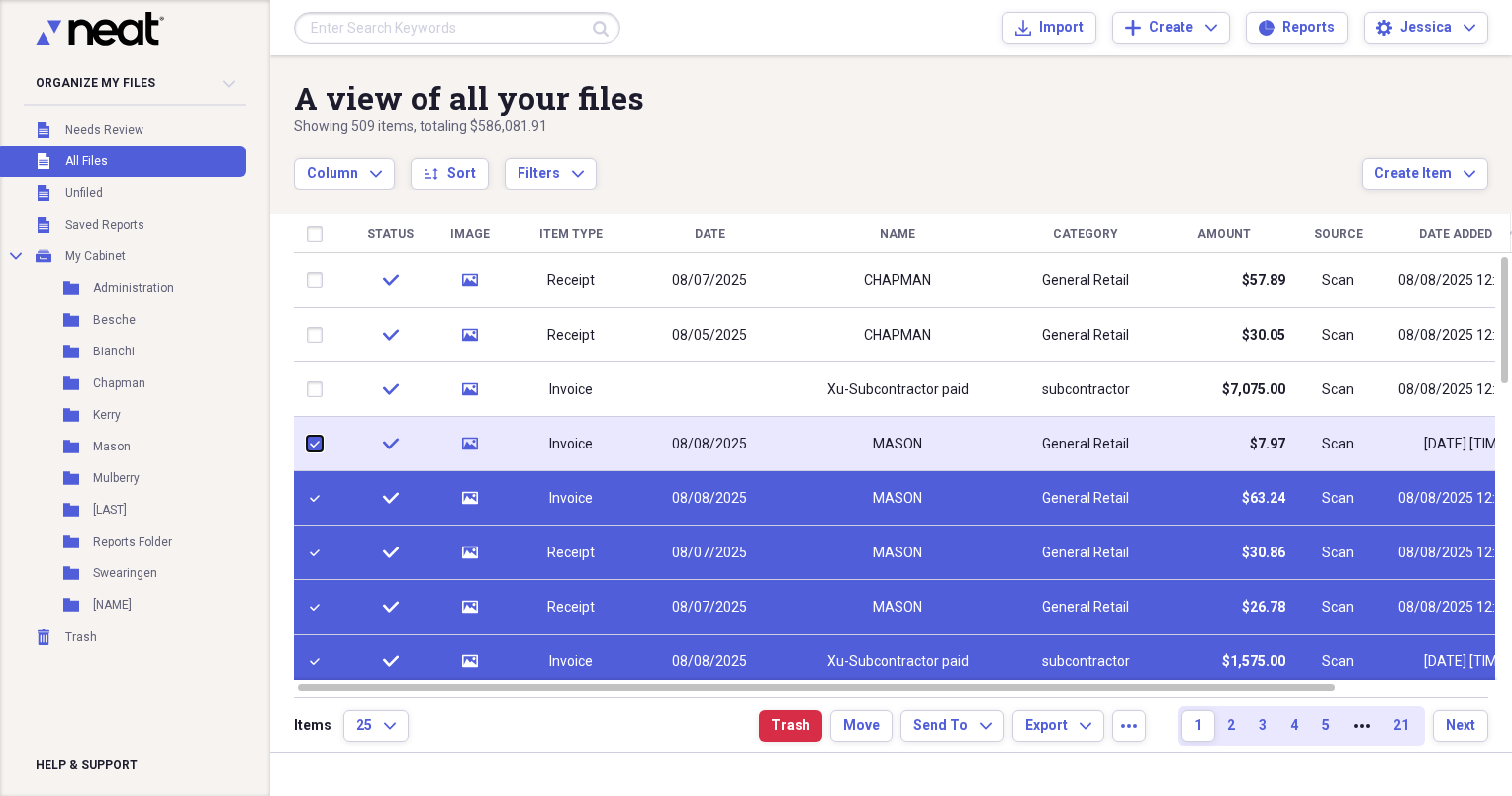 checkbox on "true" 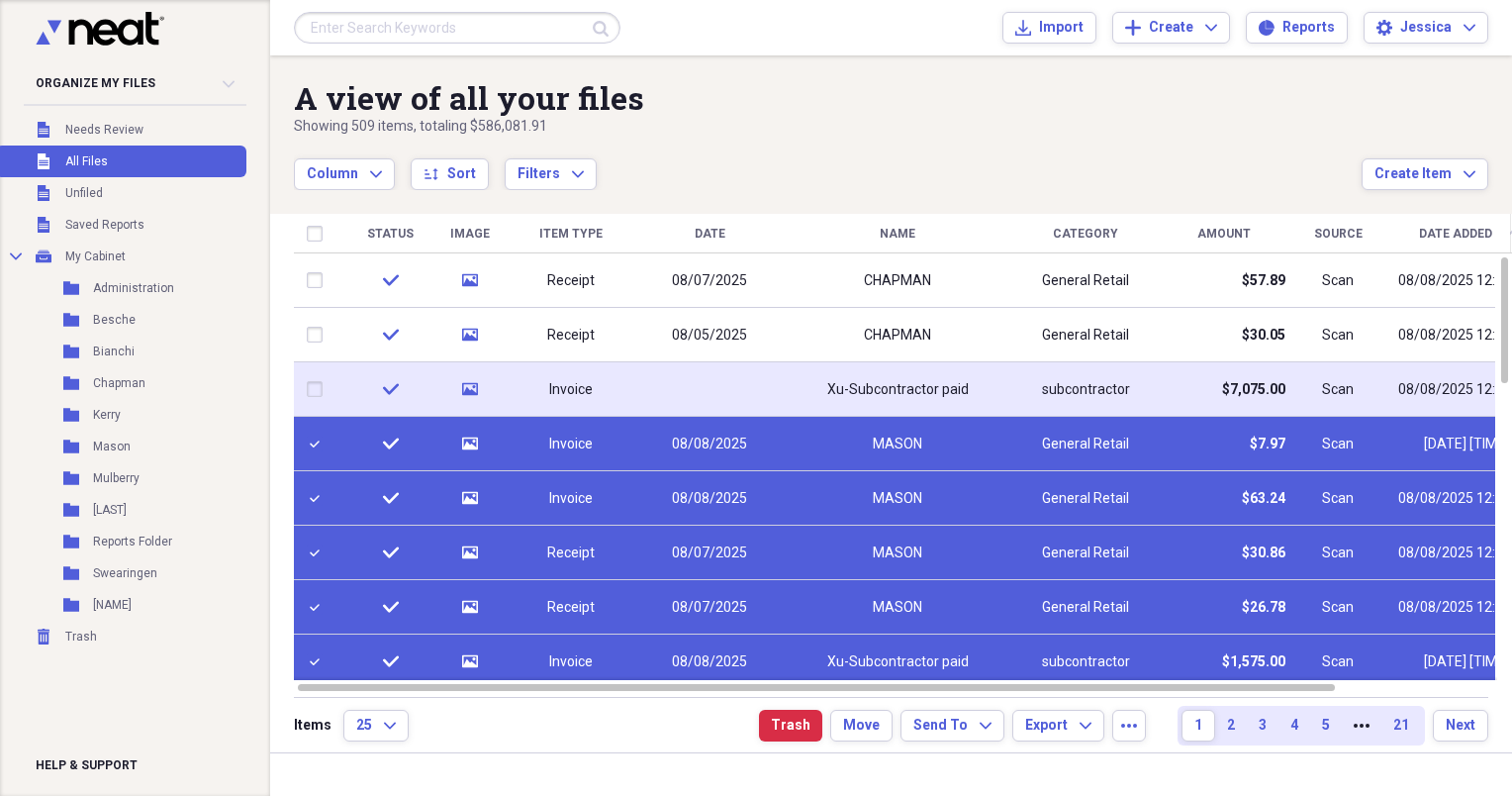 click at bounding box center (319, 389) 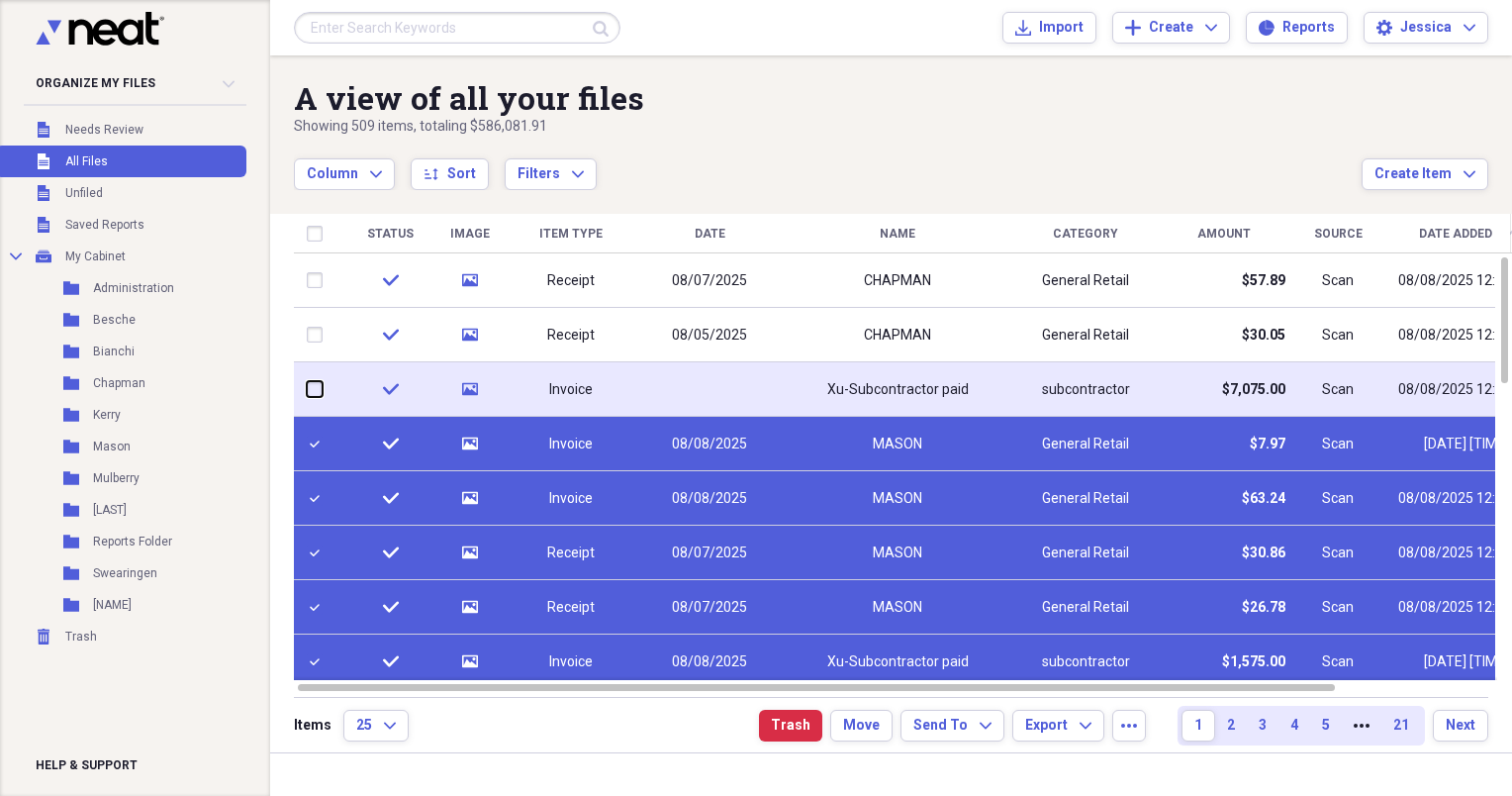 click at bounding box center (307, 389) 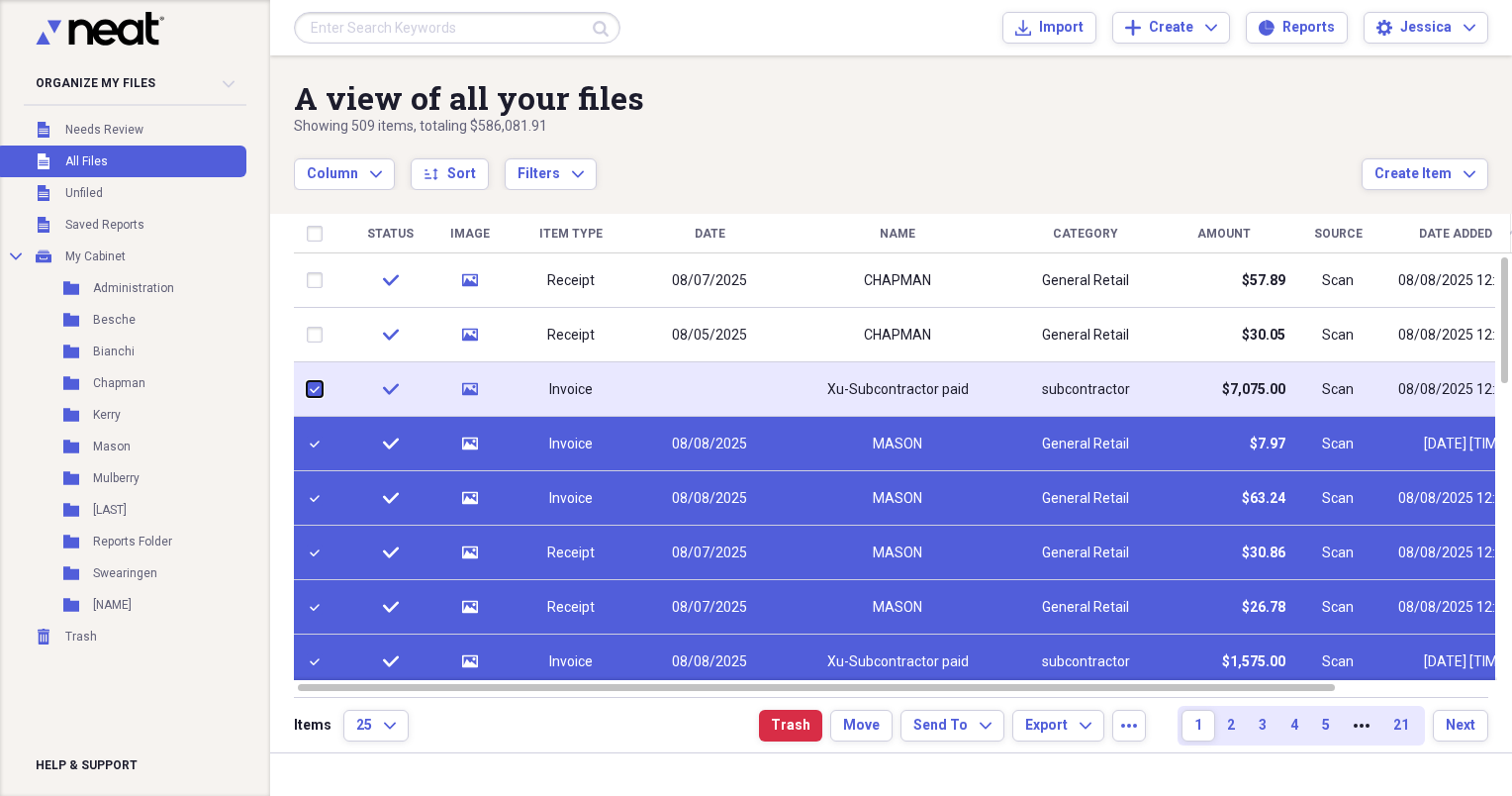 checkbox on "true" 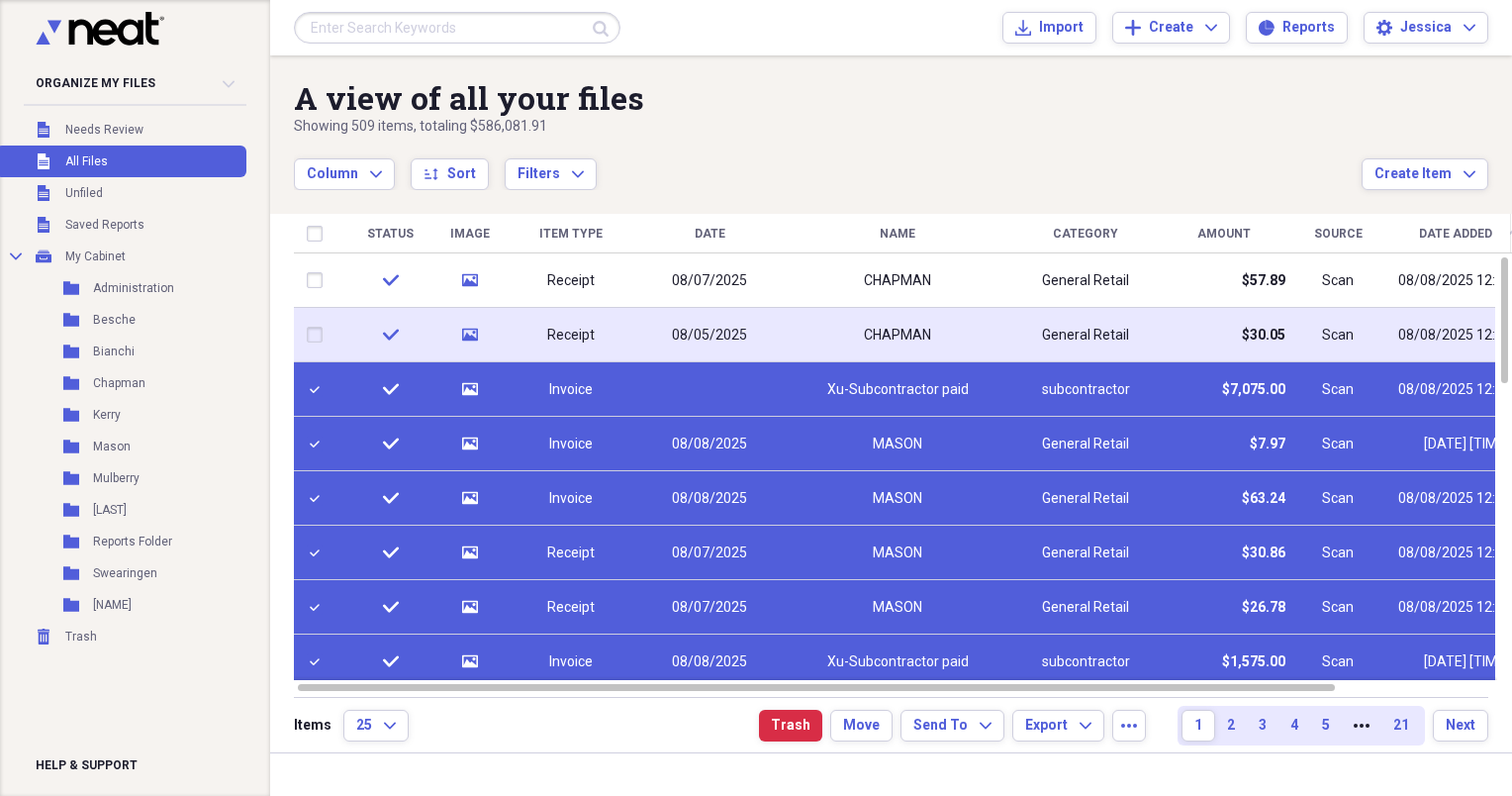 click at bounding box center (319, 335) 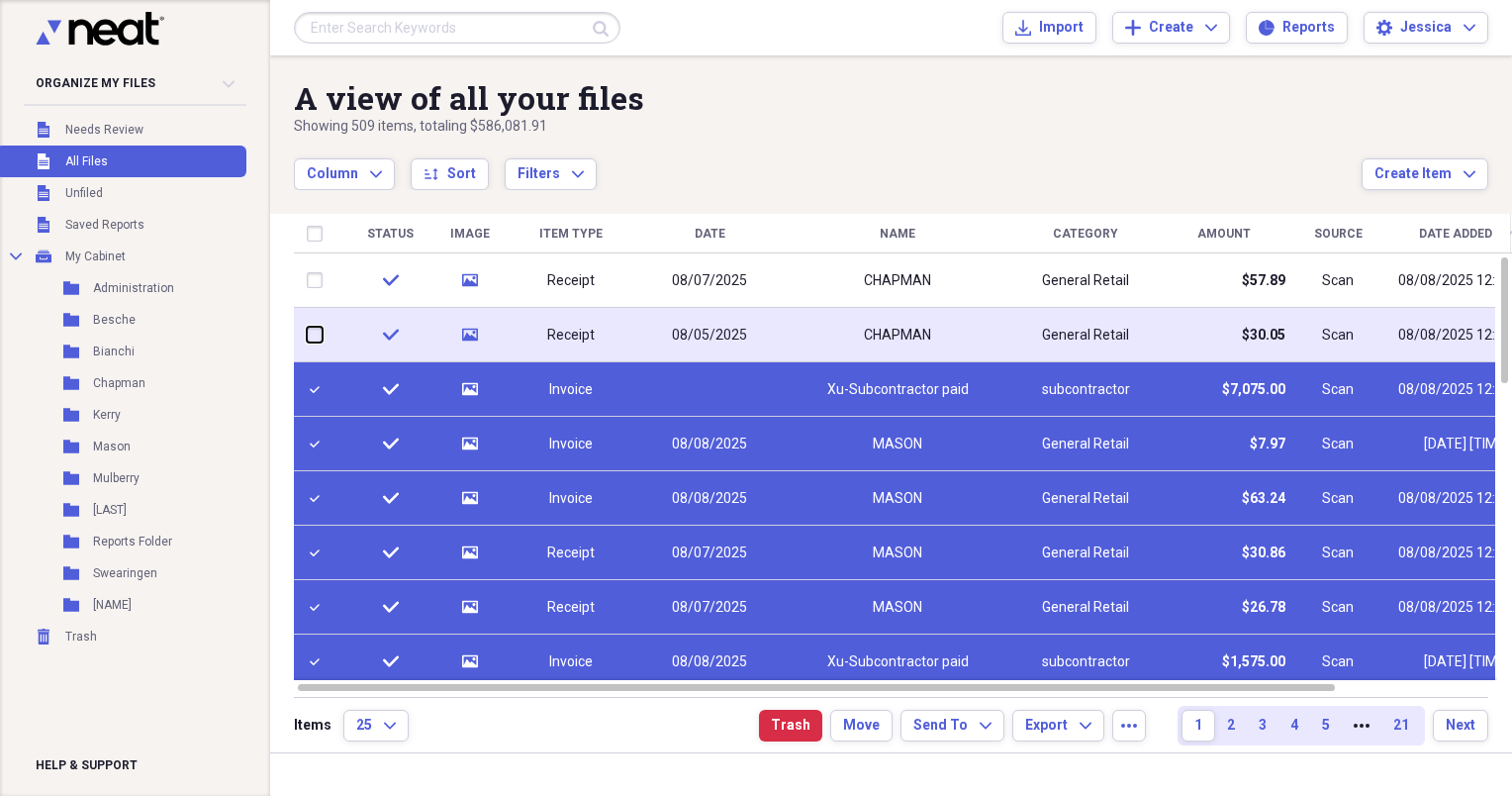 click at bounding box center (307, 335) 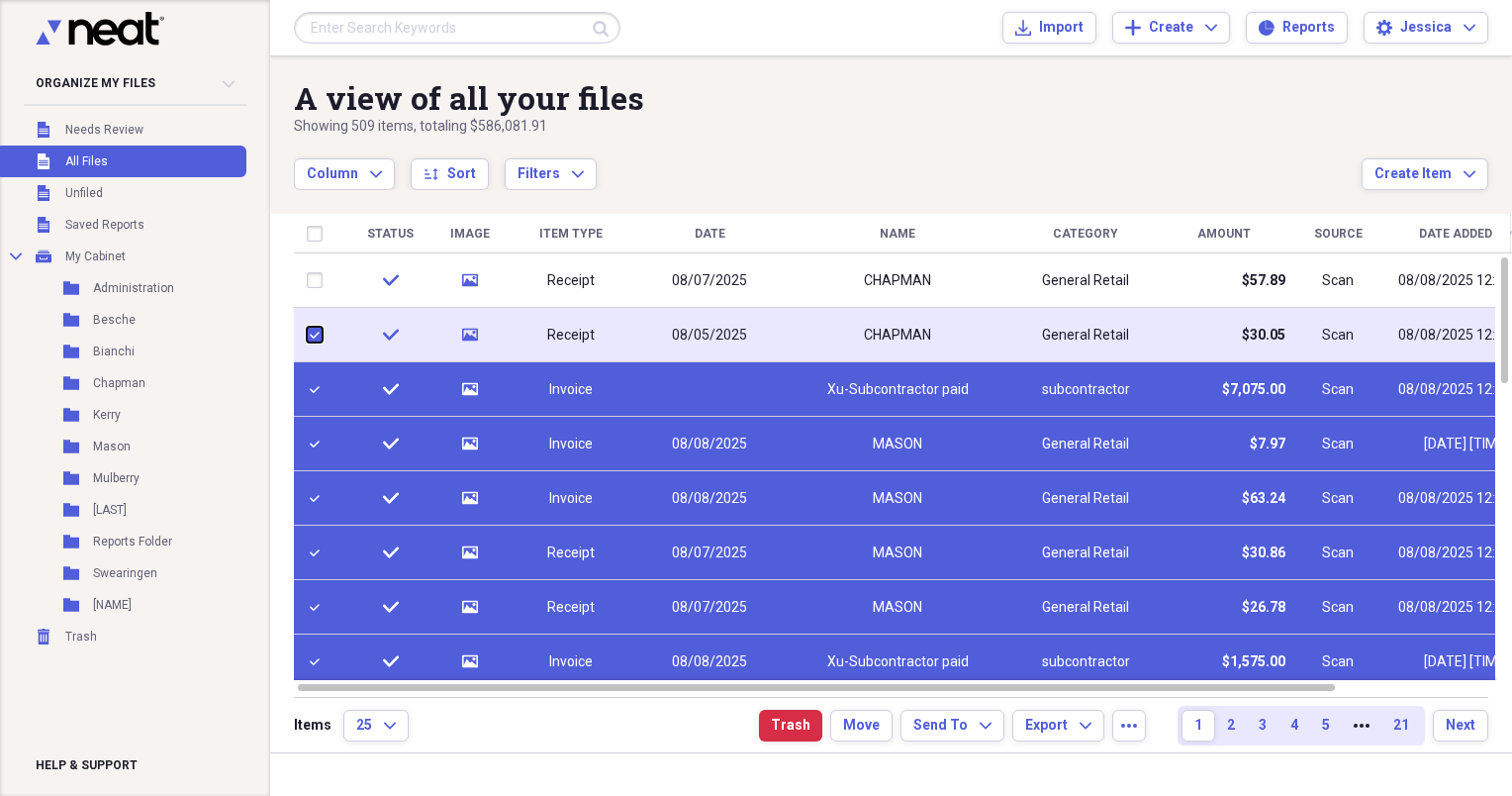checkbox on "true" 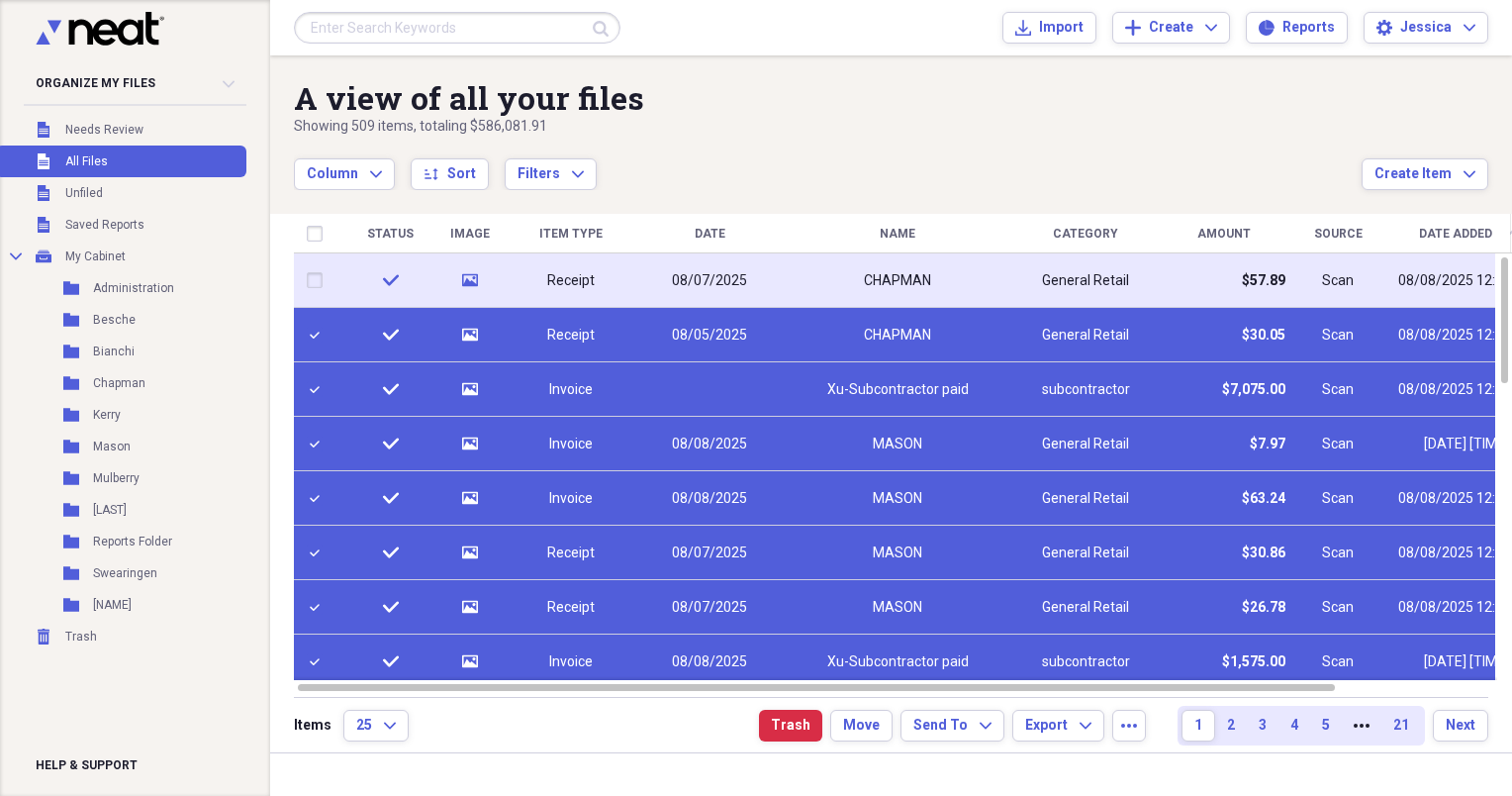 click at bounding box center (319, 280) 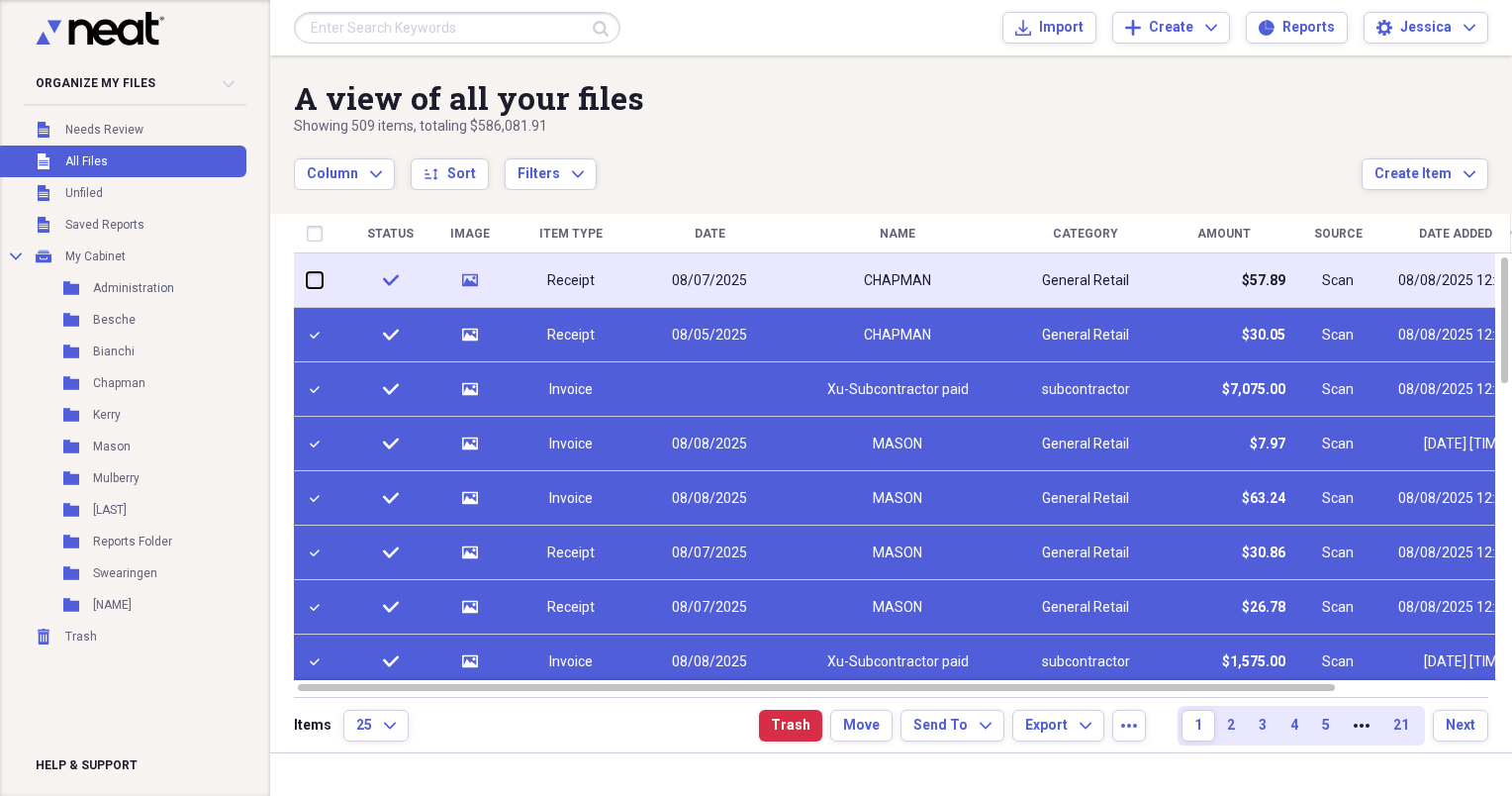 click at bounding box center (307, 280) 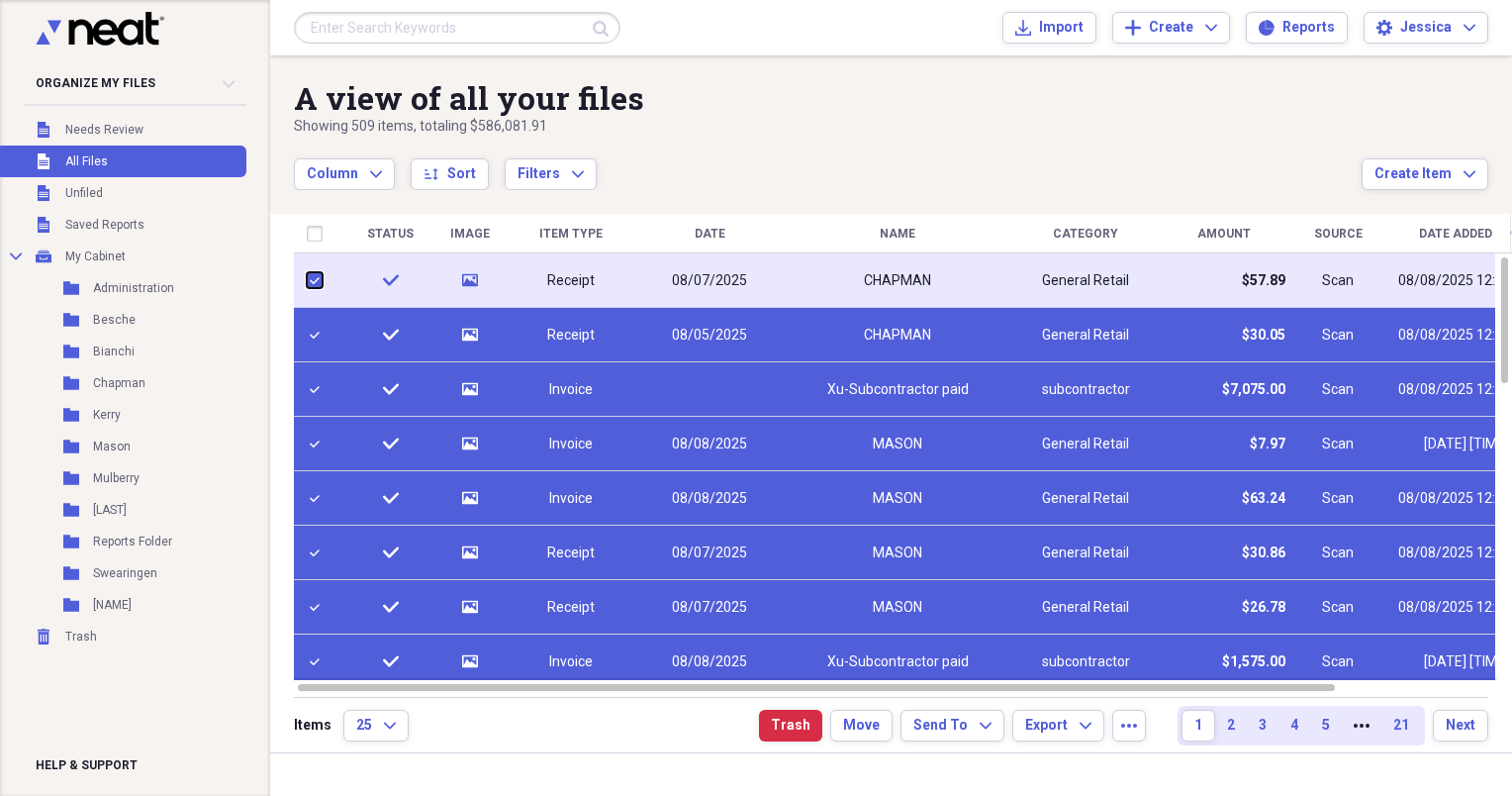 checkbox on "true" 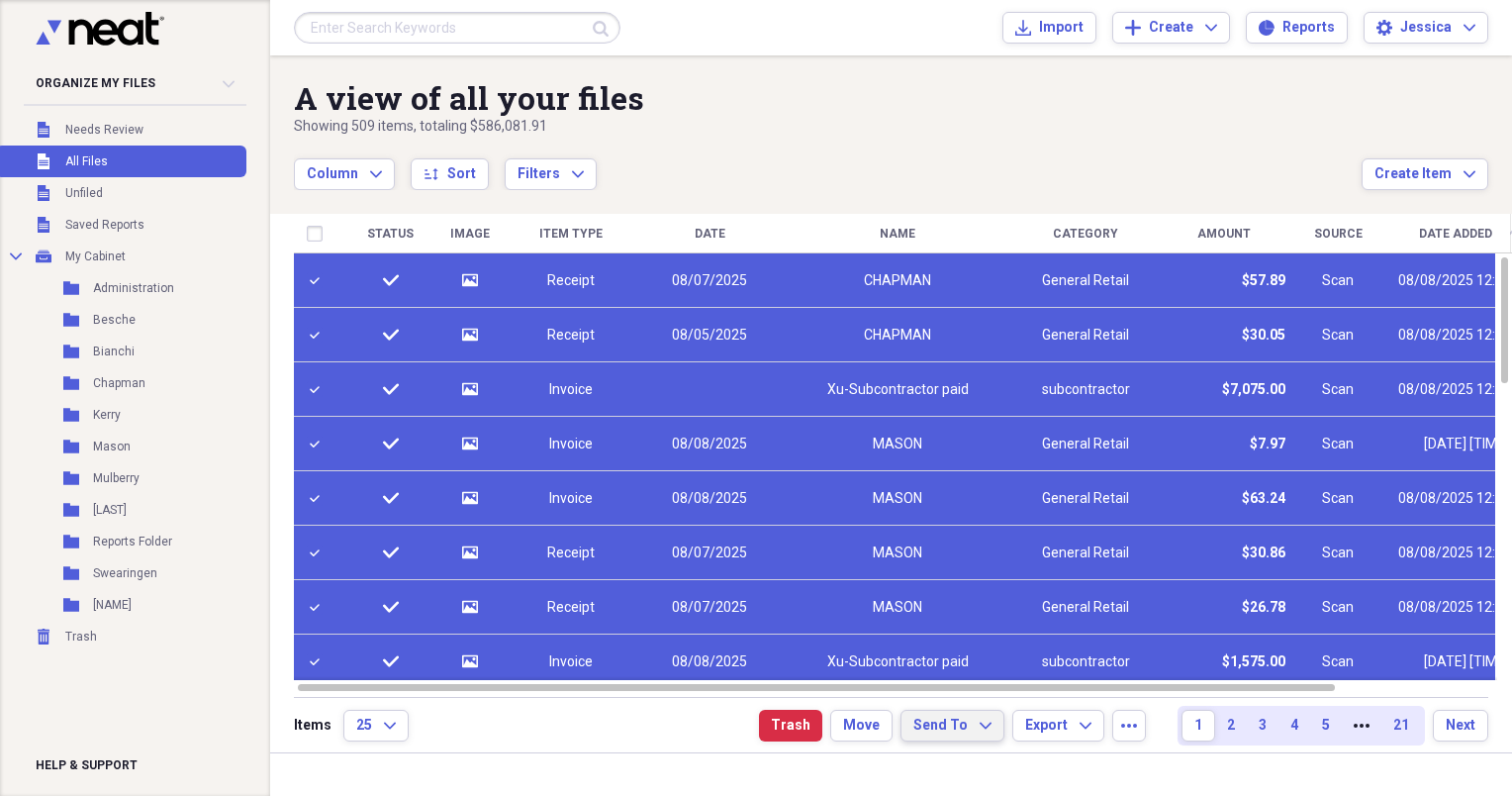 click on "Expand" 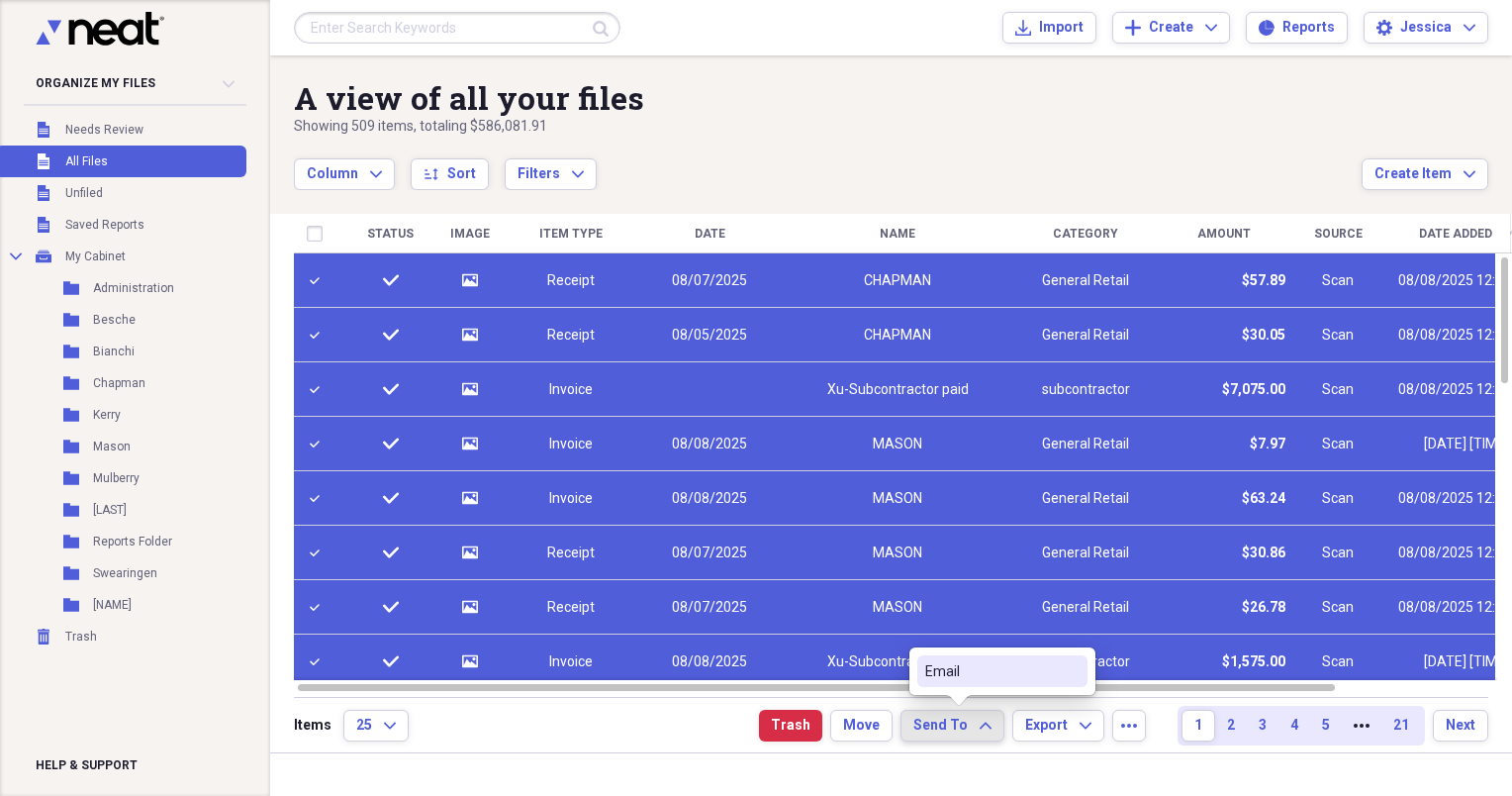 click on "Email" at bounding box center (991, 671) 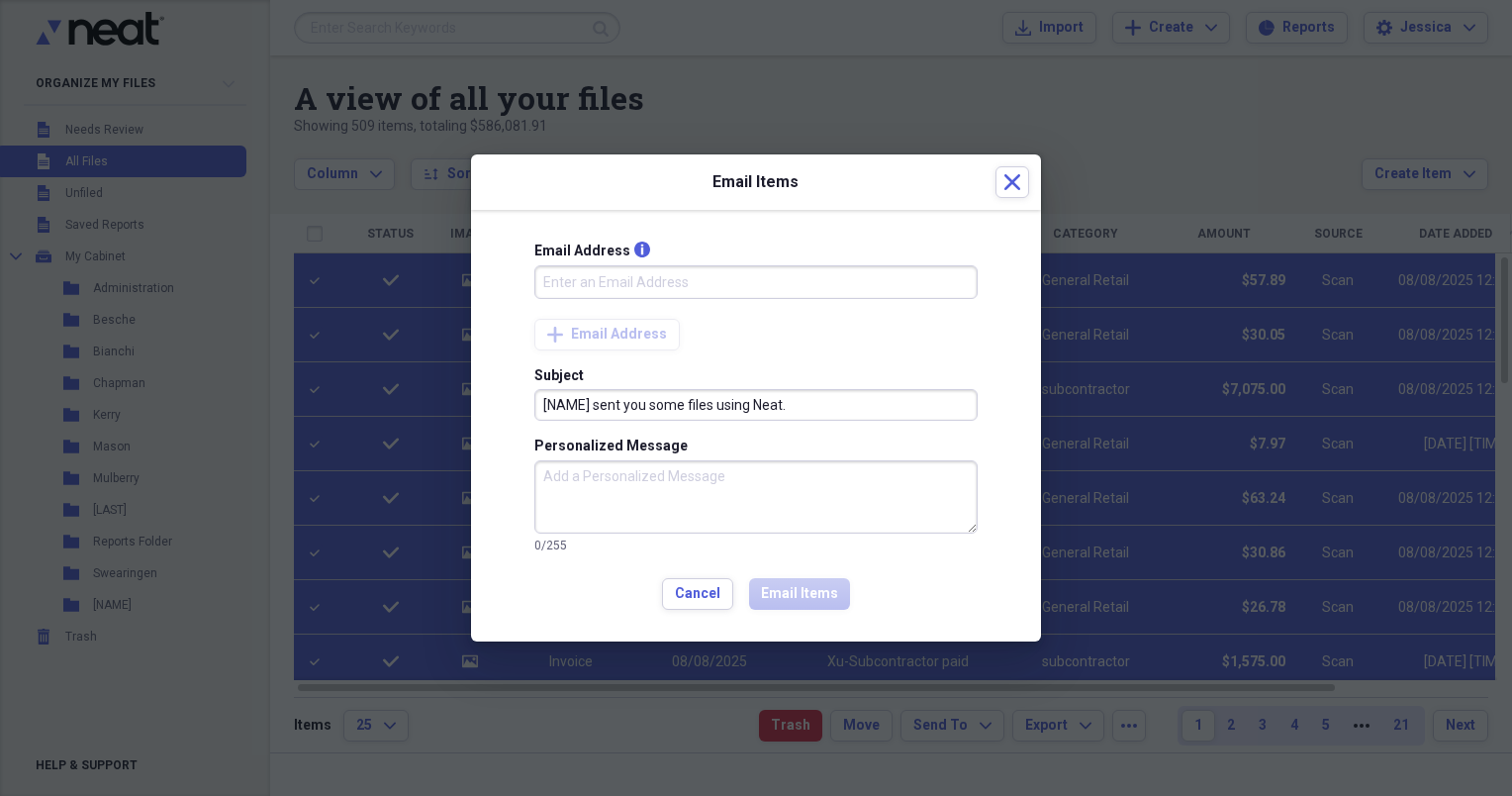 click on "Email Address info" at bounding box center [756, 282] 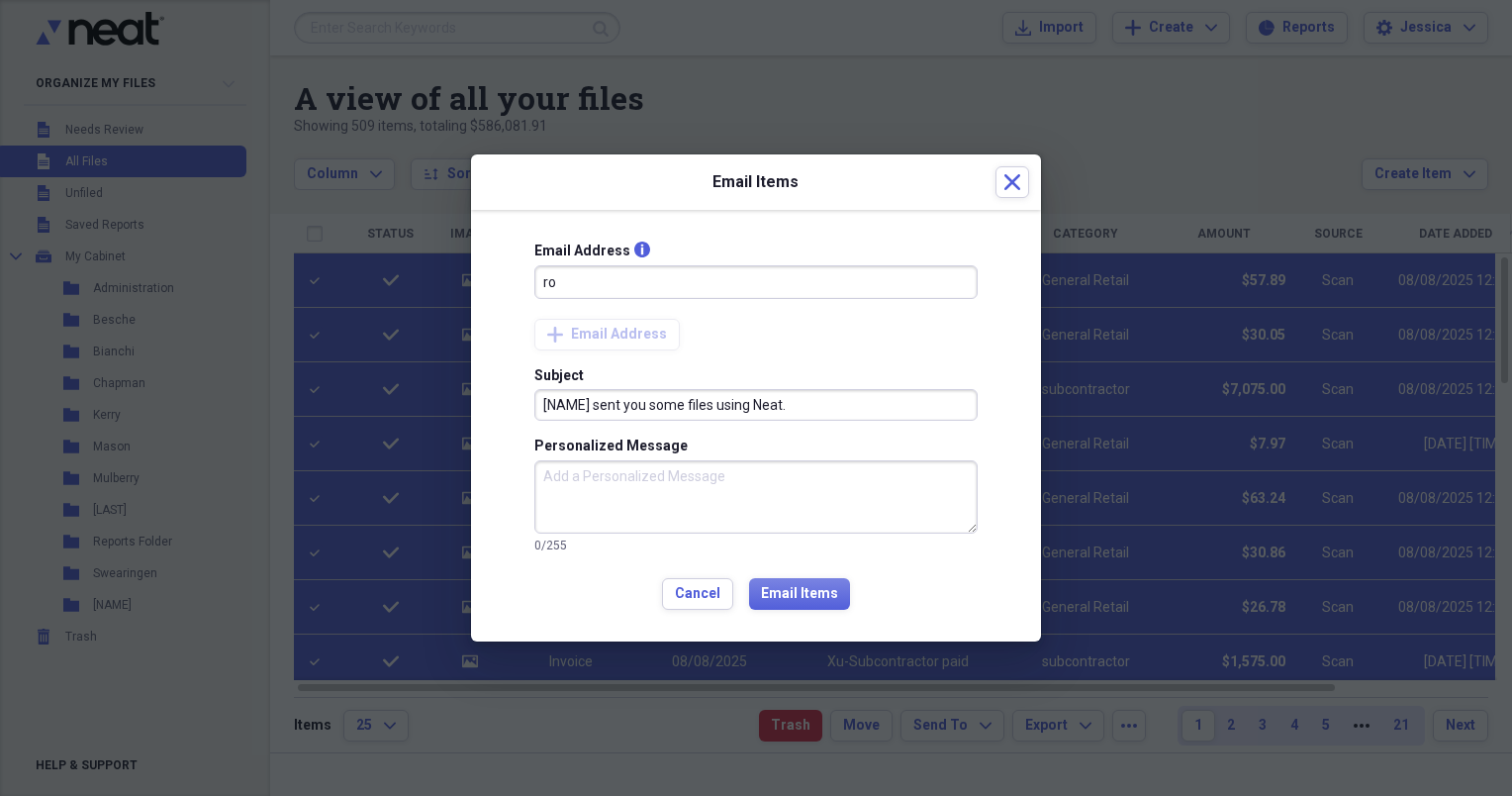 type on "r" 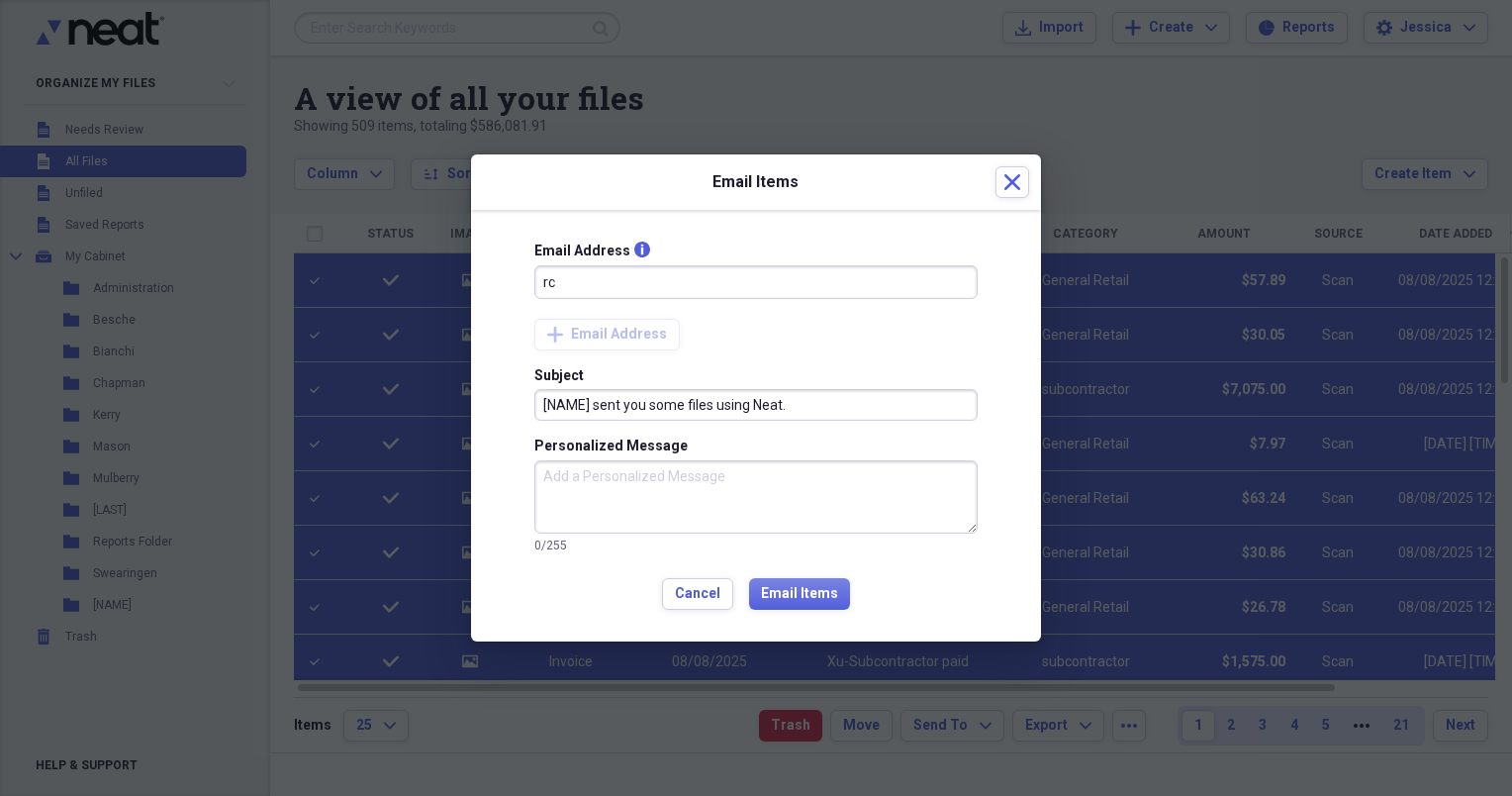 type on "r" 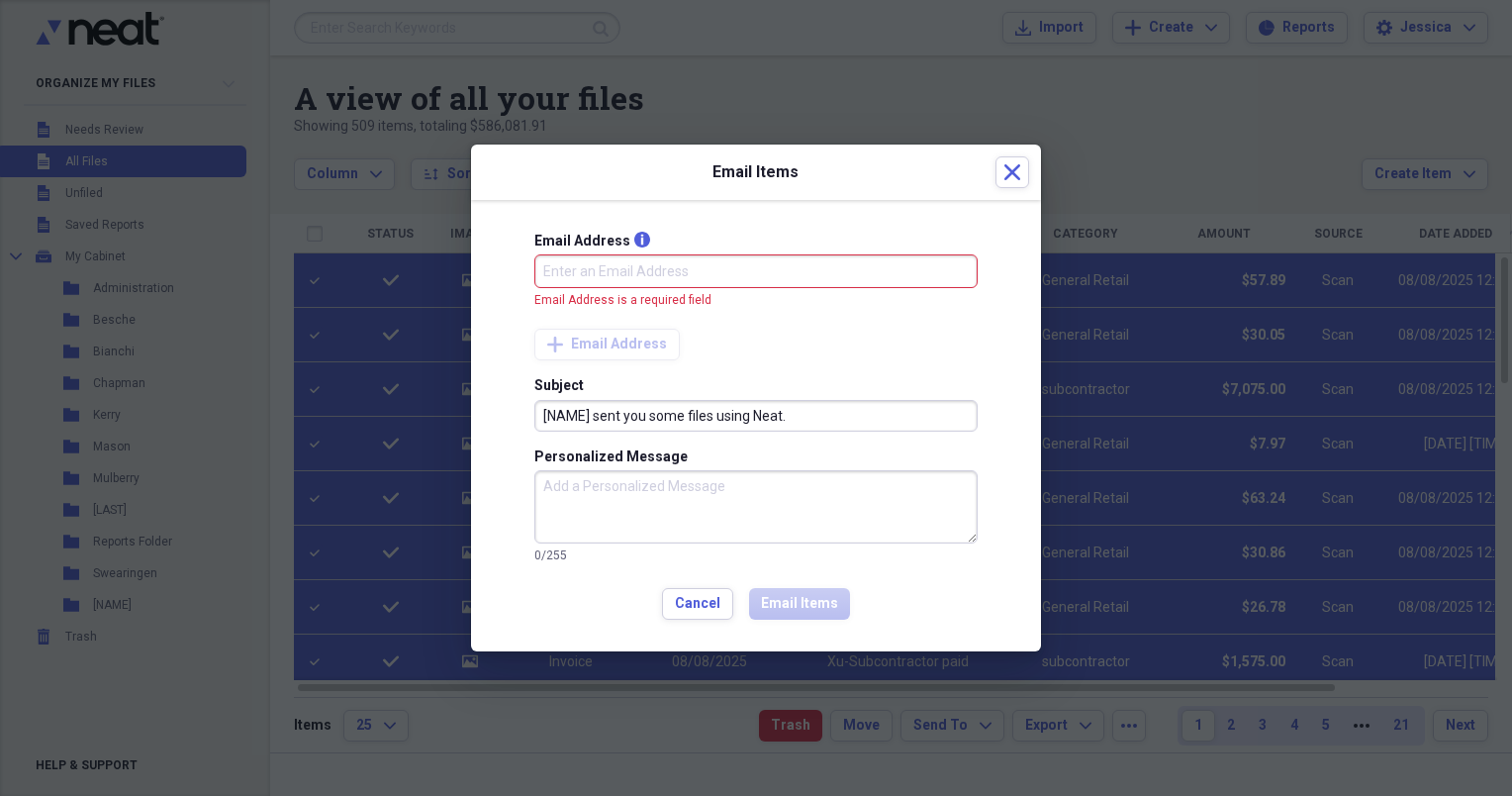 click on "Email Address info Email Address is a required field add Email Address" at bounding box center [756, 296] 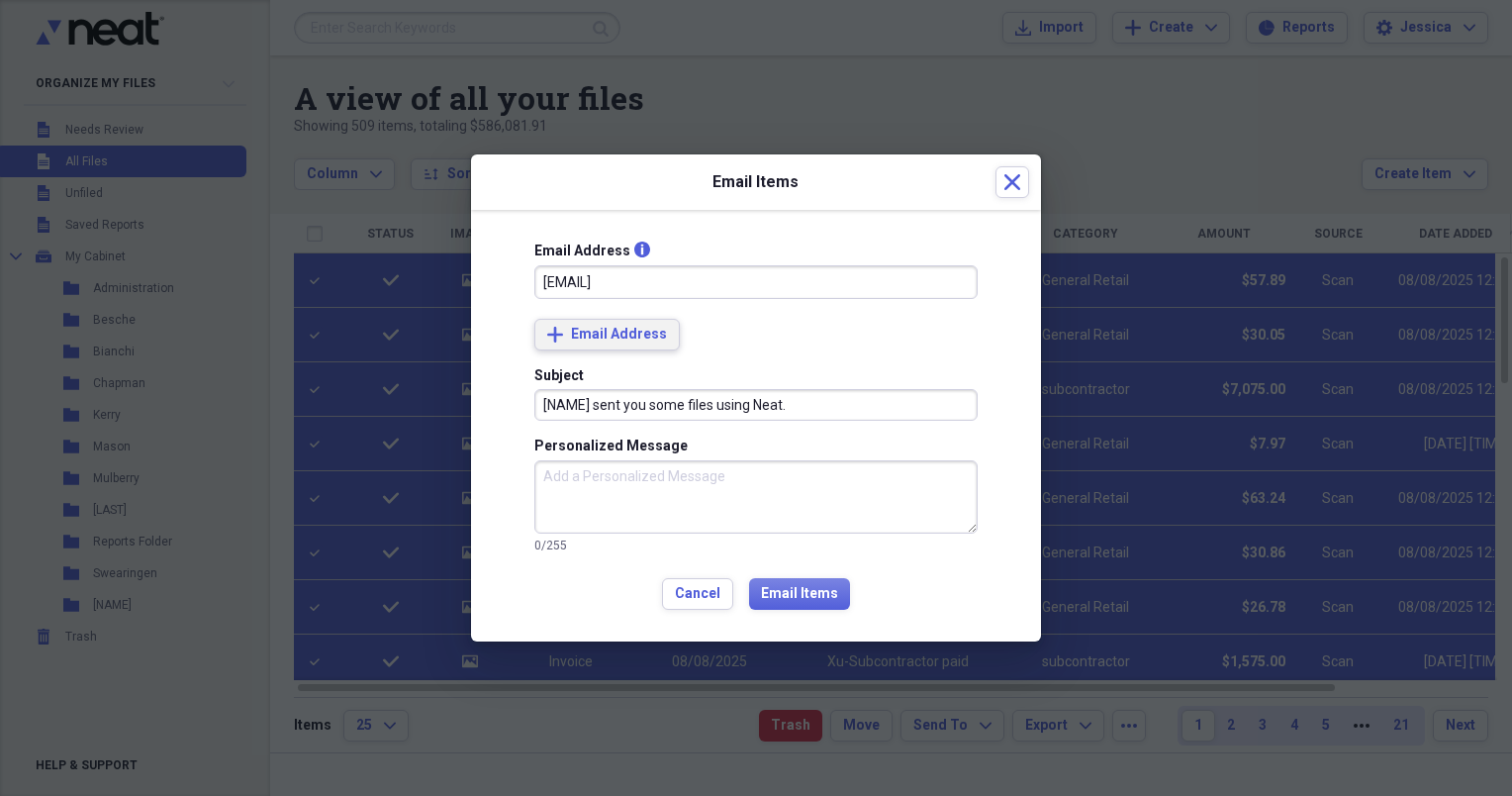 type on "rcantrell@pelotonconstruction.com" 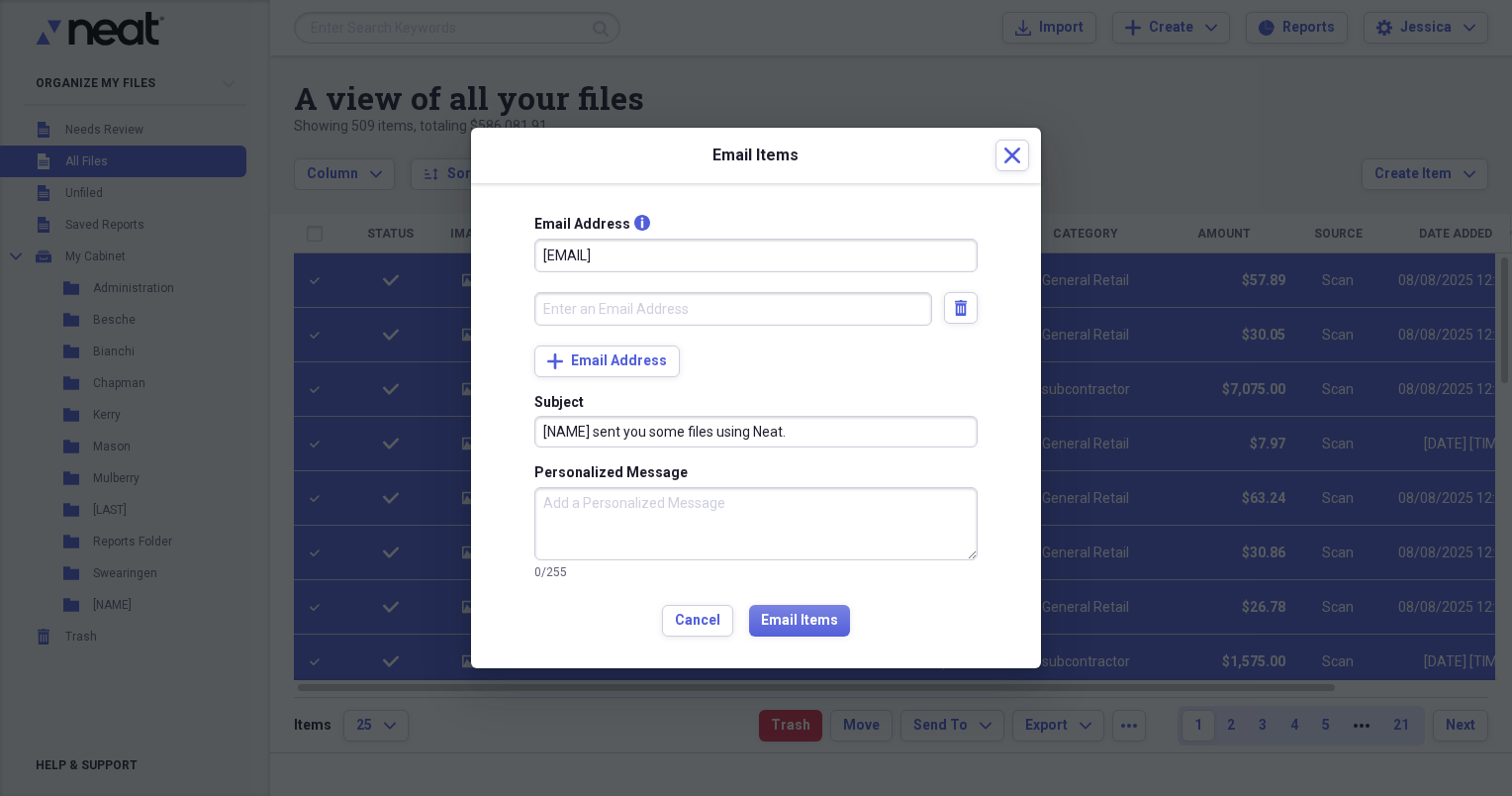 click at bounding box center [733, 309] 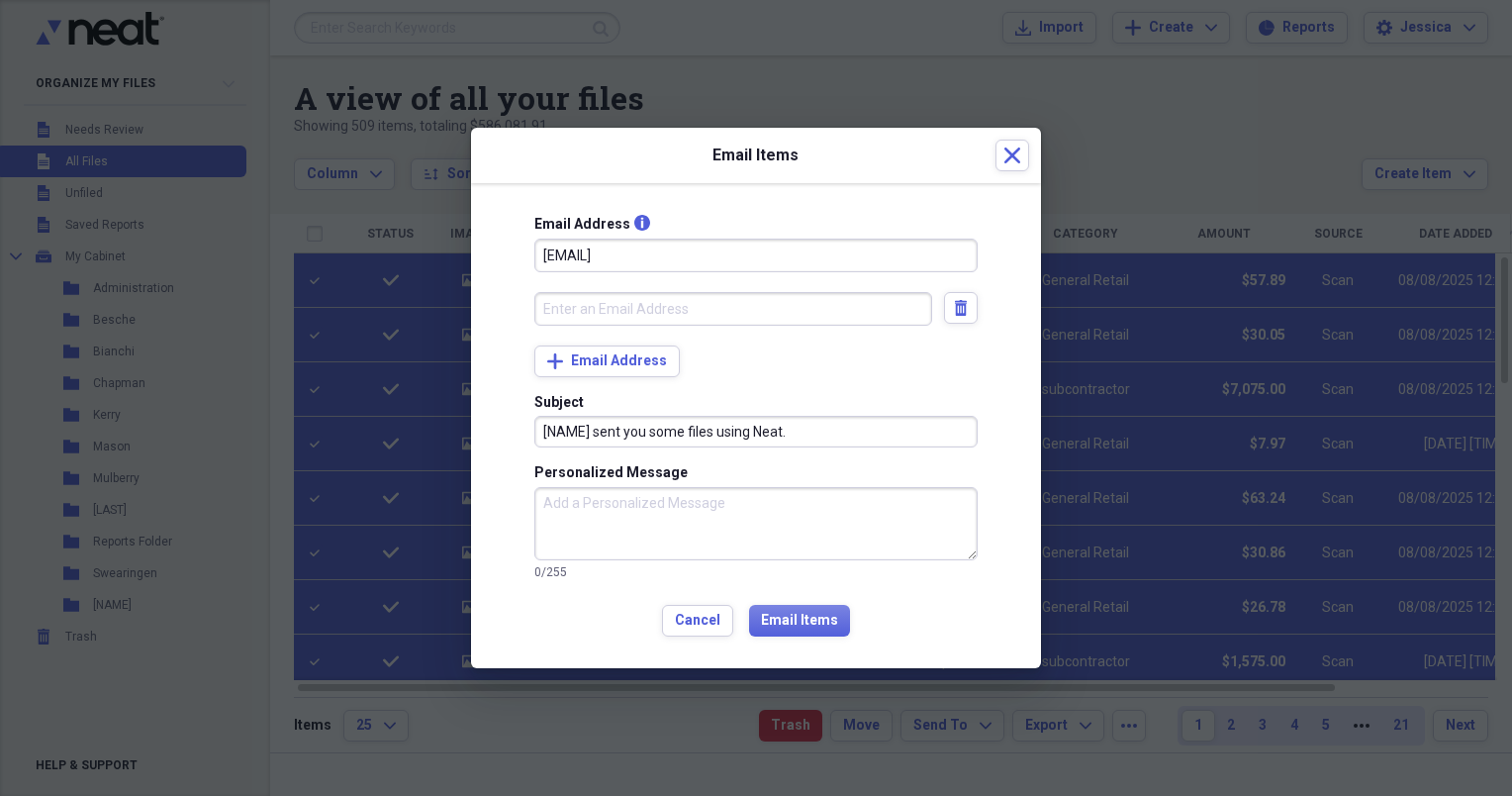 type on "jbonnell@pelotonconstruction.com" 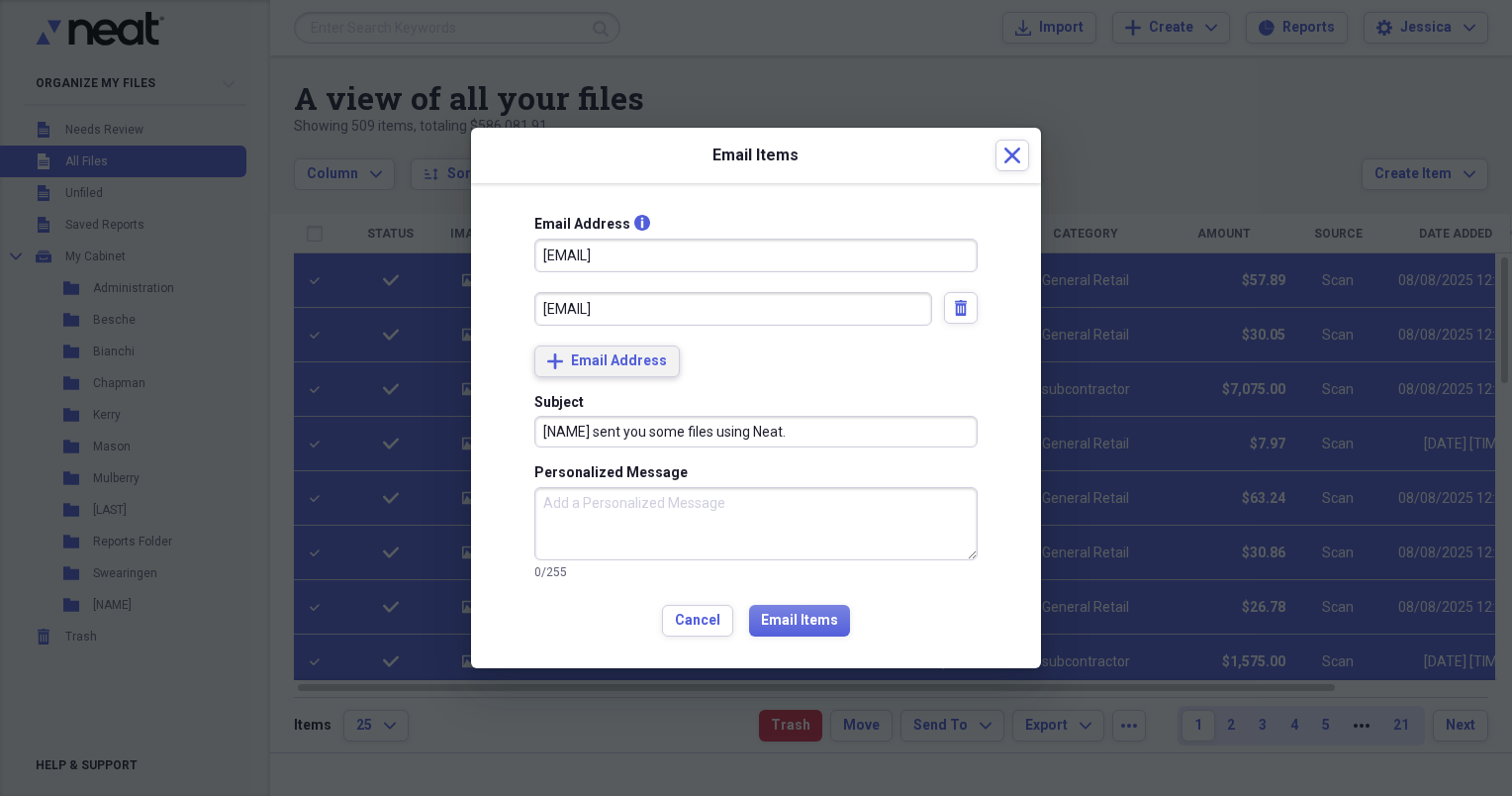 click on "Email Address" at bounding box center (618, 361) 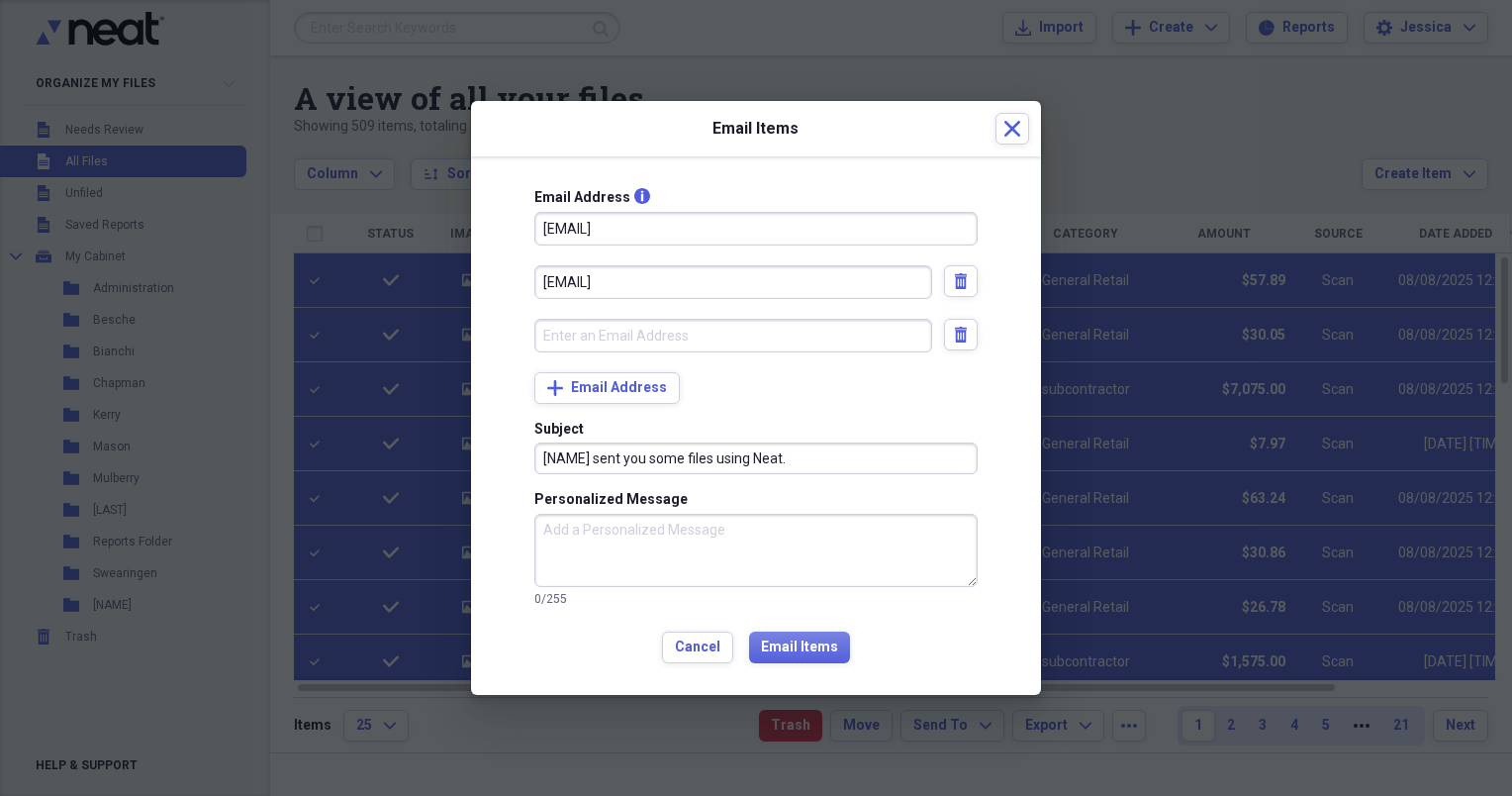 click at bounding box center (733, 336) 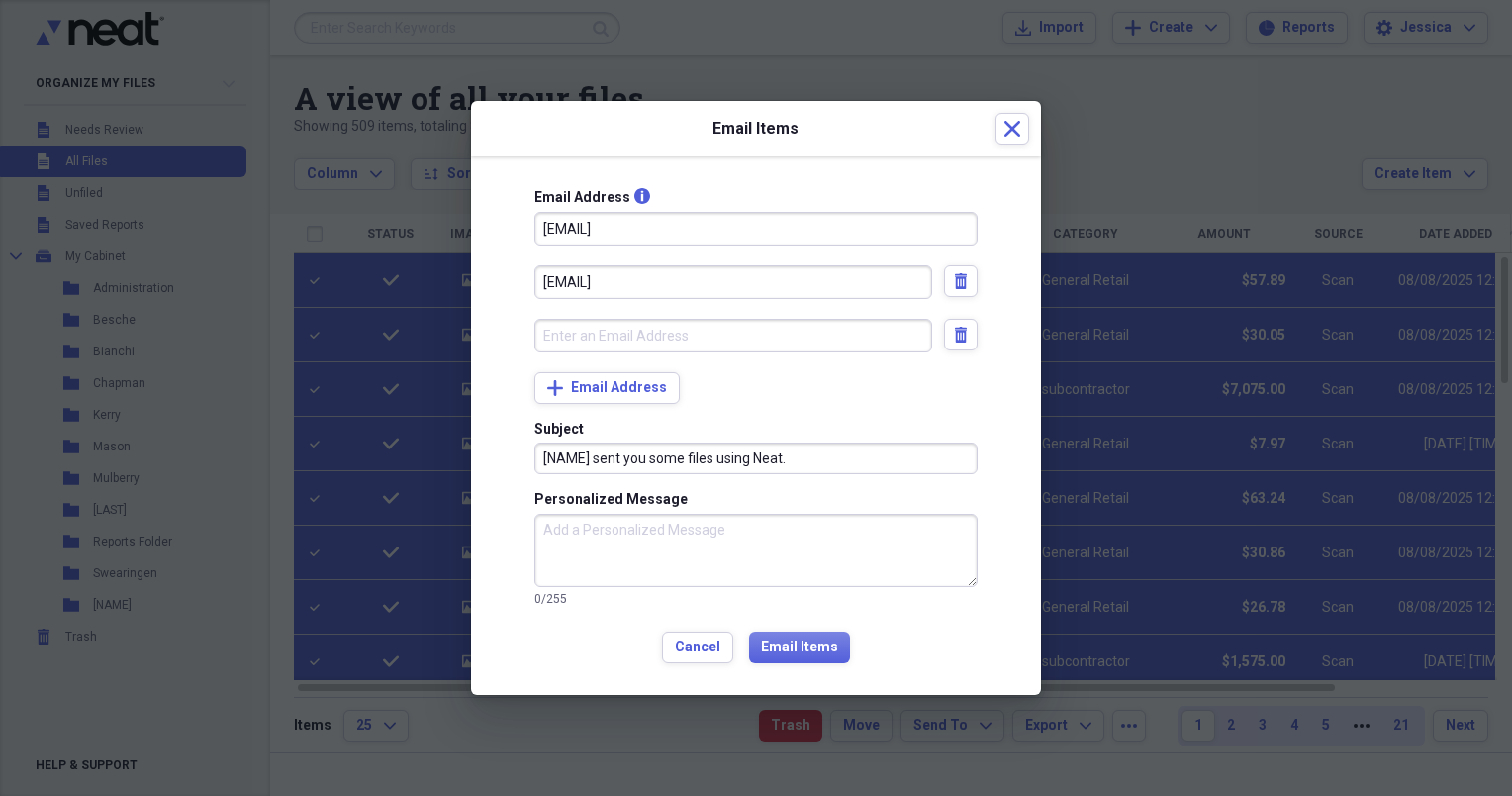 type on "mwiseman@pelotonconstruction.com" 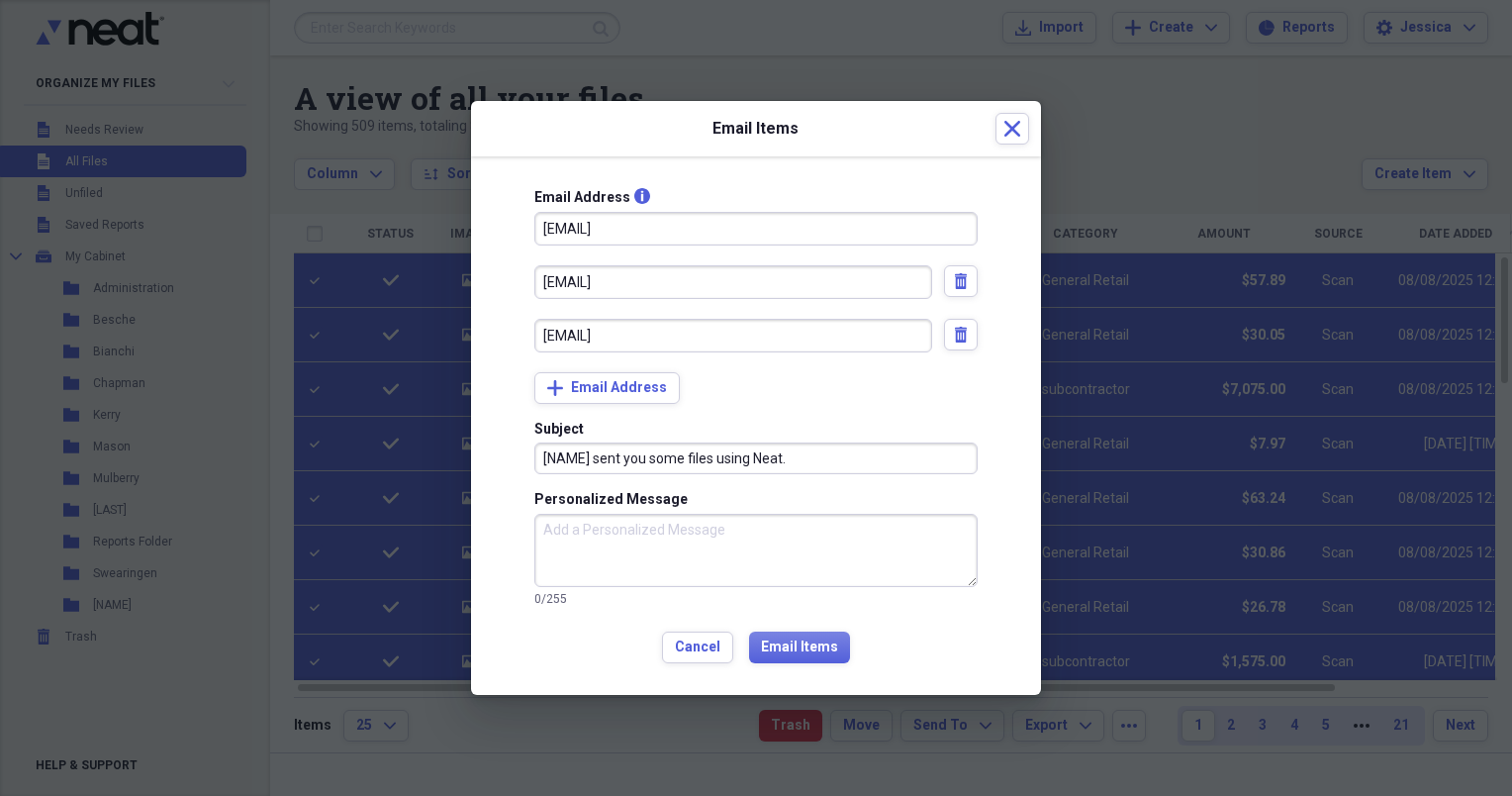 click on "Personalized Message" at bounding box center (756, 550) 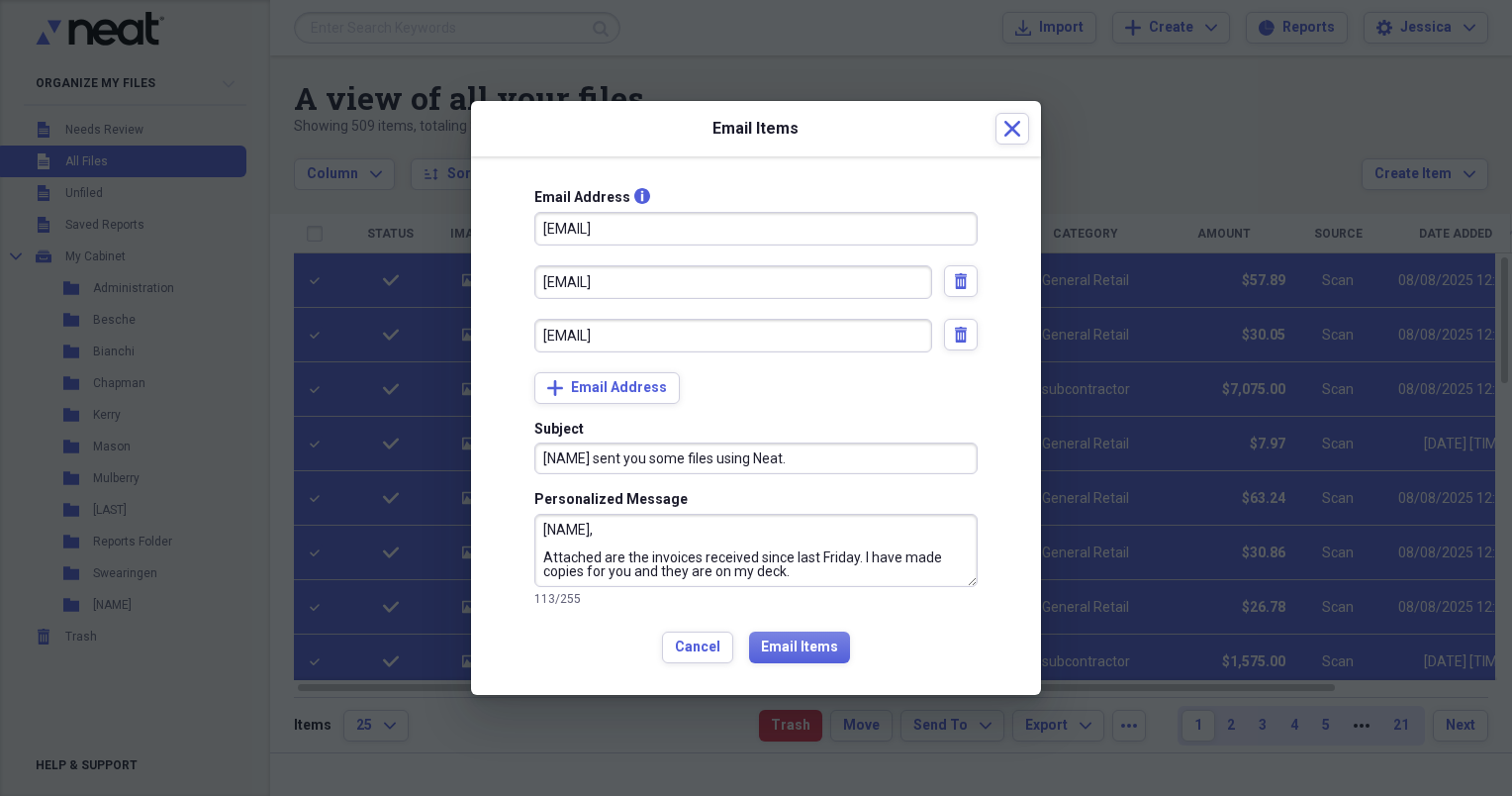 scroll, scrollTop: 21, scrollLeft: 0, axis: vertical 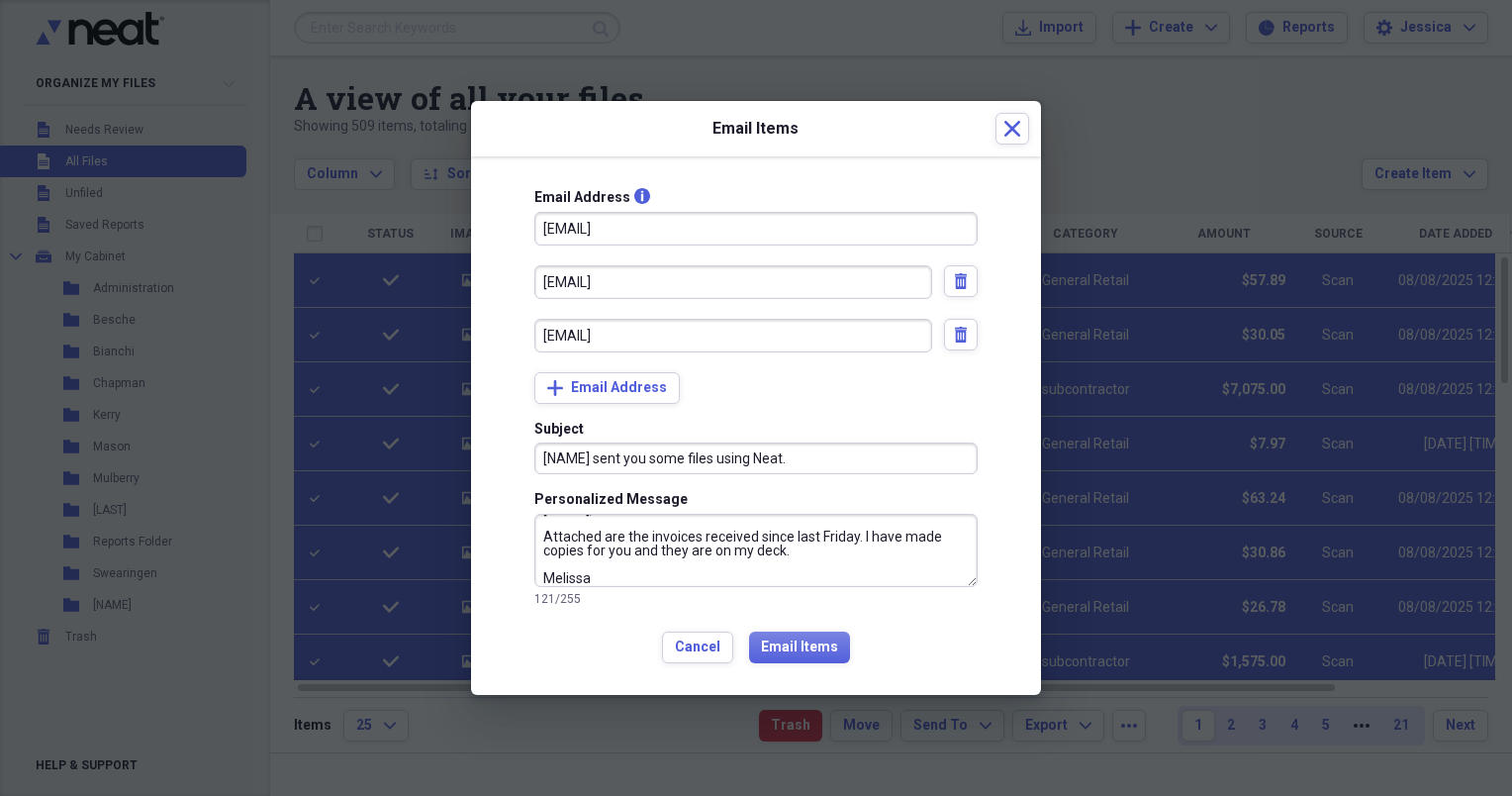 click on "Rob,
Attached are the invoices received since last Friday.  I have made copies for you and they are on my deck.
Melissa" at bounding box center [756, 550] 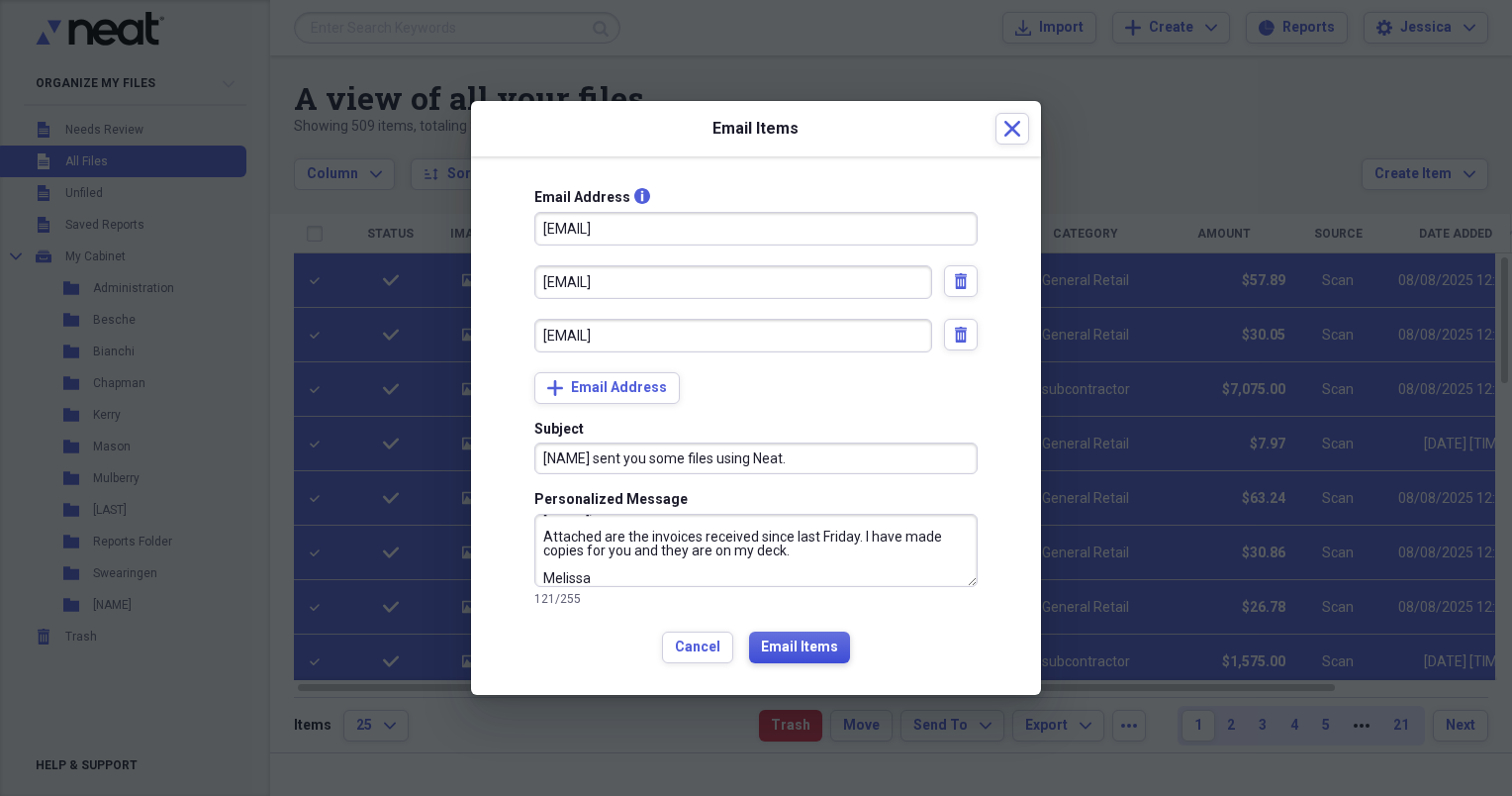 type on "Rob,
Attached are the invoices received since last Friday.  I have made copies for you and they are on my deck.
Melissa" 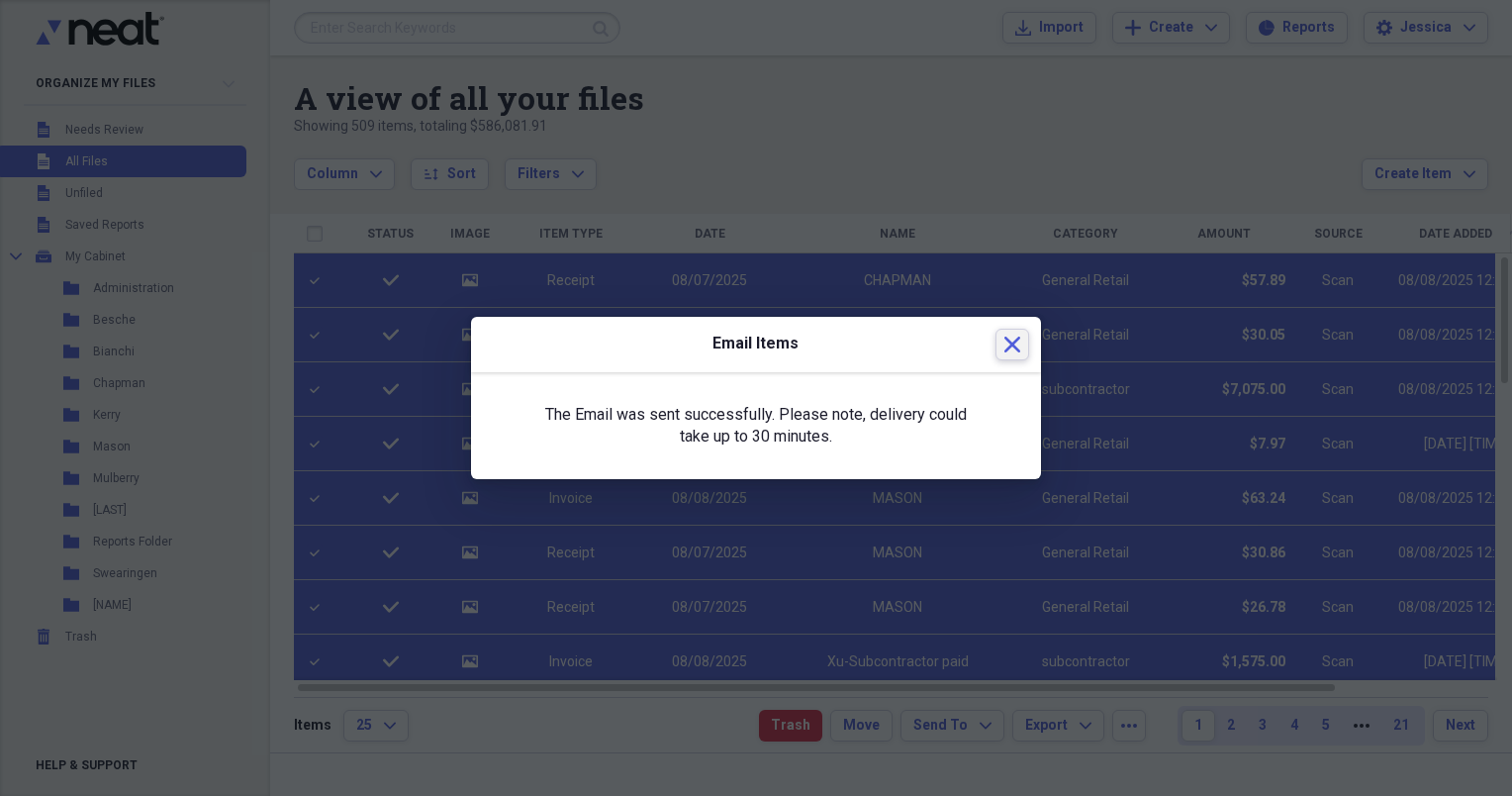 click on "Close" 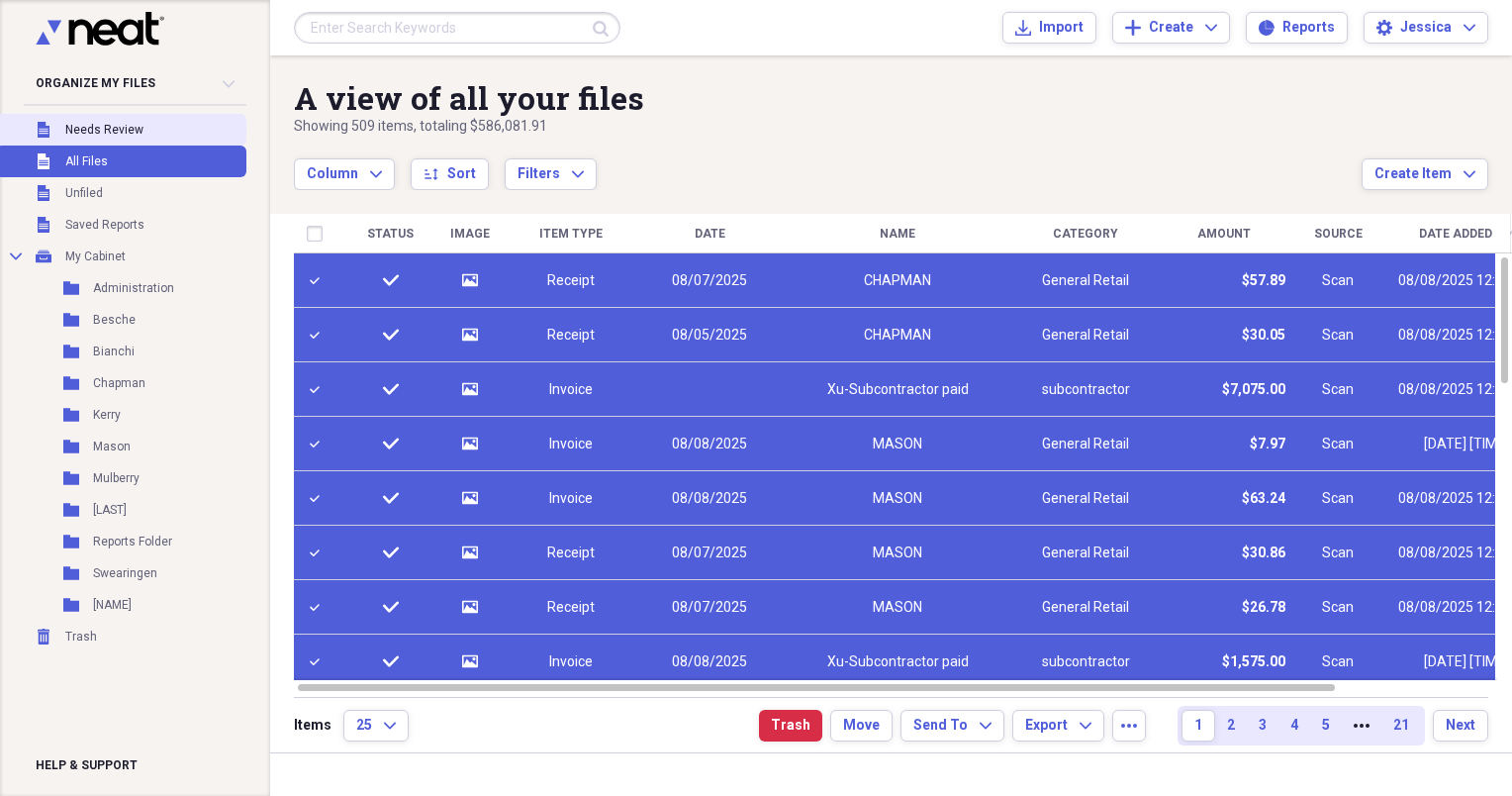 click on "Unfiled Needs Review" at bounding box center (121, 130) 